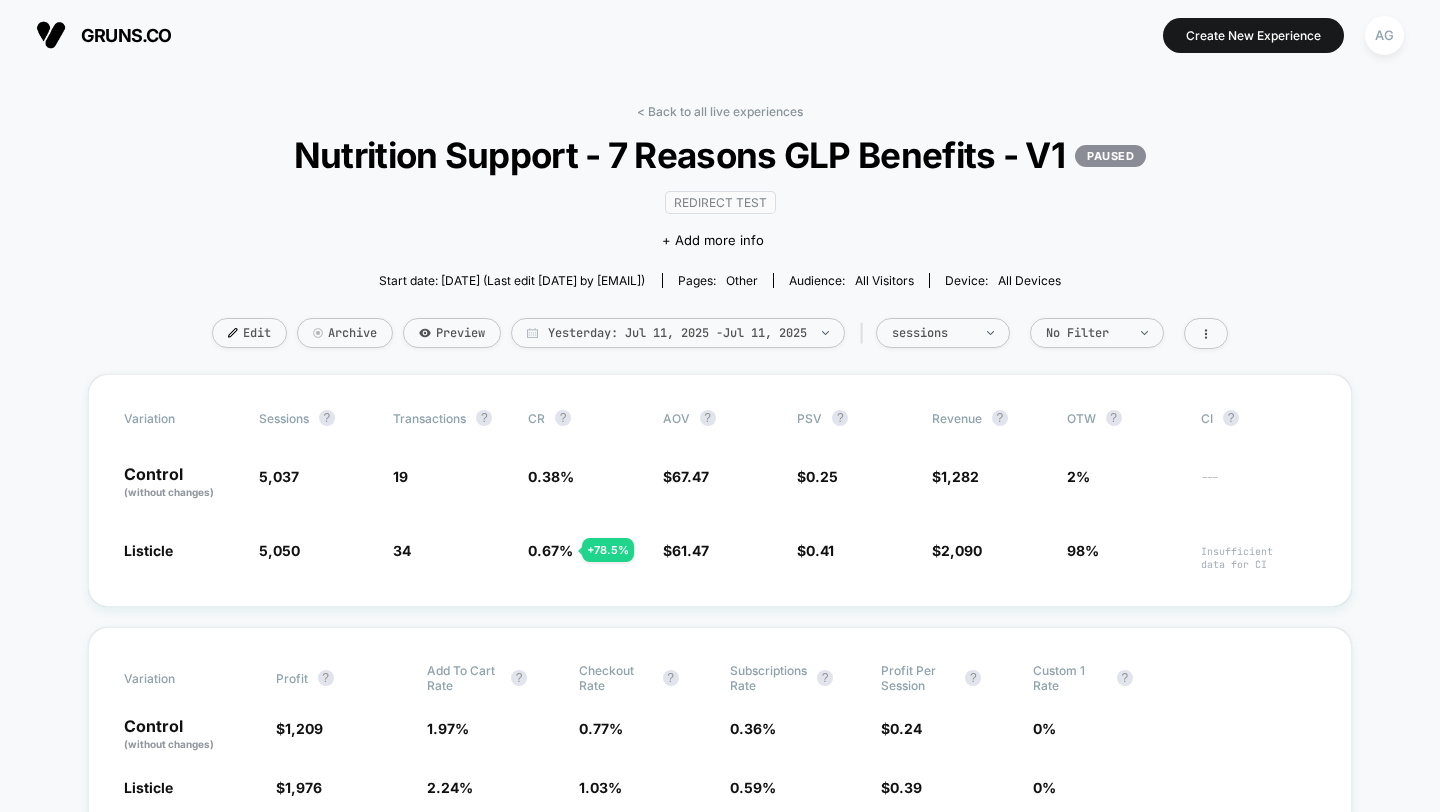 scroll, scrollTop: 0, scrollLeft: 0, axis: both 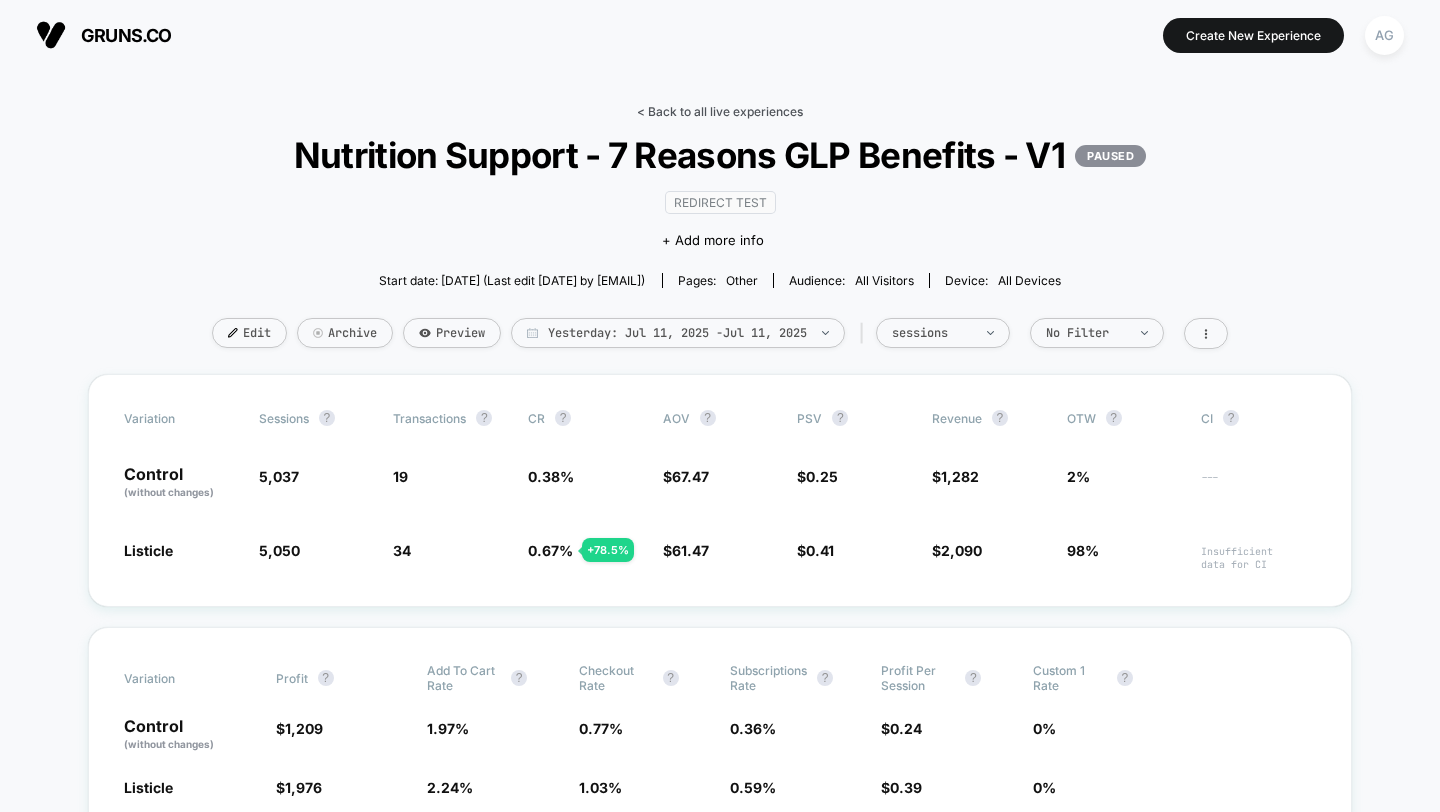 click on "< Back to all live experiences" at bounding box center [720, 111] 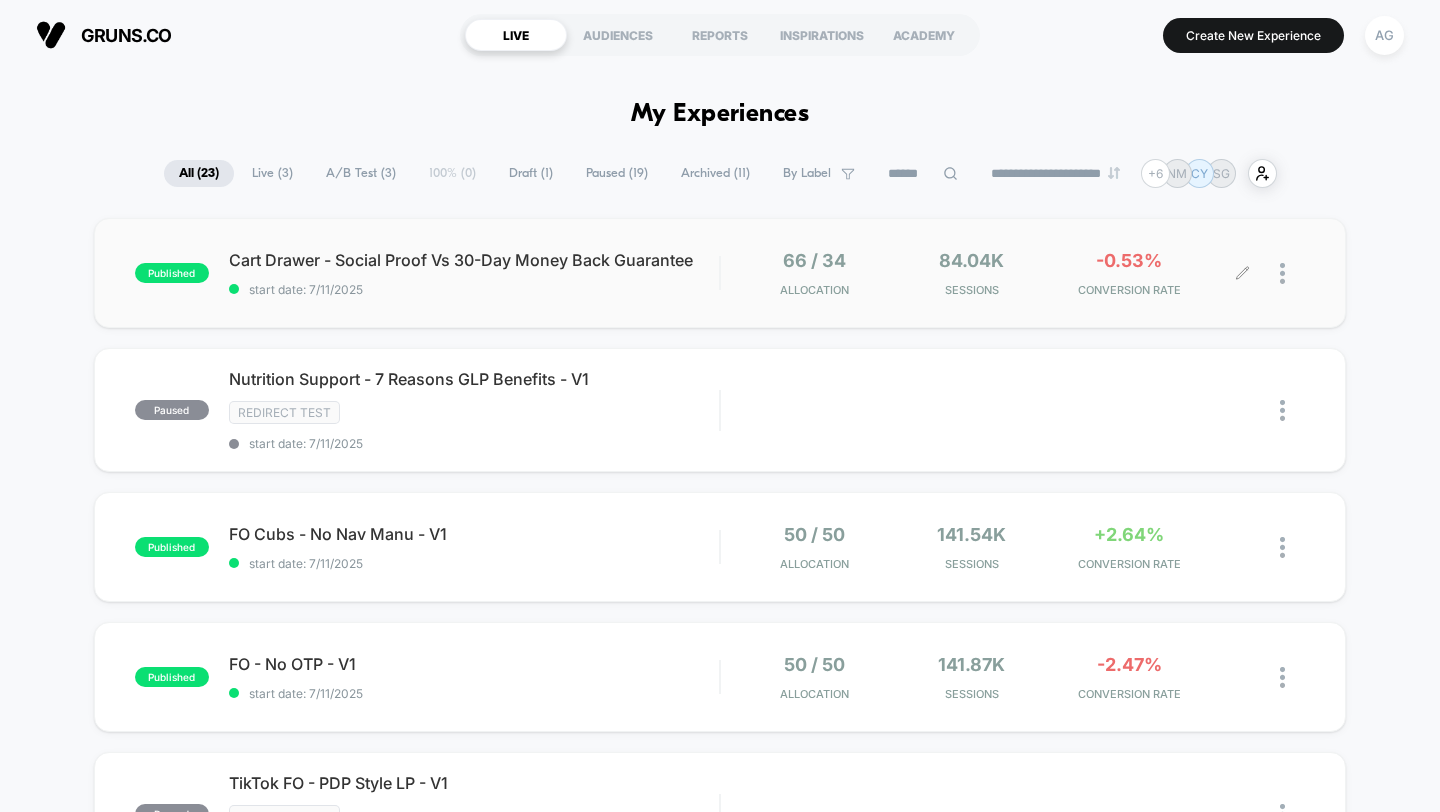 scroll, scrollTop: 14, scrollLeft: 0, axis: vertical 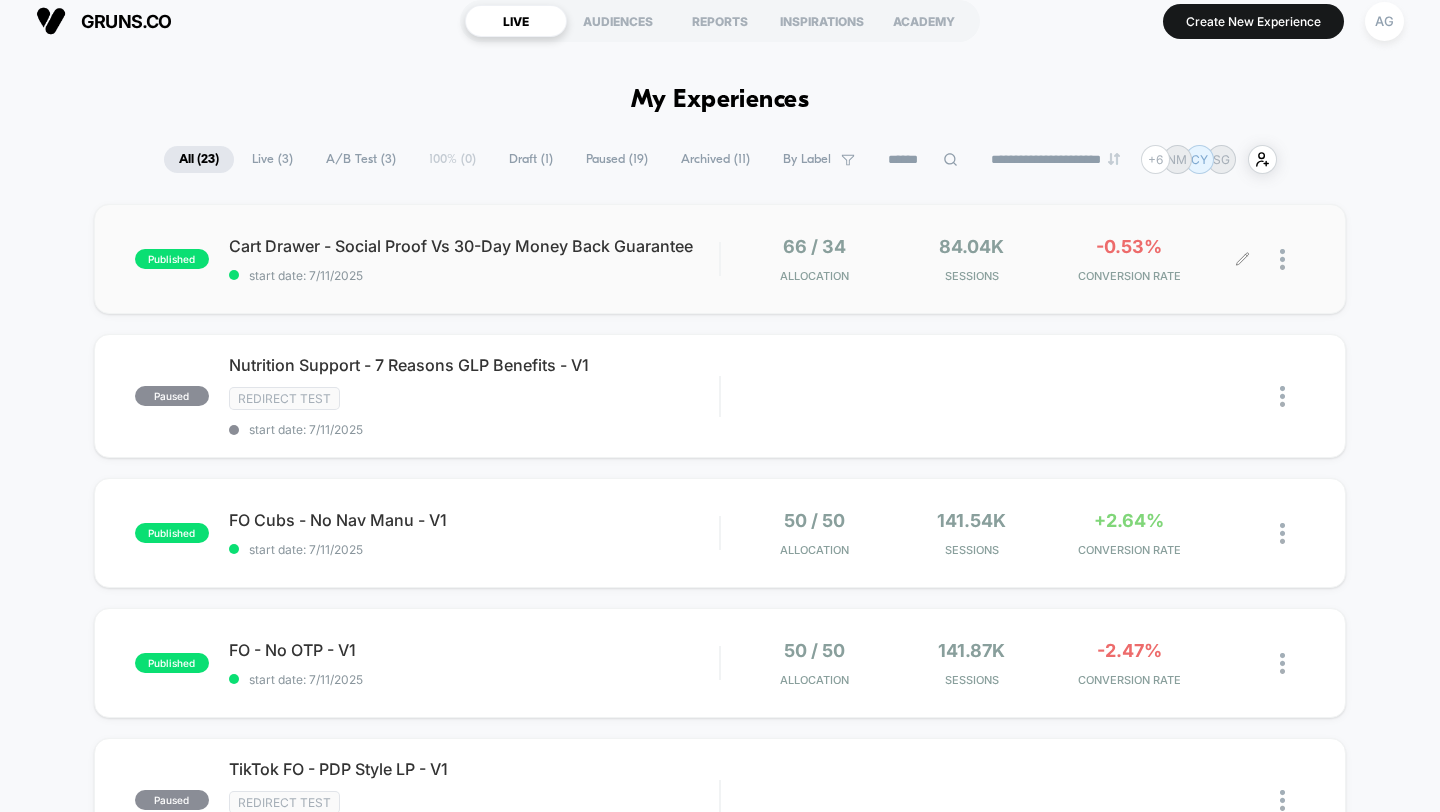 click on "84.04k Sessions" at bounding box center (971, 259) 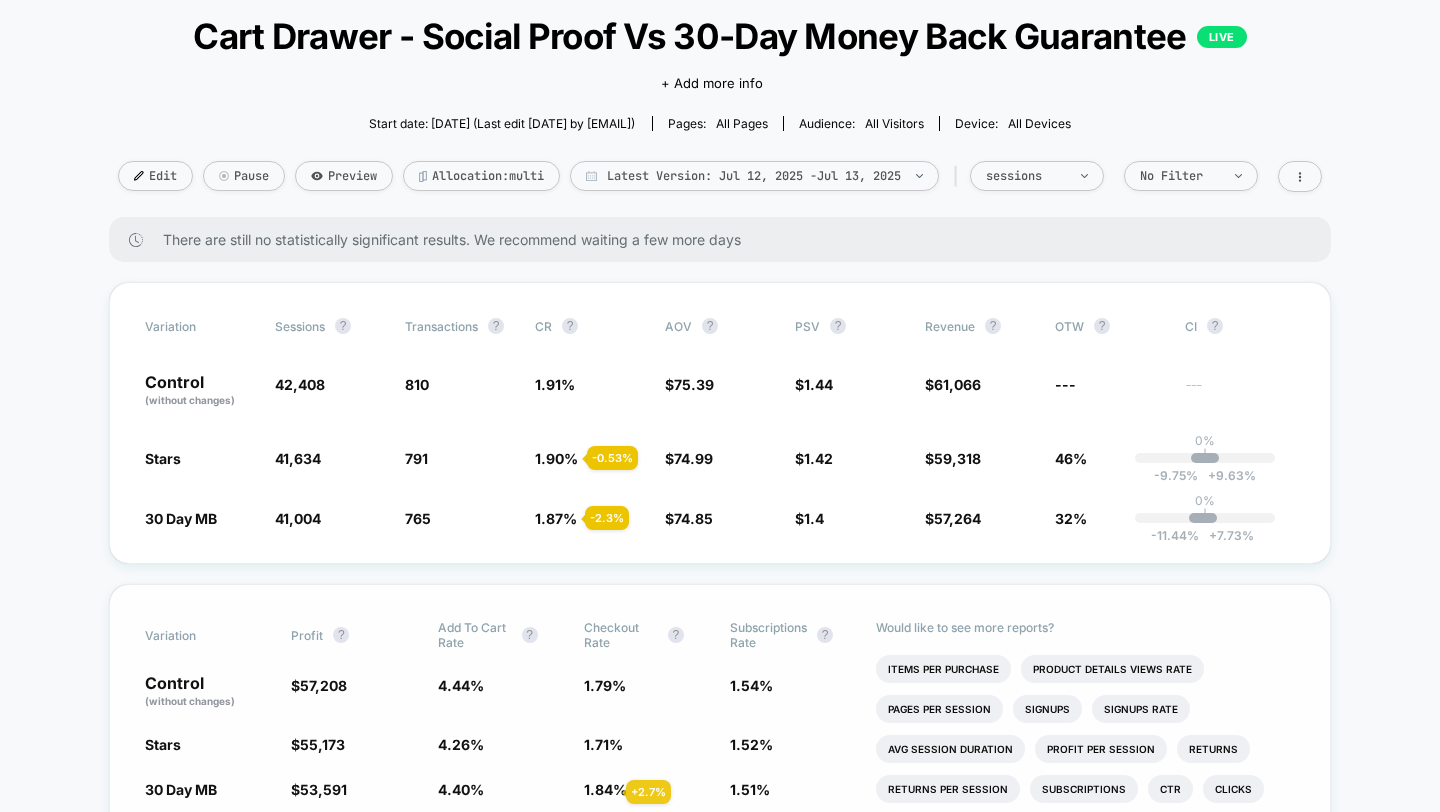 scroll, scrollTop: 220, scrollLeft: 0, axis: vertical 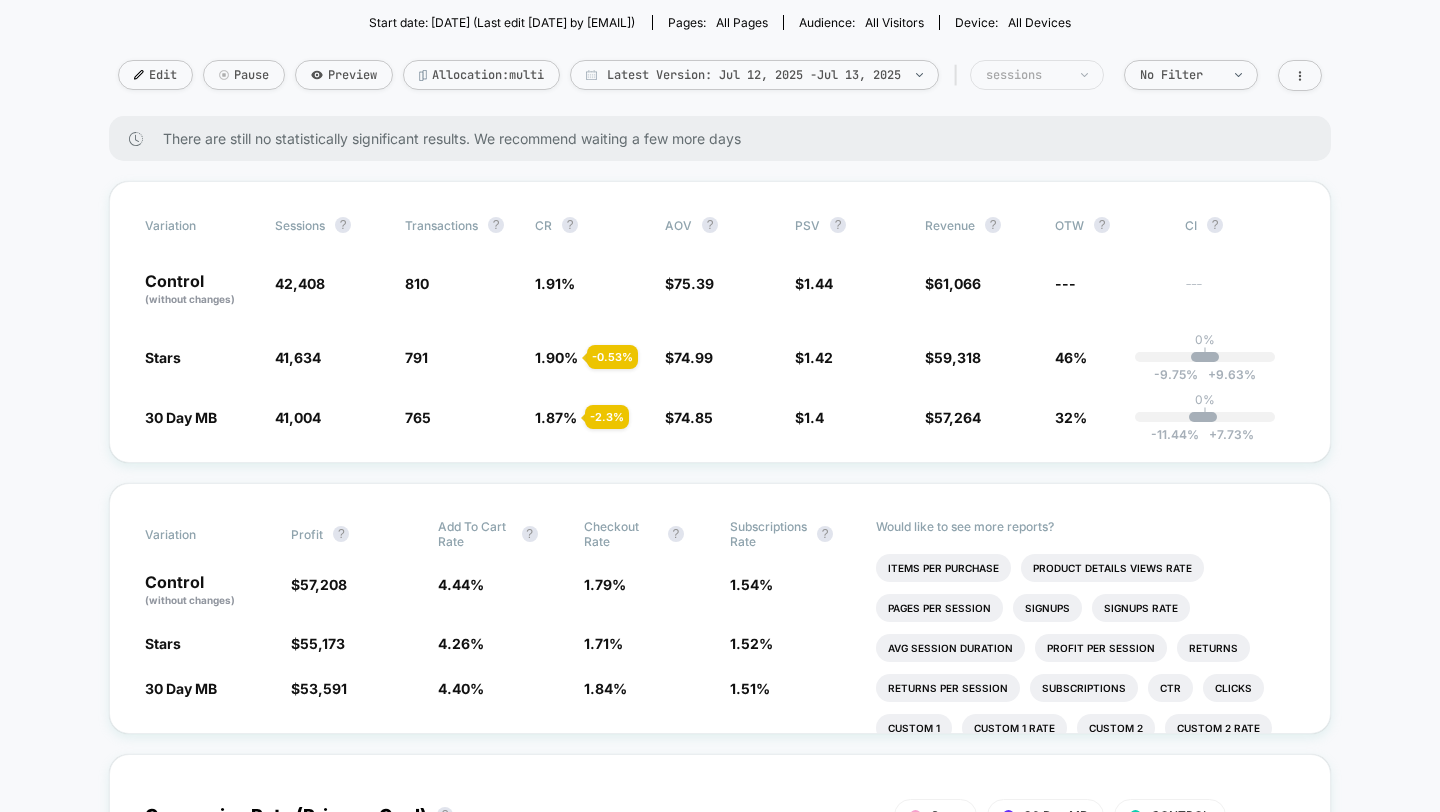 click on "sessions" at bounding box center (1026, 75) 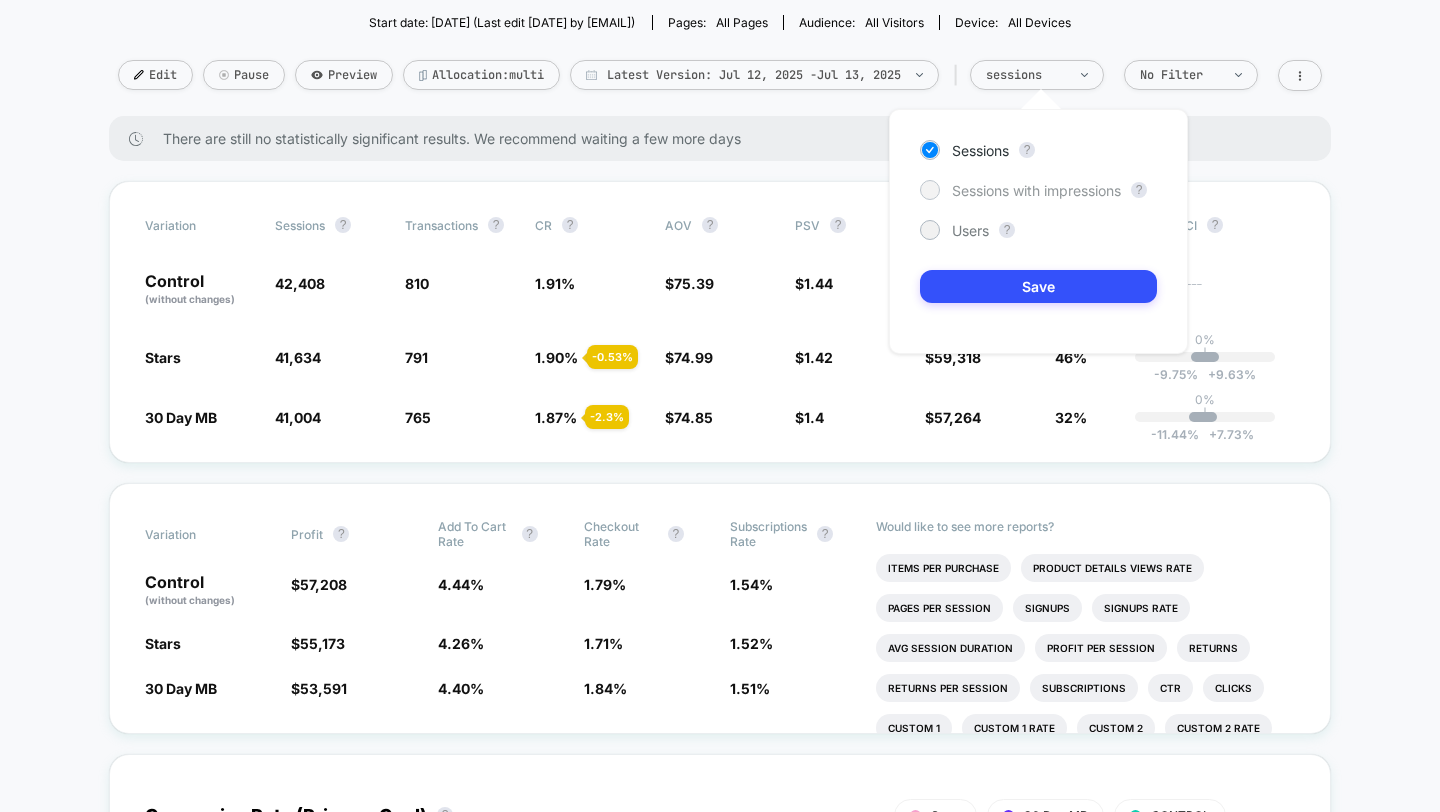 click on "Sessions with impressions" at bounding box center (1036, 190) 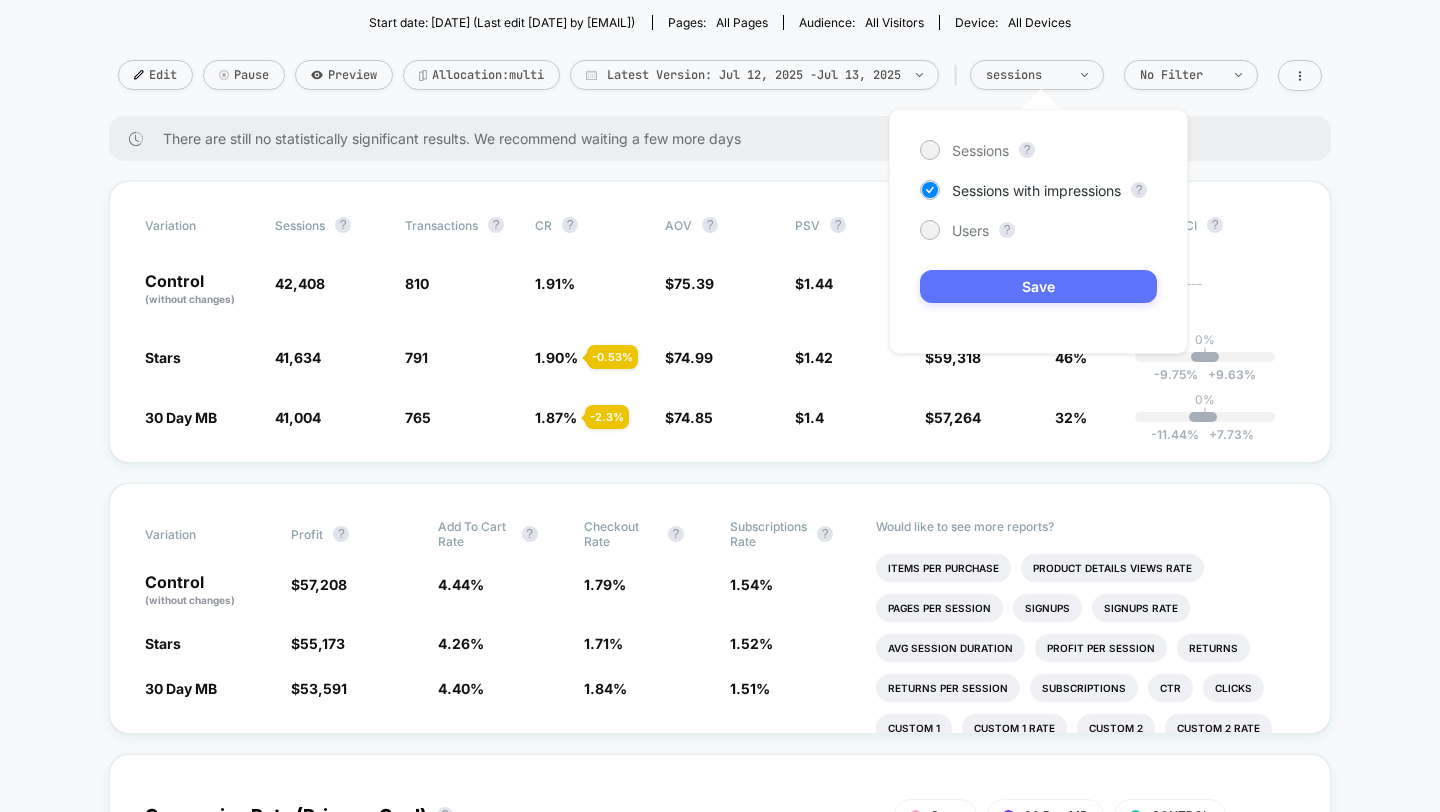 click on "Save" at bounding box center (1038, 286) 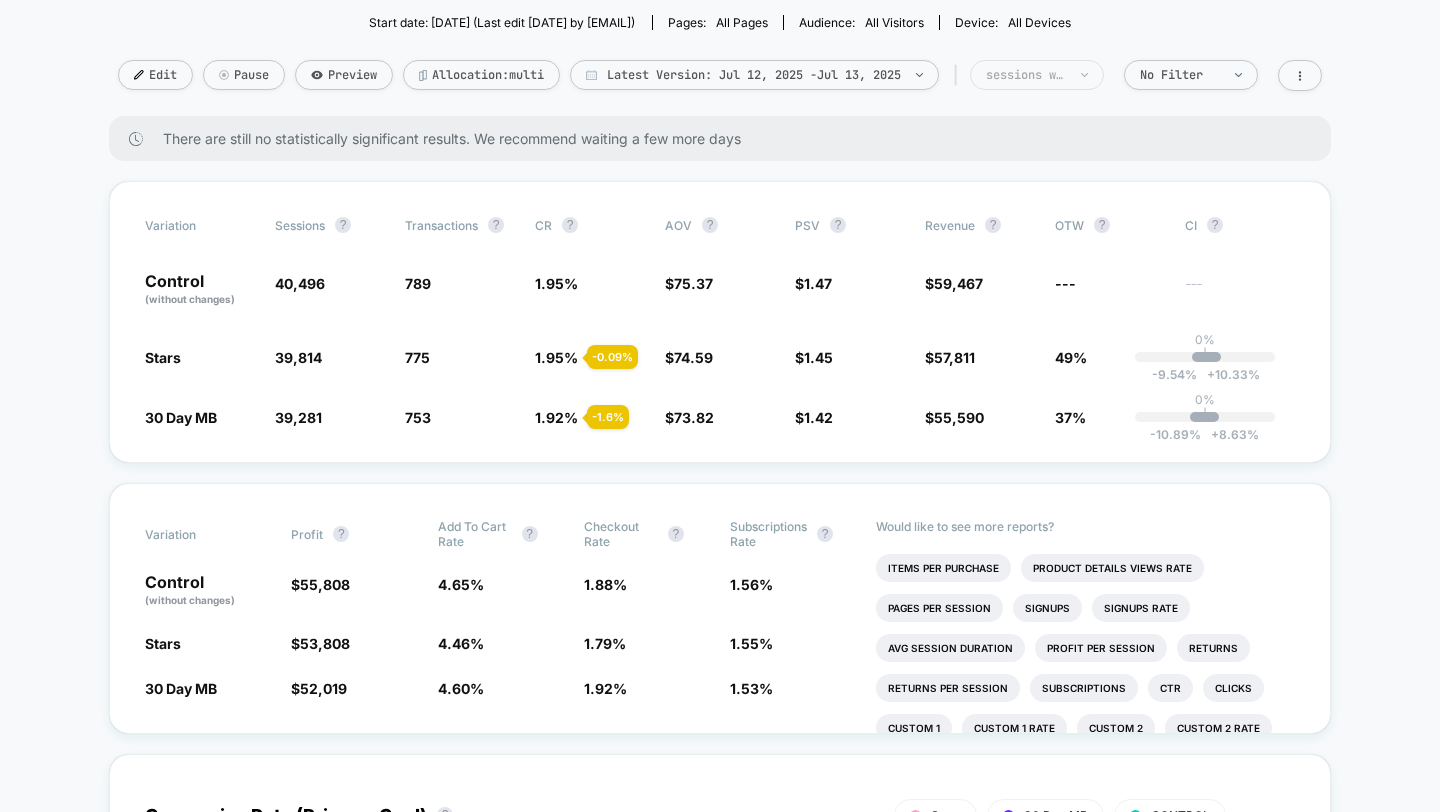 click on "sessions with impression" at bounding box center (1026, 75) 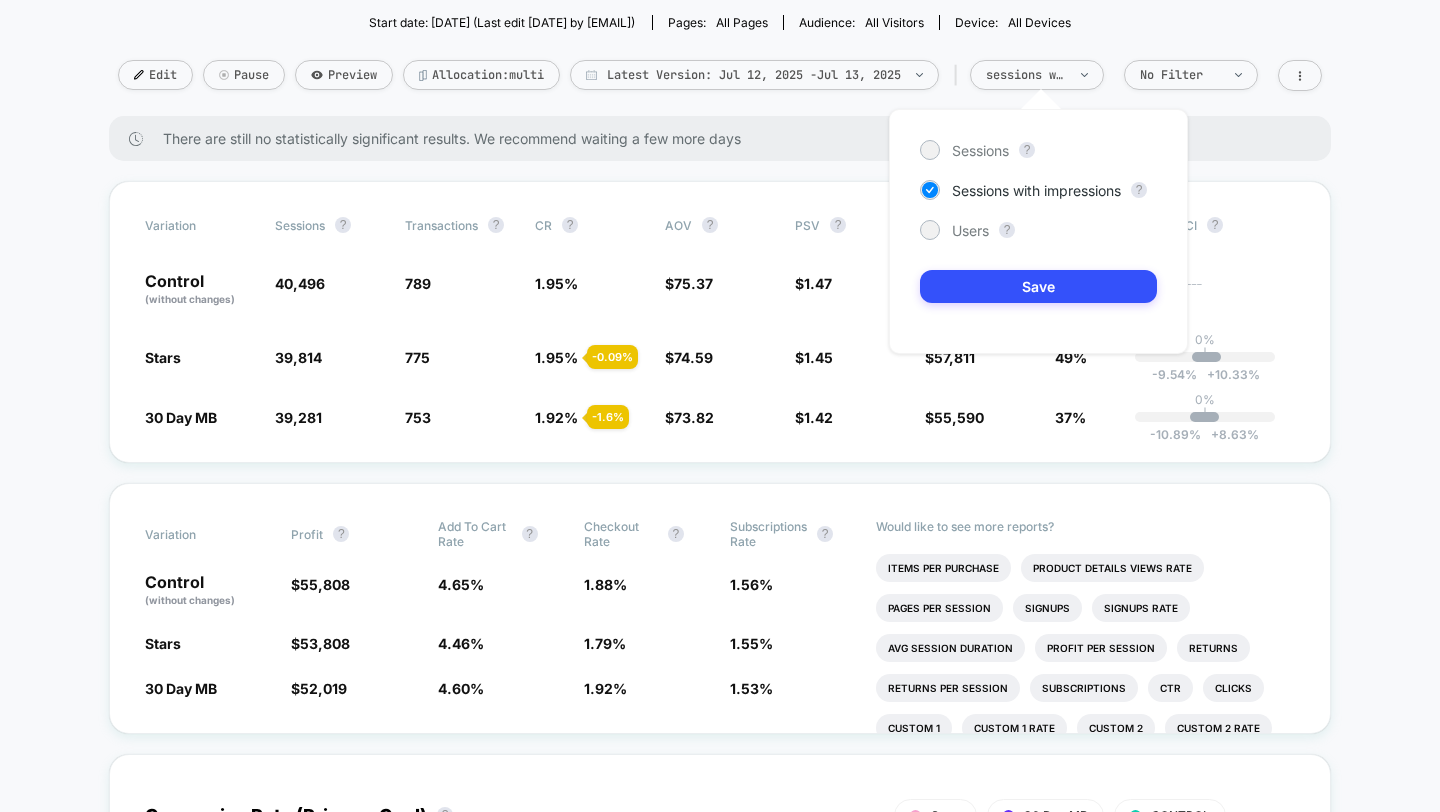 click on "Sessions ? Sessions with impressions ? Users ? Save" at bounding box center [1038, 231] 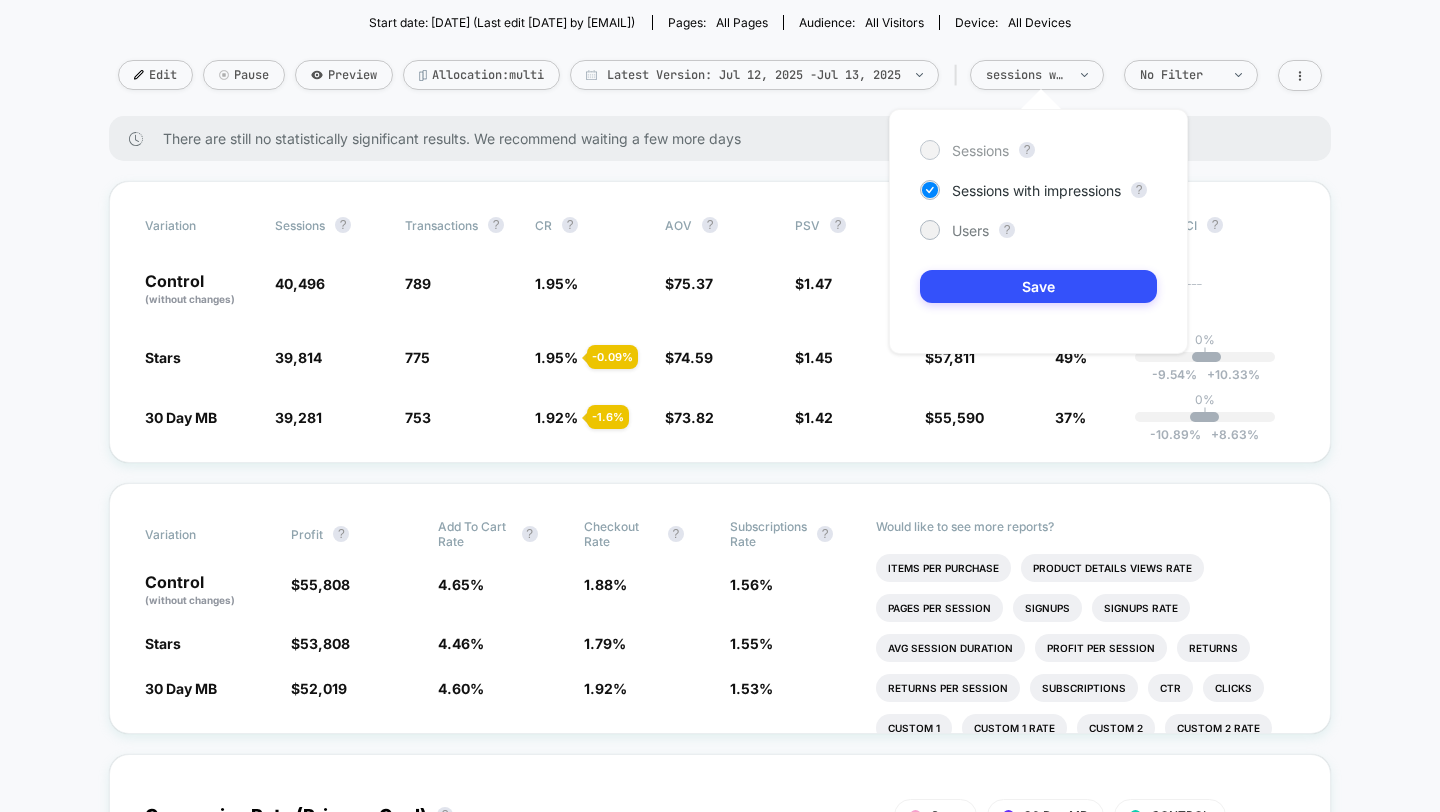 click on "Sessions" at bounding box center (980, 150) 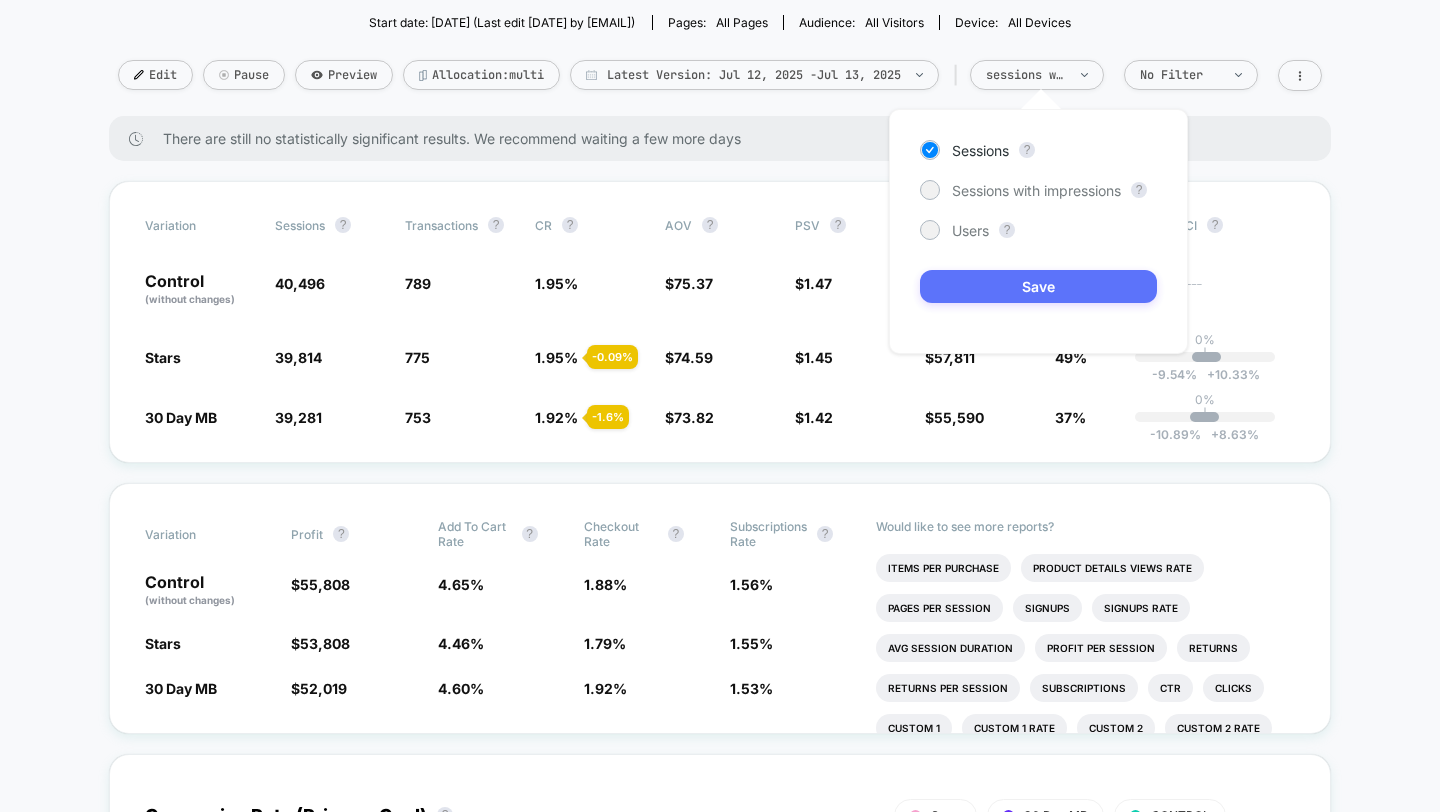 click on "Save" at bounding box center [1038, 286] 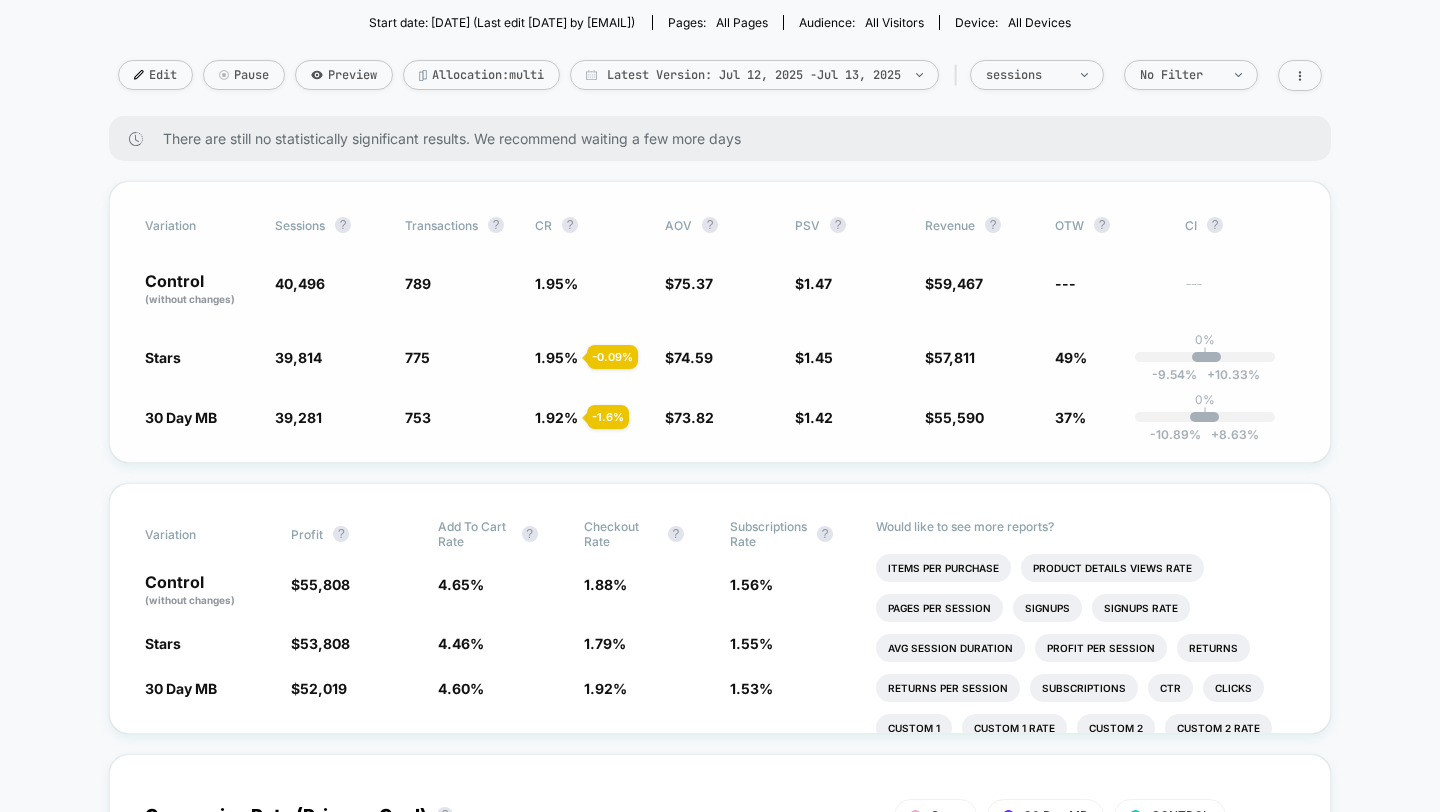 scroll, scrollTop: 0, scrollLeft: 0, axis: both 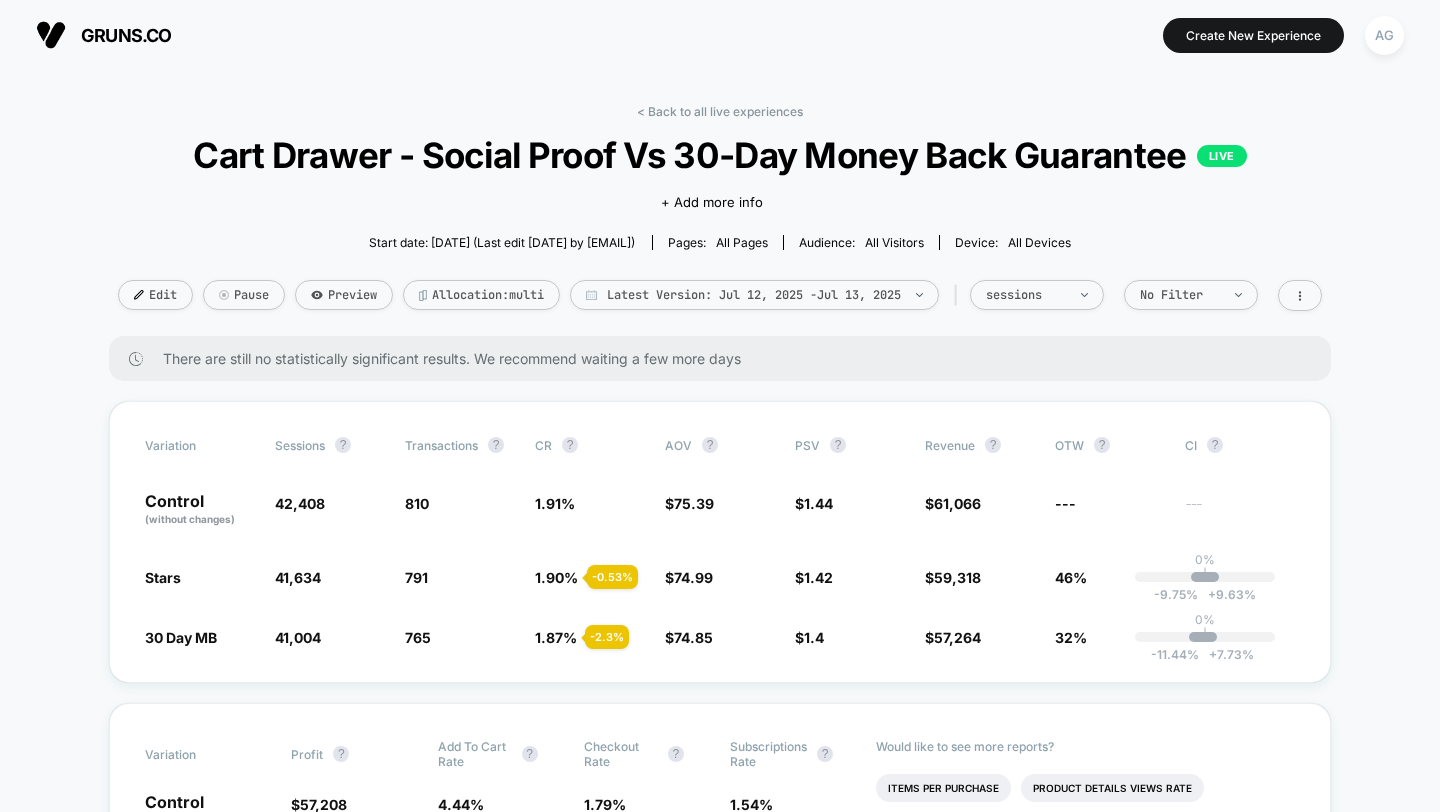 click on "< Back to all live experiences  Cart Drawer - Social Proof Vs 30-Day Money Back Guarantee  LIVE Click to edit experience details + Add more info Start date: [DATE] (Last edit [DATE] by [EMAIL]) Pages: all pages Audience: All Visitors Device: all devices Edit Pause  Preview Allocation:  multi Latest Version:     [DATE]    -    [DATE] |   sessions   No Filter There are still no statistically significant results. We recommend waiting a few more days Variation Sessions ? Transactions ? CR ? AOV ? PSV ? Revenue ? OTW ? CI ? Control (without changes) 42,408 810 1.91 % $ 75.39 $ 1.44 $ 61,066 --- --- Stars 41,634 - 1.8 % 791 - 0.53 % 1.90 % - 0.53 % $ 74.99 - 0.53 % $ 1.42 - 1.1 % $ 59,318 - 1.1 % 46% 0% | -9.75 % + 9.63 % 30 Day MB 41,004 - 3.3 % 765 - 2.3 % 1.87 % - 2.3 % $ 74.85 - 0.71 % $ 1.4 - 3 % $ 57,264 - 3 % 32% 0% | -11.44 % + 7.73 % Variation Profit ? Add To Cart Rate ? Checkout Rate ? Subscriptions Rate ? Control (without changes) $ 57,208 4.44 % 1.79 % 1.54 % Stars $" at bounding box center [720, 3575] 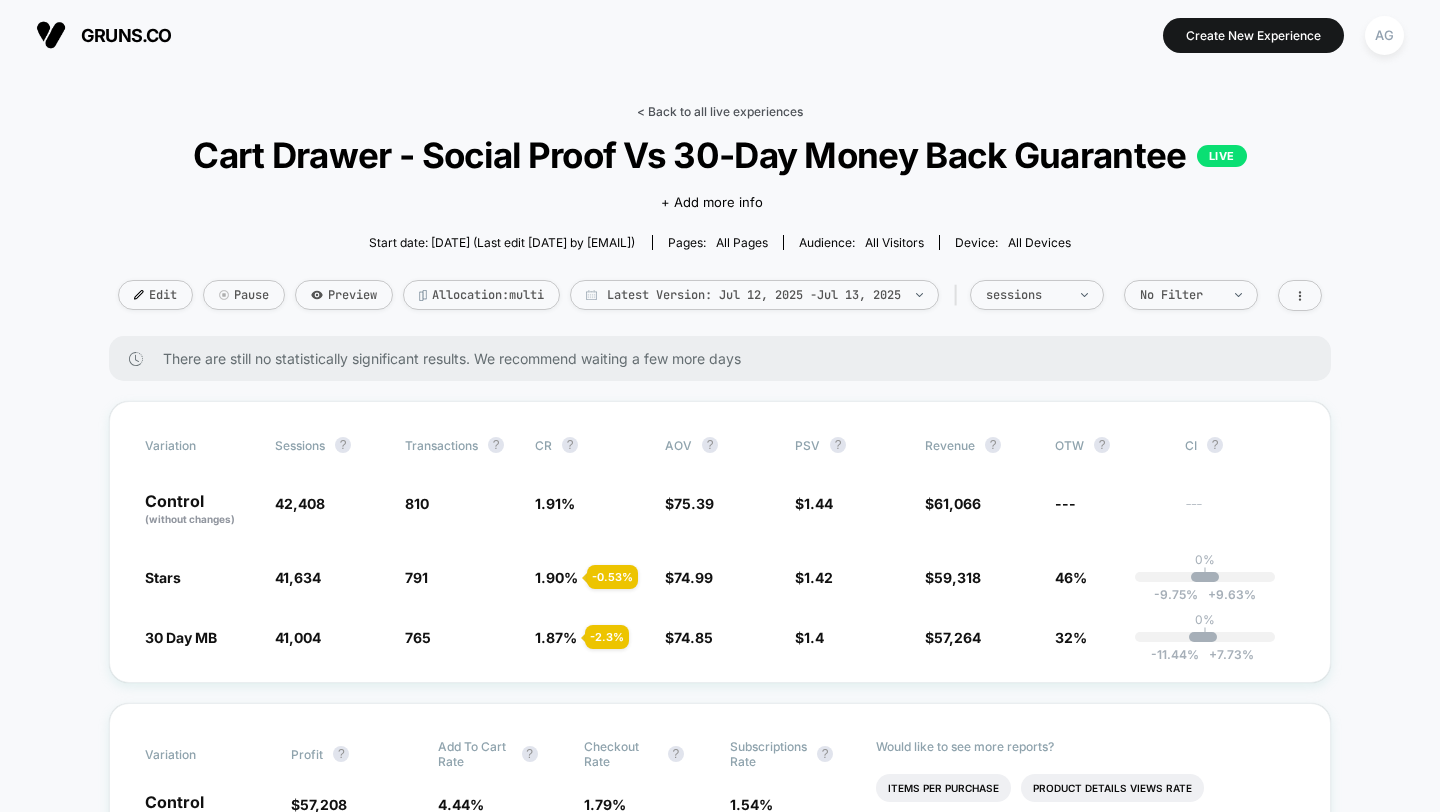click on "< Back to all live experiences" at bounding box center (720, 111) 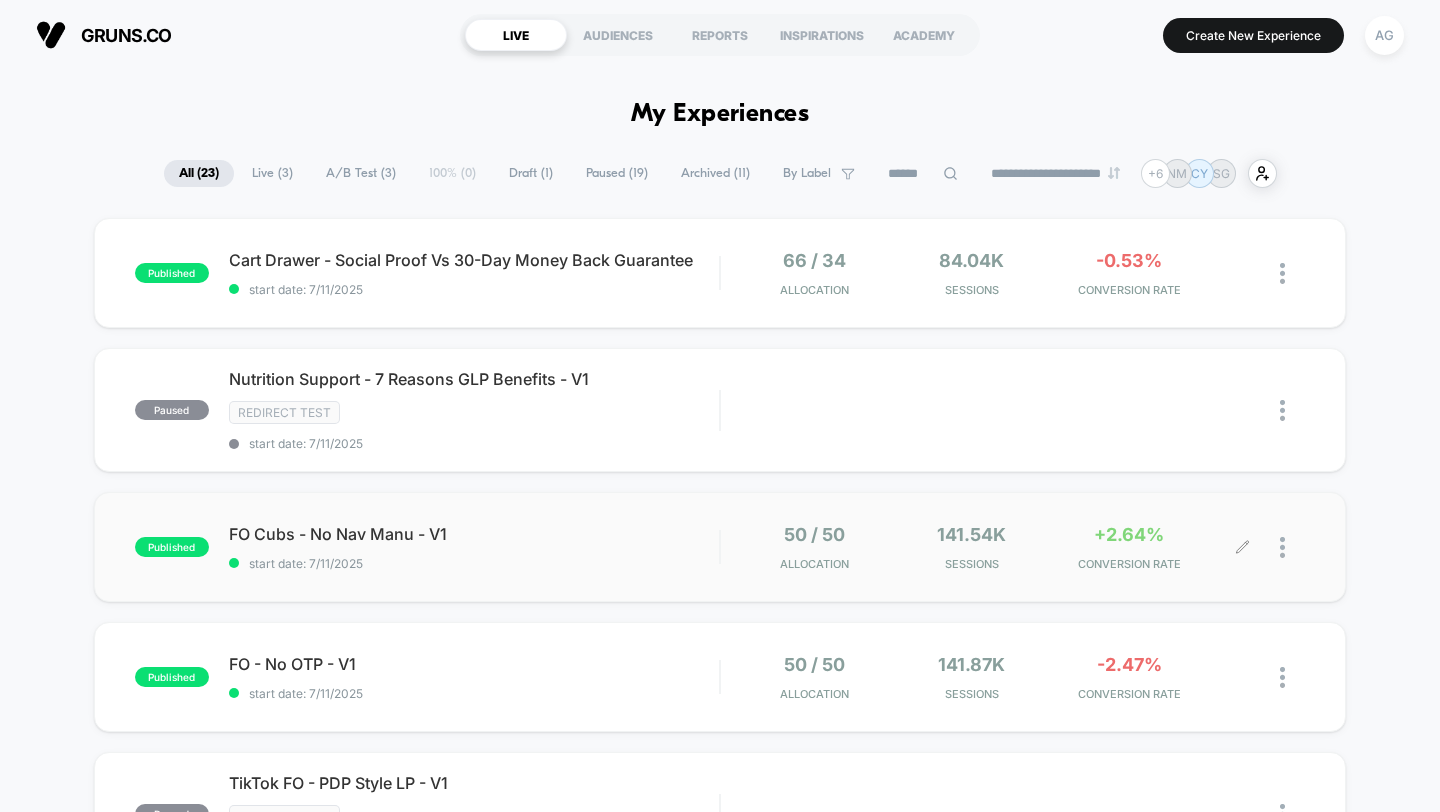 click on "Sessions" at bounding box center (971, 564) 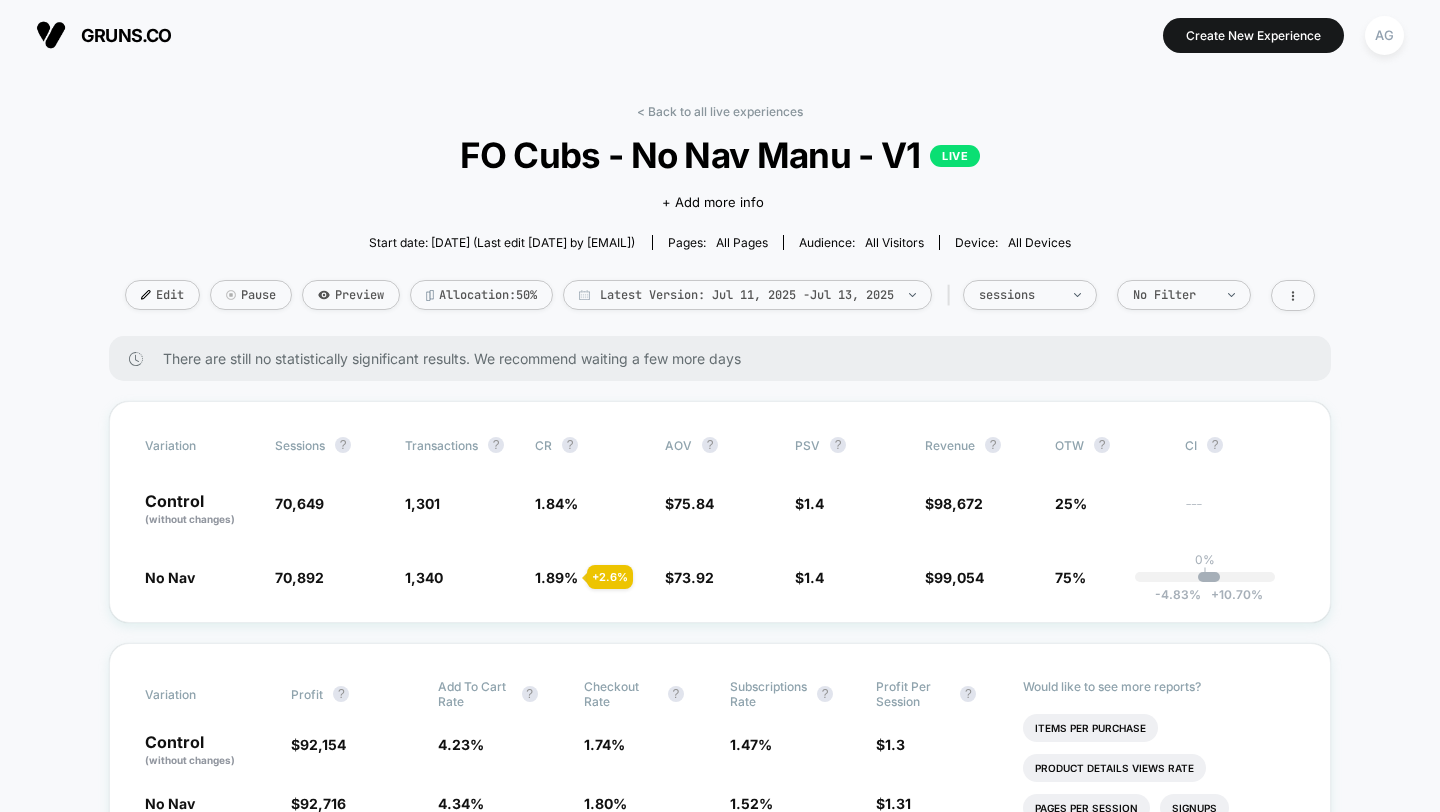 scroll, scrollTop: 72, scrollLeft: 0, axis: vertical 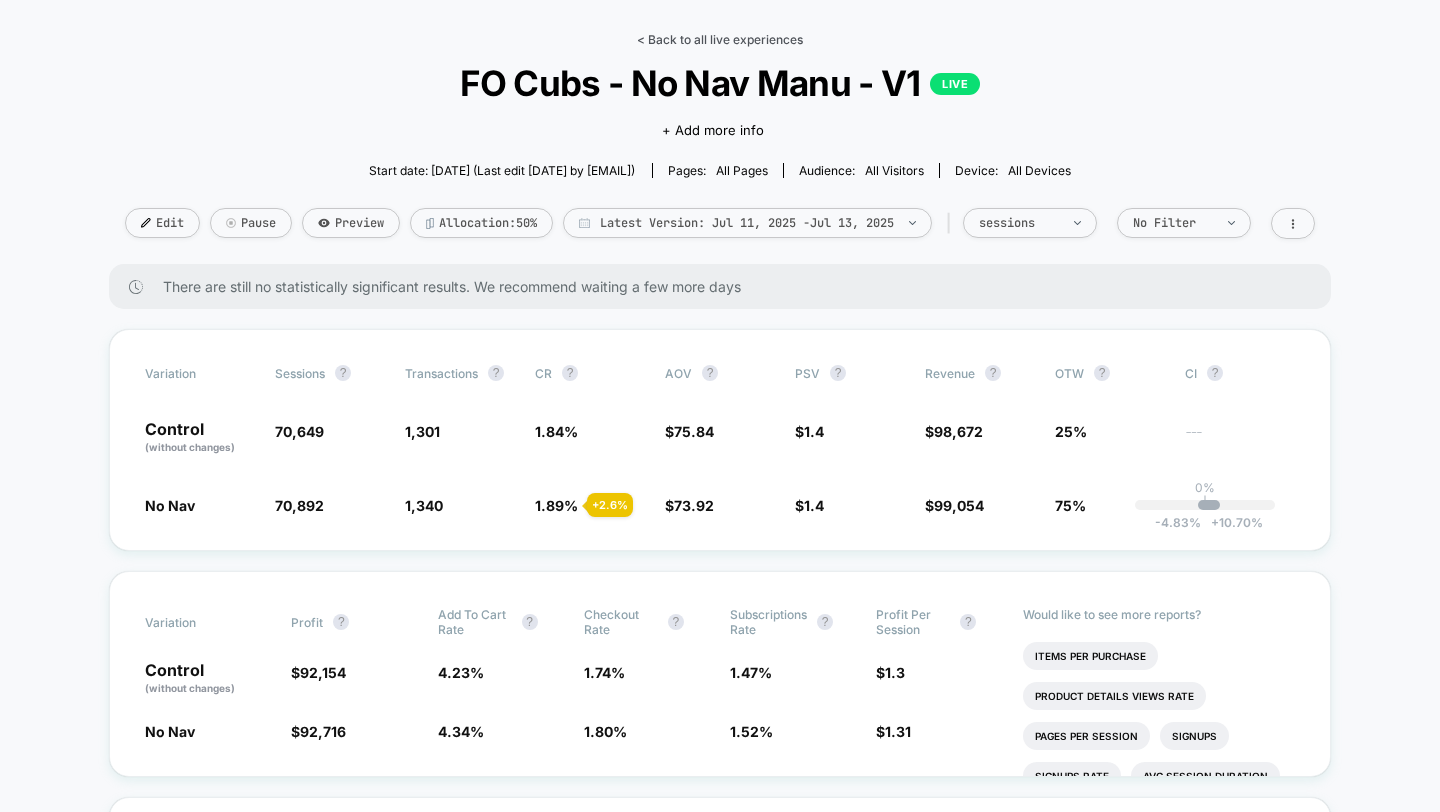 click on "< Back to all live experiences" at bounding box center [720, 39] 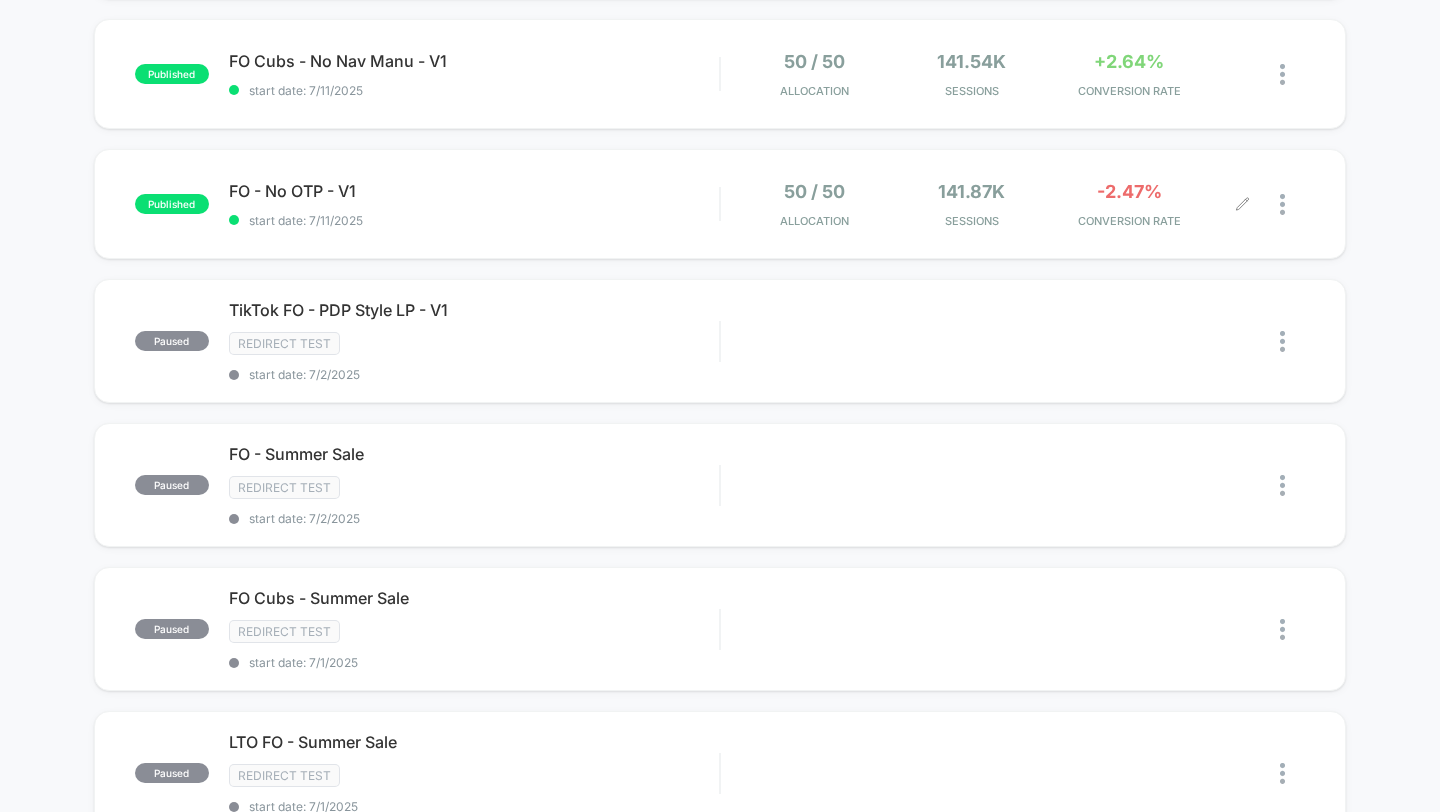 scroll, scrollTop: 0, scrollLeft: 0, axis: both 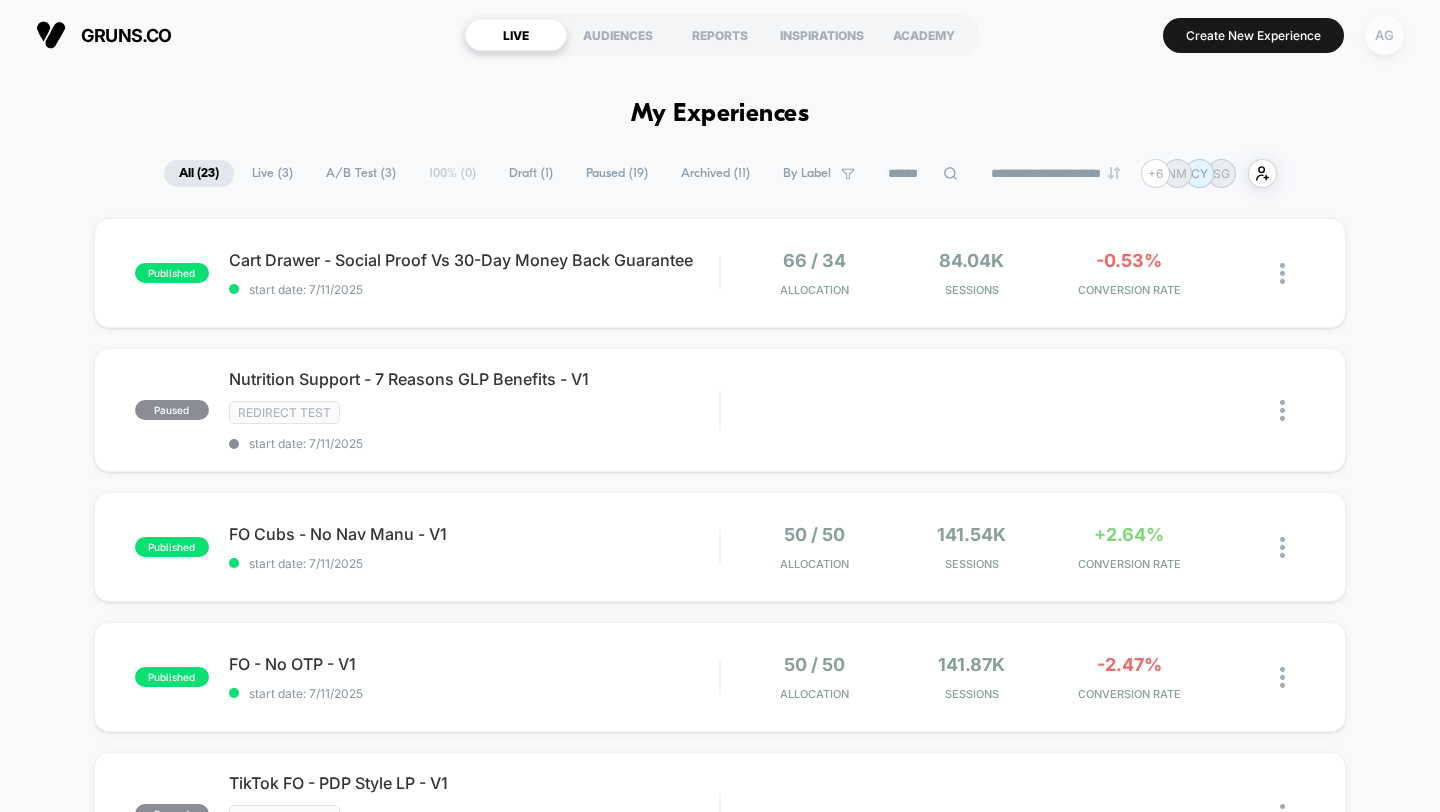 click on "AG" at bounding box center (1384, 35) 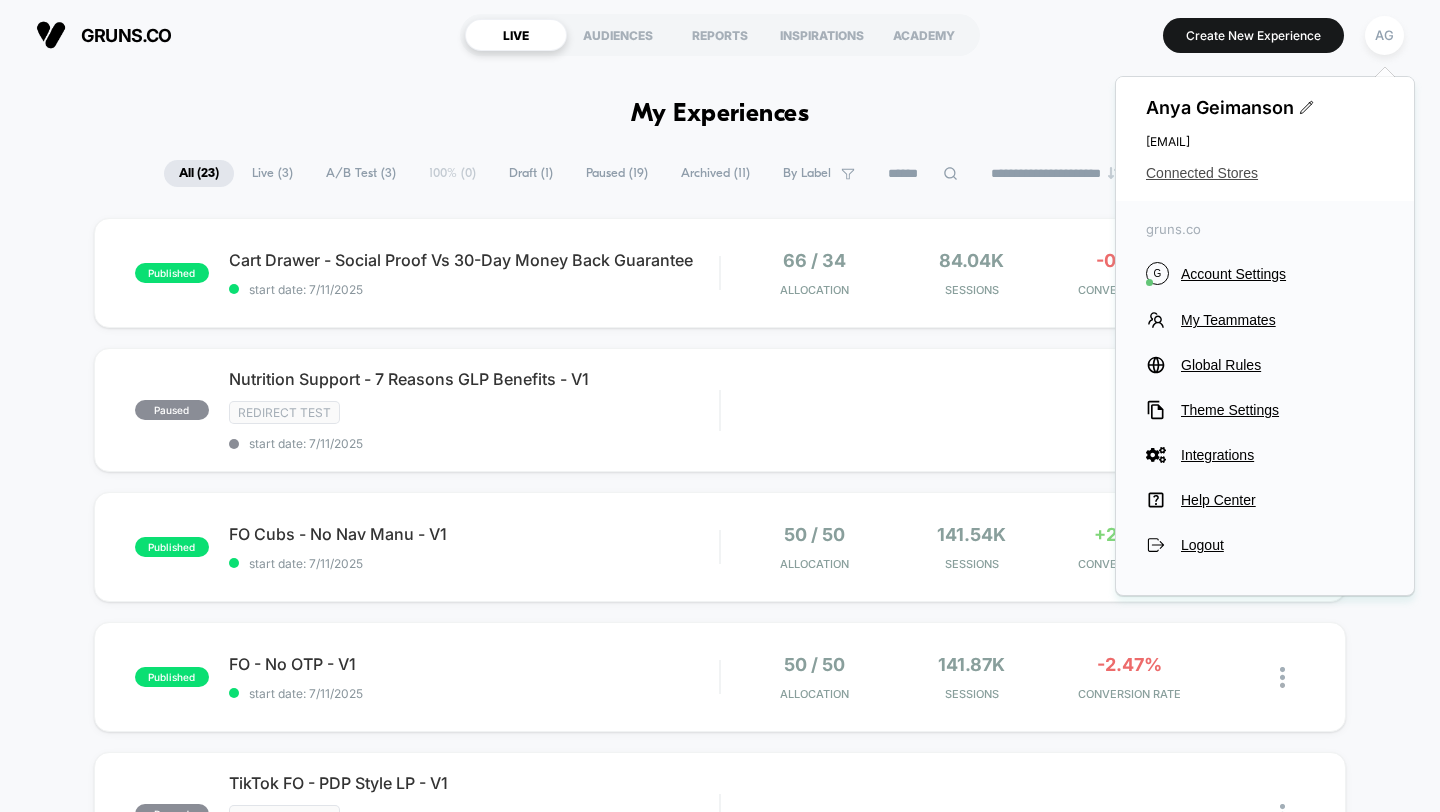 click on "Connected Stores" at bounding box center [1265, 173] 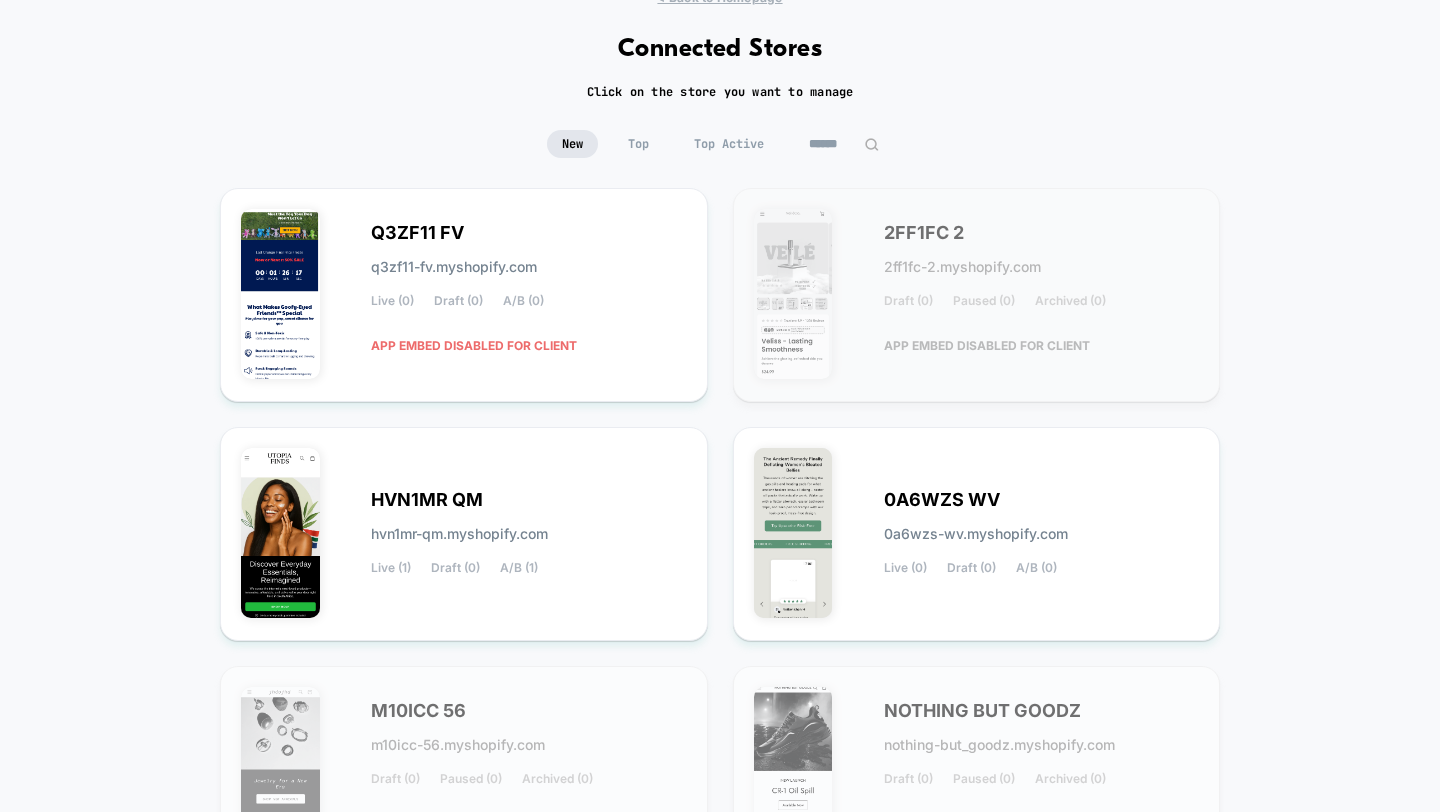scroll, scrollTop: 0, scrollLeft: 0, axis: both 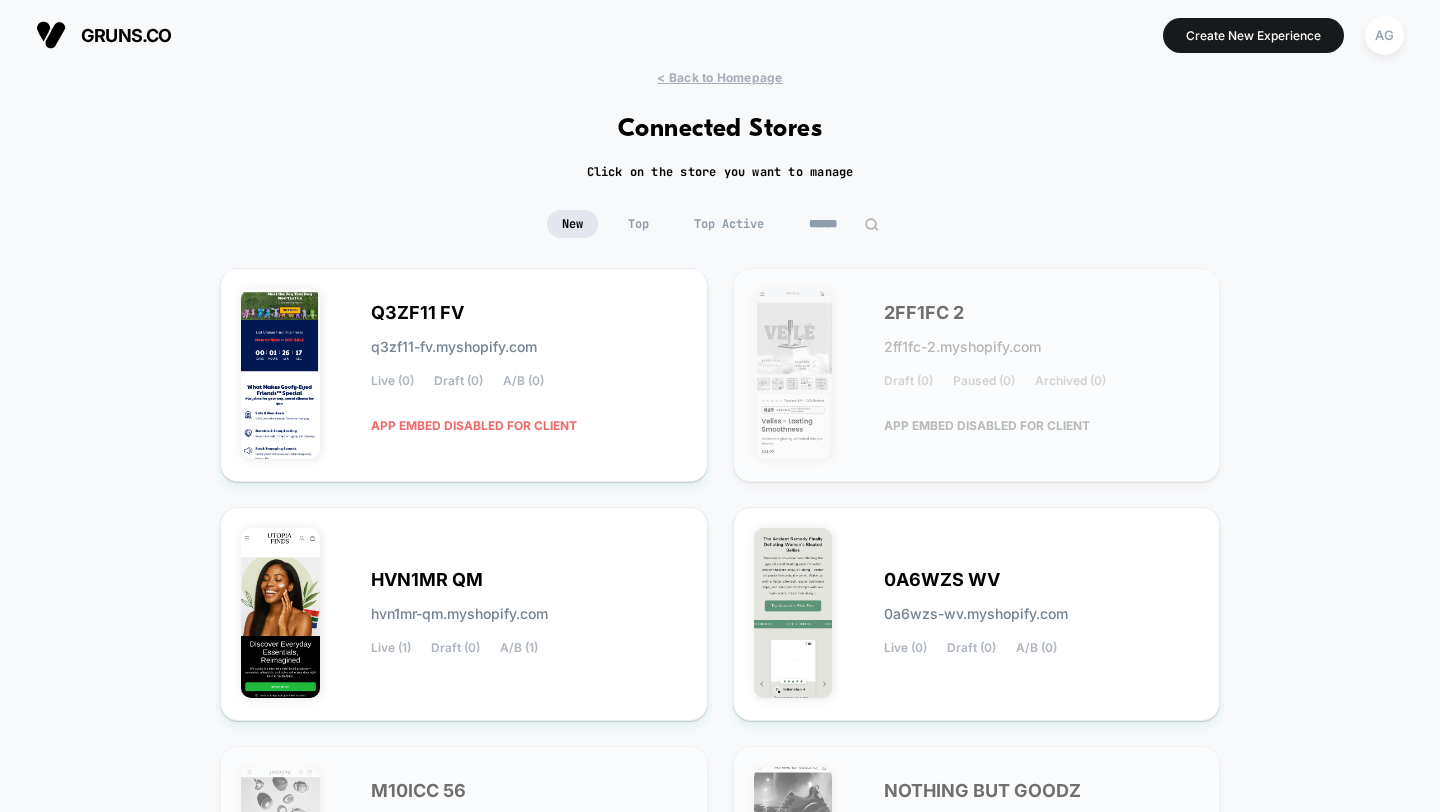 click on "Top Active" at bounding box center (729, 224) 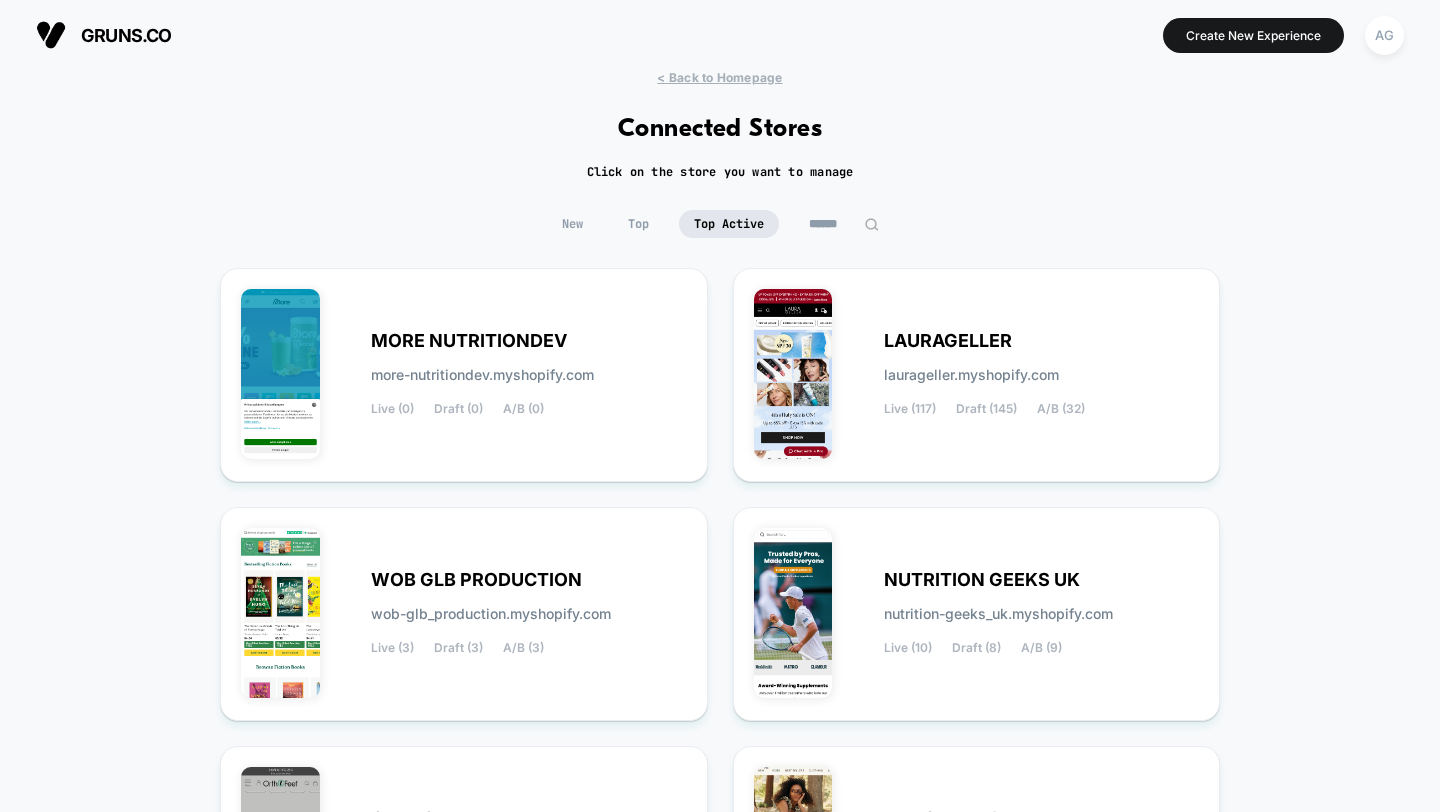 click at bounding box center (844, 224) 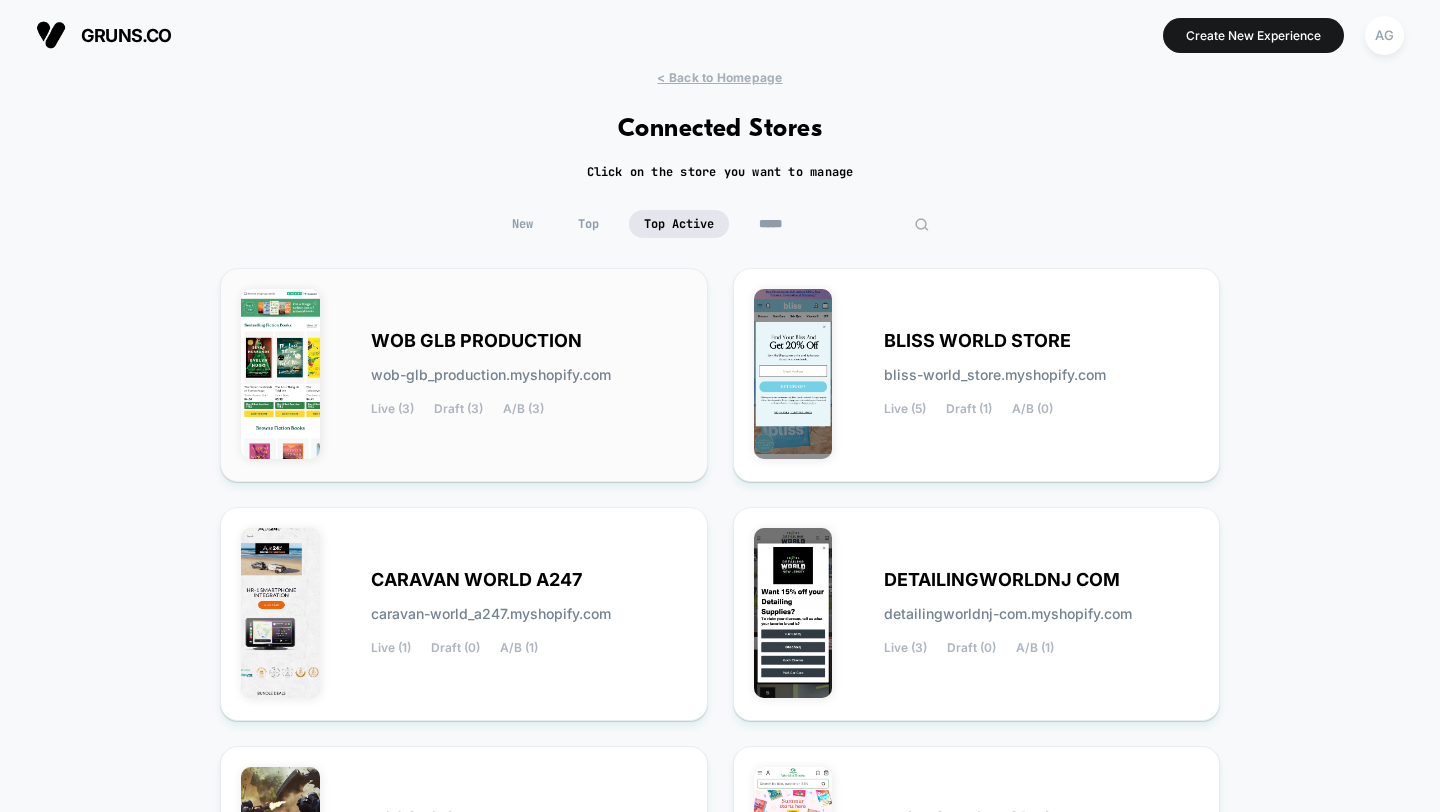 type on "*****" 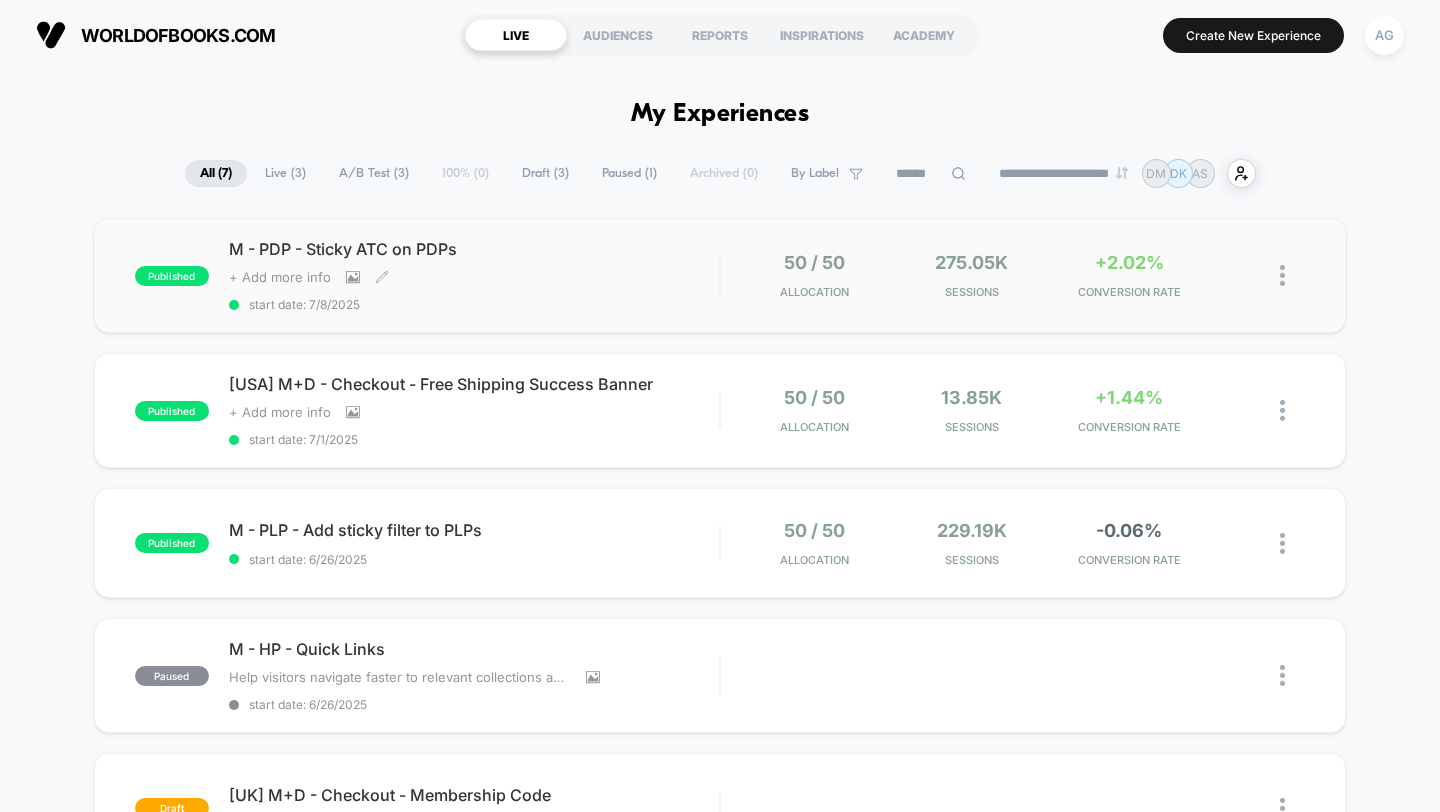 click on "start date: 7/8/2025" at bounding box center (474, 304) 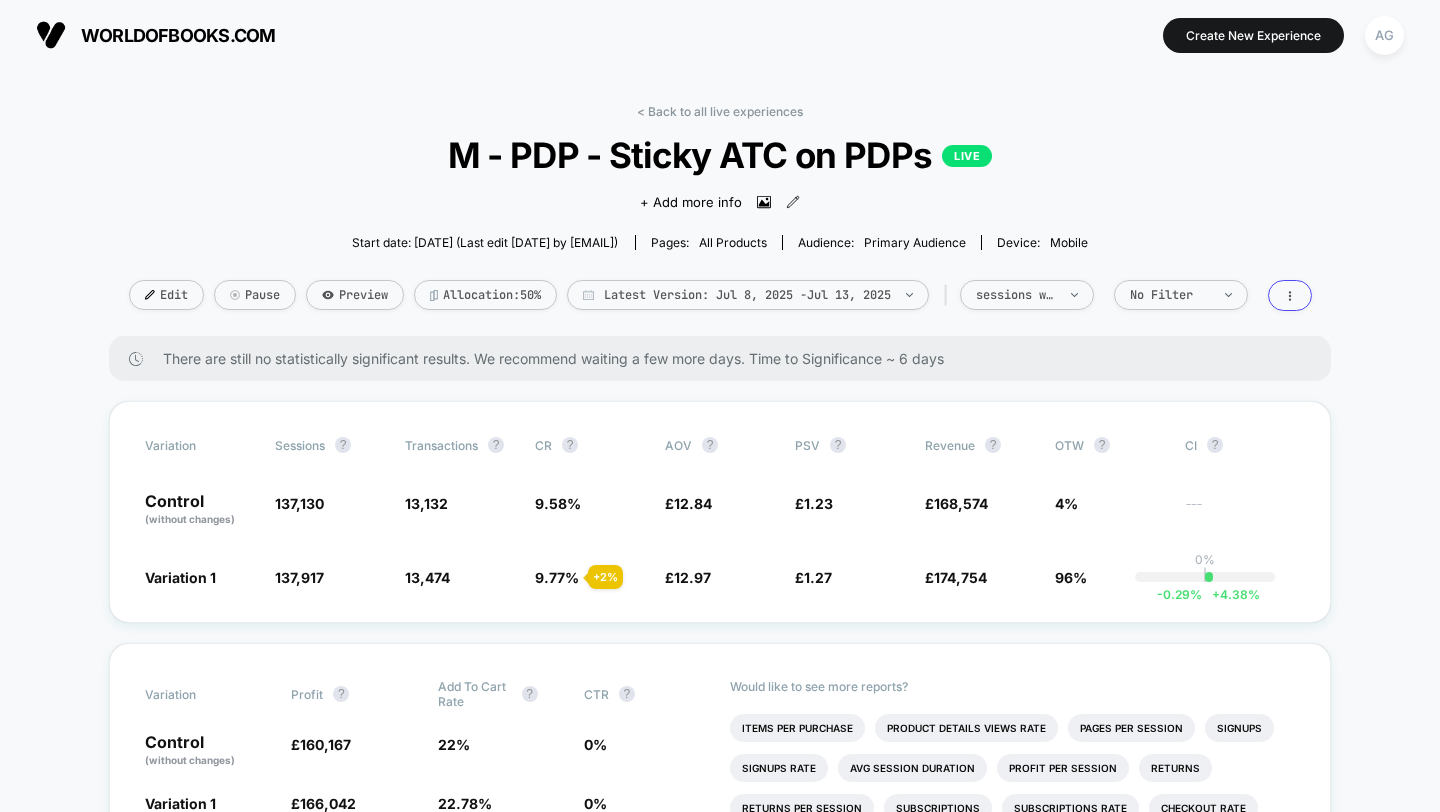 click on "< Back to all live experiences  M - PDP - Sticky ATC on PDPs LIVE Click to view images Click to edit experience details + Add more info Start date: [DATE] (Last edit [DATE] by [EMAIL]) Pages: all products Audience: Primary Audience Device: mobile Edit Pause  Preview Allocation:  50% Latest Version:     [DATE]    -    [DATE] |   sessions with impression   No Filter There are still no statistically significant results. We recommend waiting a few more days . Time to Significance ~ 6 days Variation Sessions ? Transactions ? CR ? AOV ? PSV ? Revenue ? OTW ? CI ? Control (without changes) 137,130 13,132 9.58 % £ 12.84 £ 1.23 £ 168,574 4% --- Variation 1 137,917 + 0.57 % 13,474 + 2 % 9.77 % + 2 % £ 12.97 + 1 % £ 1.27 + 3.1 % £ 174,754 + 3.1 % 96% 0% | -0.29 % + 4.38 % Variation Profit ? Add To Cart Rate ? CTR ? Control (without changes) £ 160,167 22 % 0 % Variation 1 £ 166,042 + 3.1 % 22.78 % + 3.5 % 0 % Would like to see more reports? Items Per Purchase Product Details Views Rate" at bounding box center (720, 1902) 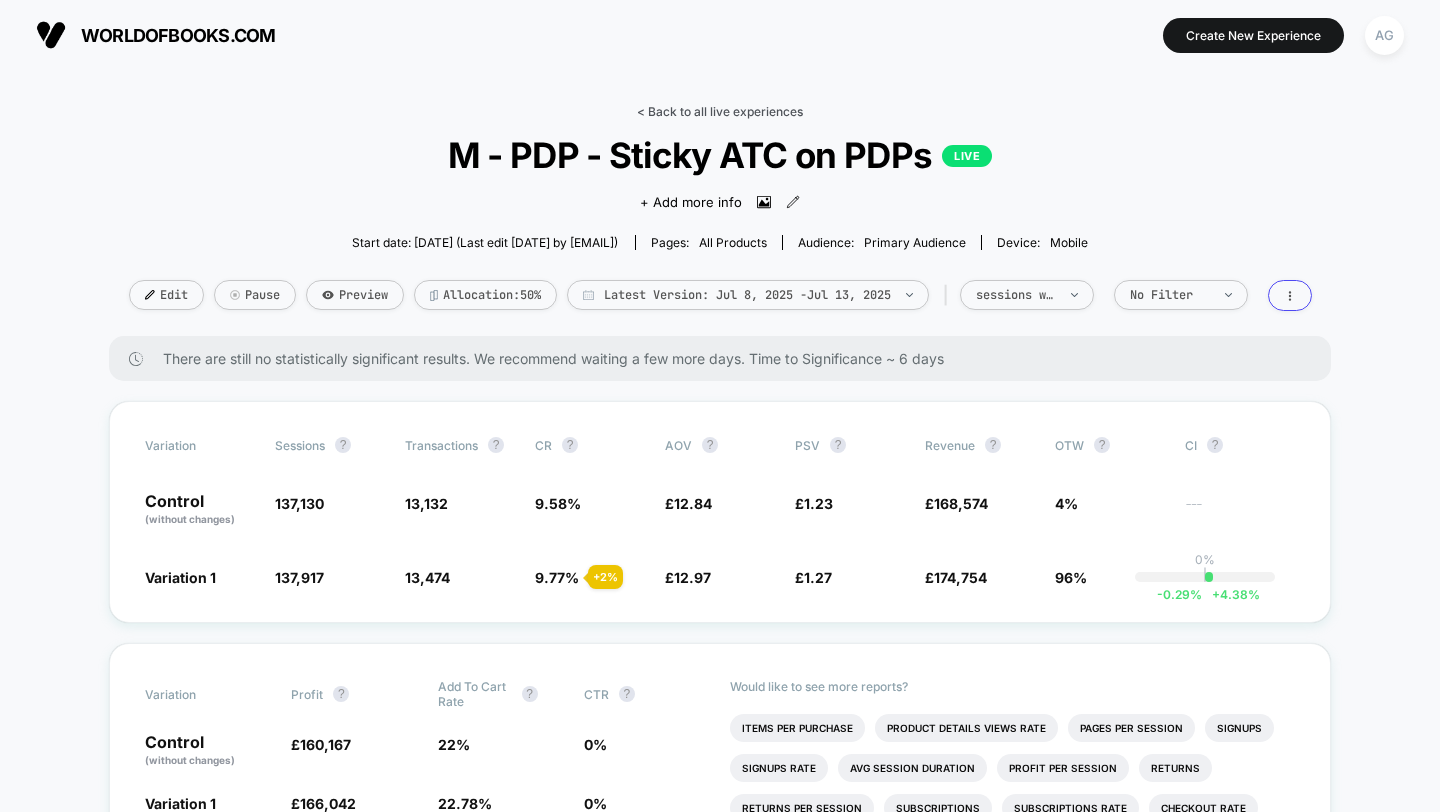 click on "< Back to all live experiences" at bounding box center (720, 111) 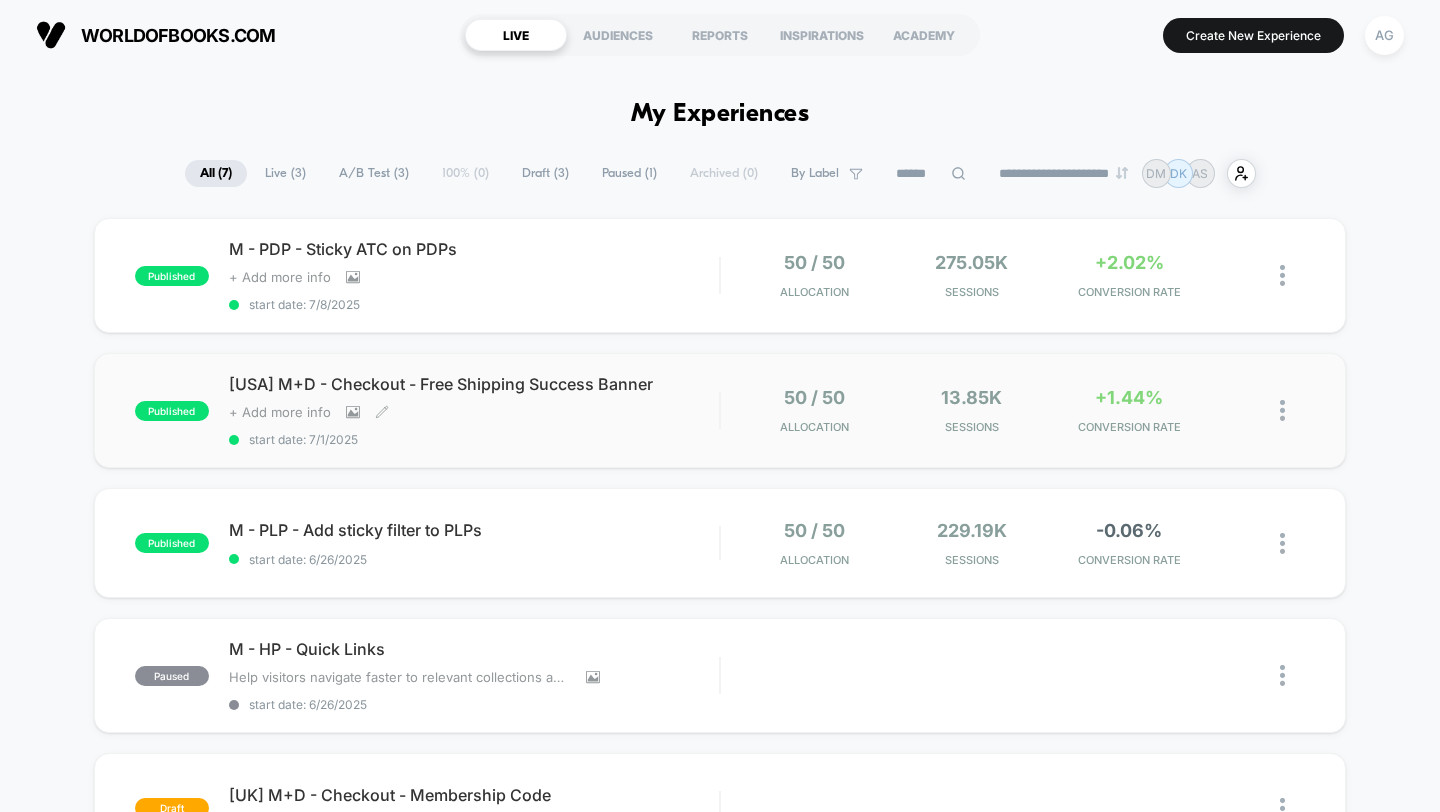 click on "[USA] M+D - Checkout - Free Shipping Success Banner Click to view images Click to edit experience details + Add more info start date: 7/1/2025" at bounding box center [474, 410] 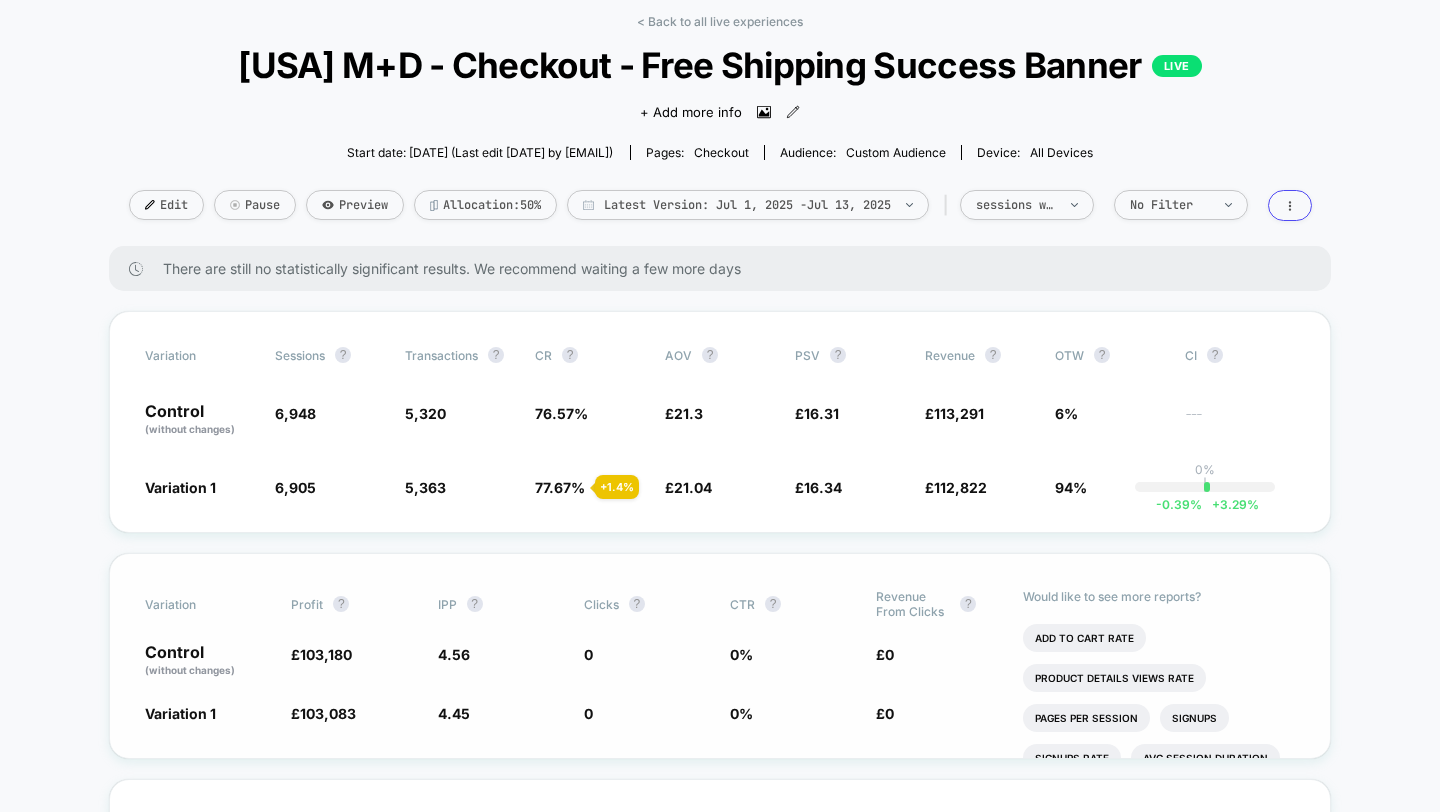 scroll, scrollTop: 107, scrollLeft: 0, axis: vertical 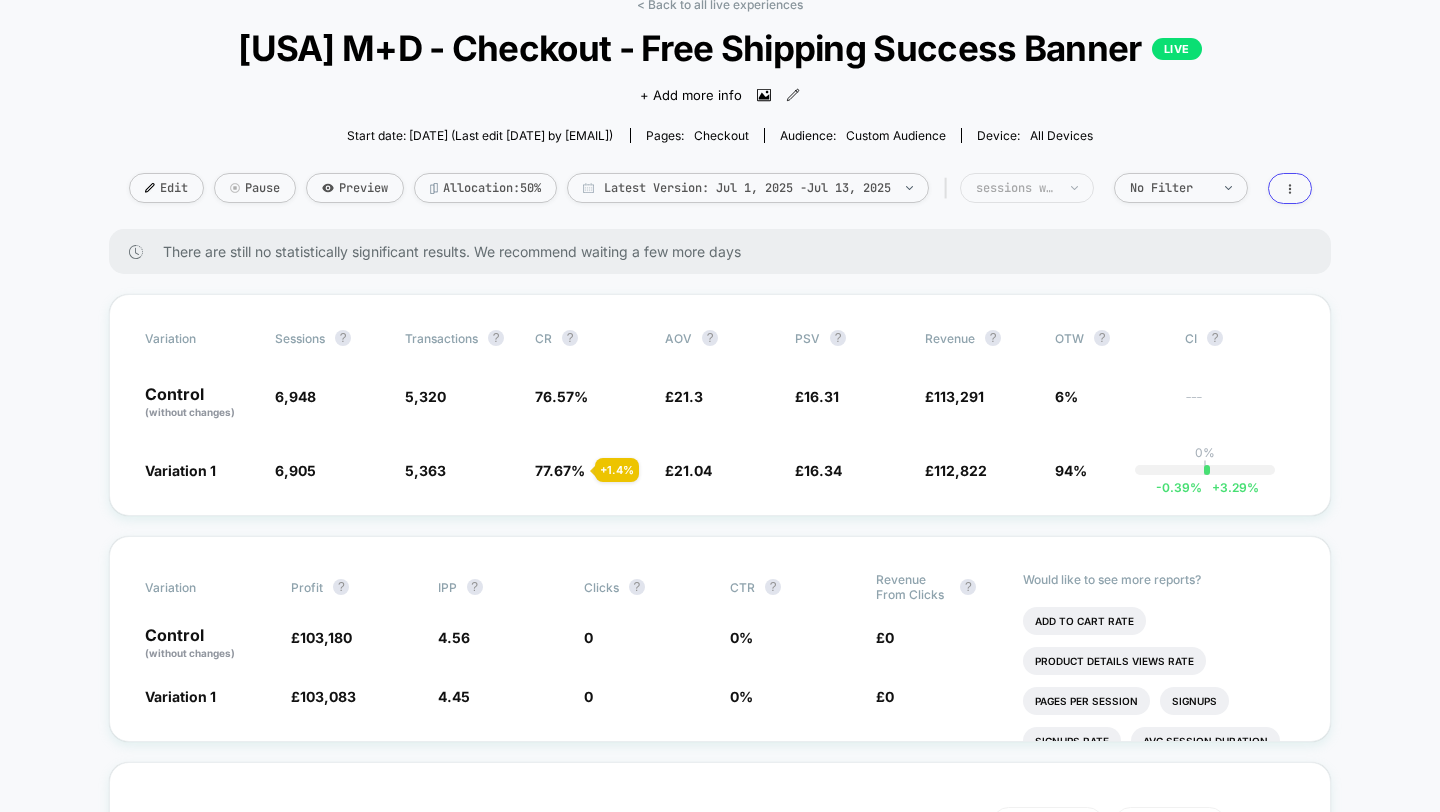 click on "sessions with impression" at bounding box center [1027, 188] 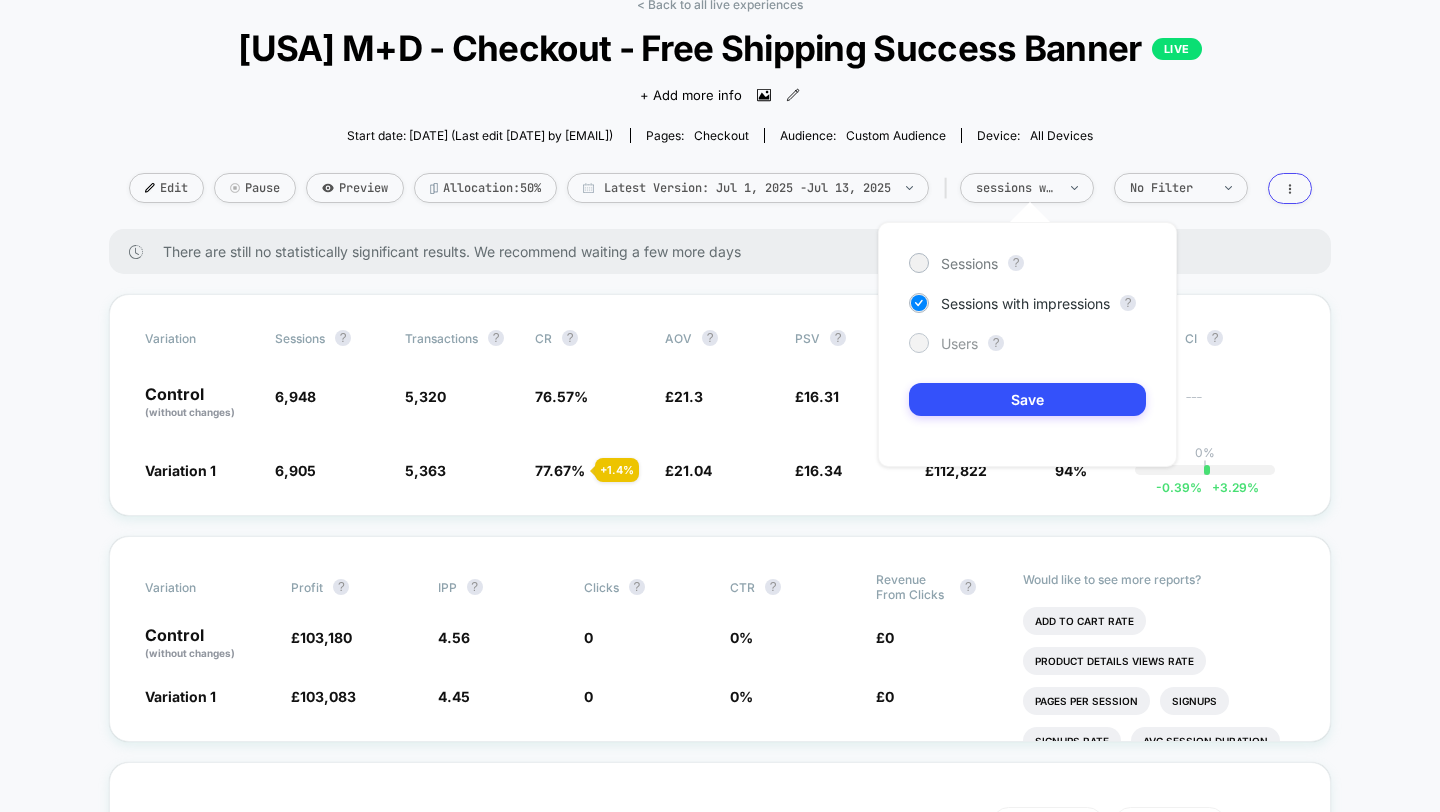 click on "Users" at bounding box center (959, 343) 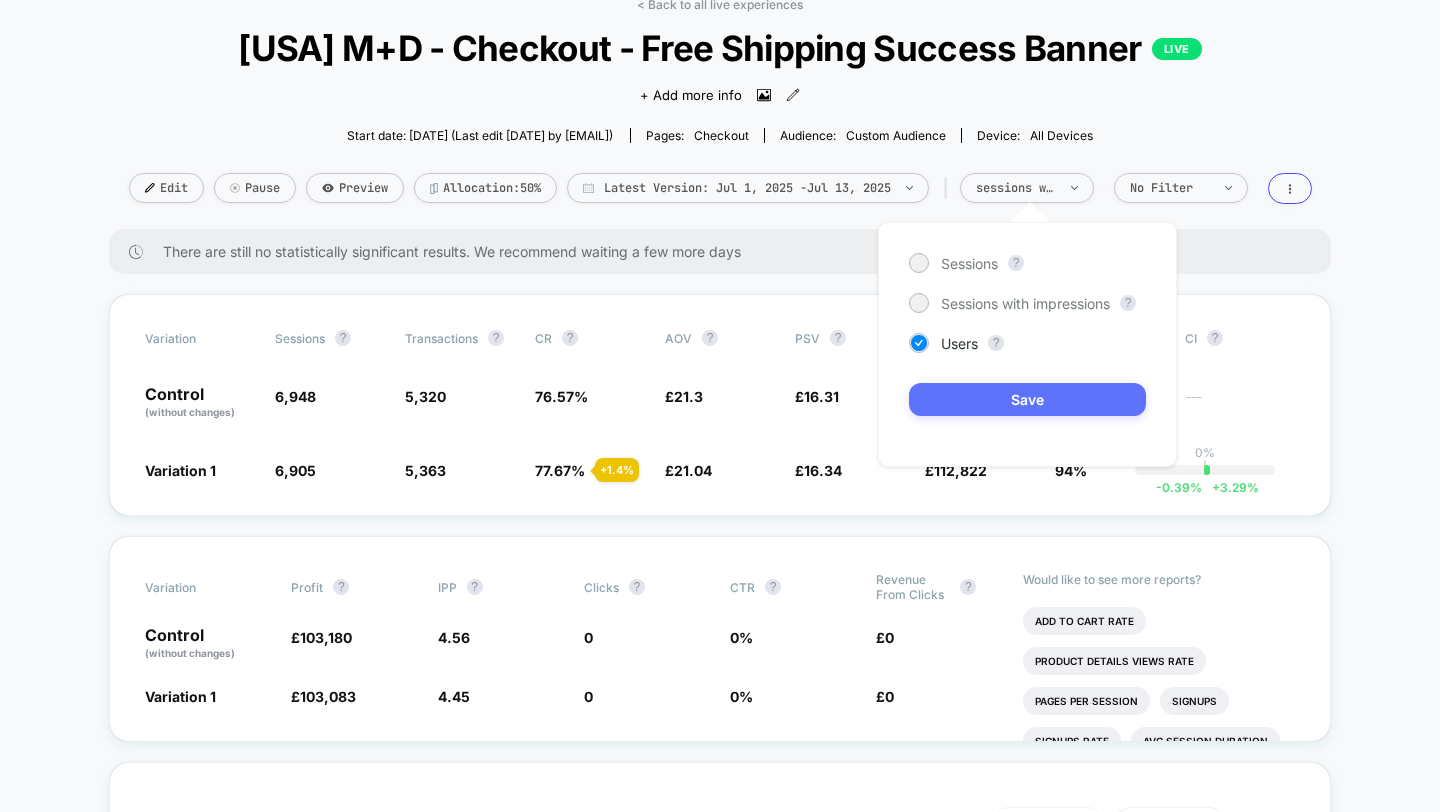 click on "Save" at bounding box center [1027, 399] 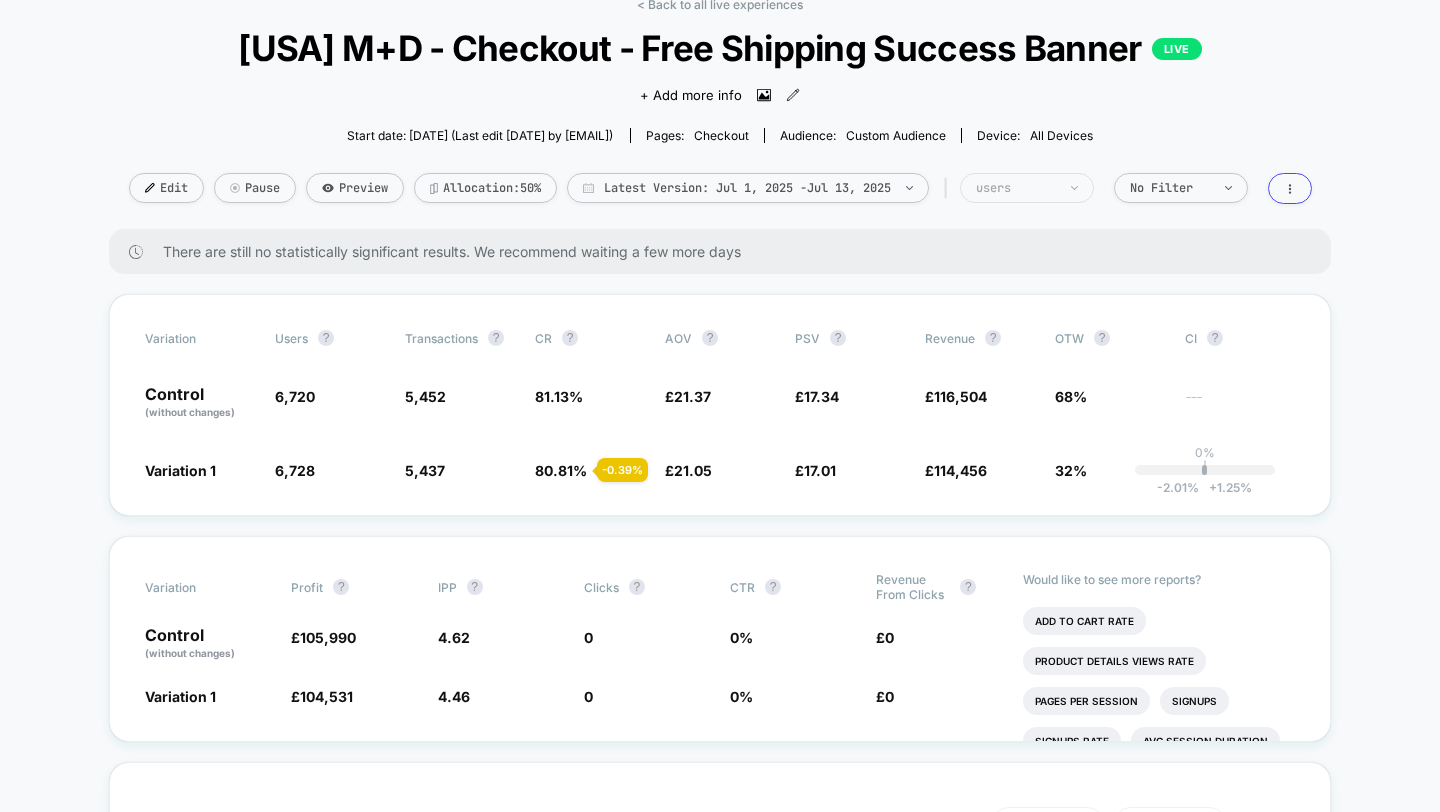 click on "users" at bounding box center [1016, 188] 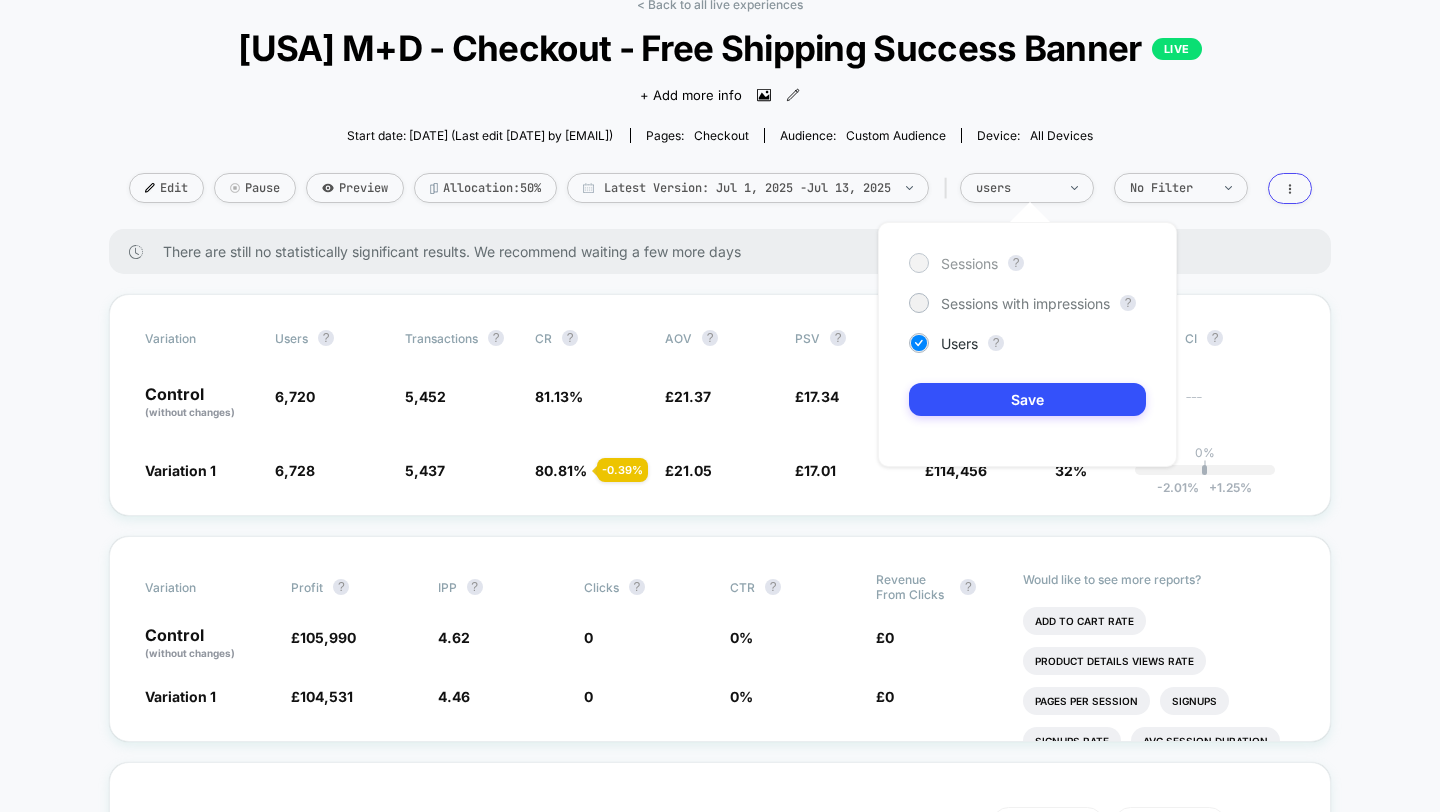 click on "Sessions" at bounding box center (969, 263) 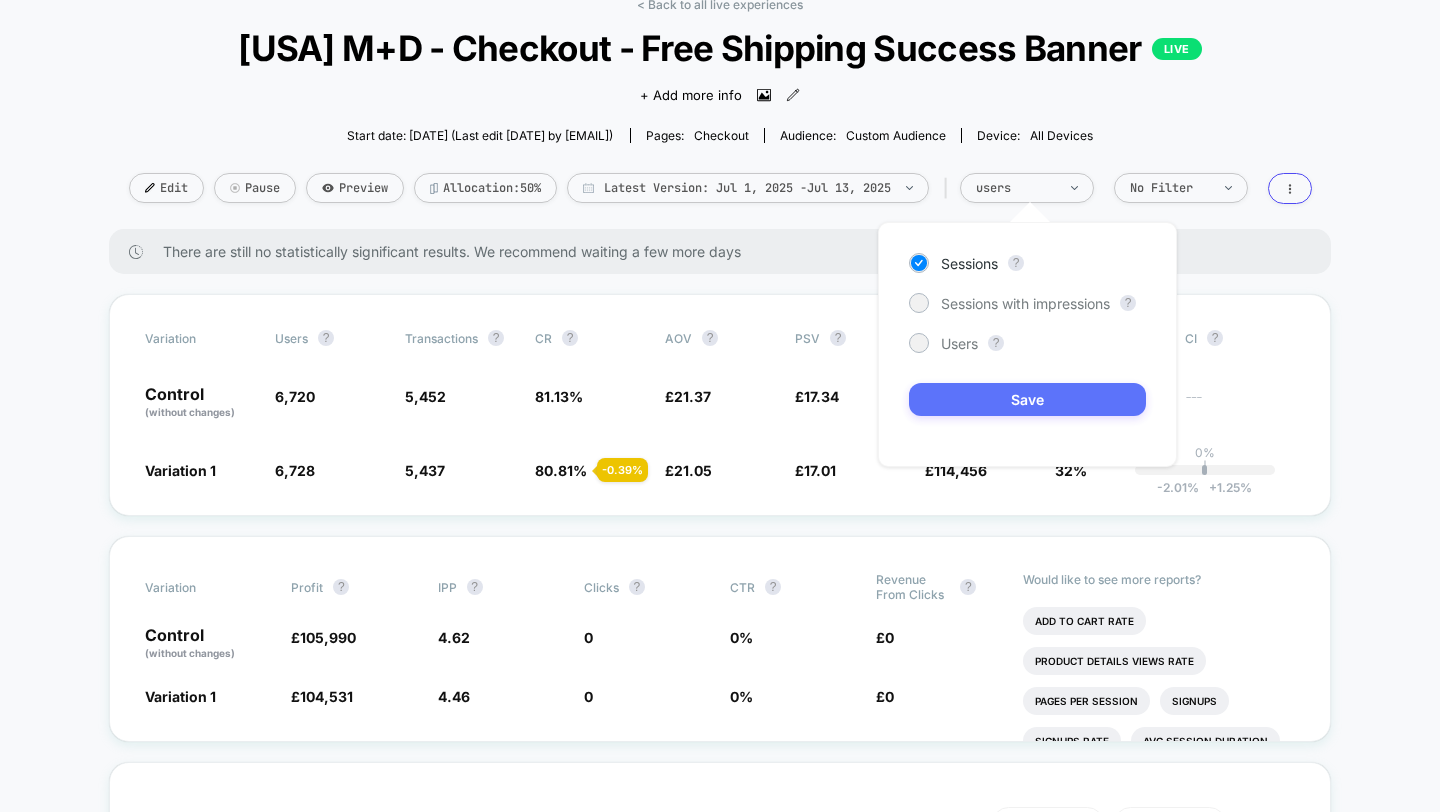 click on "Save" at bounding box center (1027, 399) 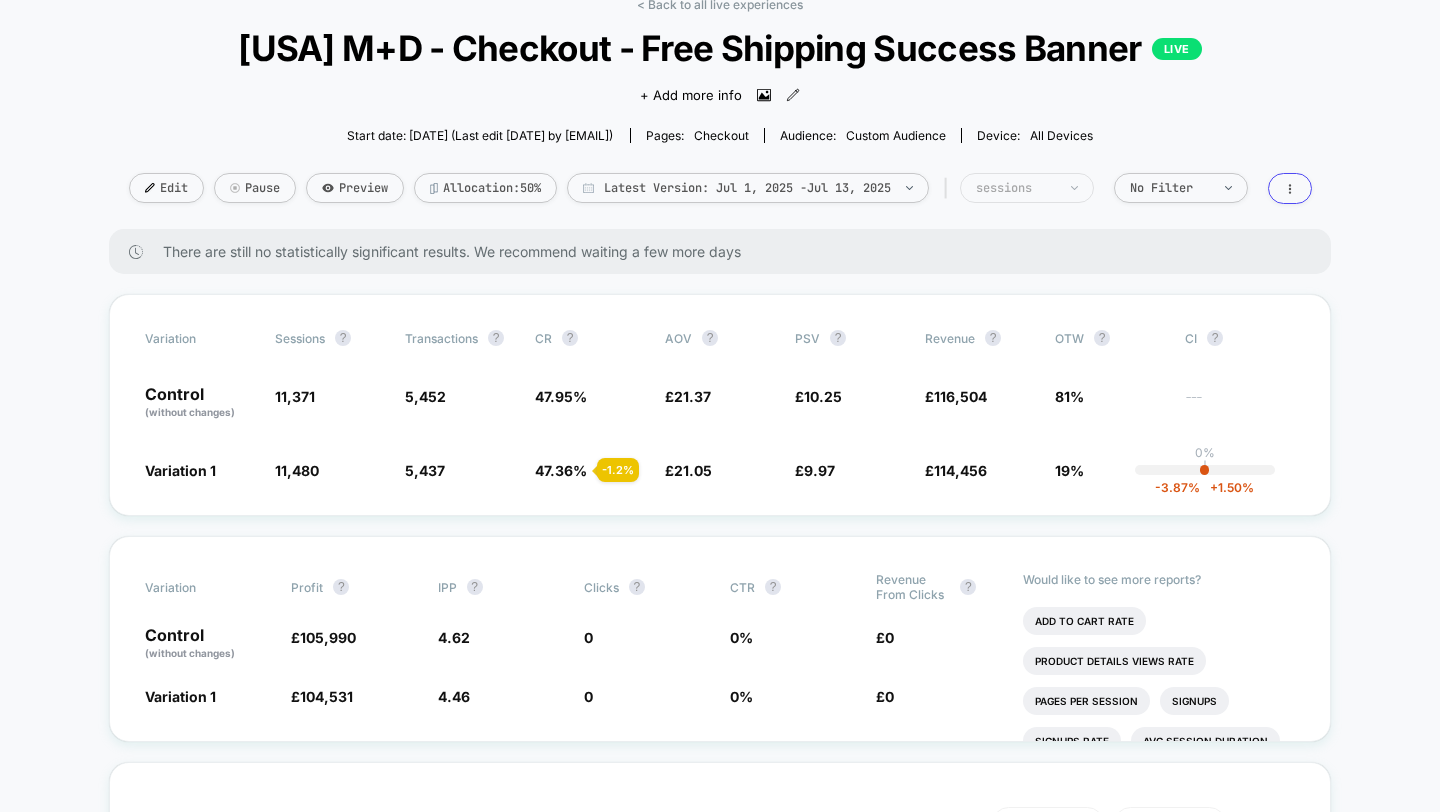 click on "sessions" at bounding box center [1027, 188] 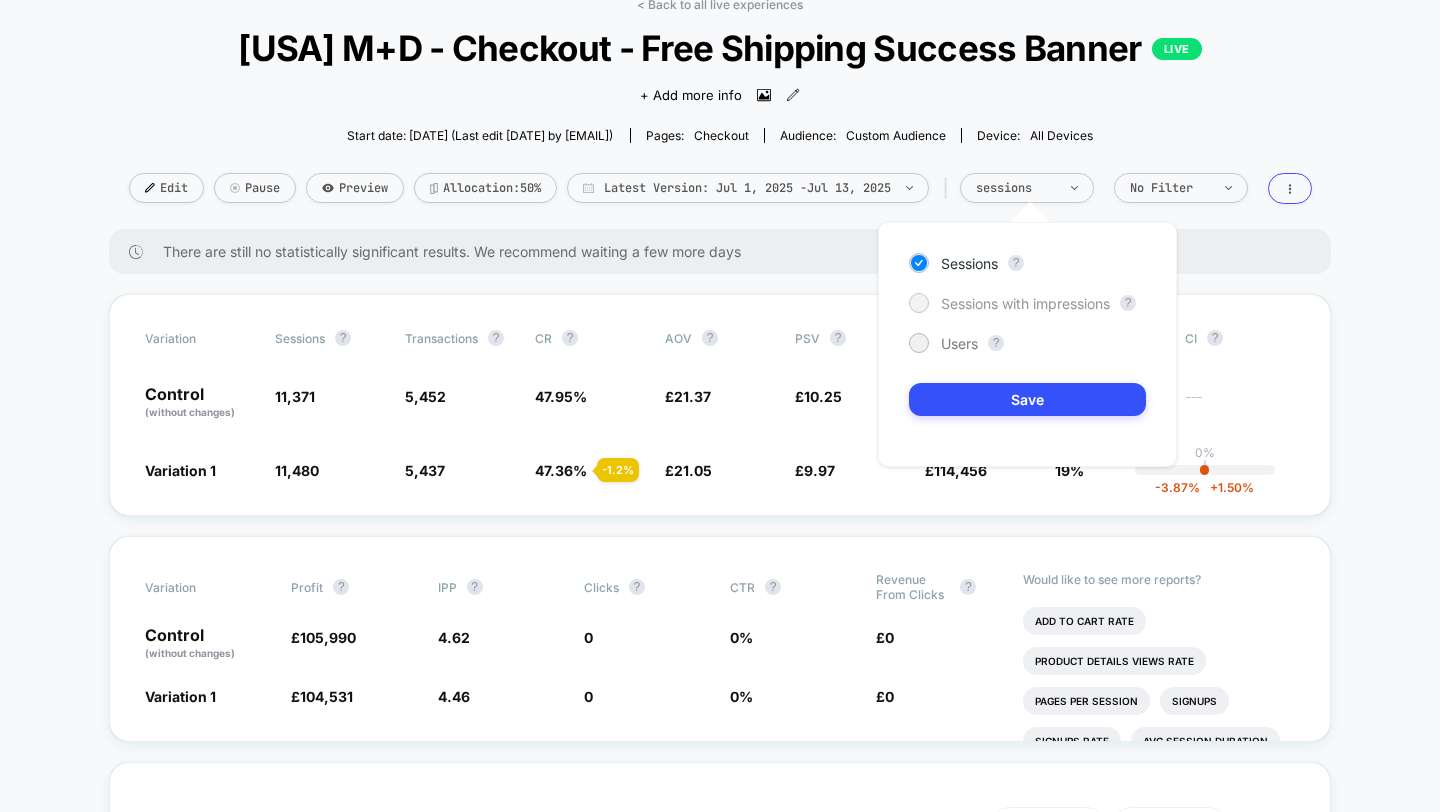 click on "Sessions with impressions" at bounding box center (1025, 303) 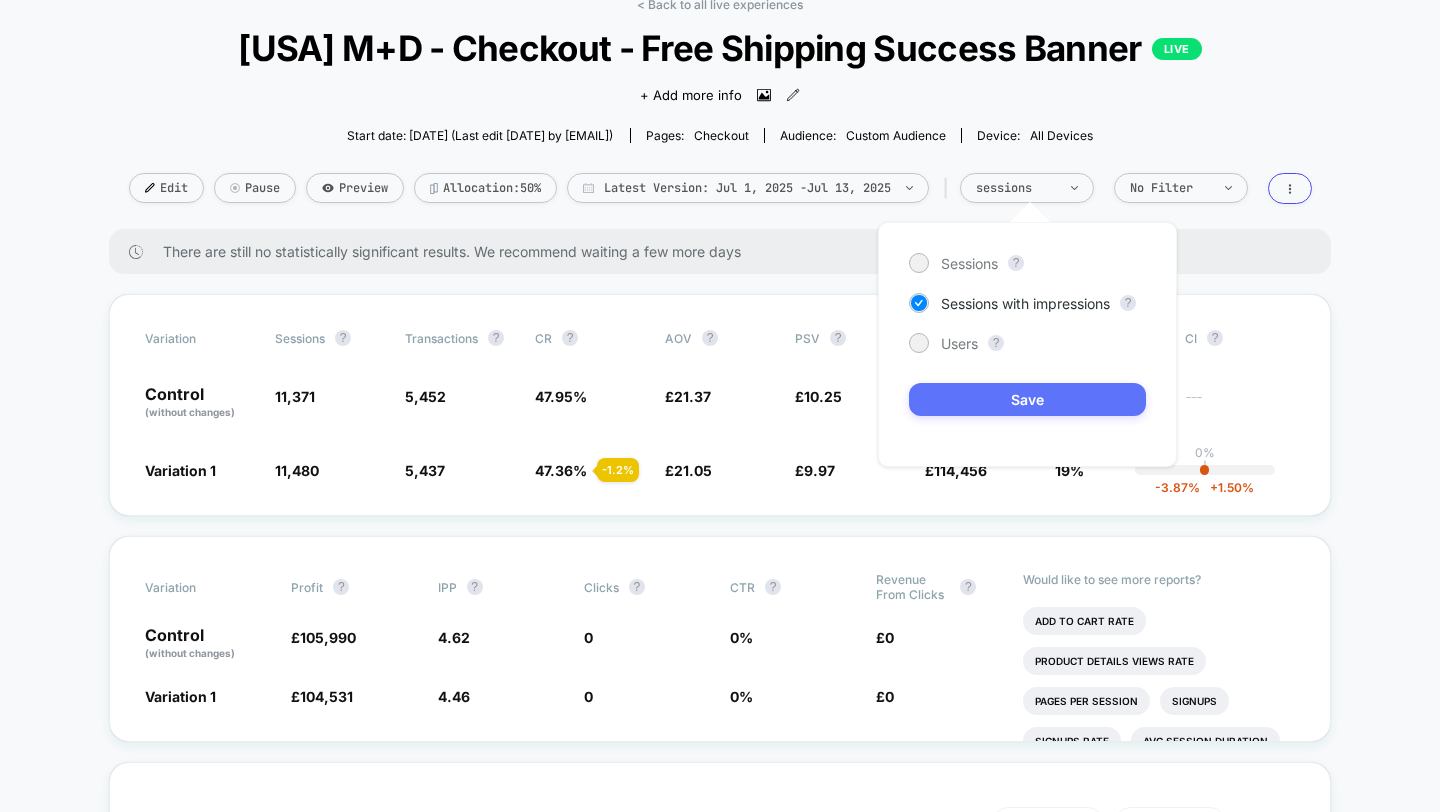 click on "Save" at bounding box center (1027, 399) 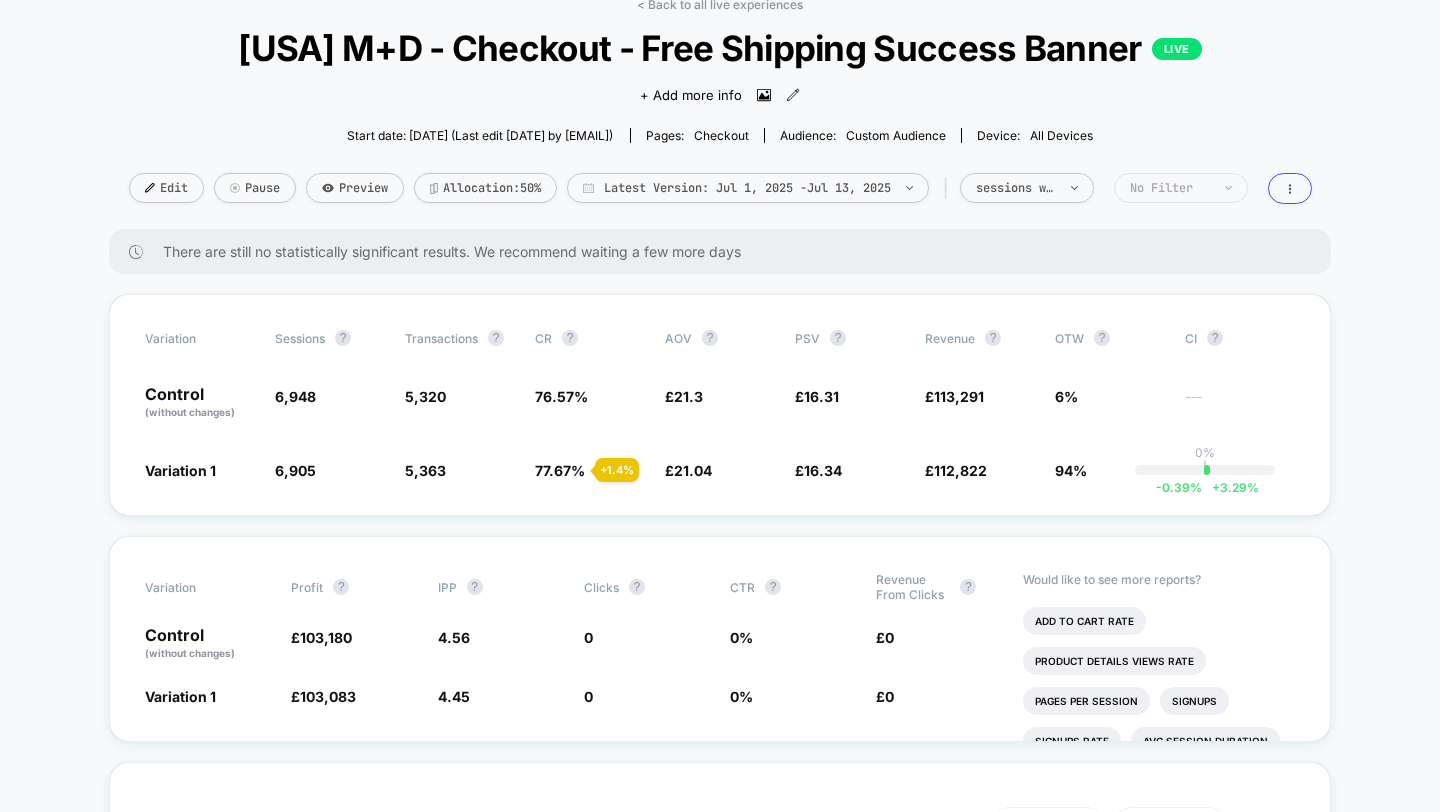 click on "No Filter" at bounding box center [1170, 188] 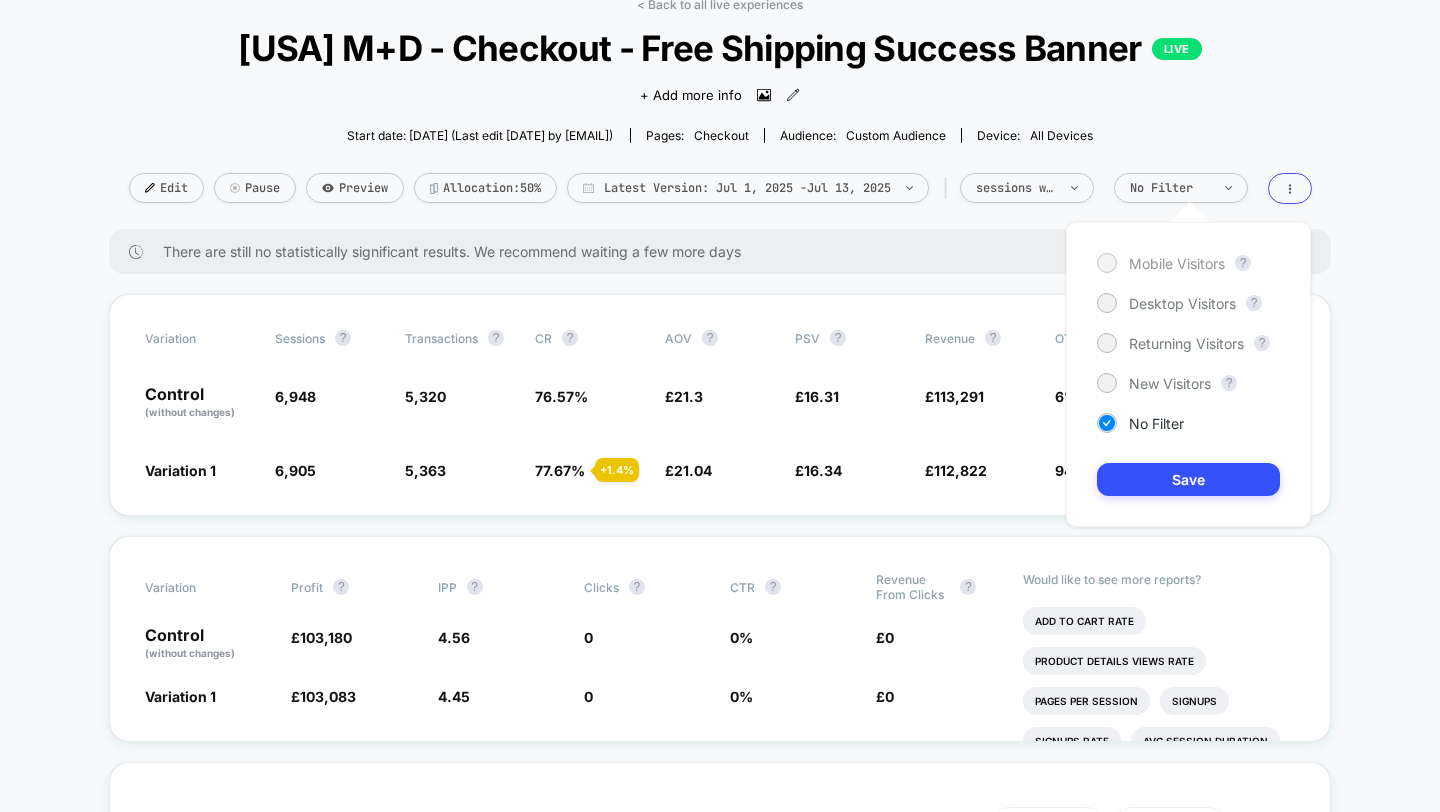 click on "Mobile Visitors" at bounding box center [1177, 263] 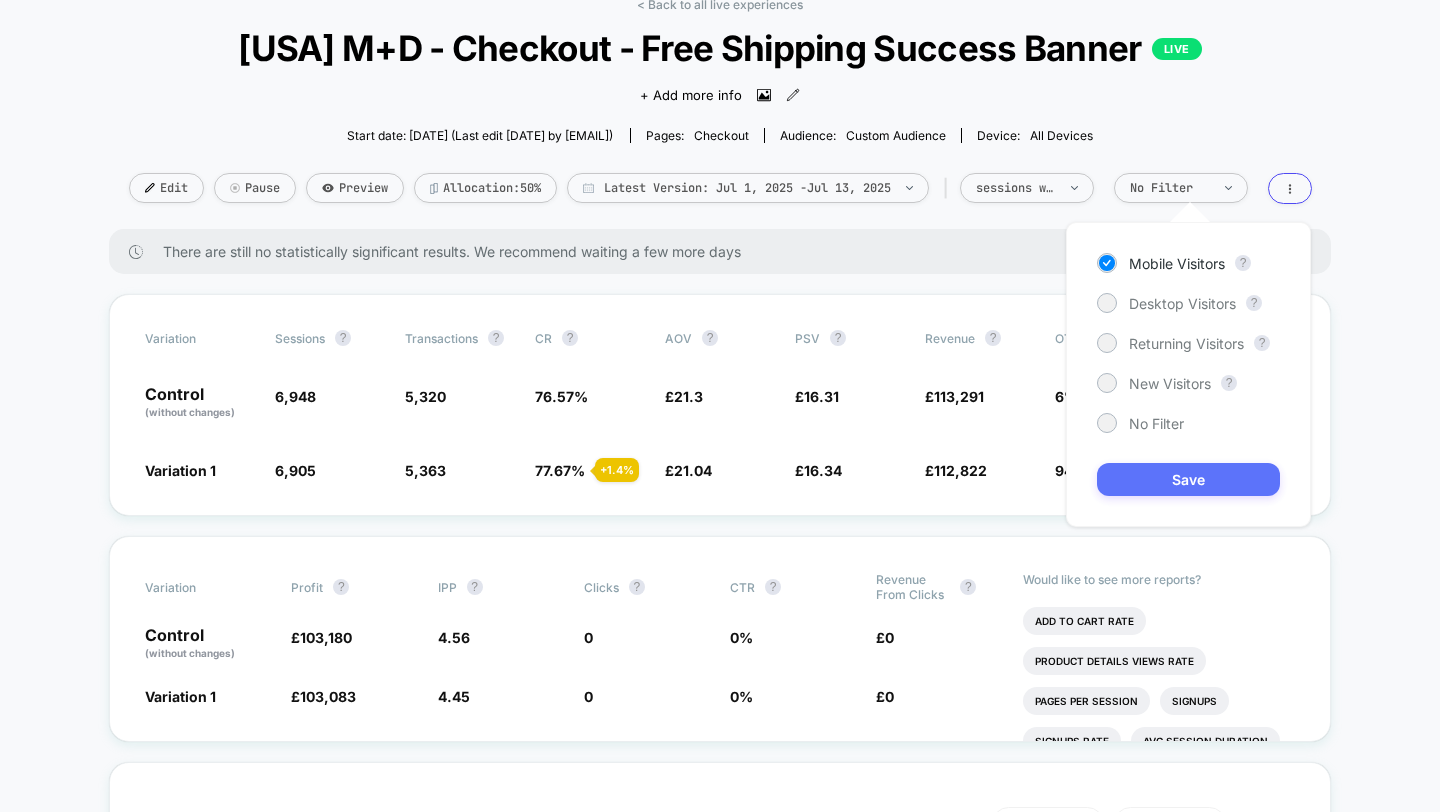 click on "Save" at bounding box center (1188, 479) 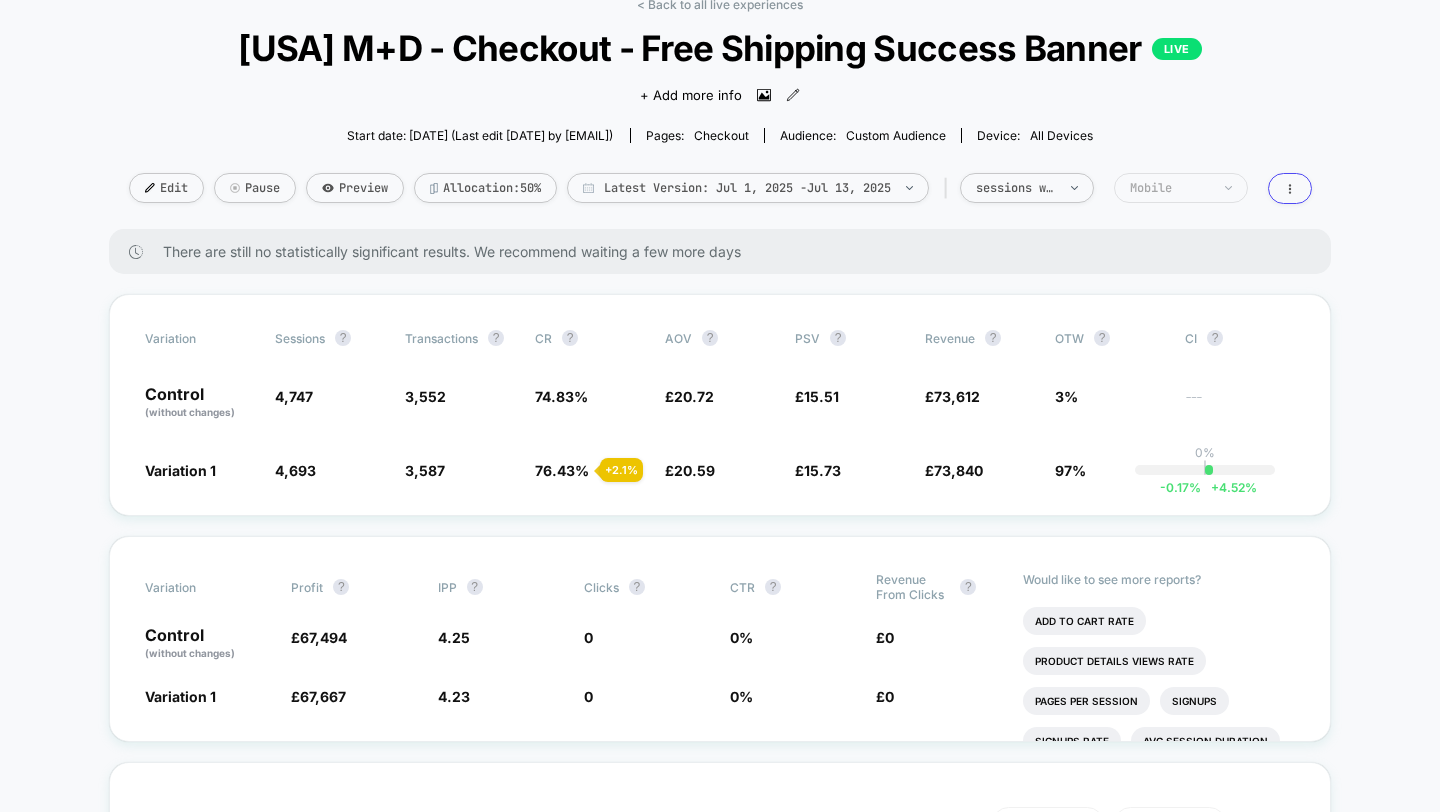 click on "Mobile" at bounding box center [1181, 188] 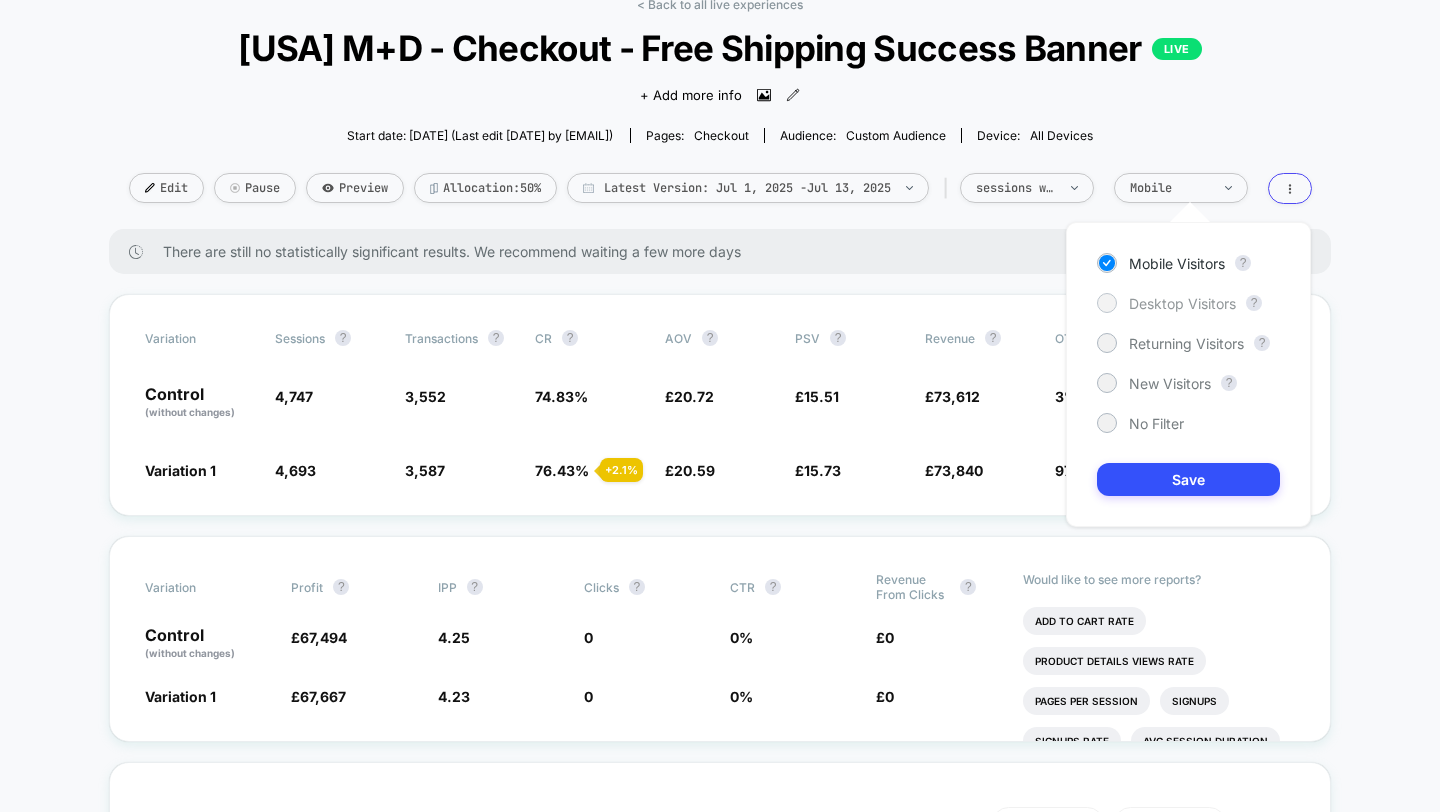 click on "Desktop Visitors" at bounding box center (1182, 303) 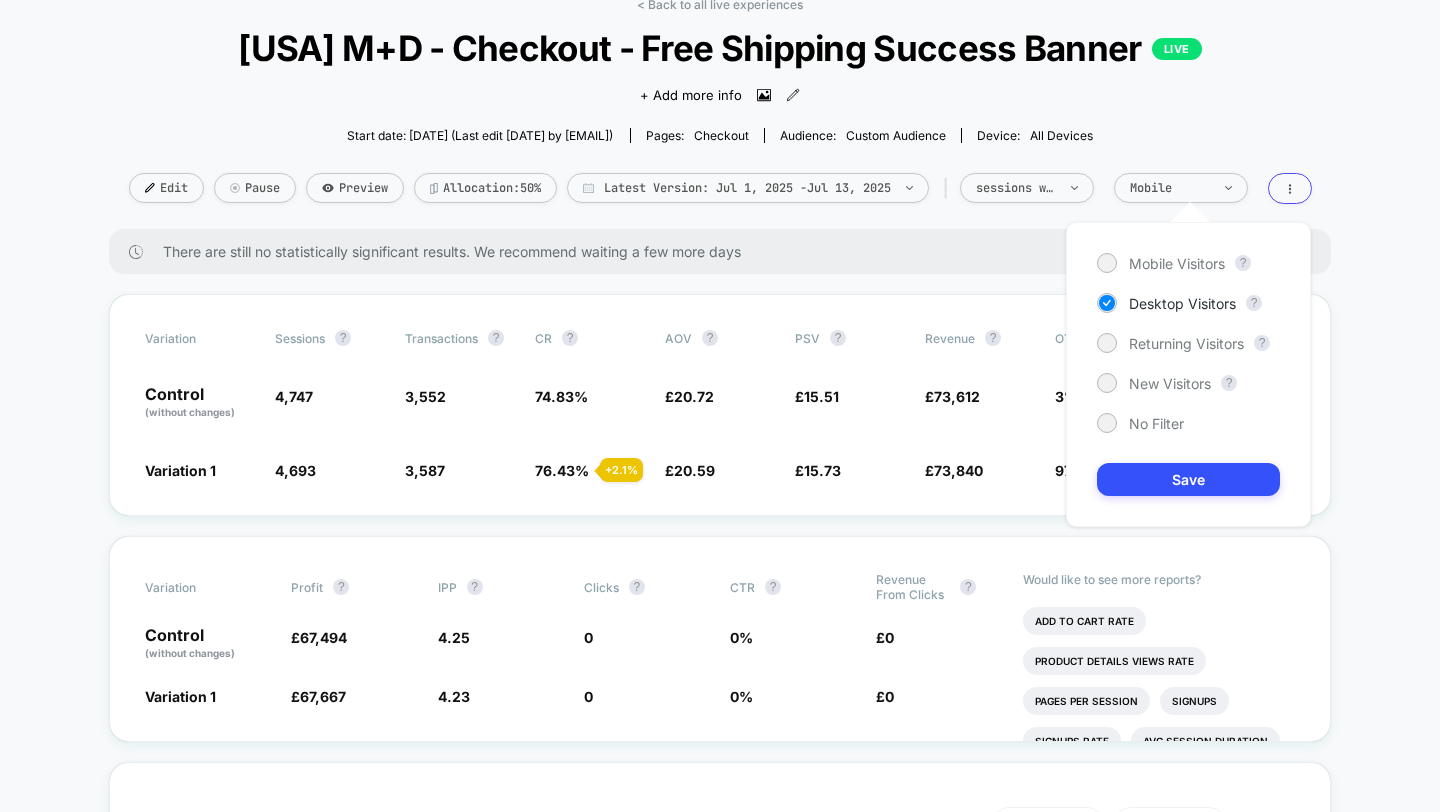 click on "< Back to all live experiences  [USA] M+D - Checkout - Free Shipping Success Banner LIVE Click to view images Click to edit experience details + Add more info Start date: [DATE] (Last edit [DATE] by [EMAIL]) Pages: checkout Audience: Custom Audience Device: all devices Edit Pause  Preview Allocation:  50% Latest Version:     [DATE]    -    [DATE] |   sessions with impression   Mobile There are still no statistically significant results. We recommend waiting a few more days Variation Sessions ? Transactions ? CR ? AOV ? PSV ? Revenue ? OTW ? CI ? Control (without changes) 4,747 3,552 74.83 % £ 20.72 £ 15.51 £ 73,612 3% --- Variation 1 4,693 - 1.1 % 3,587 + 2.1 % 76.43 % + 2.1 % £ 20.59 - 0.67 % £ 15.73 + 1.5 % £ 73,840 + 1.5 % 97% 0% | -0.17 % + 4.52 % Variation Profit ? IPP ? Clicks ? CTR ? Revenue From Clicks ? Control (without changes) £ 67,494 4.25 0 0 % £ 0 Variation 1 £ 67,667 + 1.4 % 4.23 - 0.47 % 0 0 % £ 0 Would like to see more reports? Add To Cart Rate Signups ? ?" at bounding box center [720, 1542] 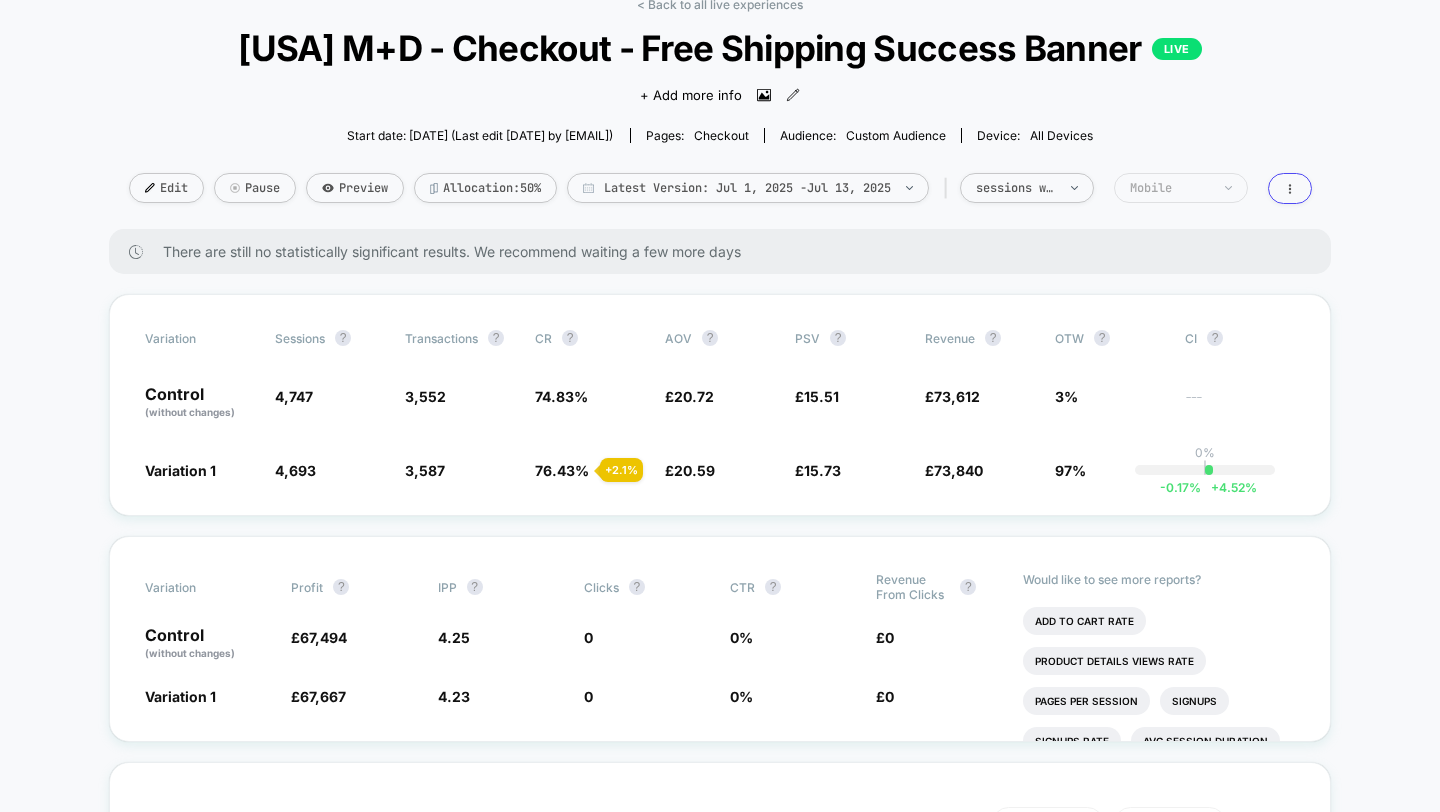 click on "Mobile" at bounding box center [1170, 188] 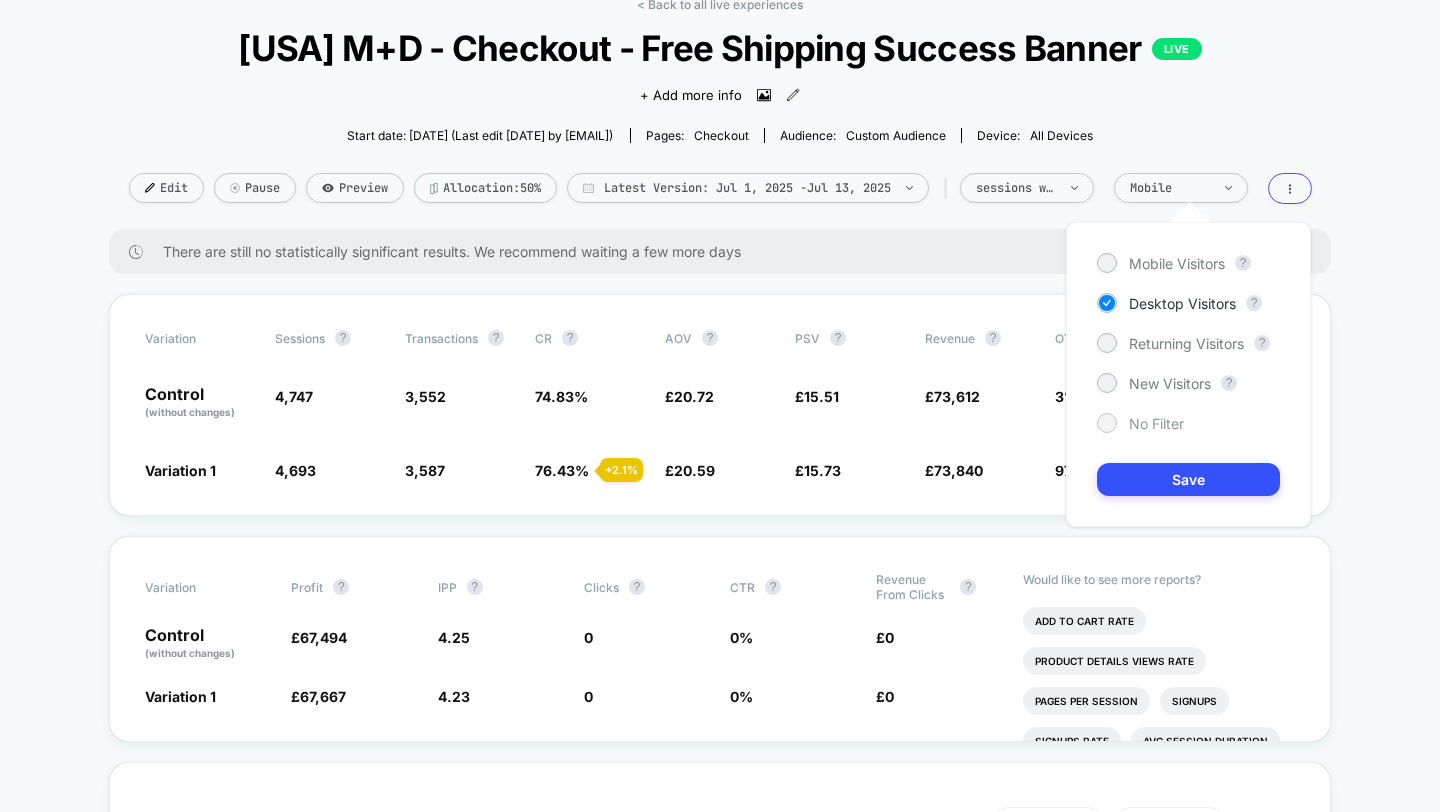 click on "No Filter" at bounding box center (1156, 423) 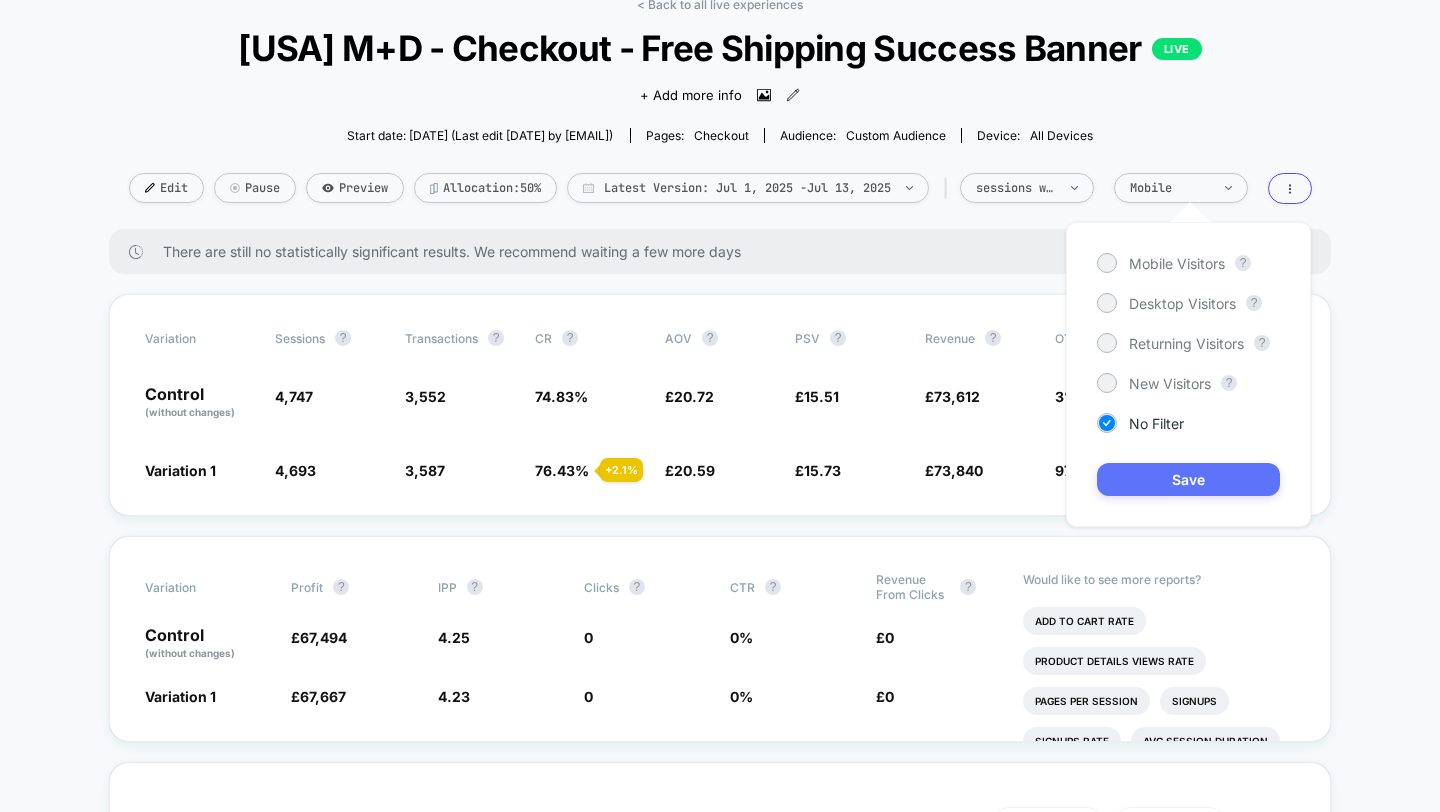 click on "Save" at bounding box center [1188, 479] 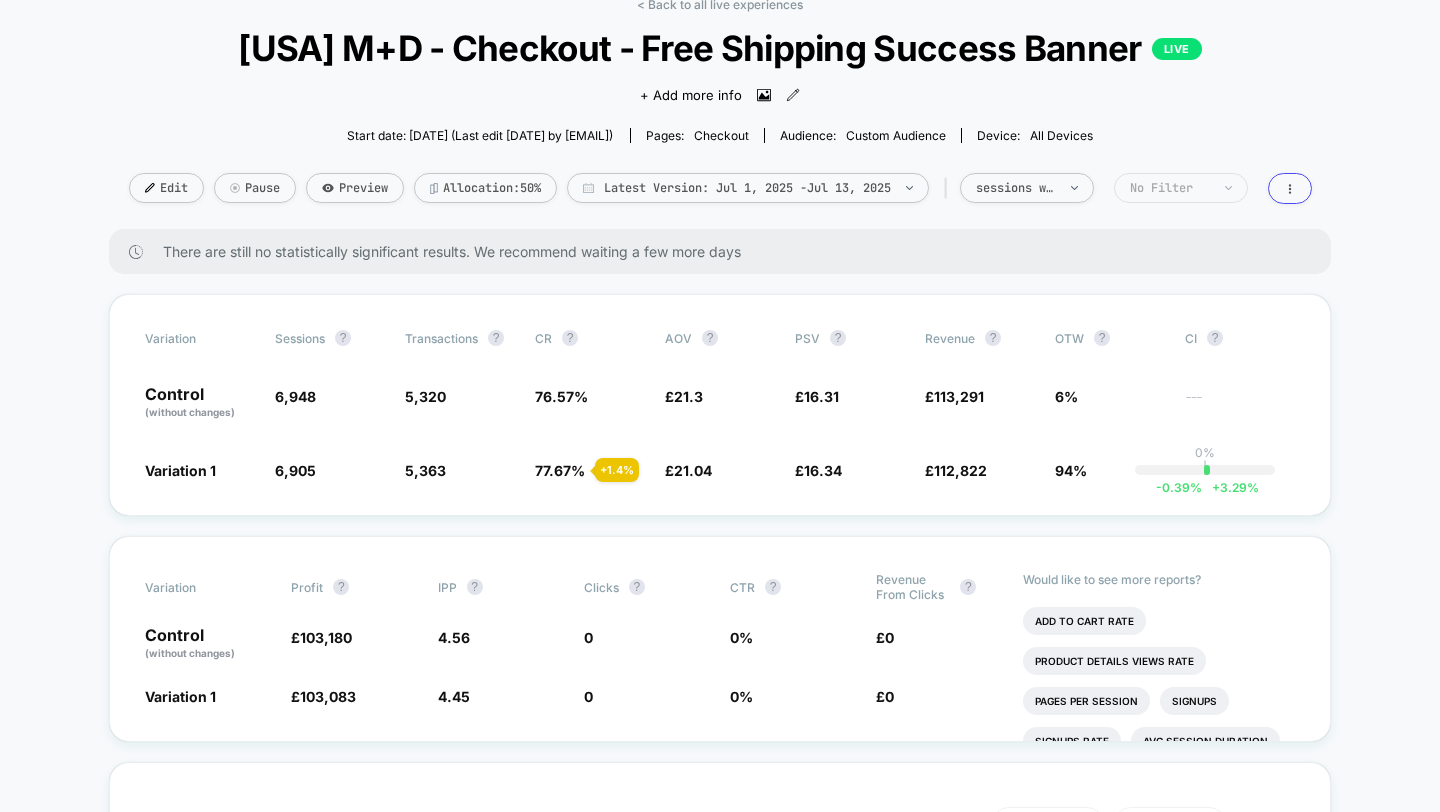 click on "No Filter" at bounding box center (1170, 188) 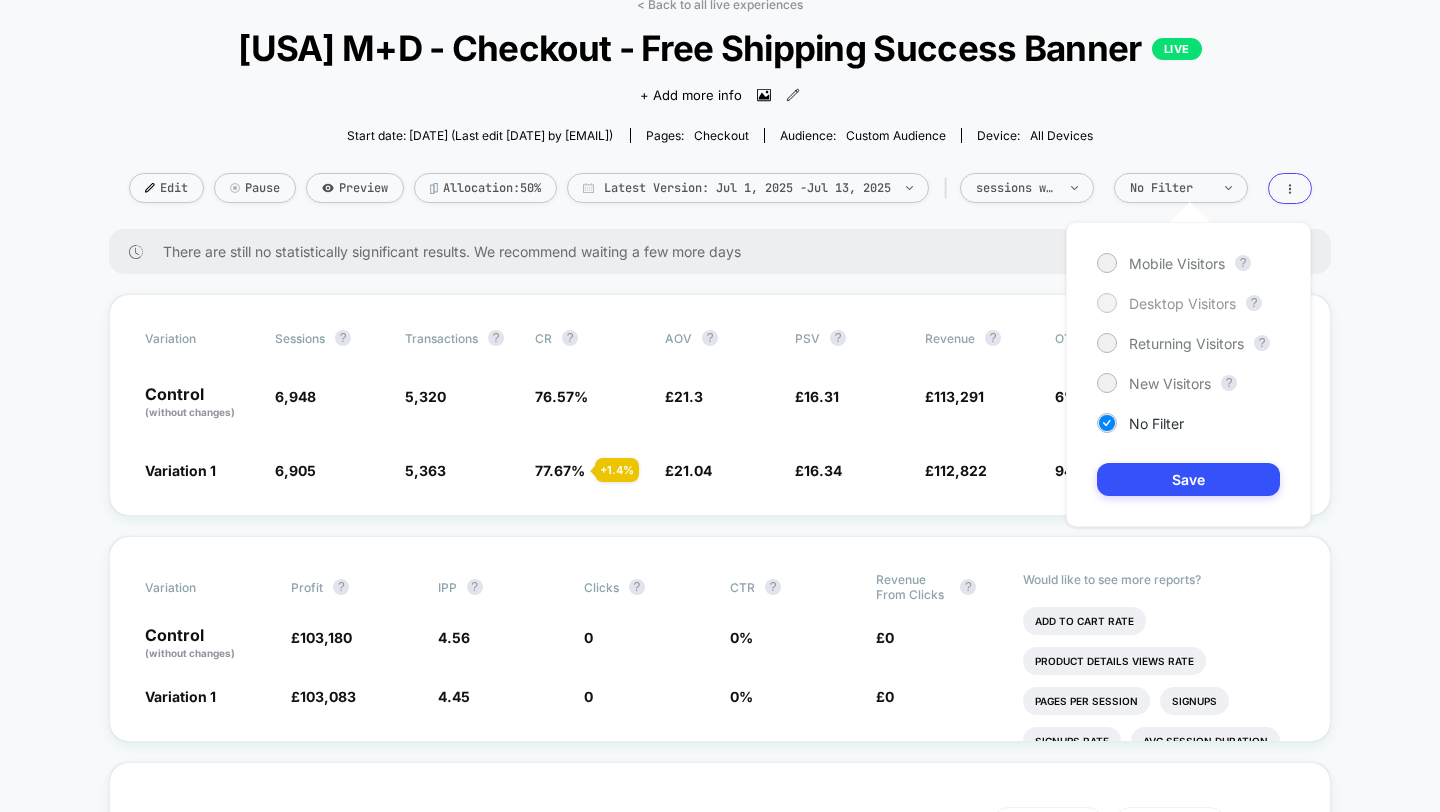 click on "Desktop Visitors" at bounding box center (1166, 303) 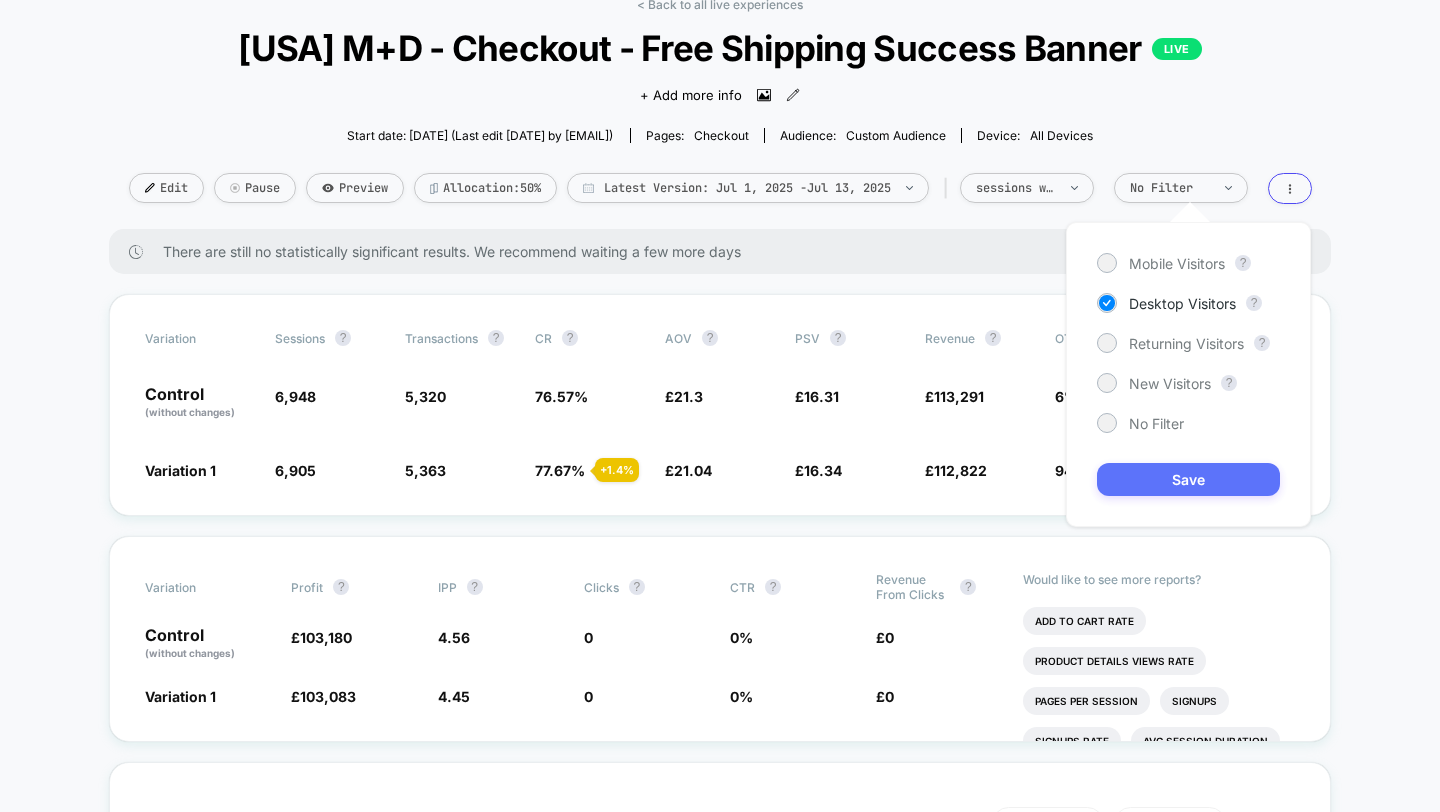 click on "Save" at bounding box center [1188, 479] 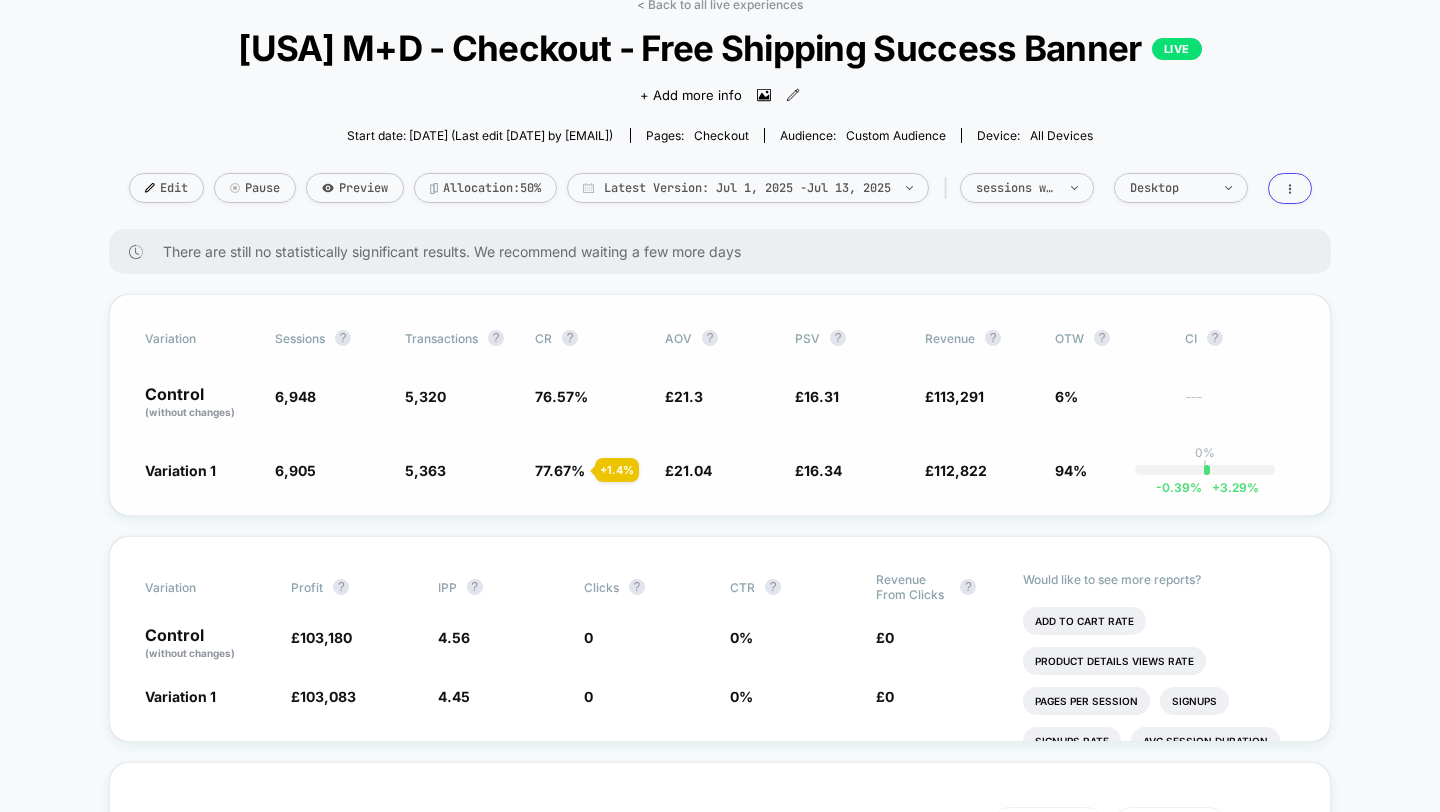 click on "-0.39 %" at bounding box center [1179, 487] 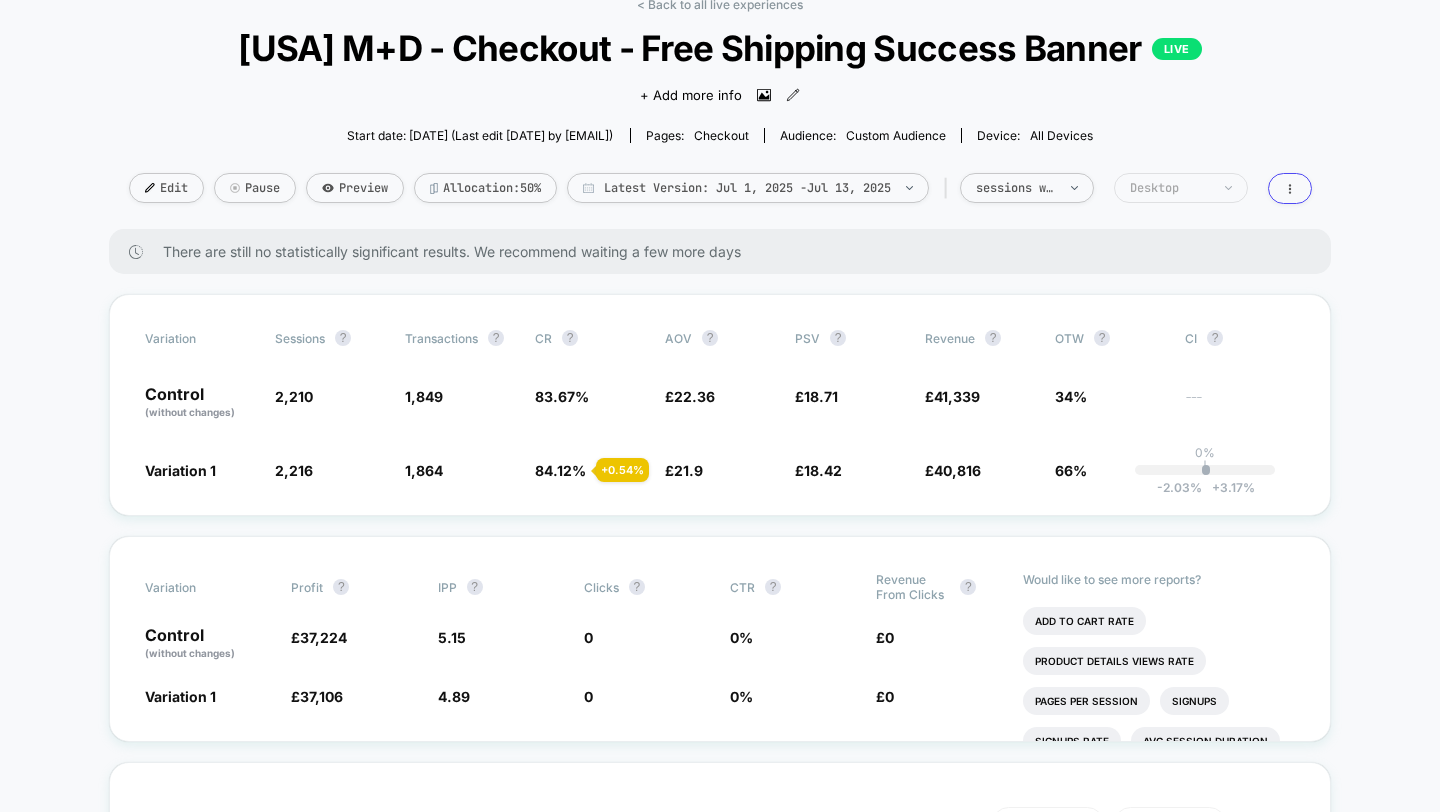 click on "Desktop" at bounding box center (1181, 188) 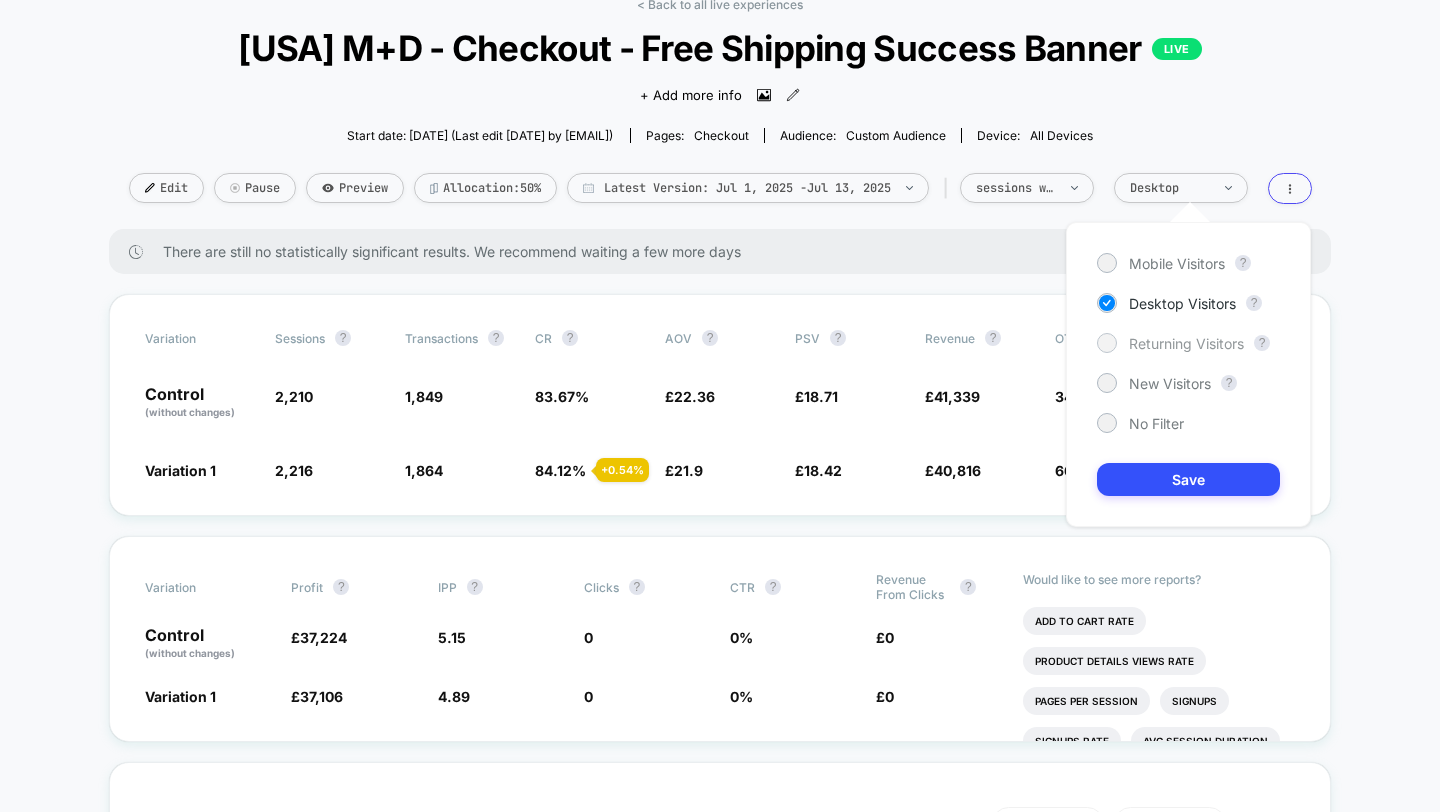 click on "Returning Visitors" at bounding box center [1186, 343] 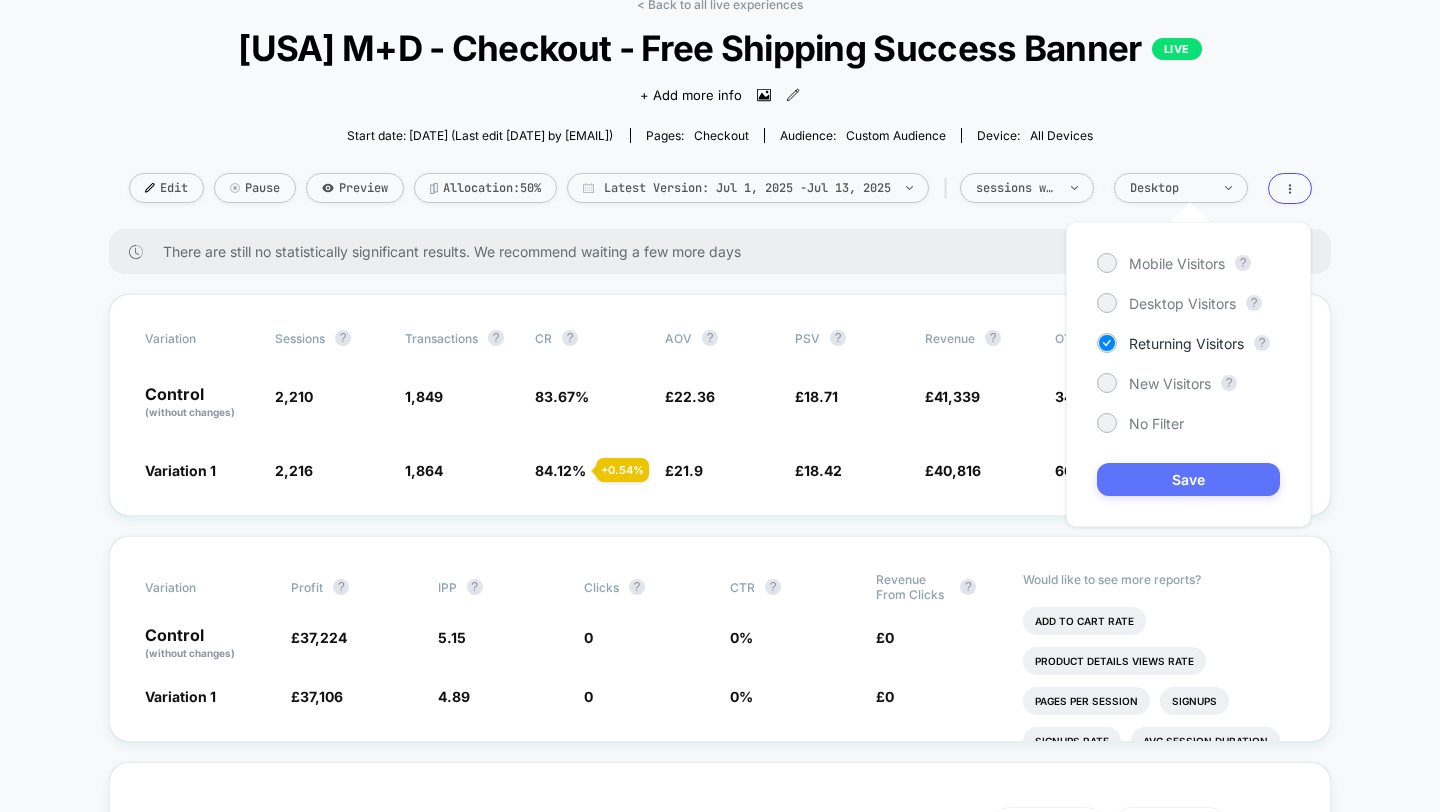 click on "Save" at bounding box center (1188, 479) 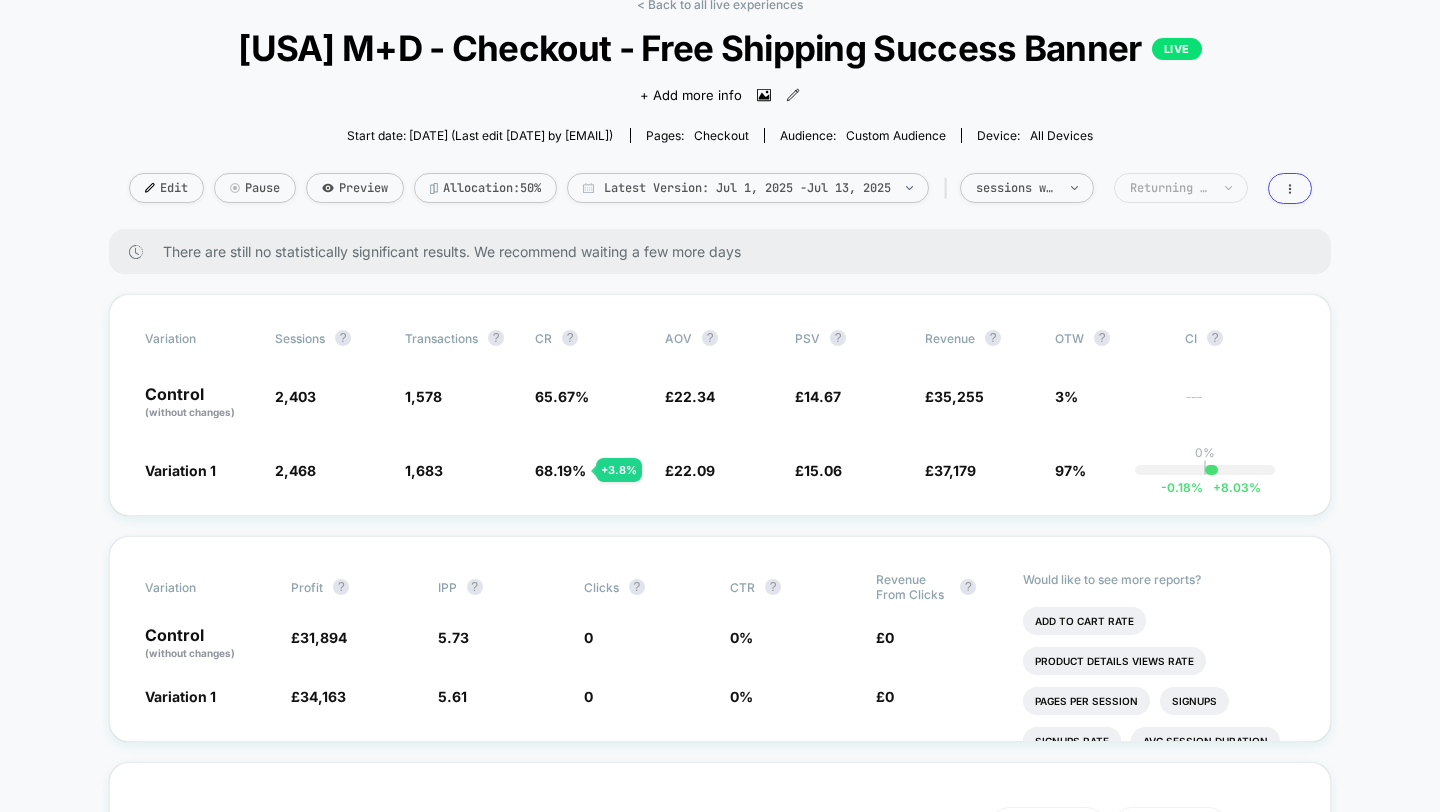 click on "Returning Visitors" at bounding box center [1170, 188] 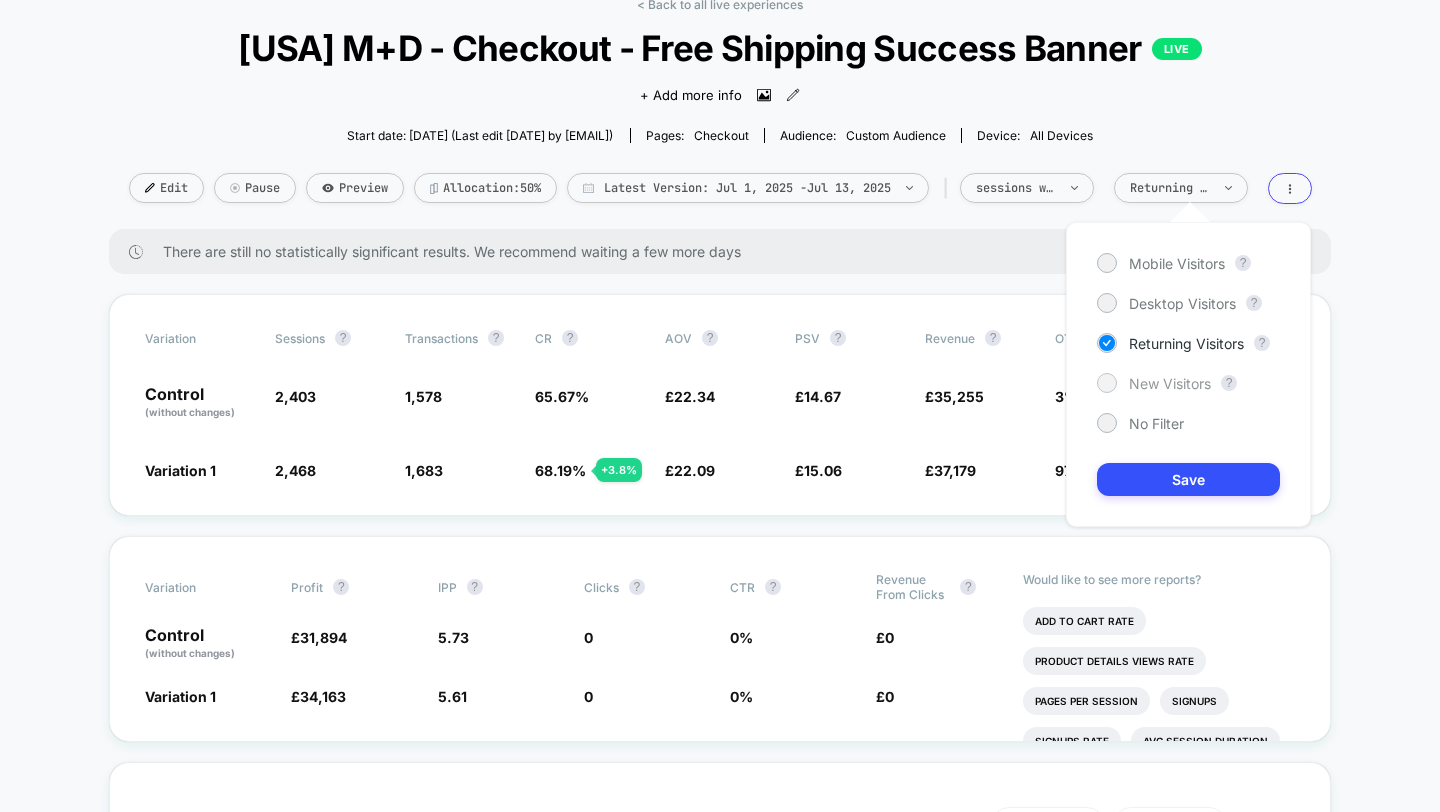 click on "New Visitors" at bounding box center (1170, 383) 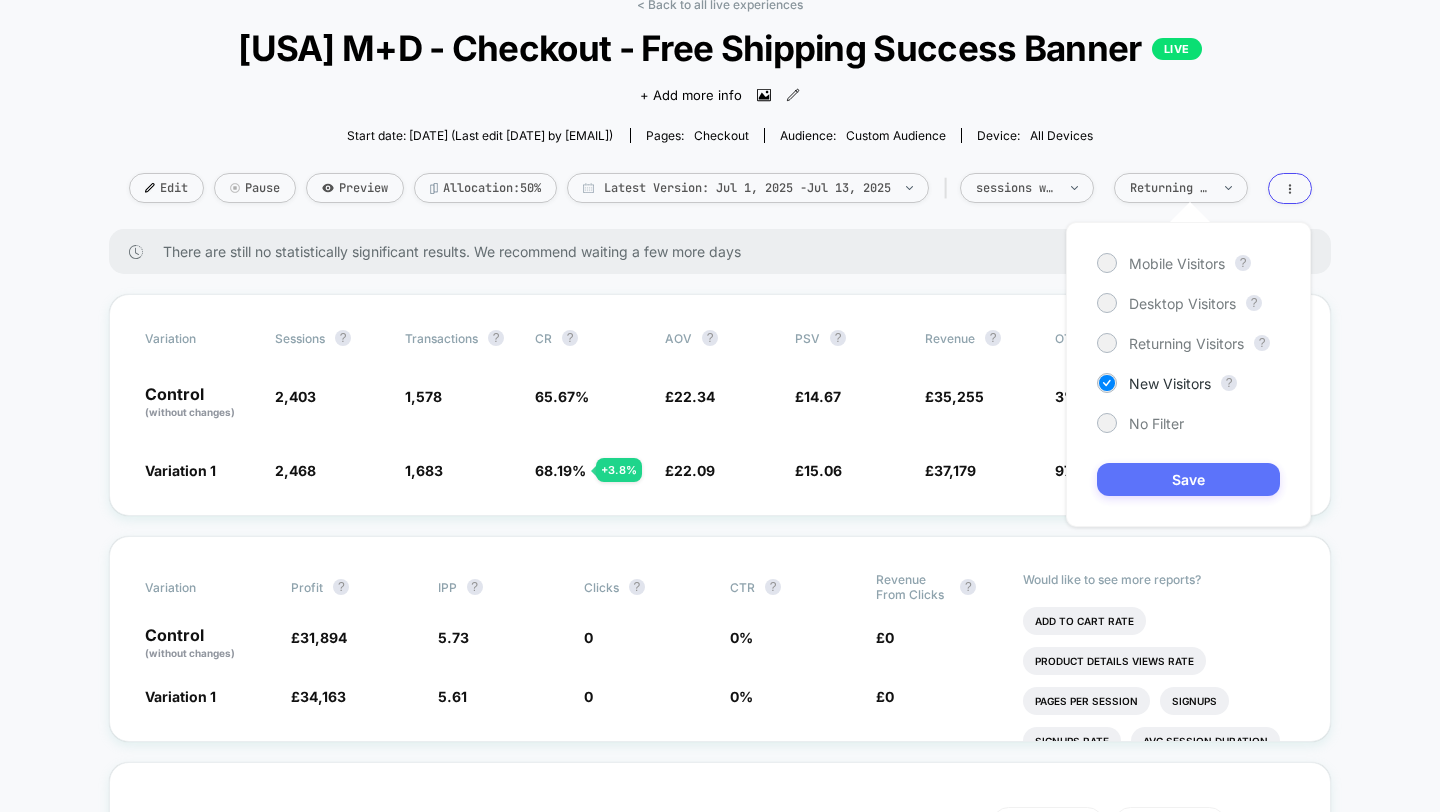 click on "Save" at bounding box center (1188, 479) 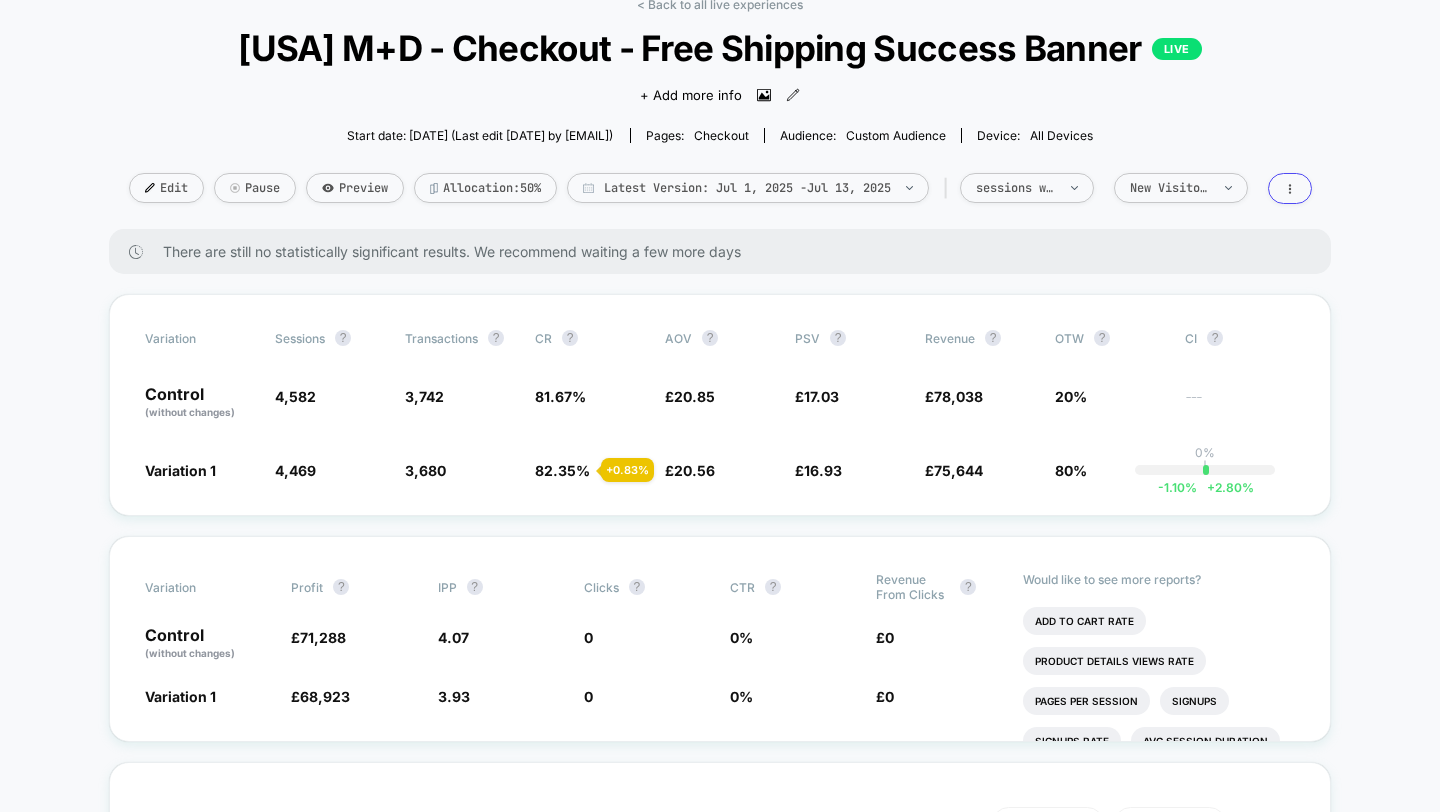 click on "Edit Pause  Preview Allocation:  50% Latest Version:     Jul 1, 2025    -    Jul 13, 2025 |   sessions with impression   New Visitors" at bounding box center (720, 188) 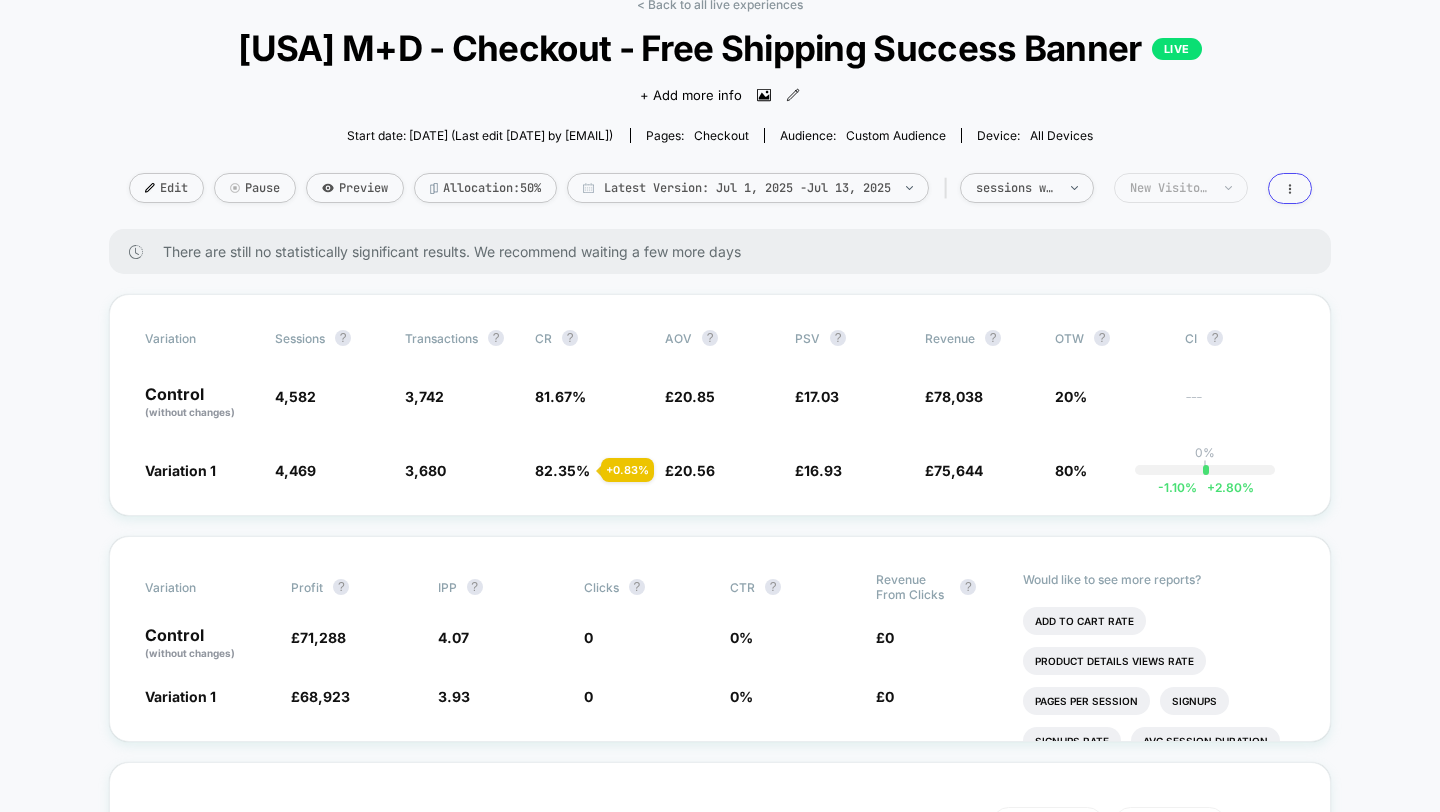 click on "New Visitors" at bounding box center (1181, 188) 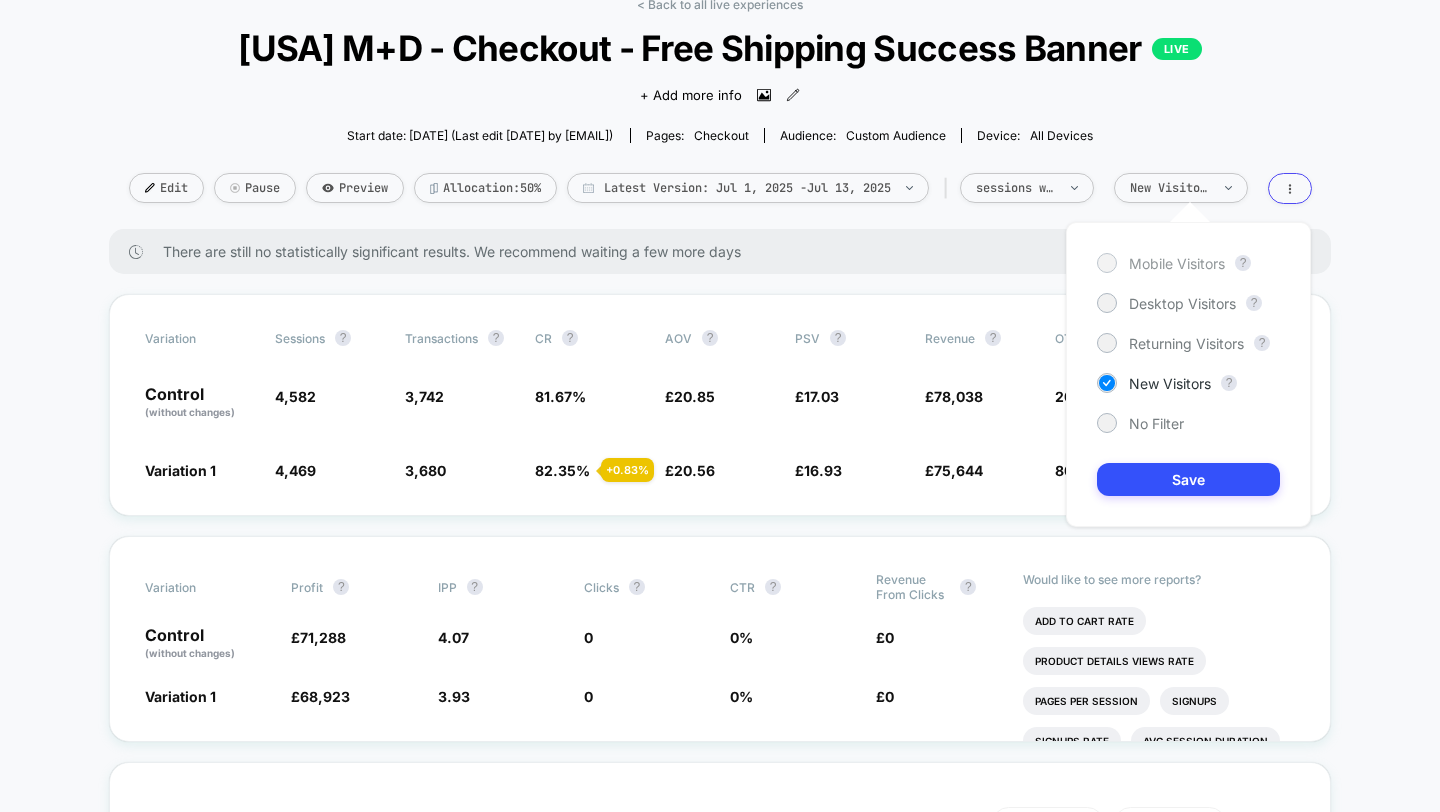 click on "Mobile Visitors" at bounding box center (1161, 263) 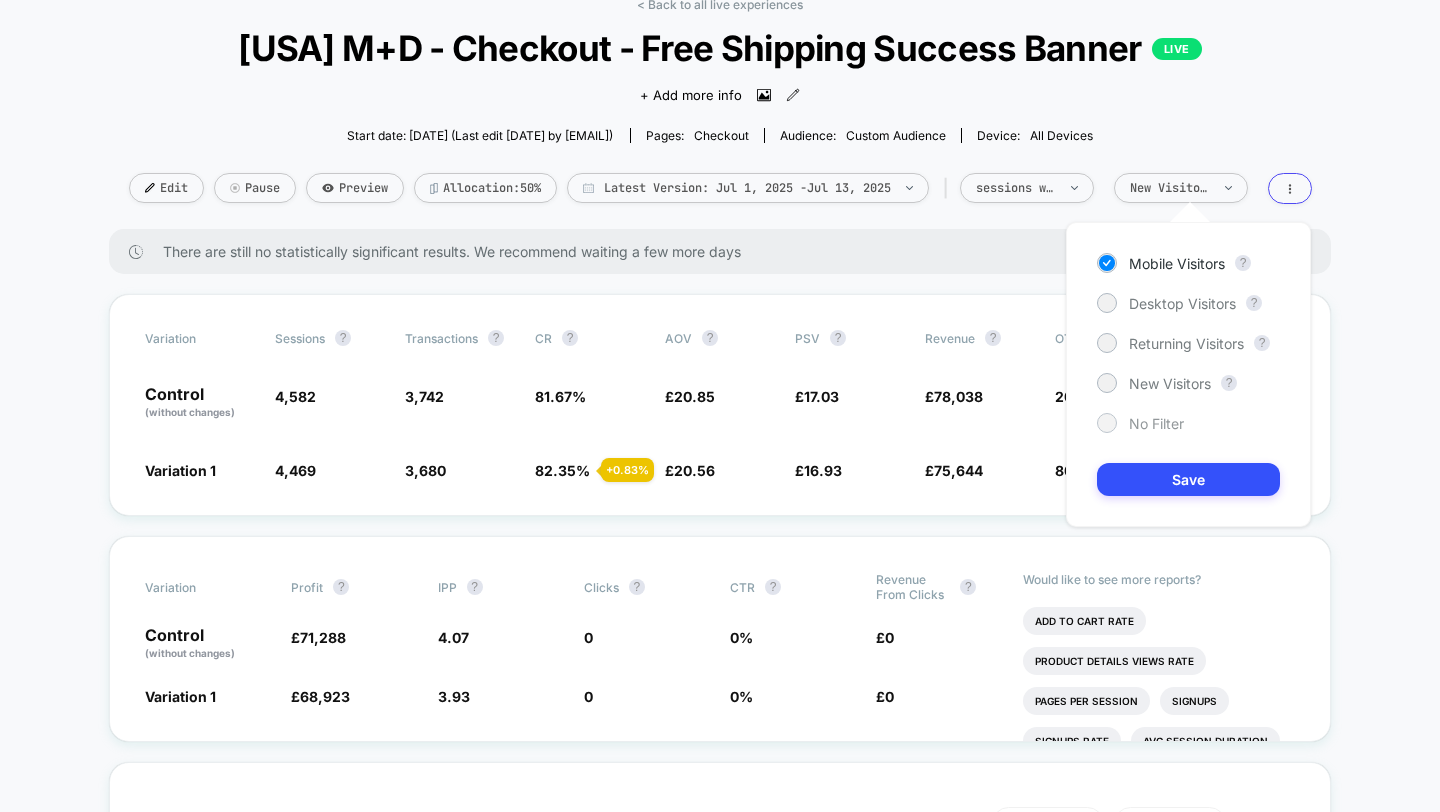 click on "No Filter" at bounding box center (1156, 423) 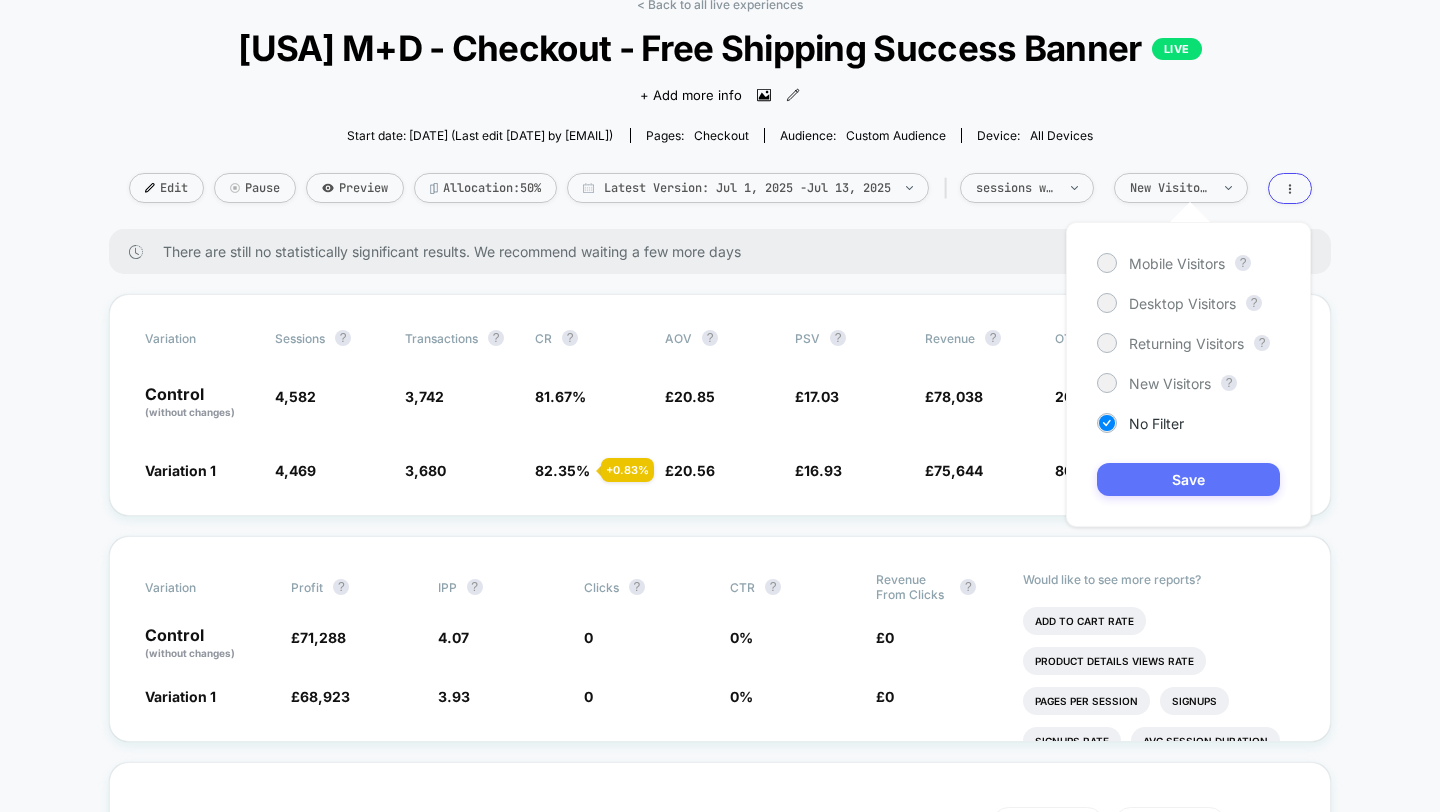 click on "Save" at bounding box center (1188, 479) 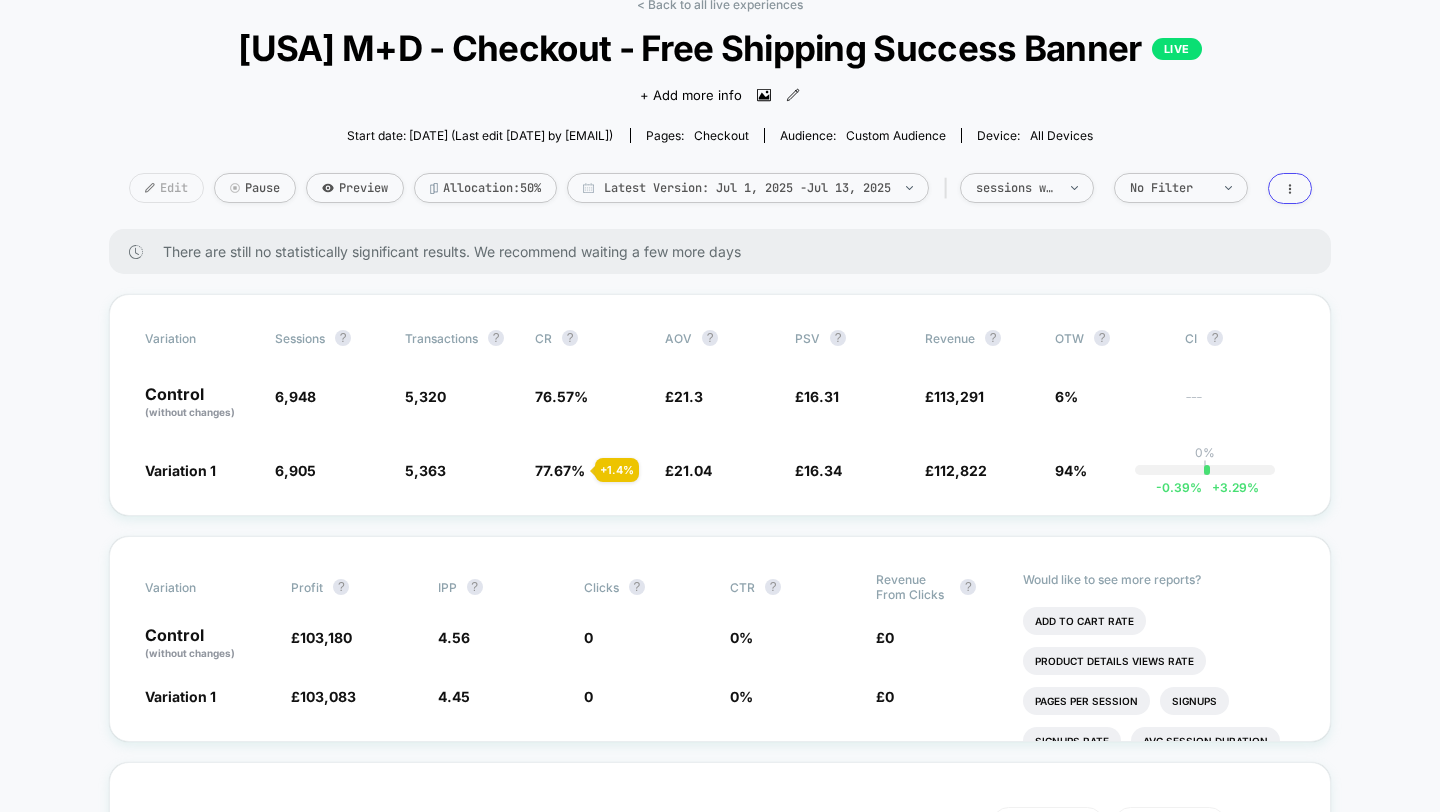 click on "Edit" at bounding box center [166, 188] 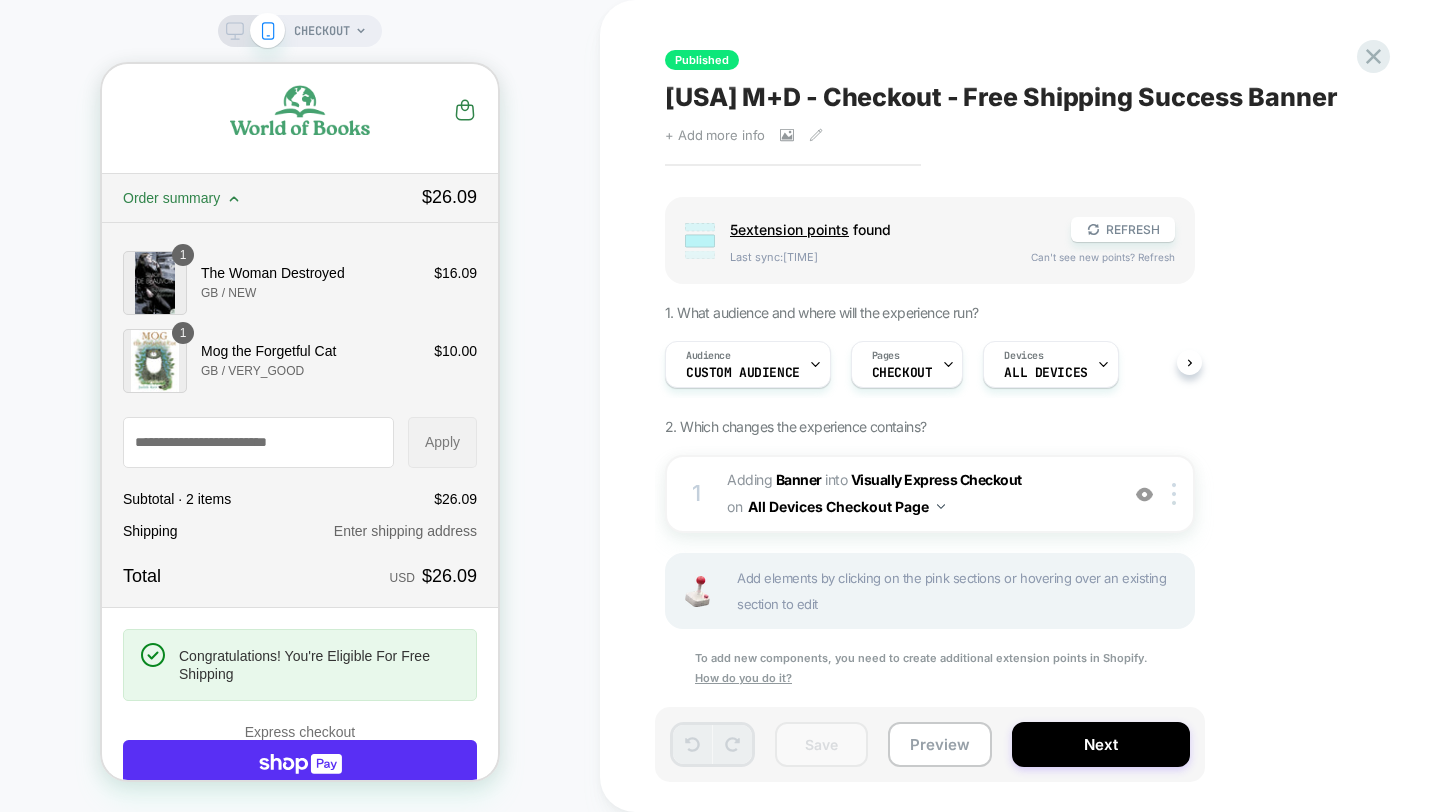 scroll, scrollTop: 0, scrollLeft: 0, axis: both 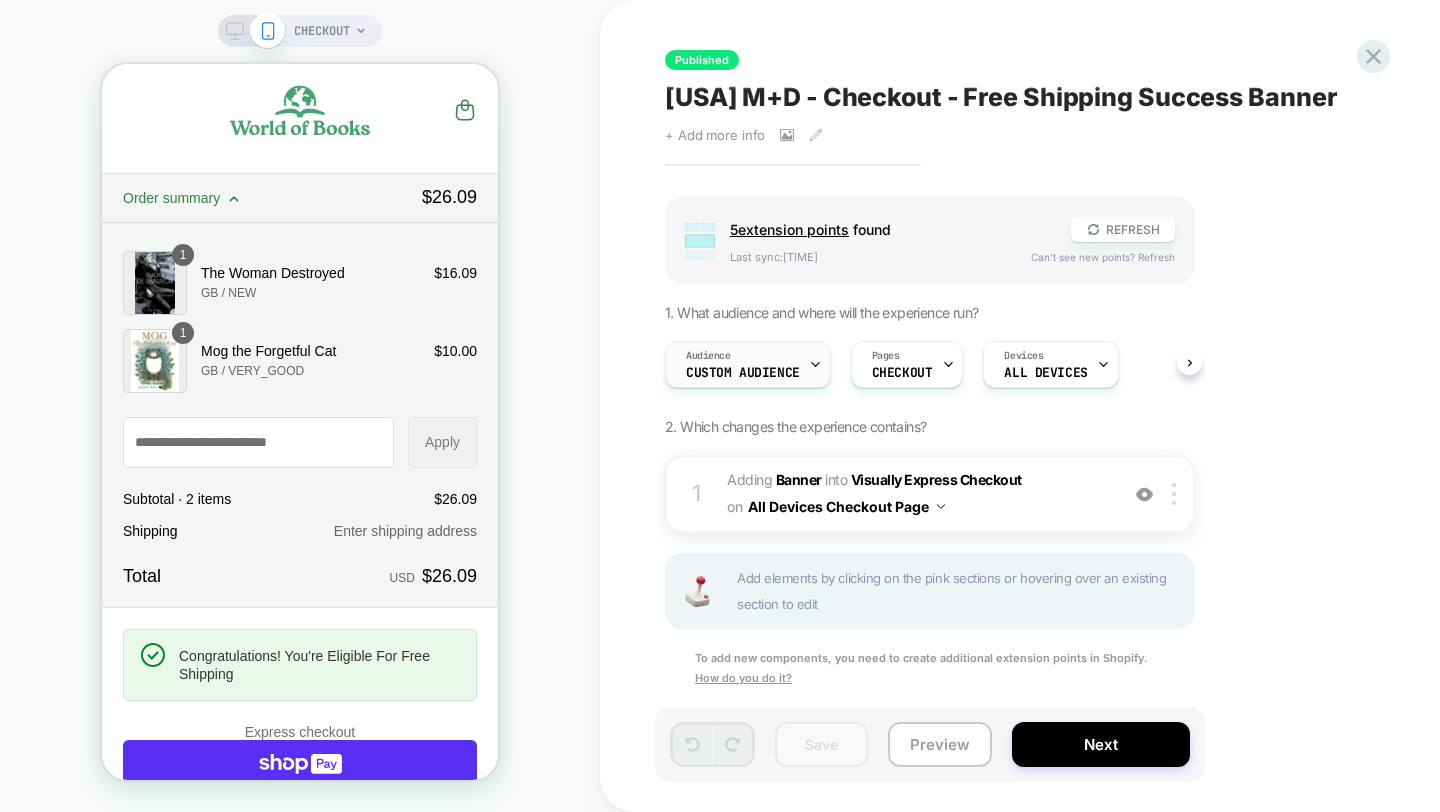 click on "Custom Audience" at bounding box center (743, 373) 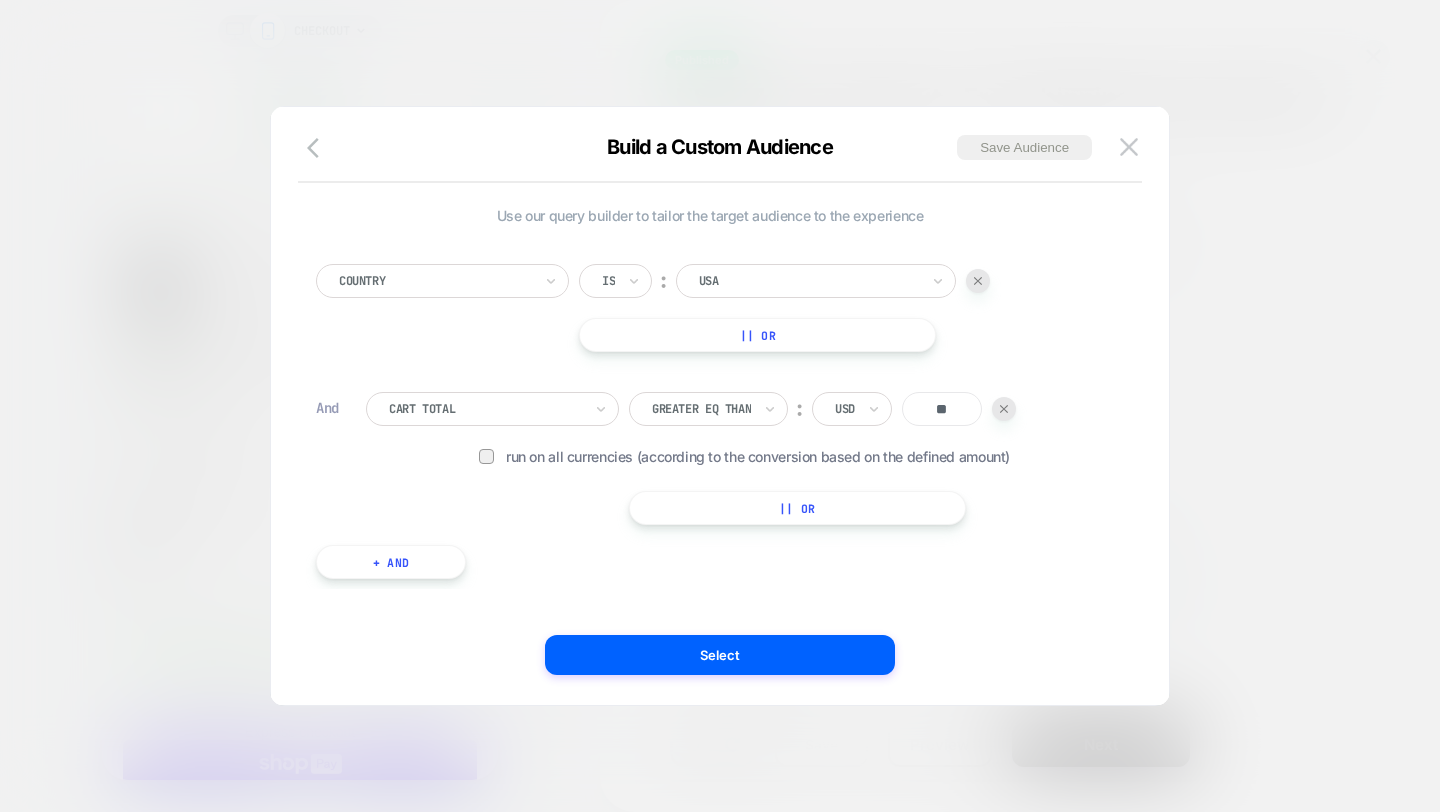 click at bounding box center [720, 406] 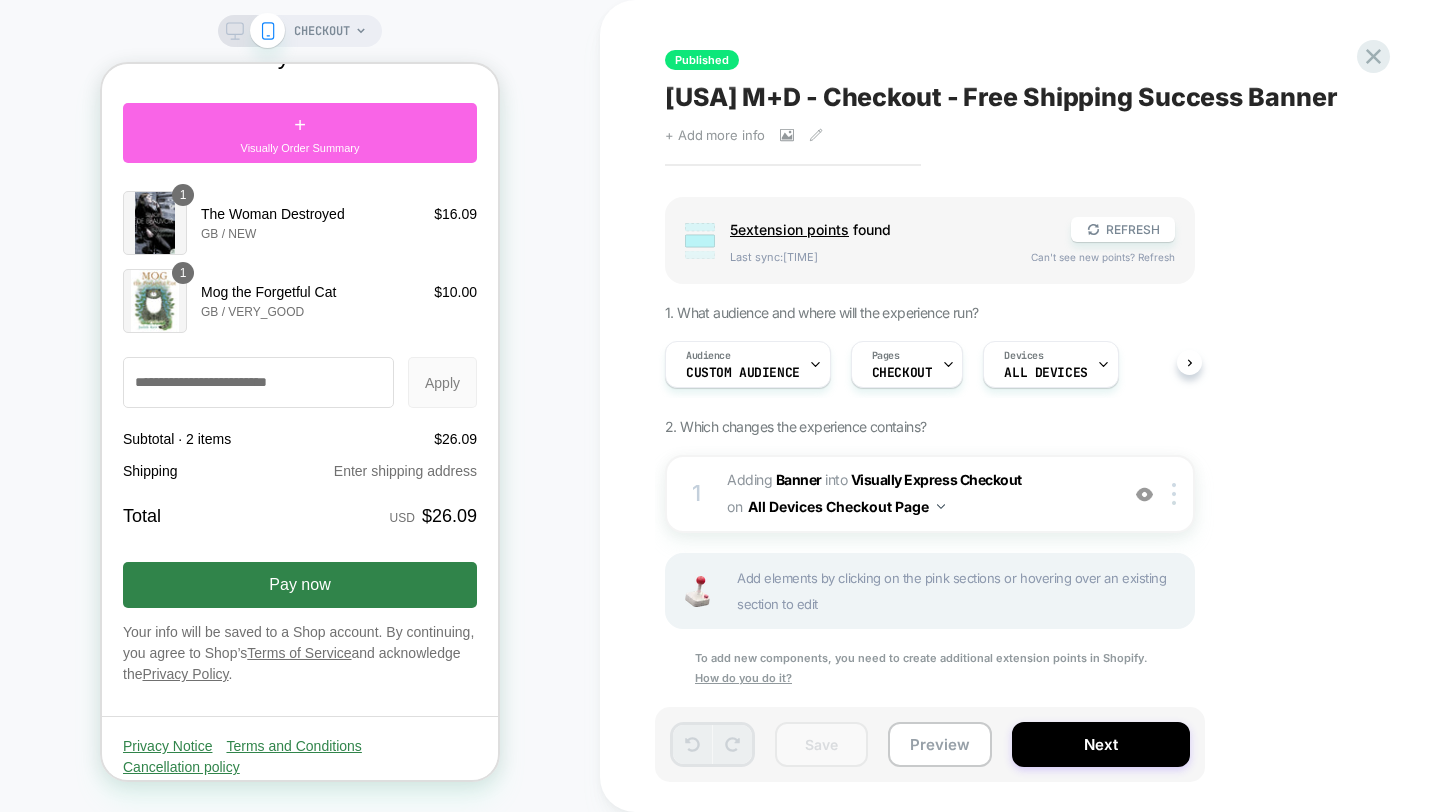 scroll, scrollTop: 3006, scrollLeft: 0, axis: vertical 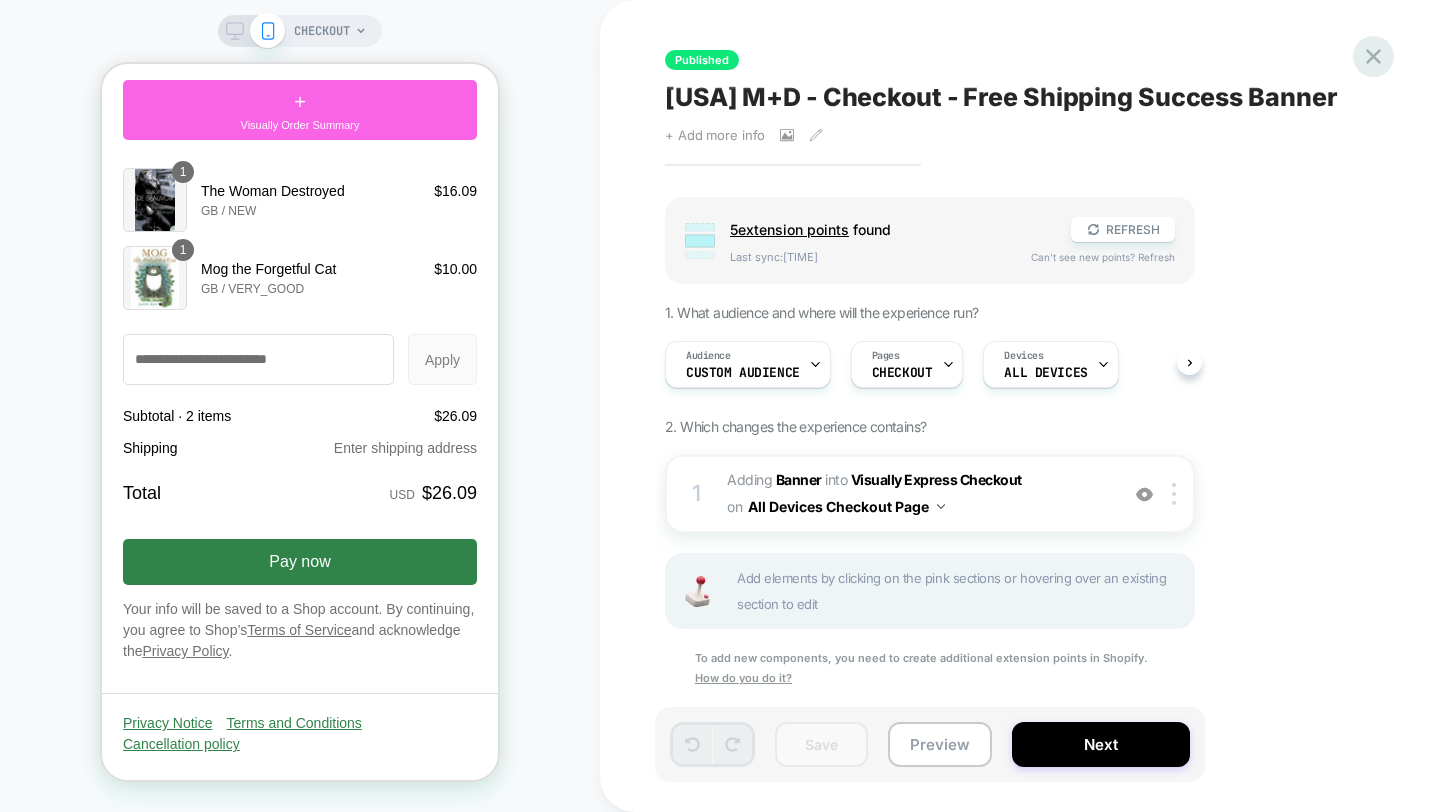 click 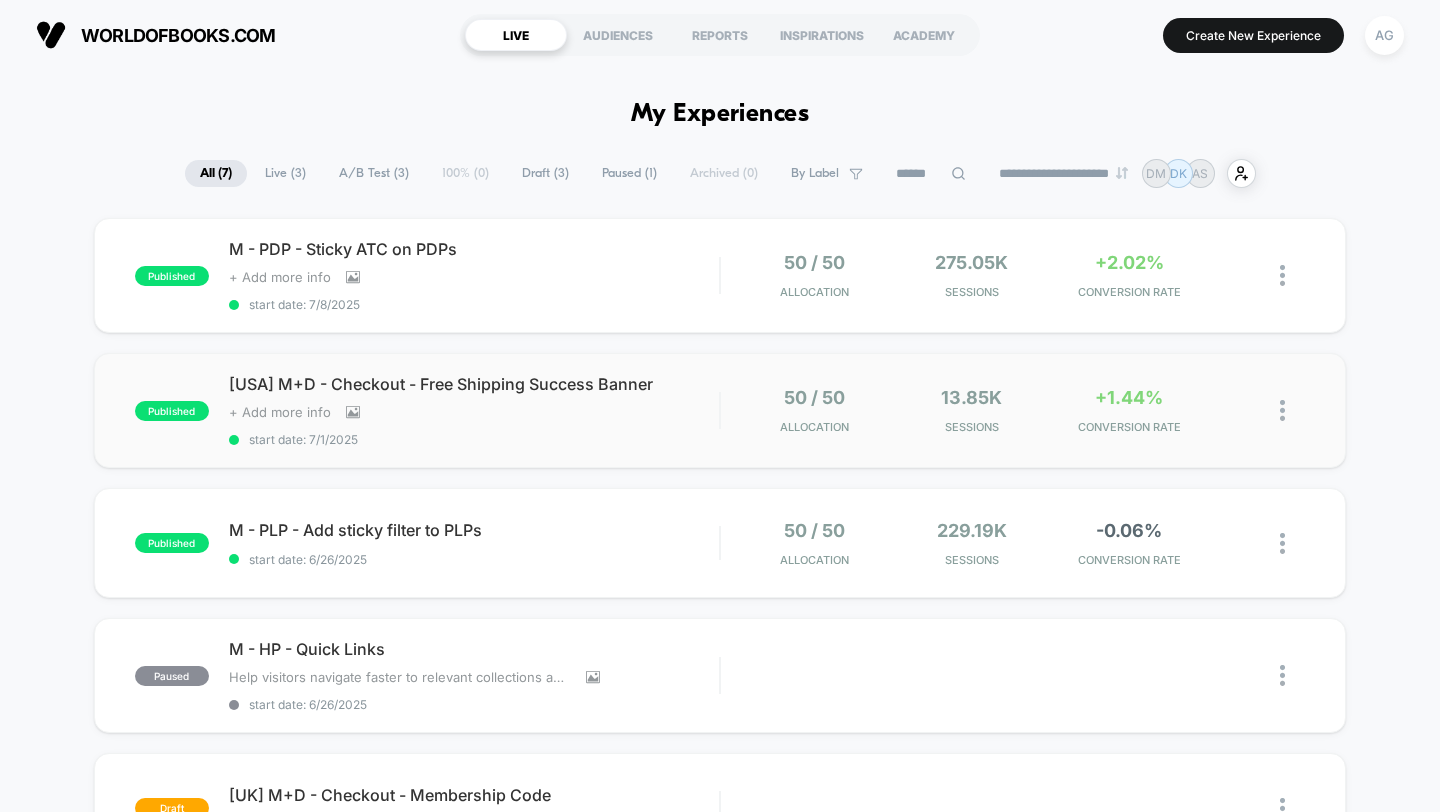click on "published [USA] M+D - Checkout - Free Shipping Success Banner Click to view images Click to edit experience details + Add more info start date: [DATE] 50 / 50 Allocation 13.85k Sessions +1.44% CONVERSION RATE" at bounding box center (720, 410) 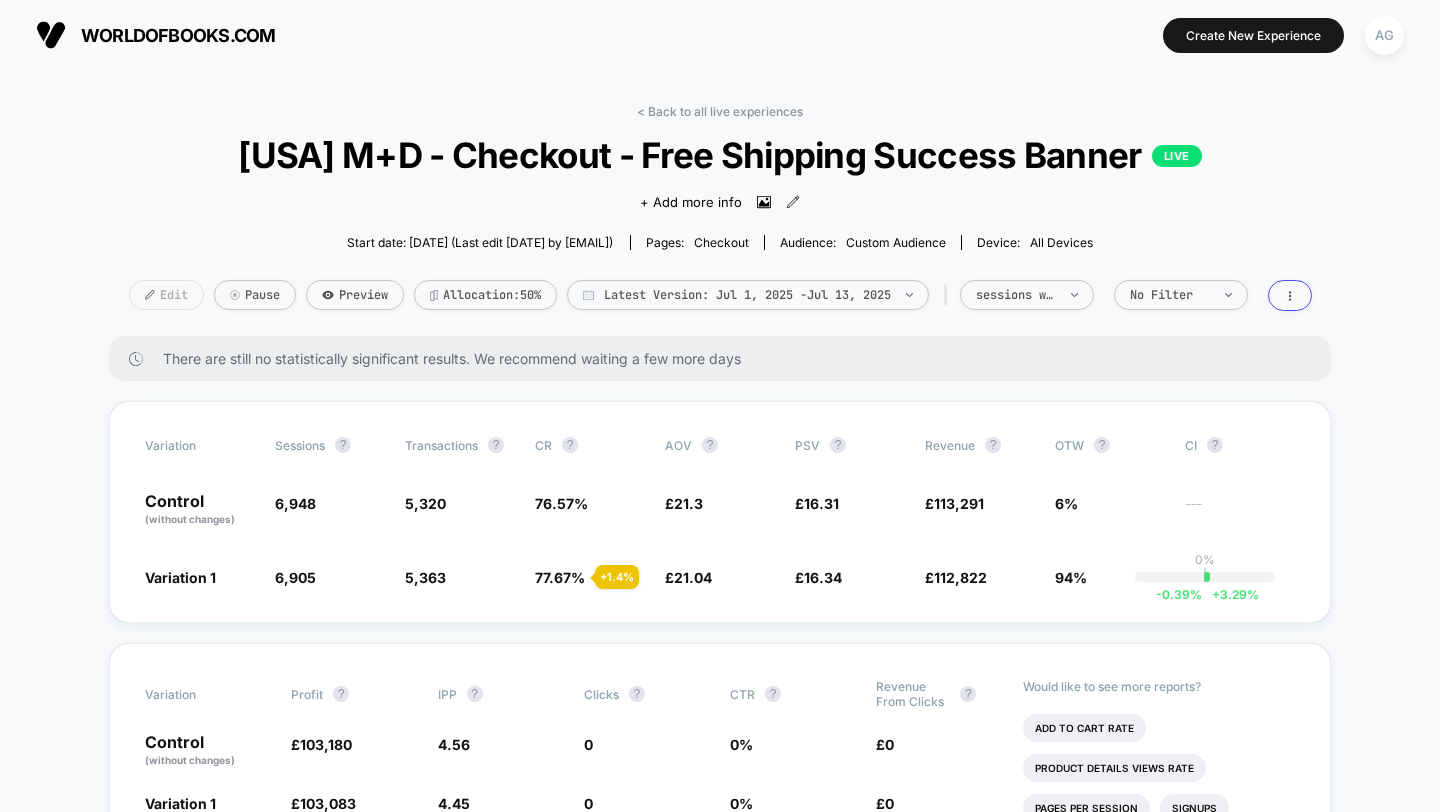 click on "Edit" at bounding box center [166, 295] 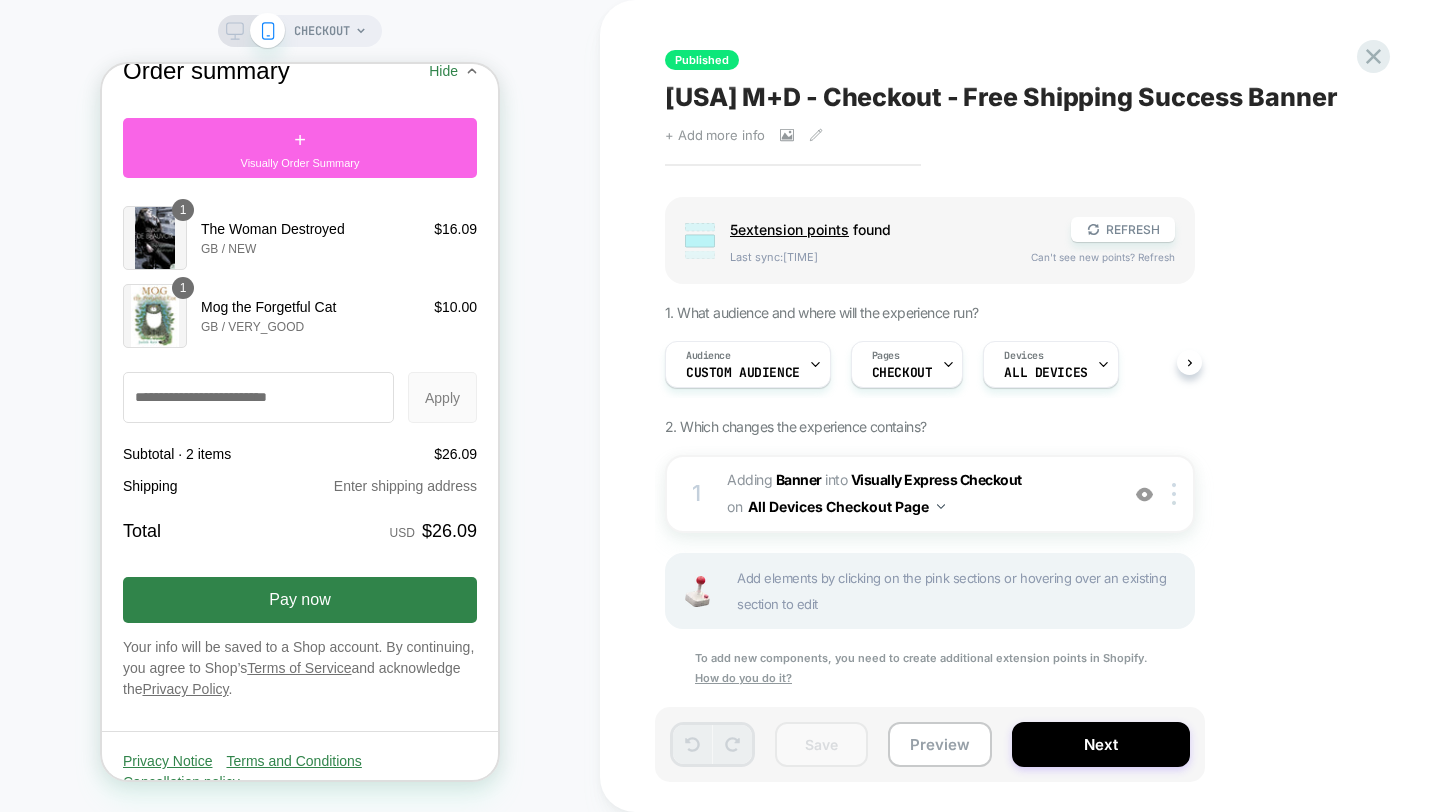 scroll, scrollTop: 3006, scrollLeft: 0, axis: vertical 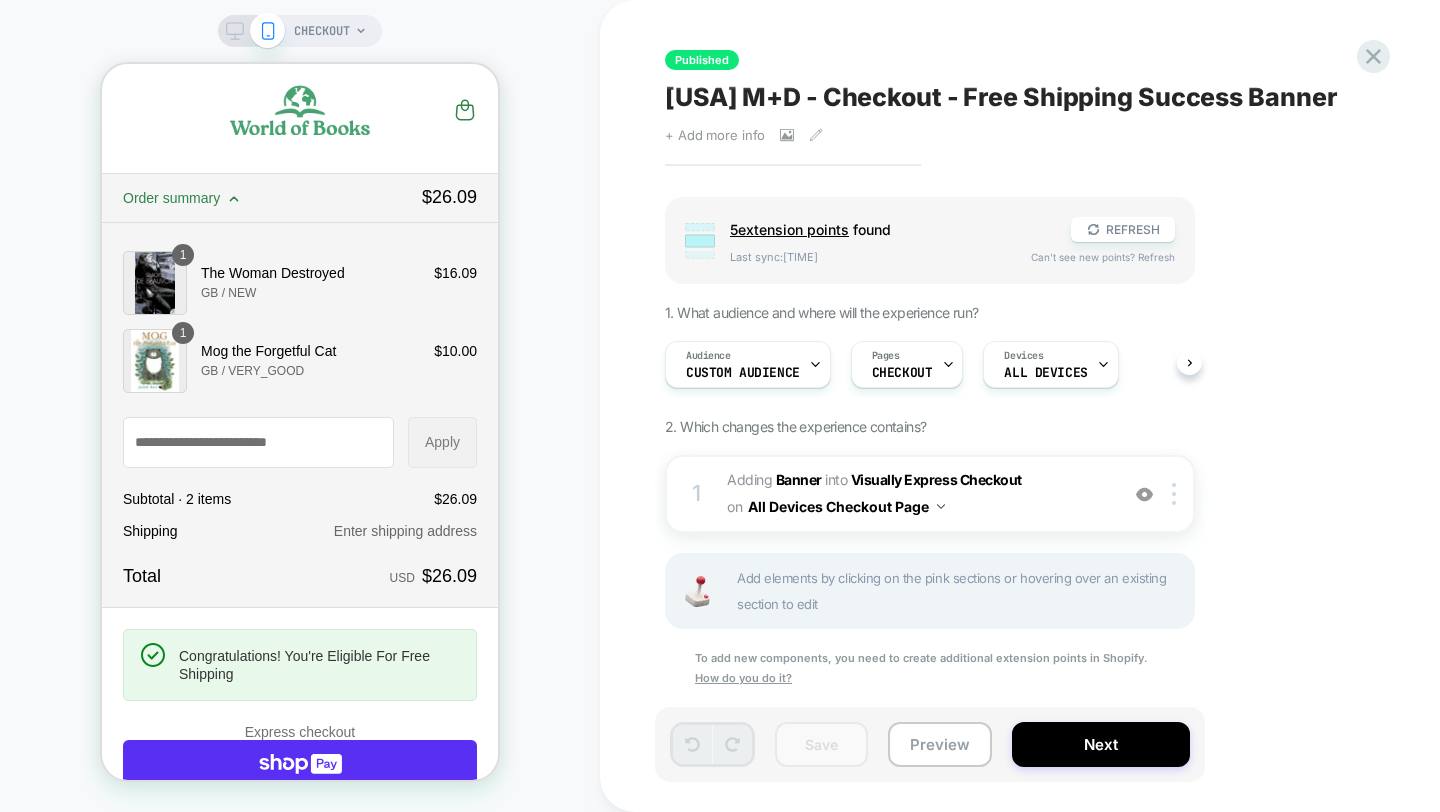 click on "CHECKOUT" at bounding box center (300, 406) 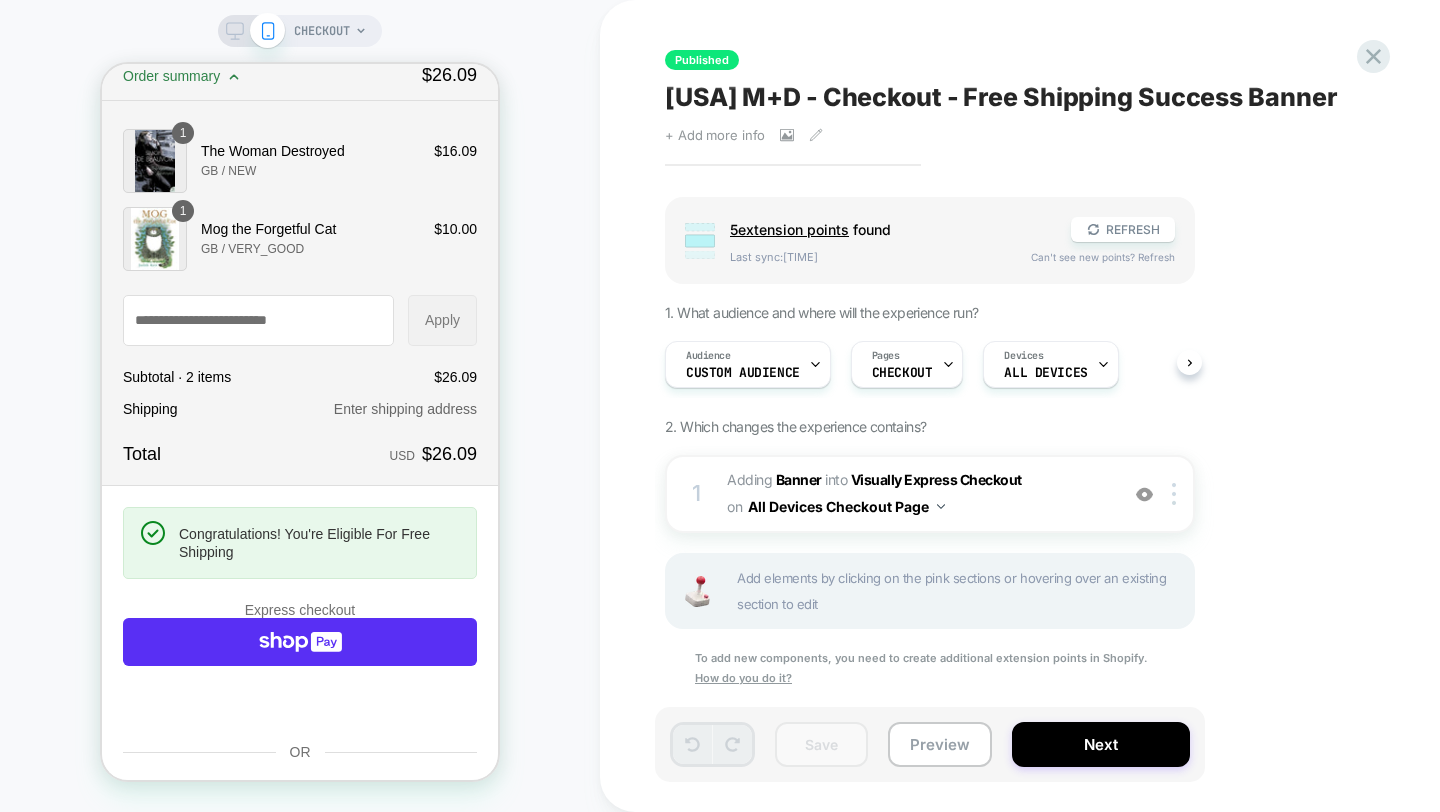 scroll, scrollTop: 0, scrollLeft: 0, axis: both 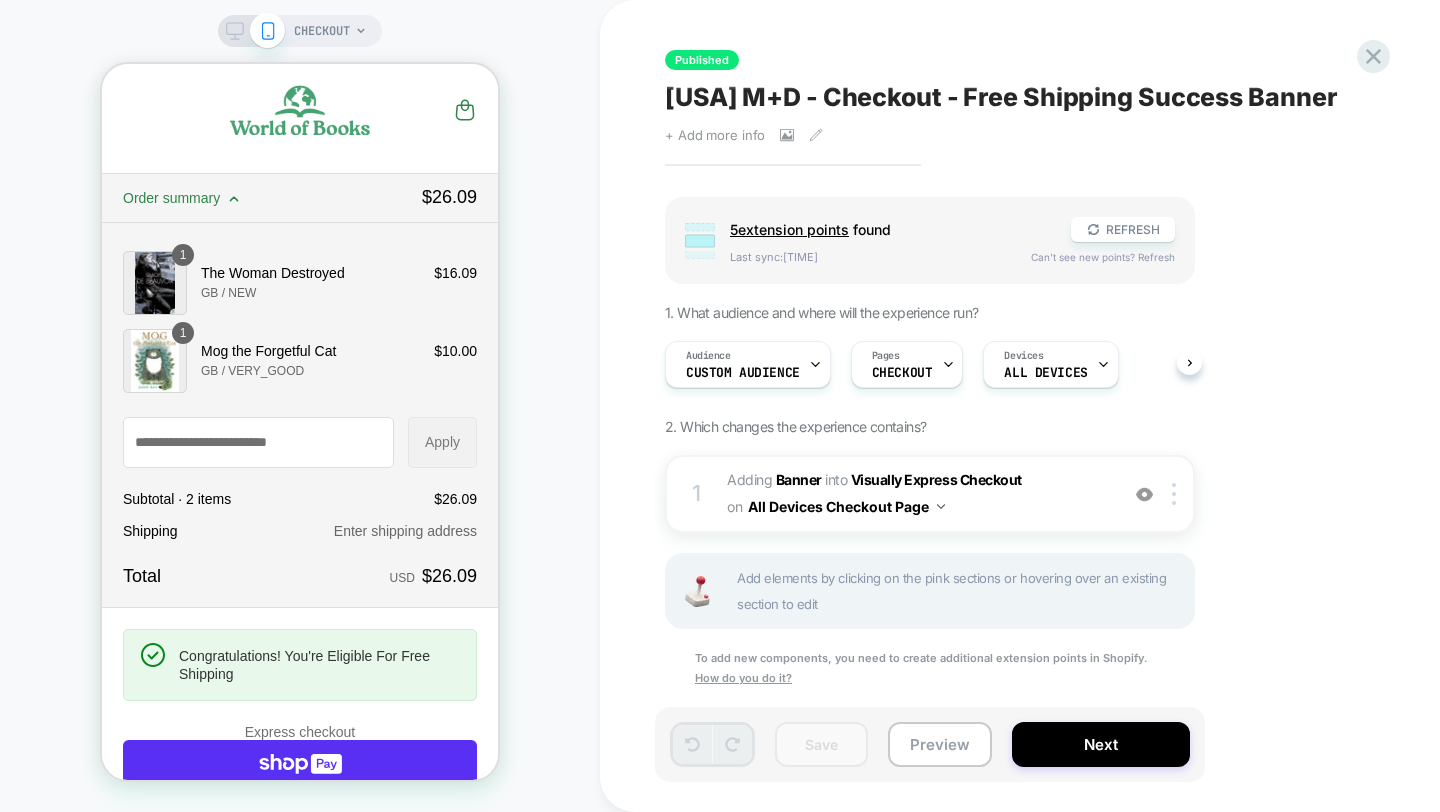 click on "Order summary Original price $26.09" at bounding box center (300, 198) 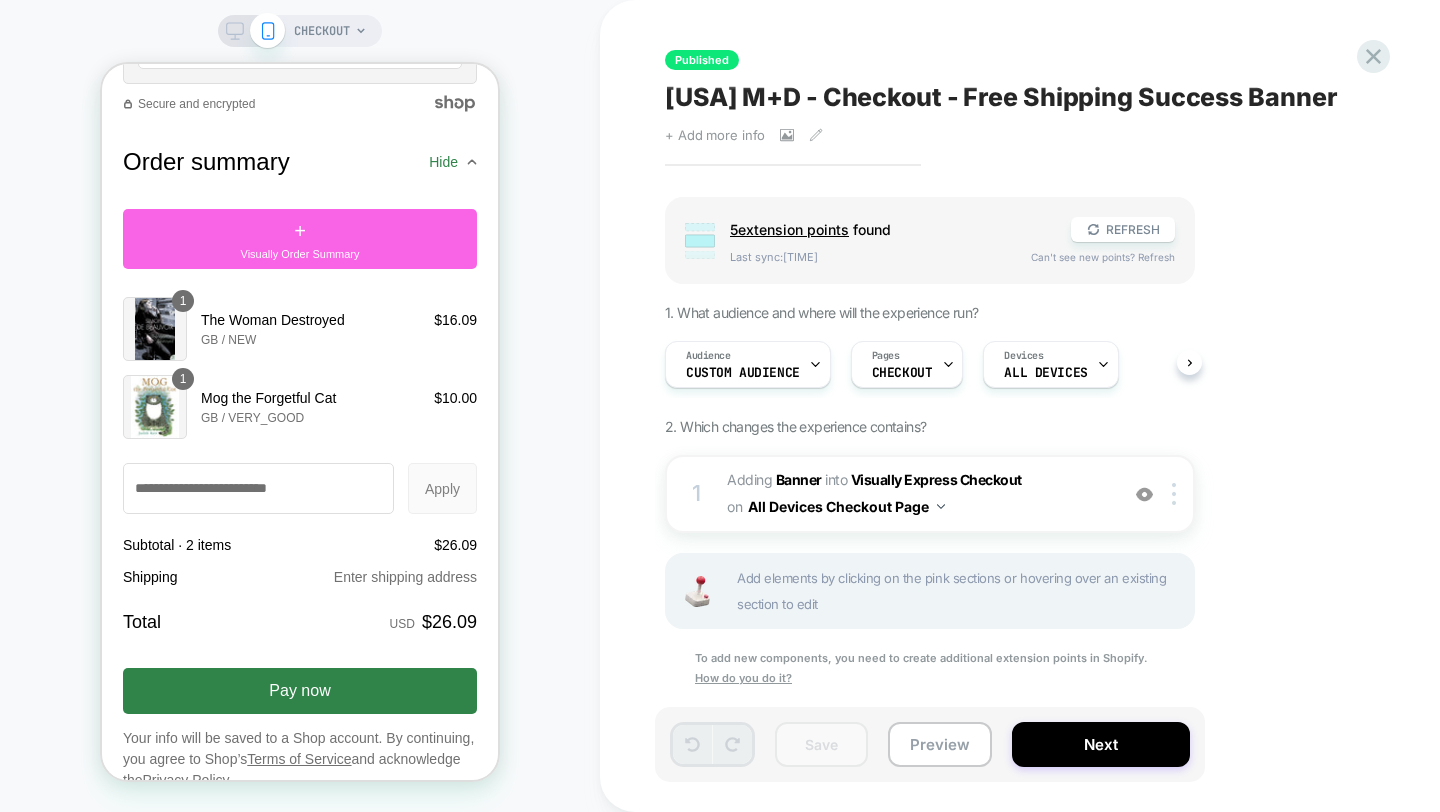 scroll, scrollTop: 2621, scrollLeft: 0, axis: vertical 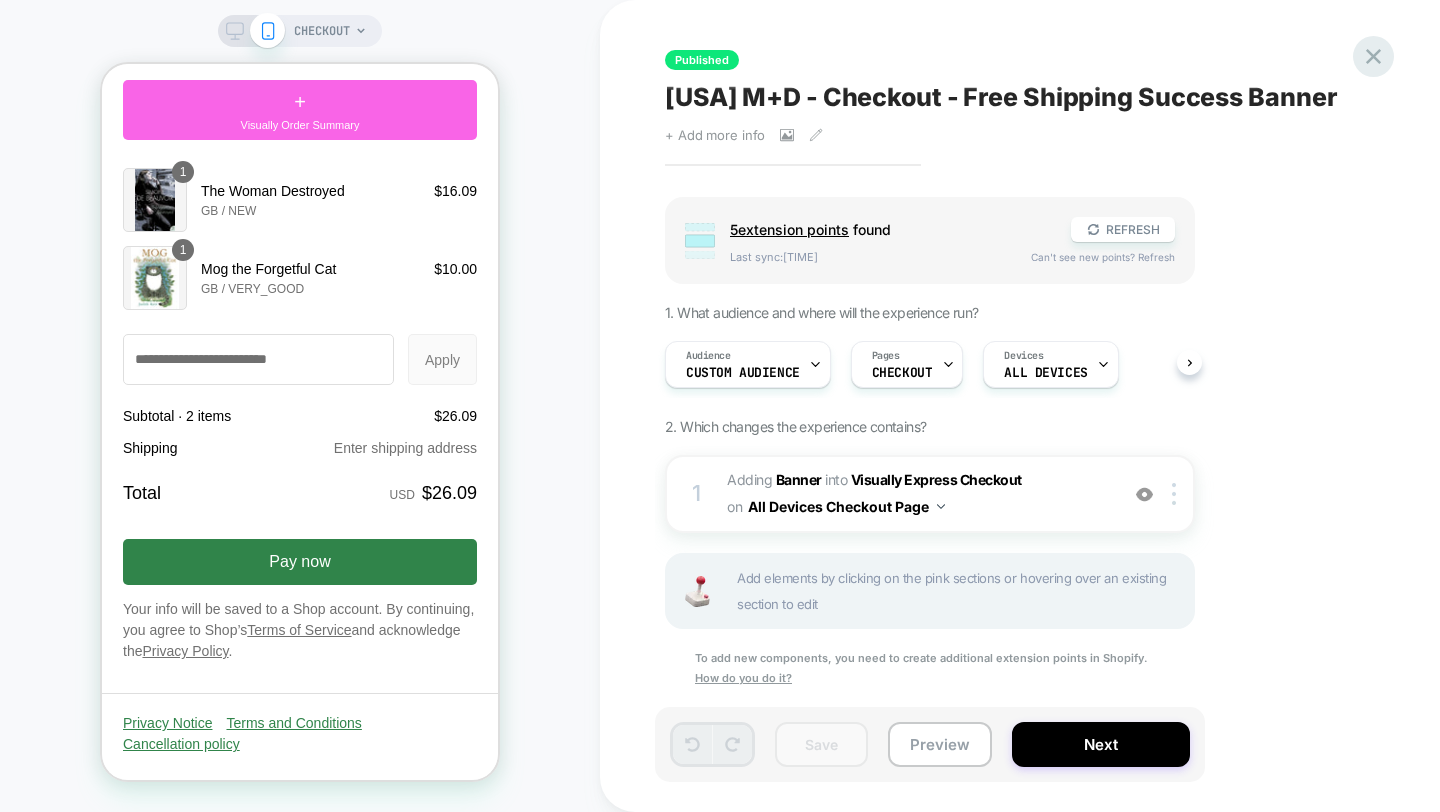 click 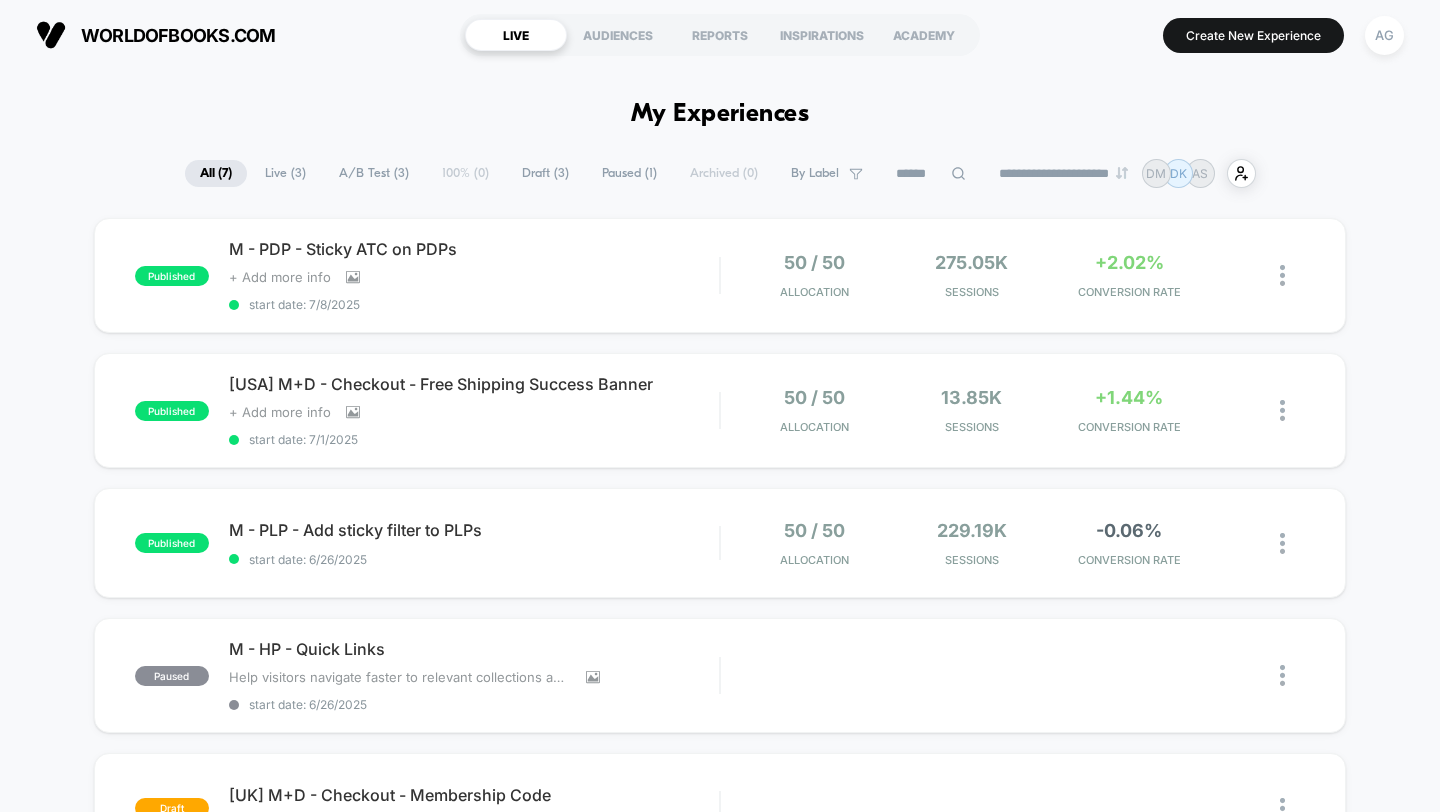 click on "AG" at bounding box center [1384, 35] 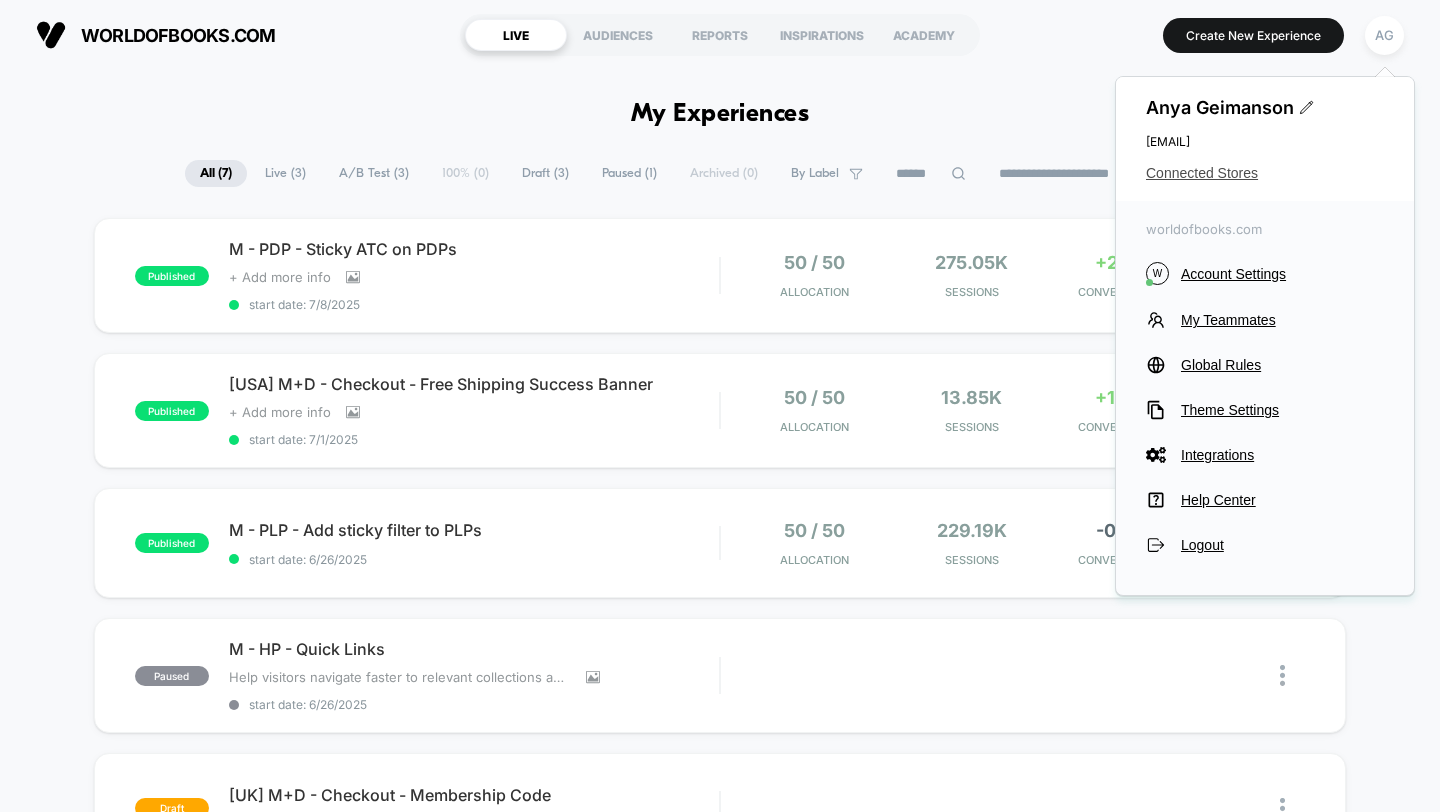 click on "Connected Stores" at bounding box center [1265, 173] 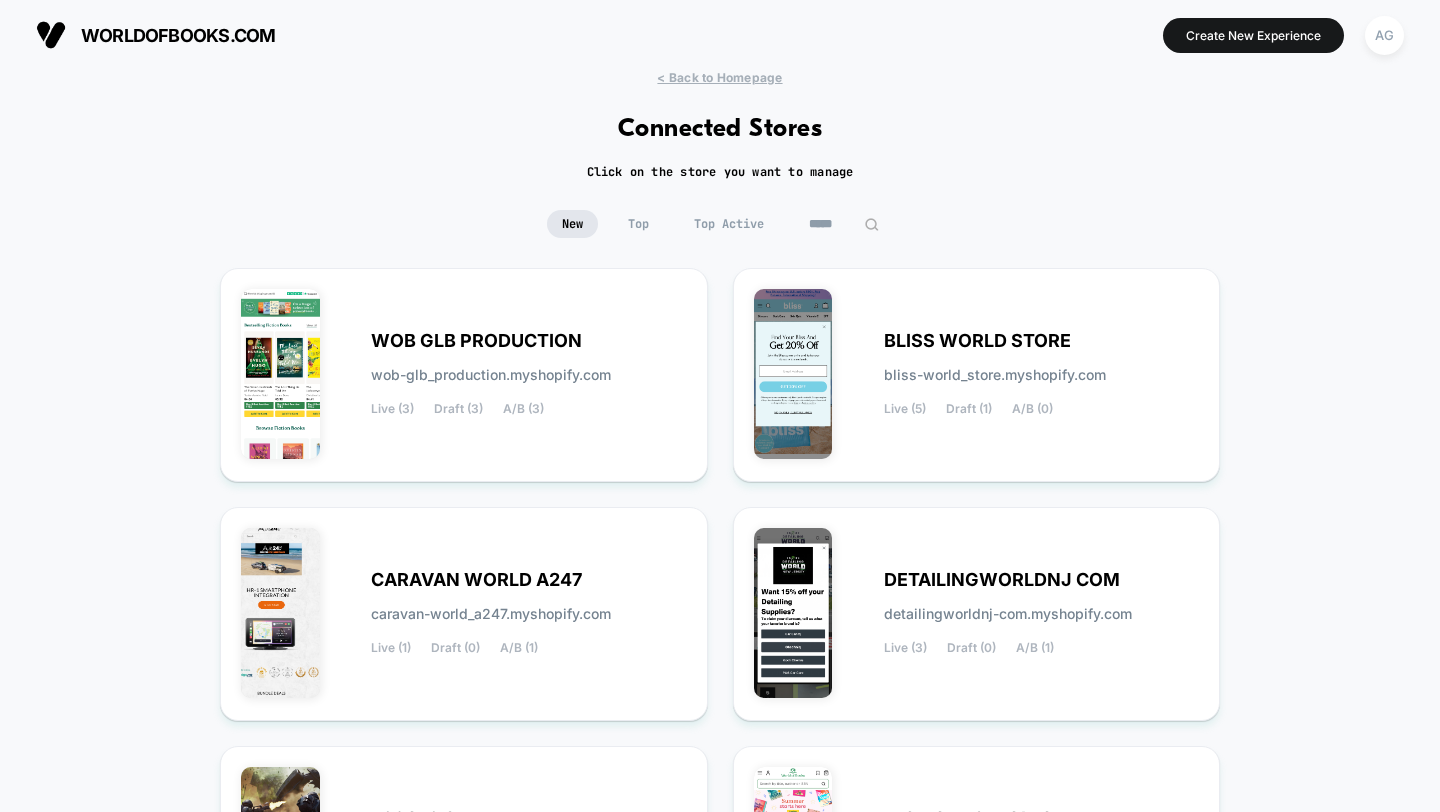 click on "*****" at bounding box center (844, 224) 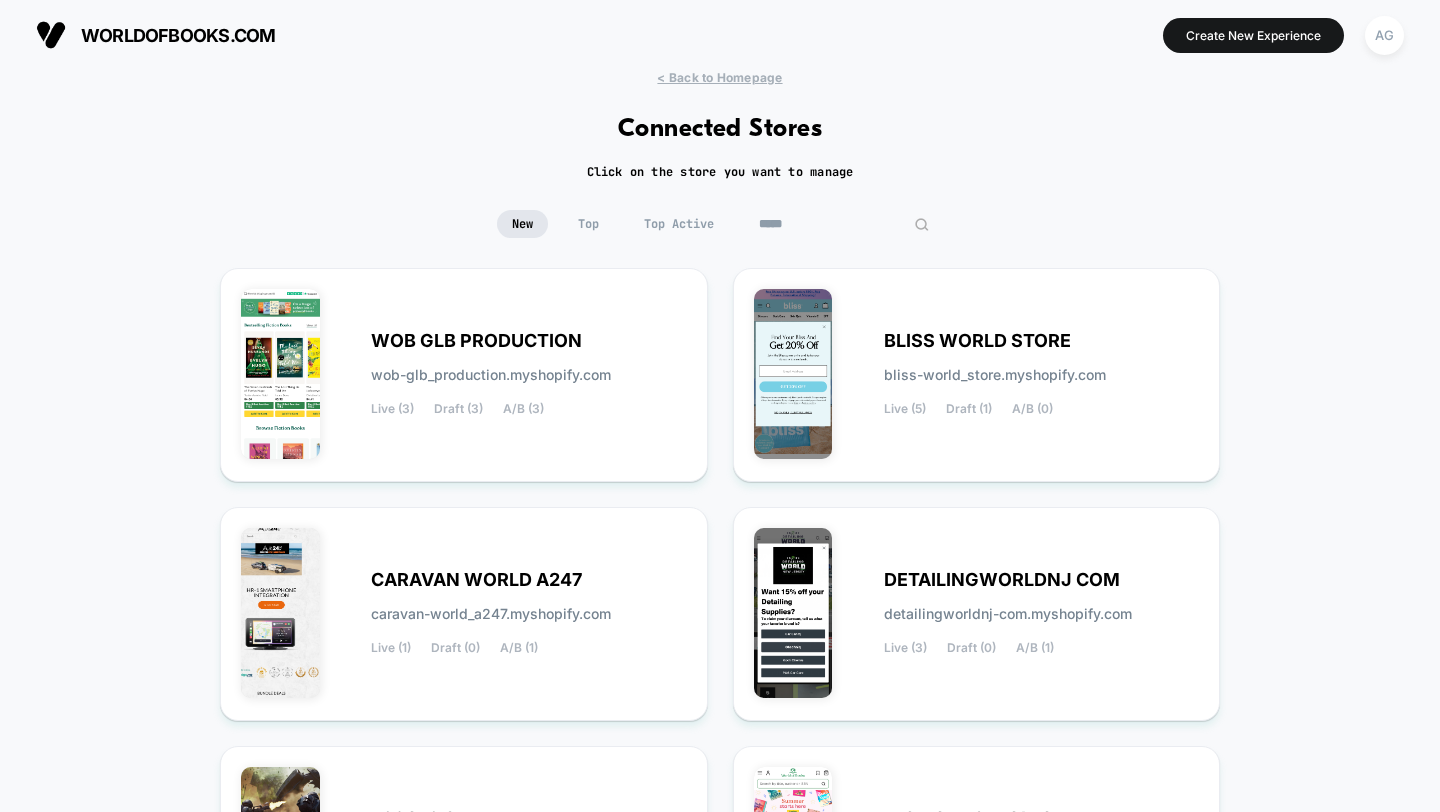 click on "*****" at bounding box center [844, 224] 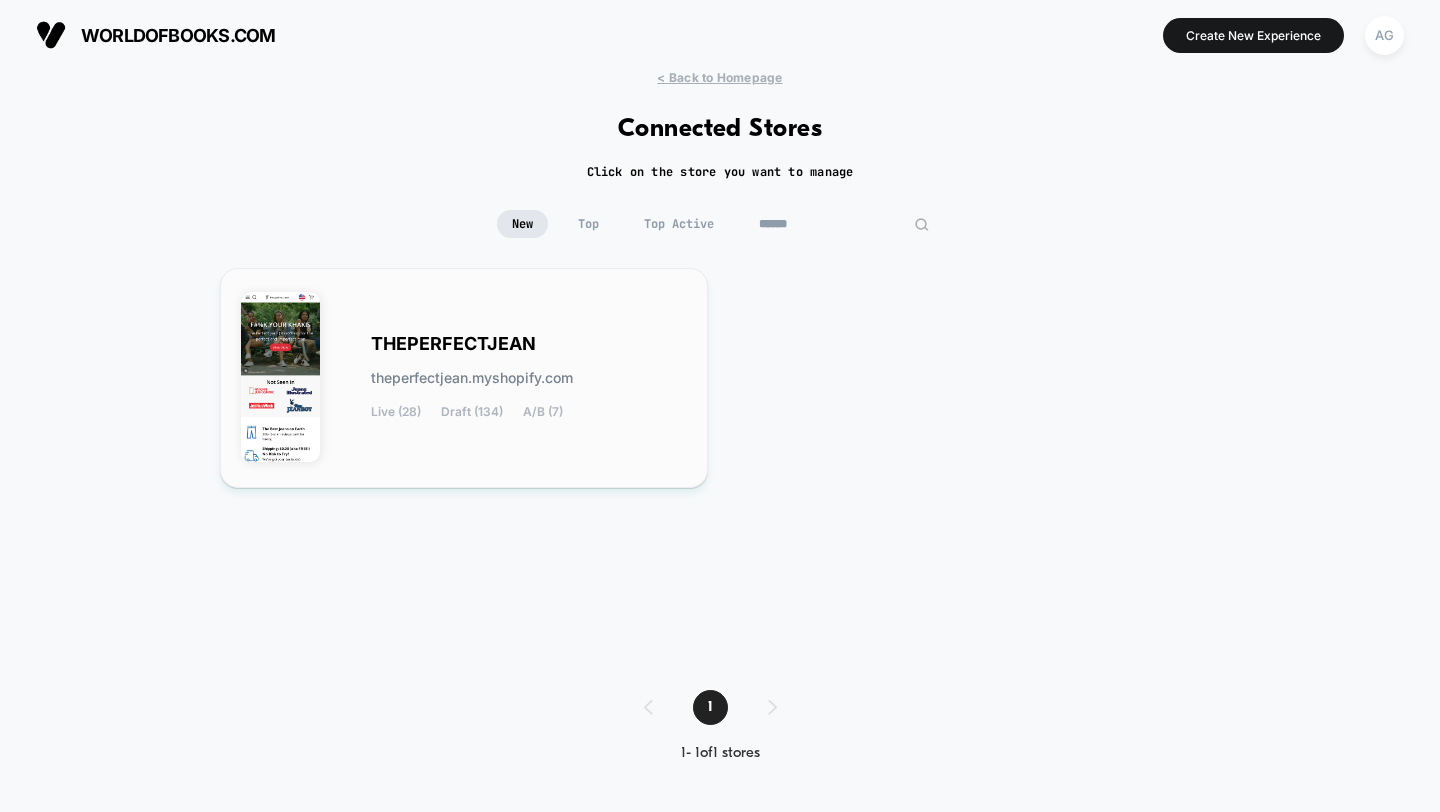 type on "******" 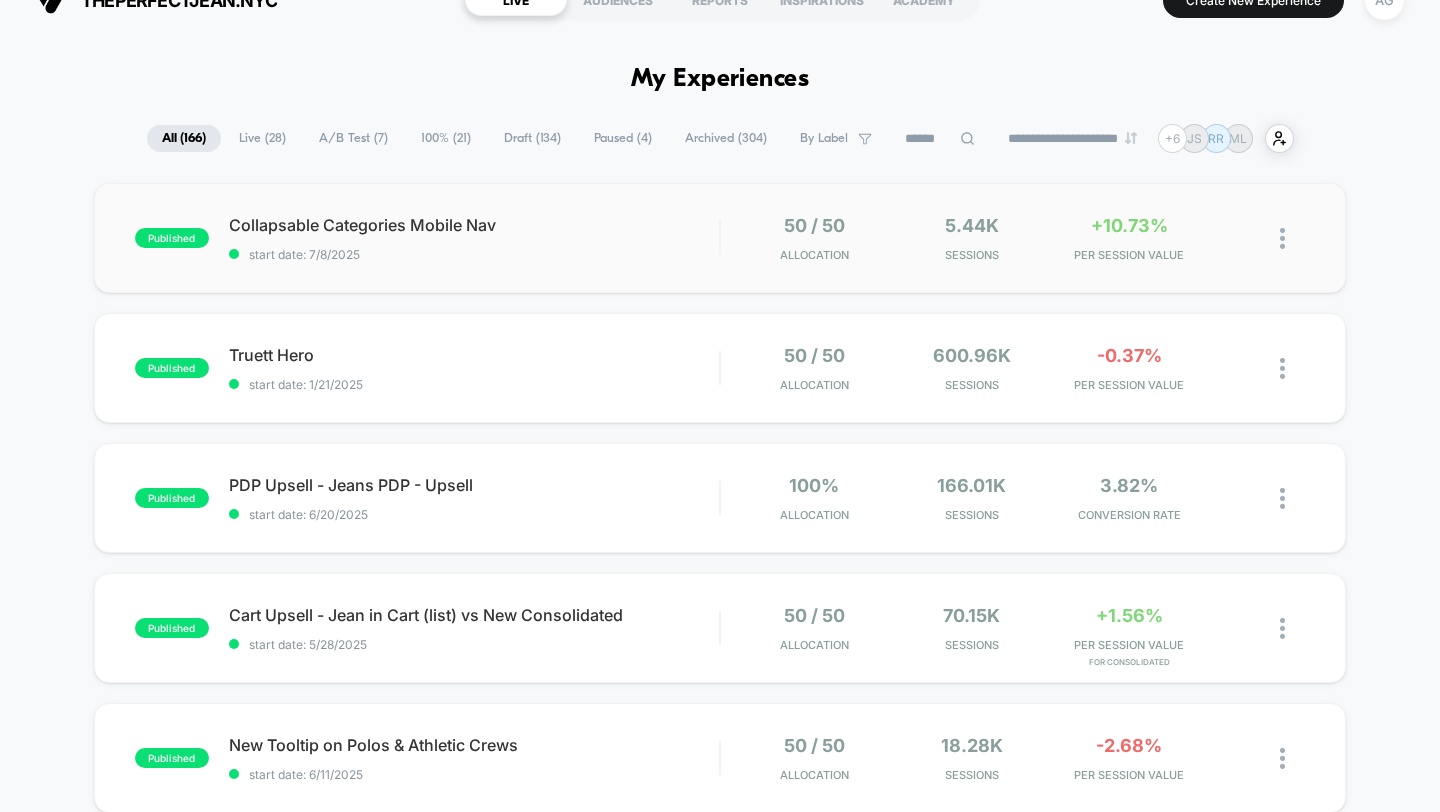 scroll, scrollTop: 0, scrollLeft: 0, axis: both 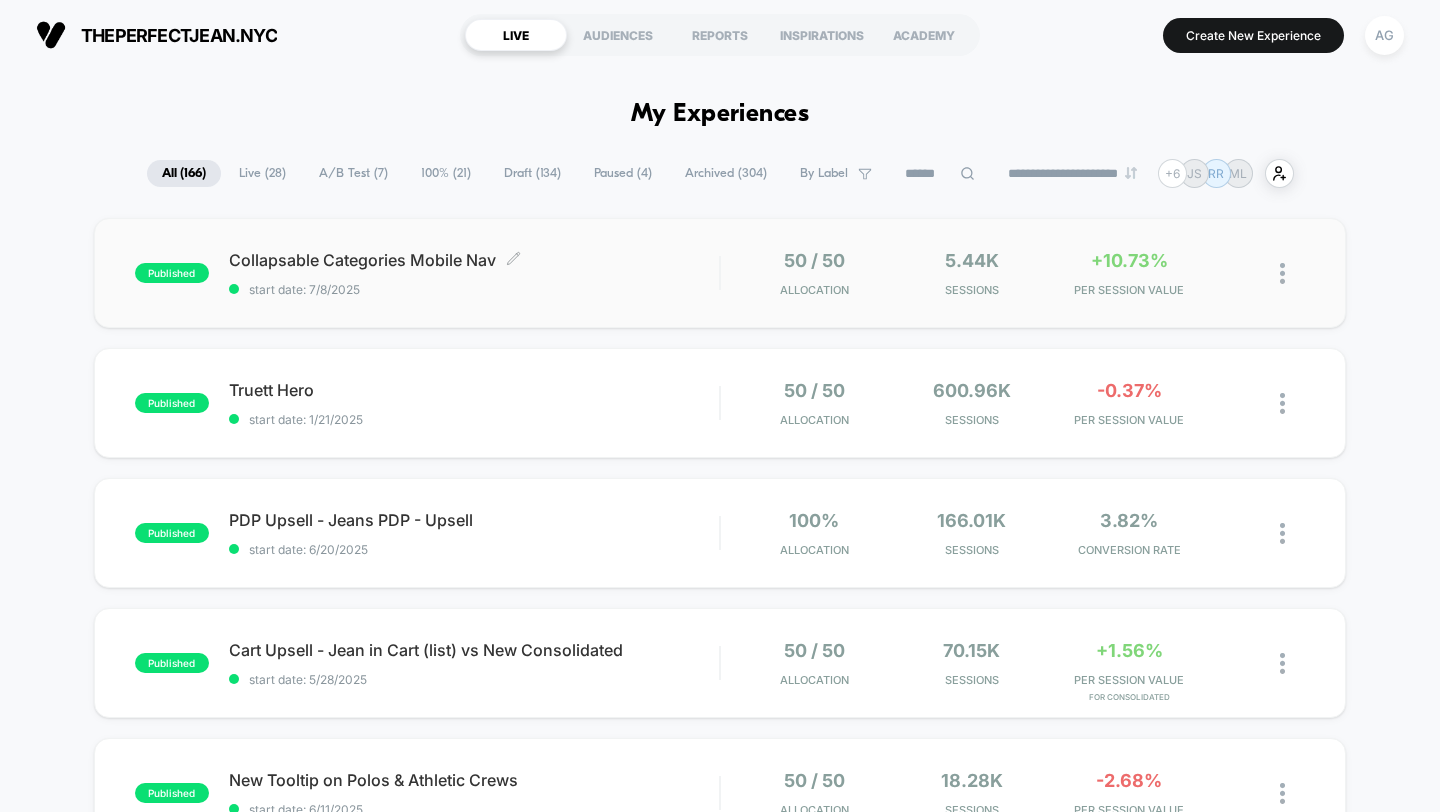click on "Collapsable Categories Mobile Nav Click to edit experience details Click to edit experience details start date: 7/8/2025" at bounding box center (474, 273) 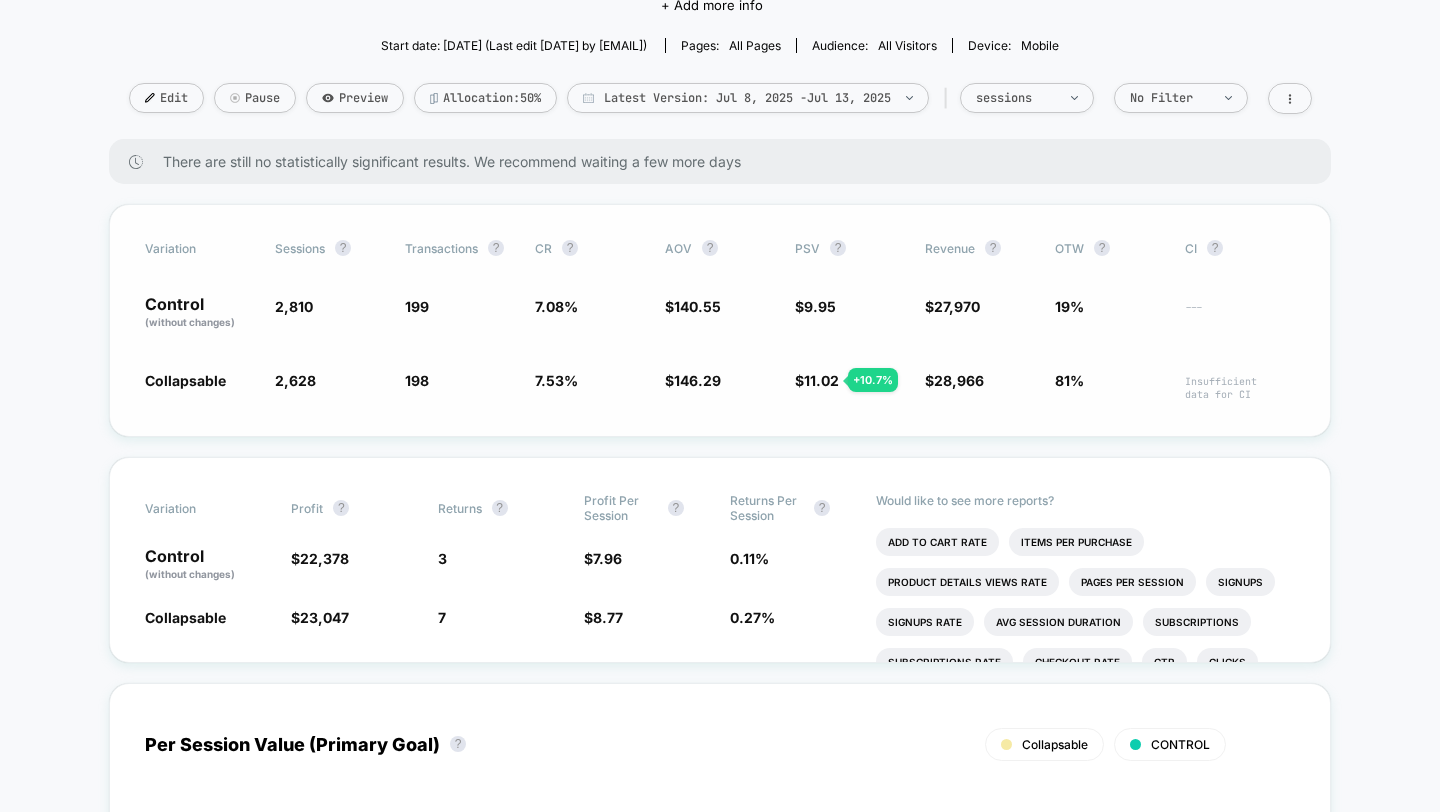 scroll, scrollTop: 232, scrollLeft: 0, axis: vertical 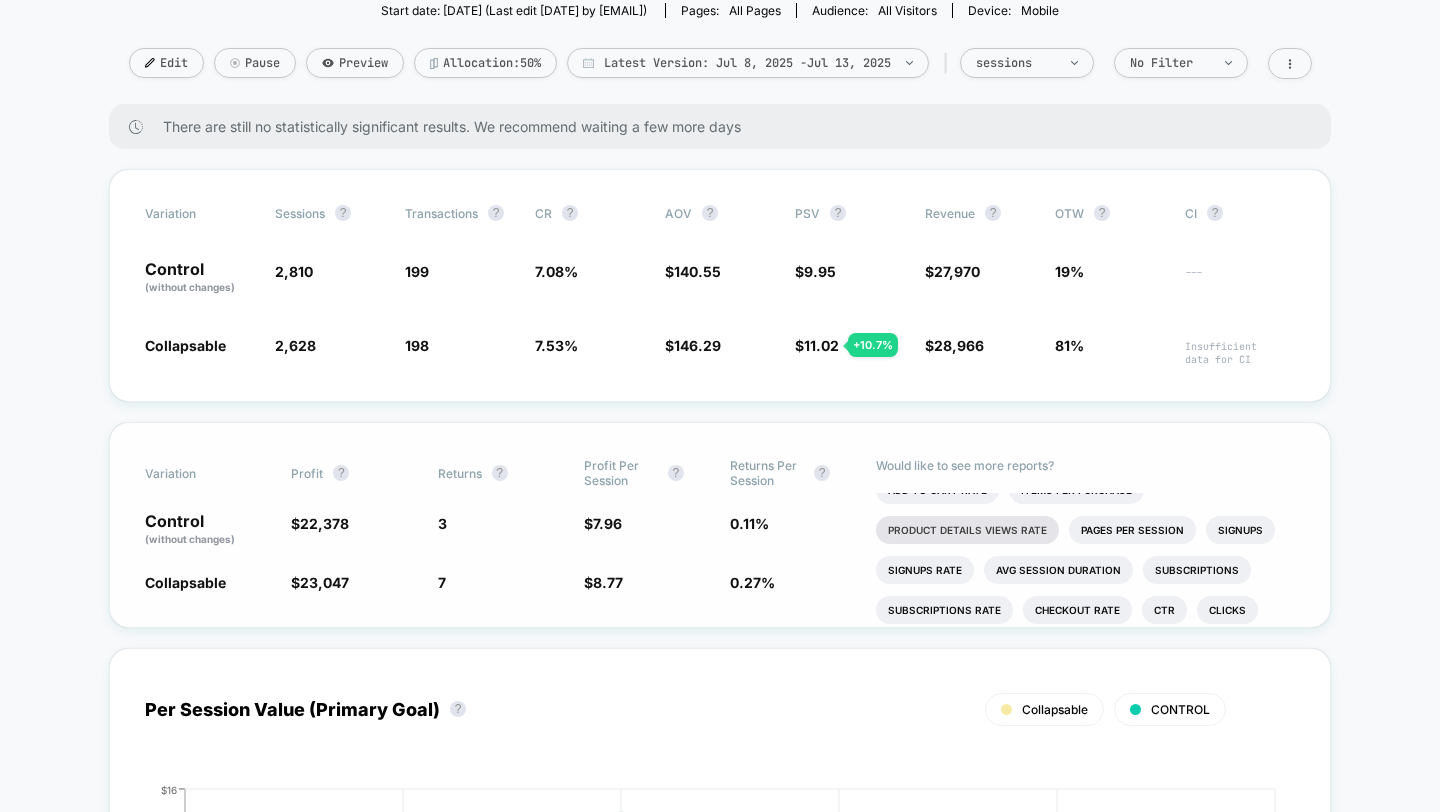 click on "Product Details Views Rate" at bounding box center (967, 530) 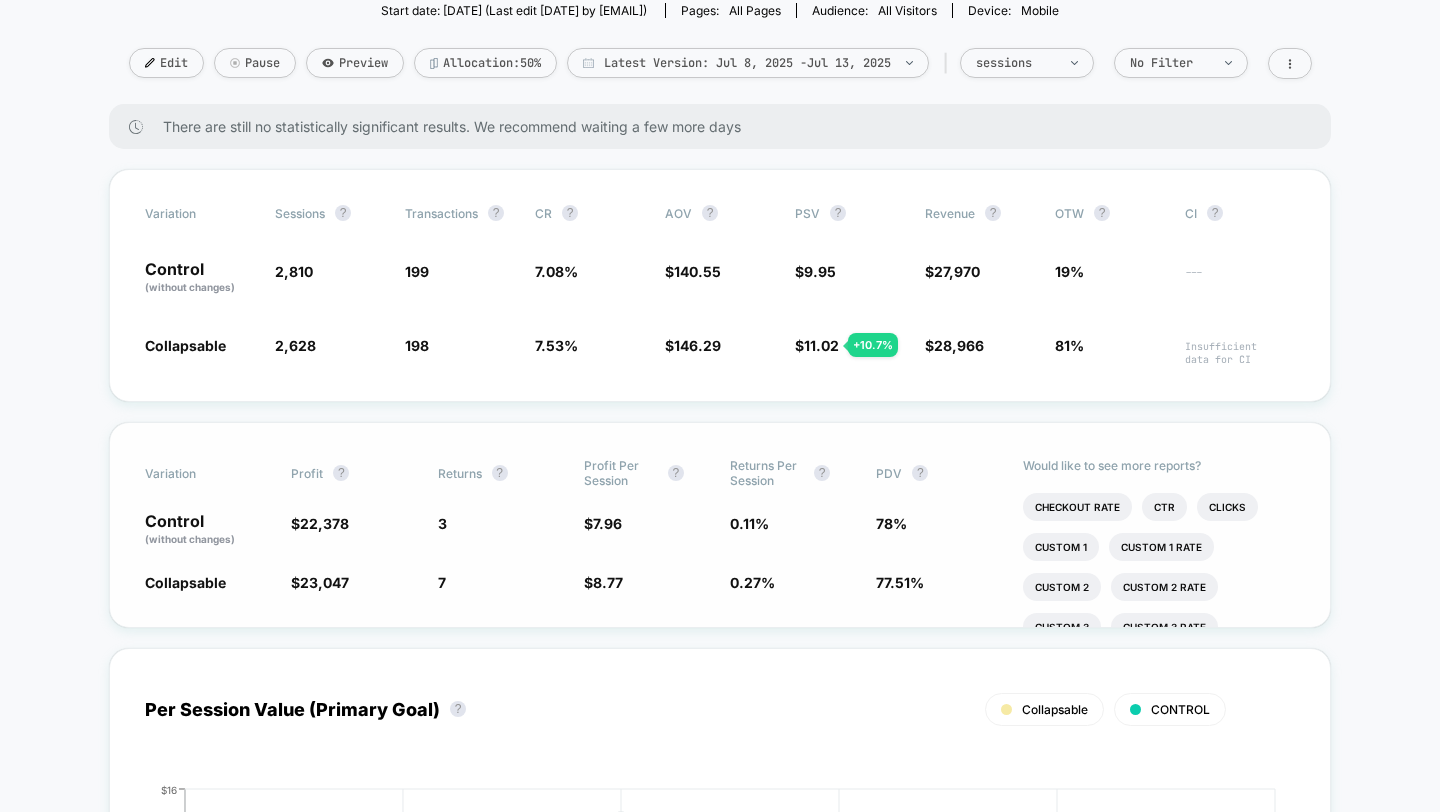 scroll, scrollTop: 195, scrollLeft: 0, axis: vertical 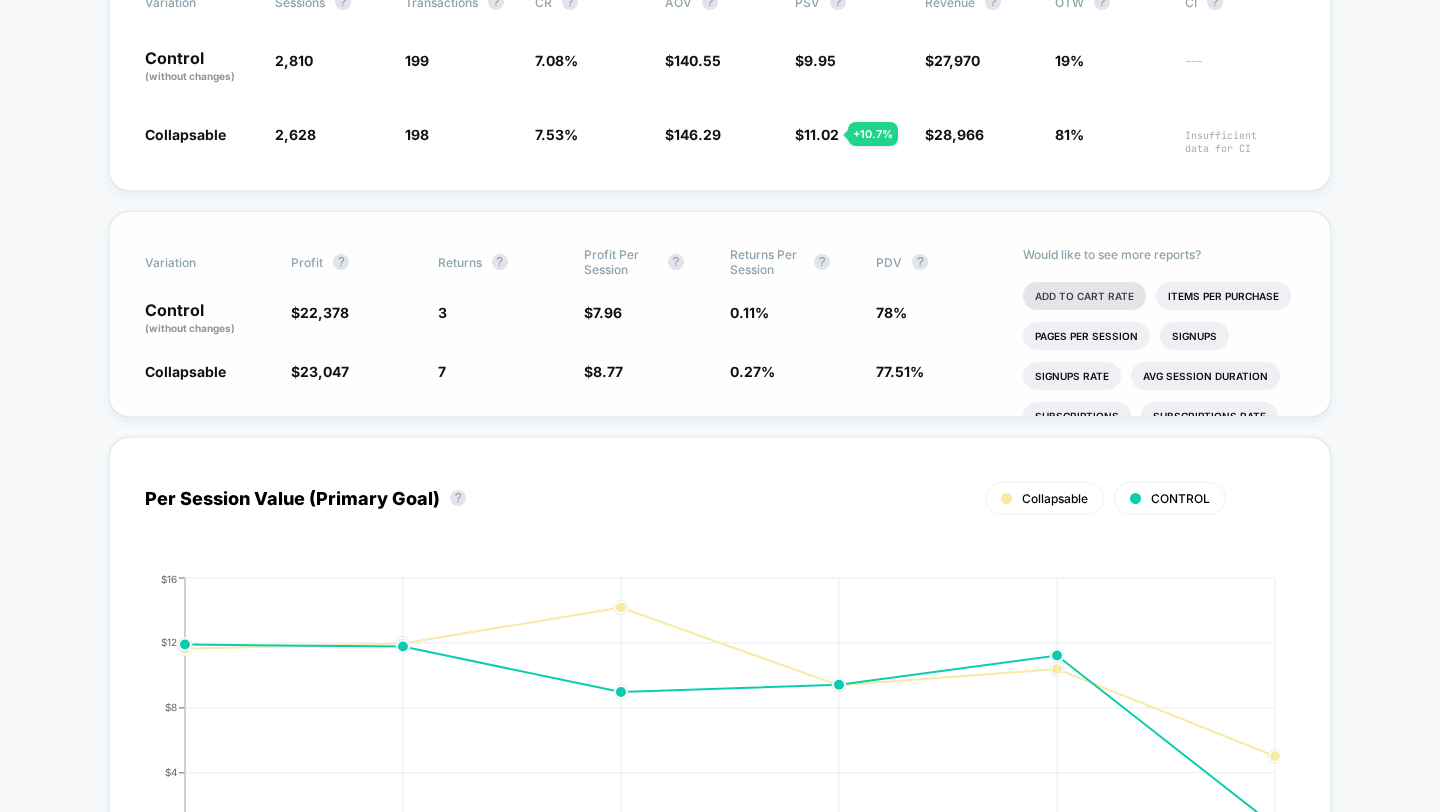 click on "Add To Cart Rate" at bounding box center [1084, 296] 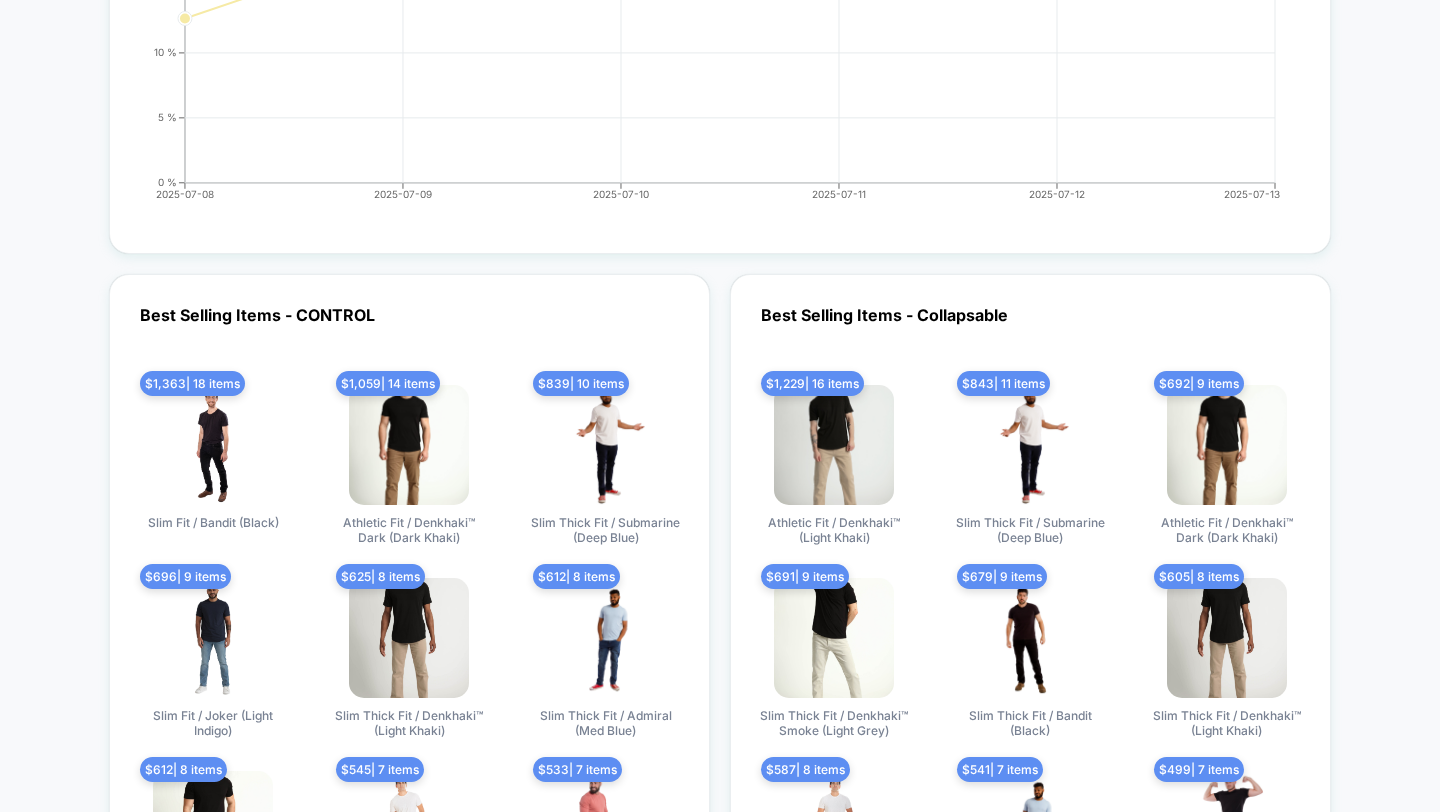 scroll, scrollTop: 6083, scrollLeft: 0, axis: vertical 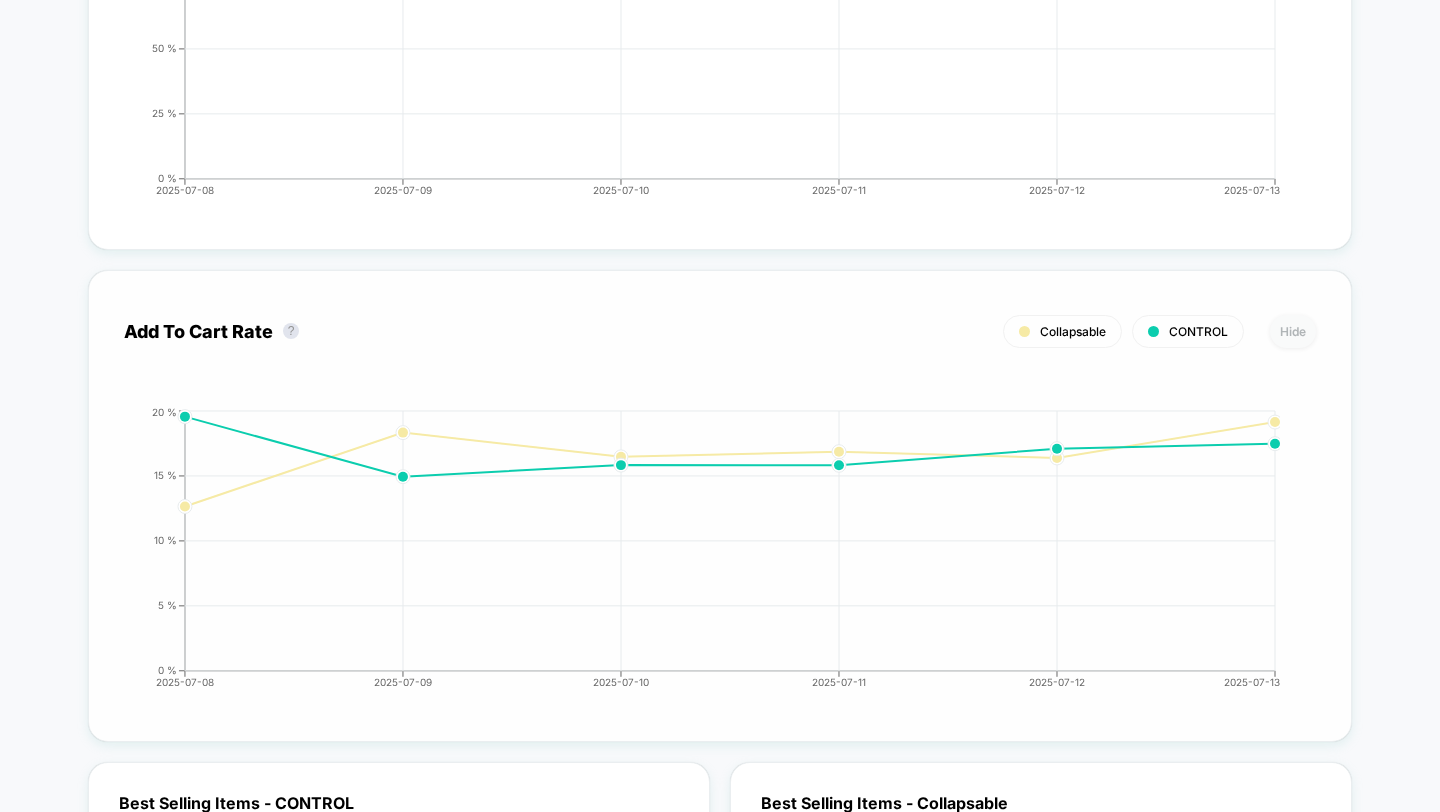 click on "Hide" at bounding box center (1293, 331) 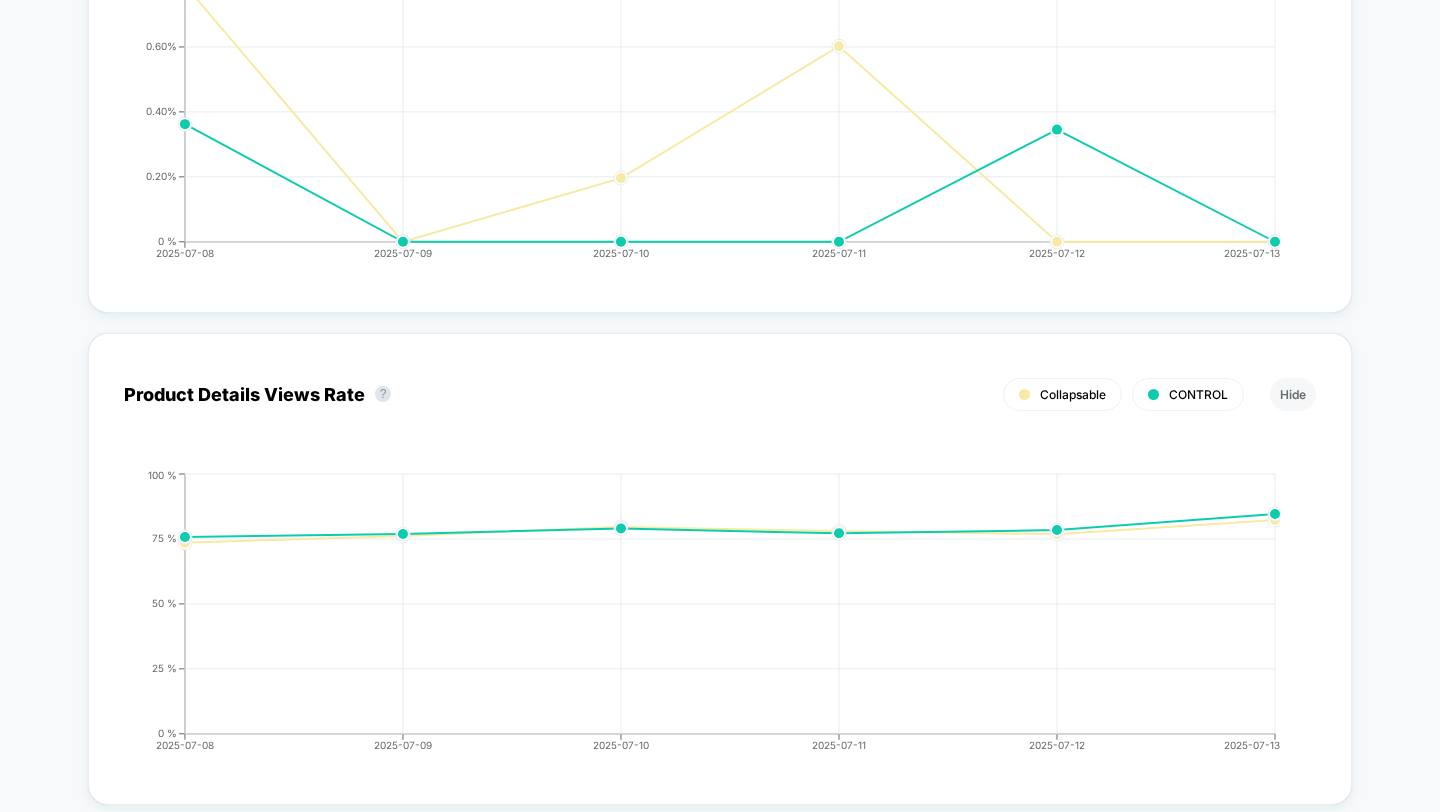 scroll, scrollTop: 5445, scrollLeft: 0, axis: vertical 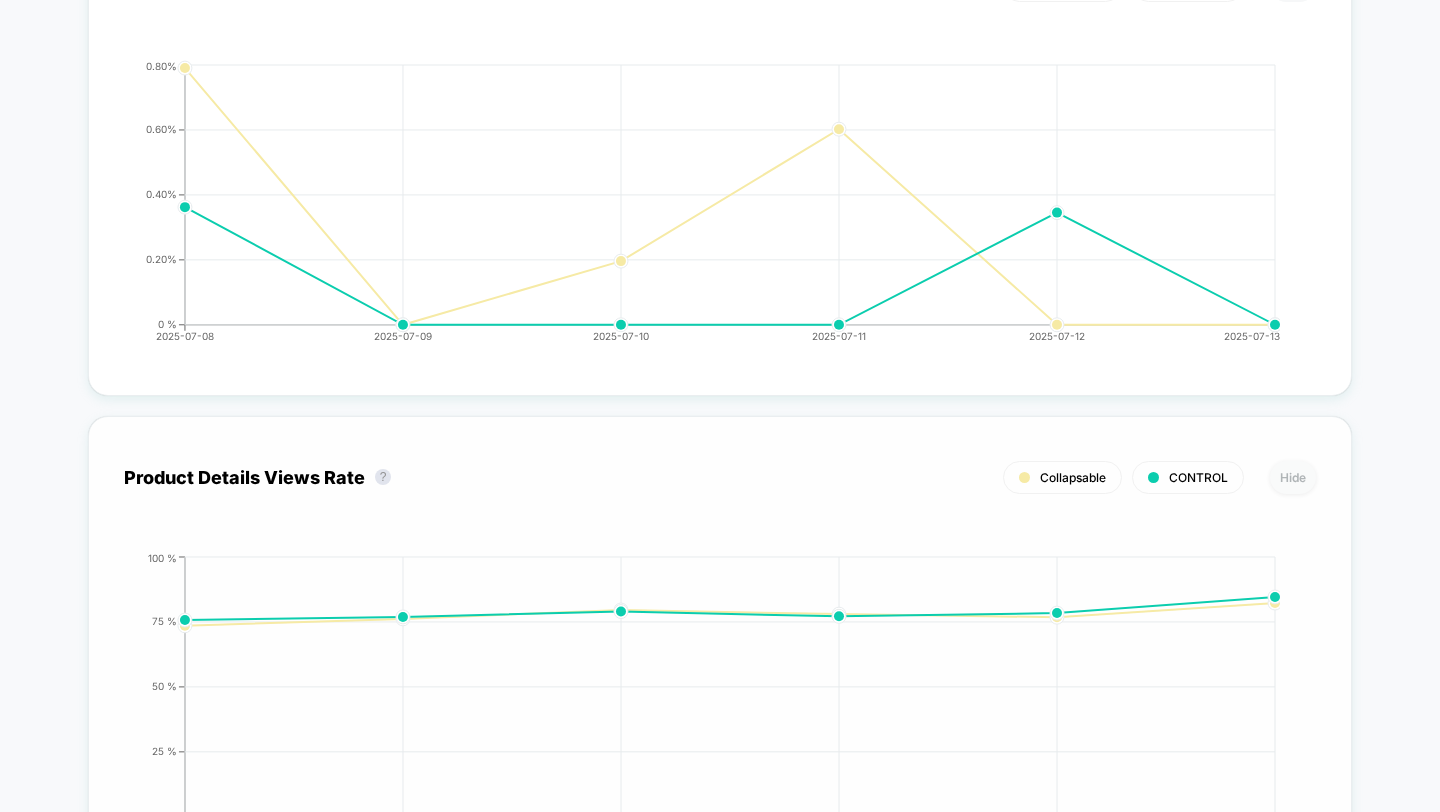click on "Hide" at bounding box center (1293, 477) 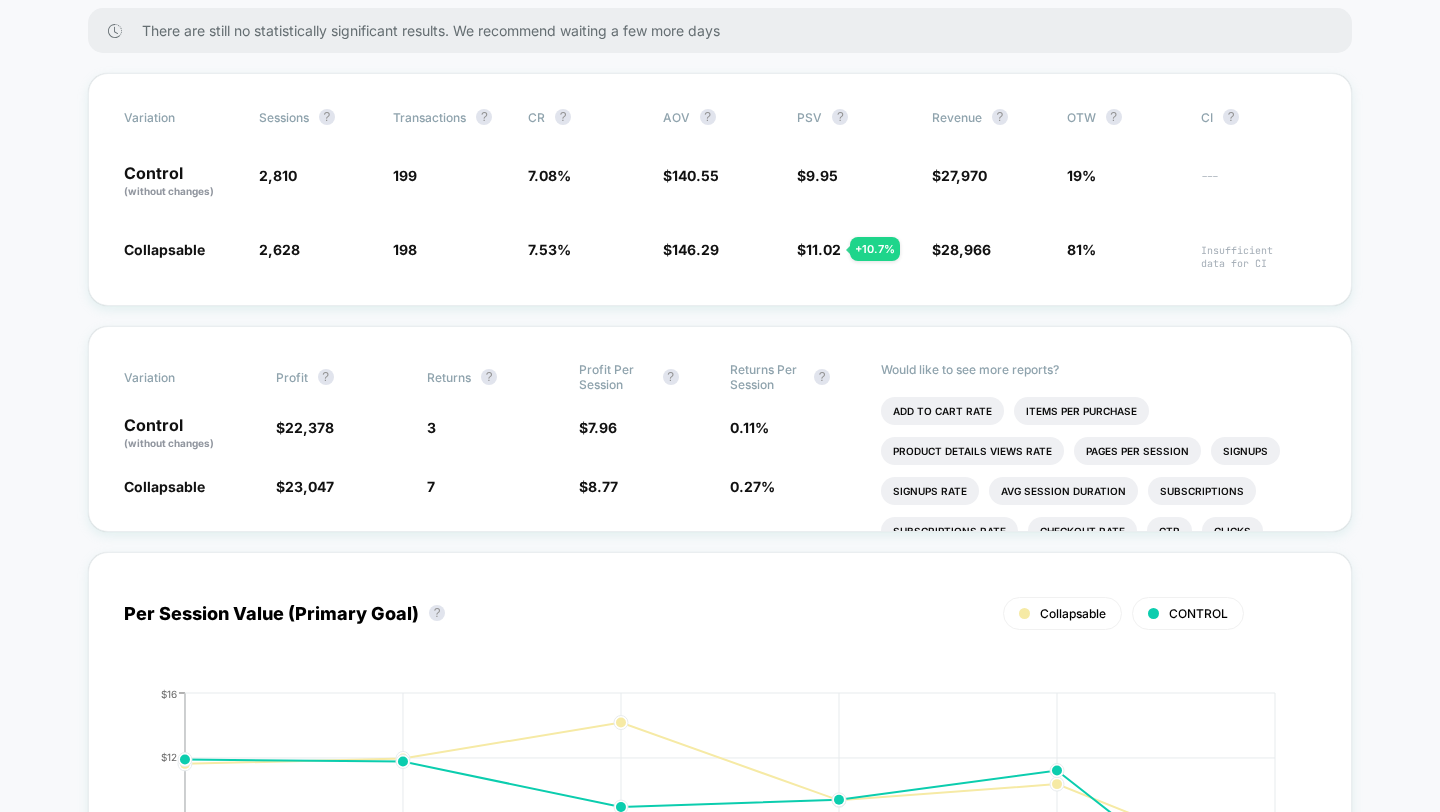 scroll, scrollTop: 0, scrollLeft: 0, axis: both 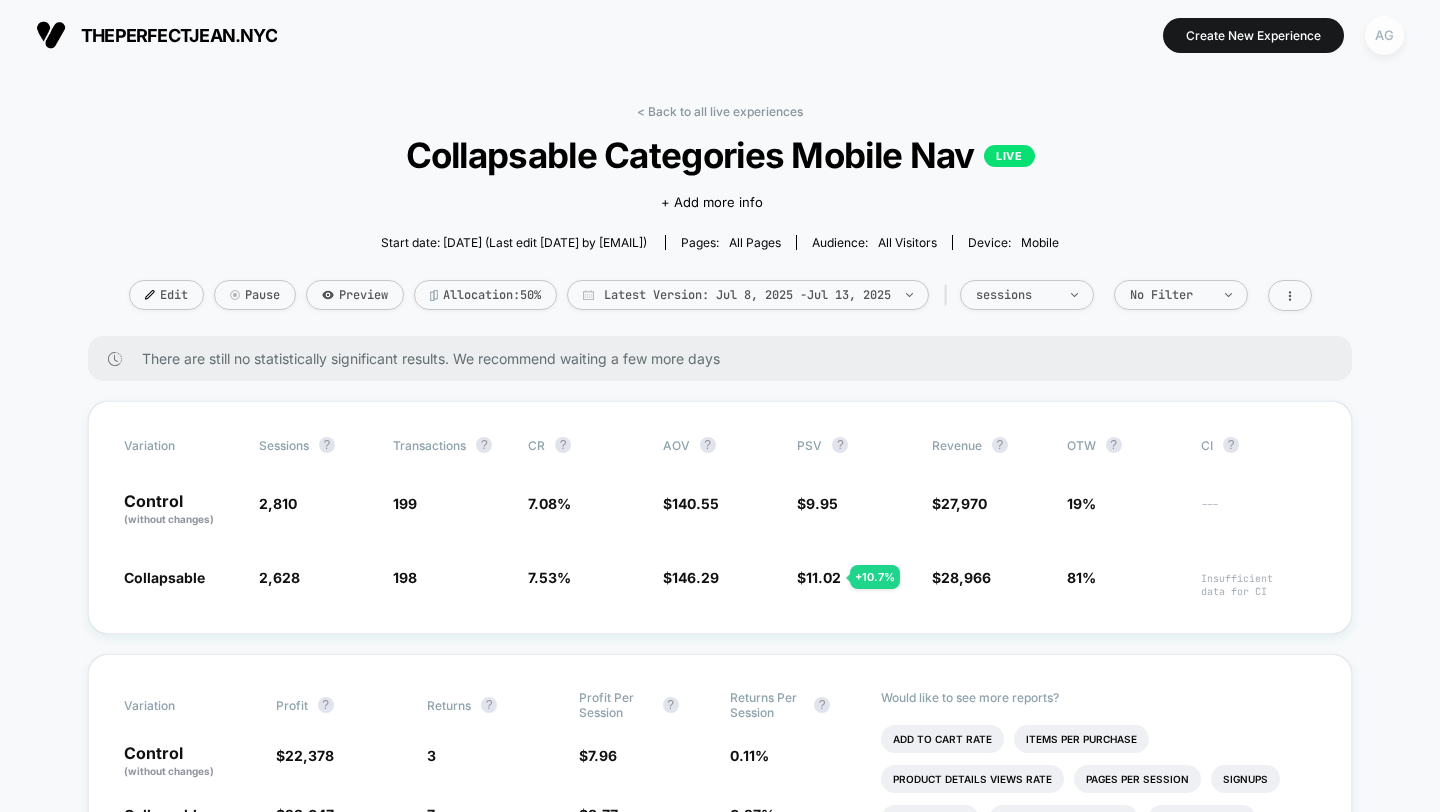 click on "AG" at bounding box center [1384, 35] 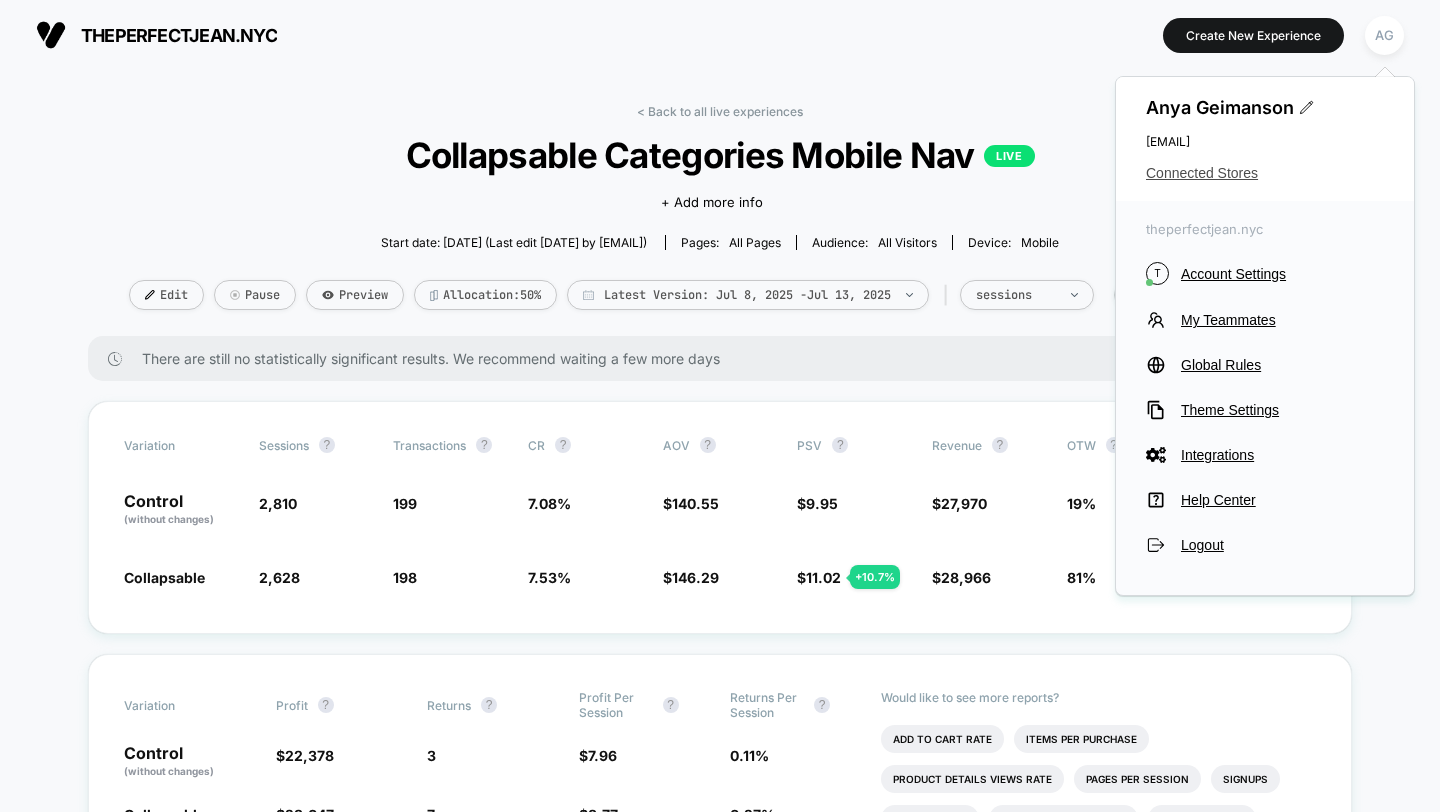 click on "Connected Stores" at bounding box center (1265, 173) 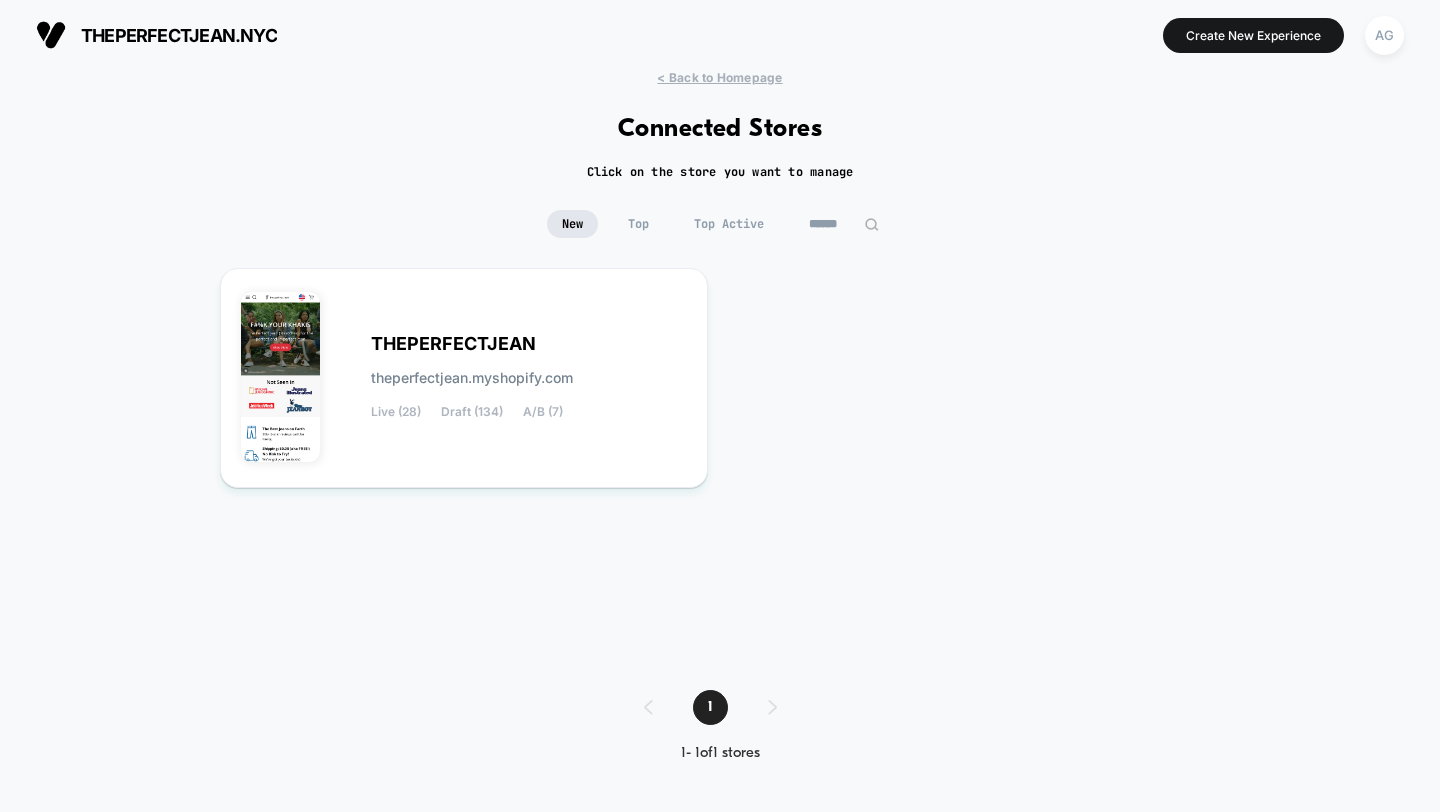 click on "Top Active" at bounding box center (729, 224) 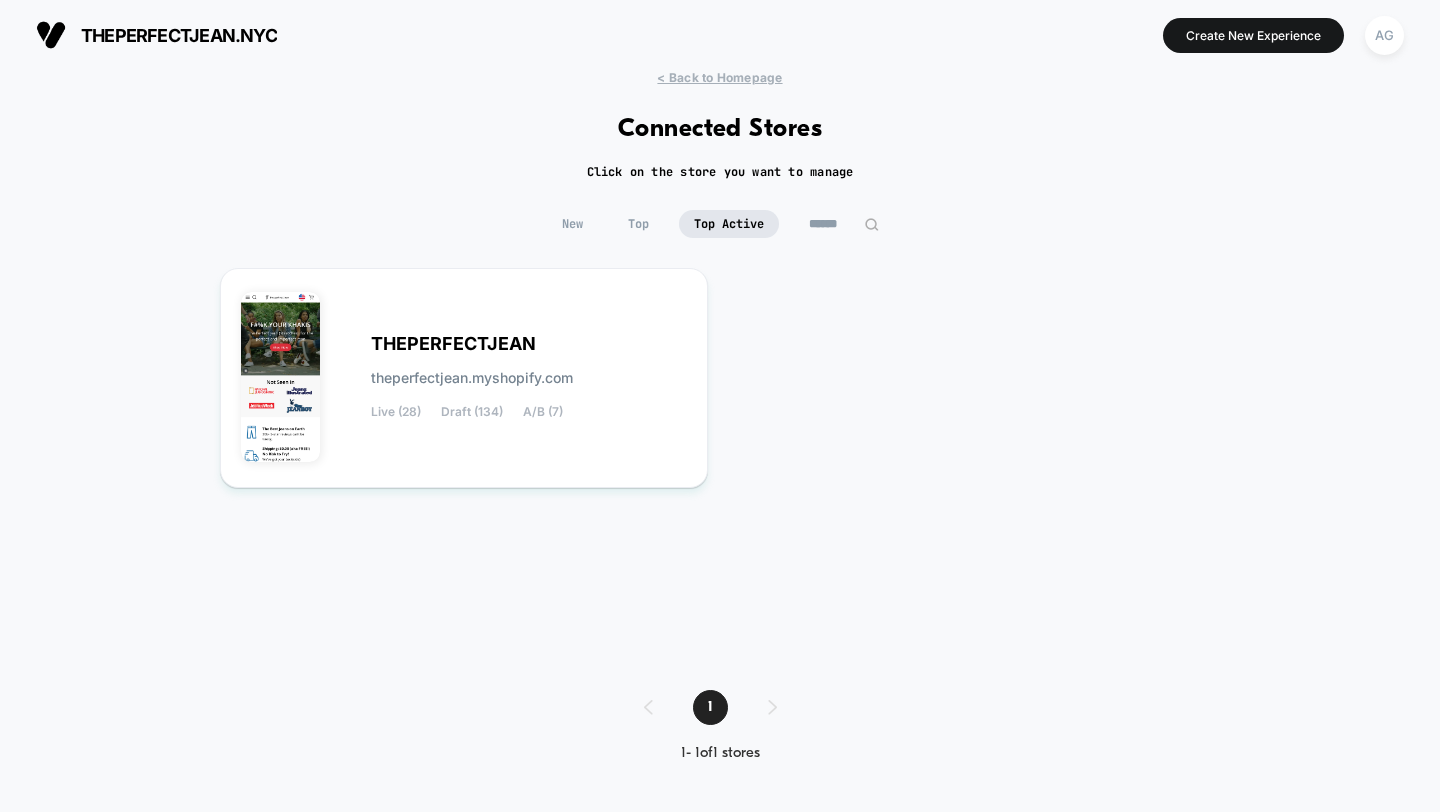 click on "< Back to Homepage Connected Stores Click on the store you want to manage New Top Top Active ****** THEPERFECTJEAN theperfectjean.myshopify.com Live (28) Draft (134) A/B (7) 1 1  -   1  of  1   stores 1 1  -   1  of  1   stores" at bounding box center [720, 431] 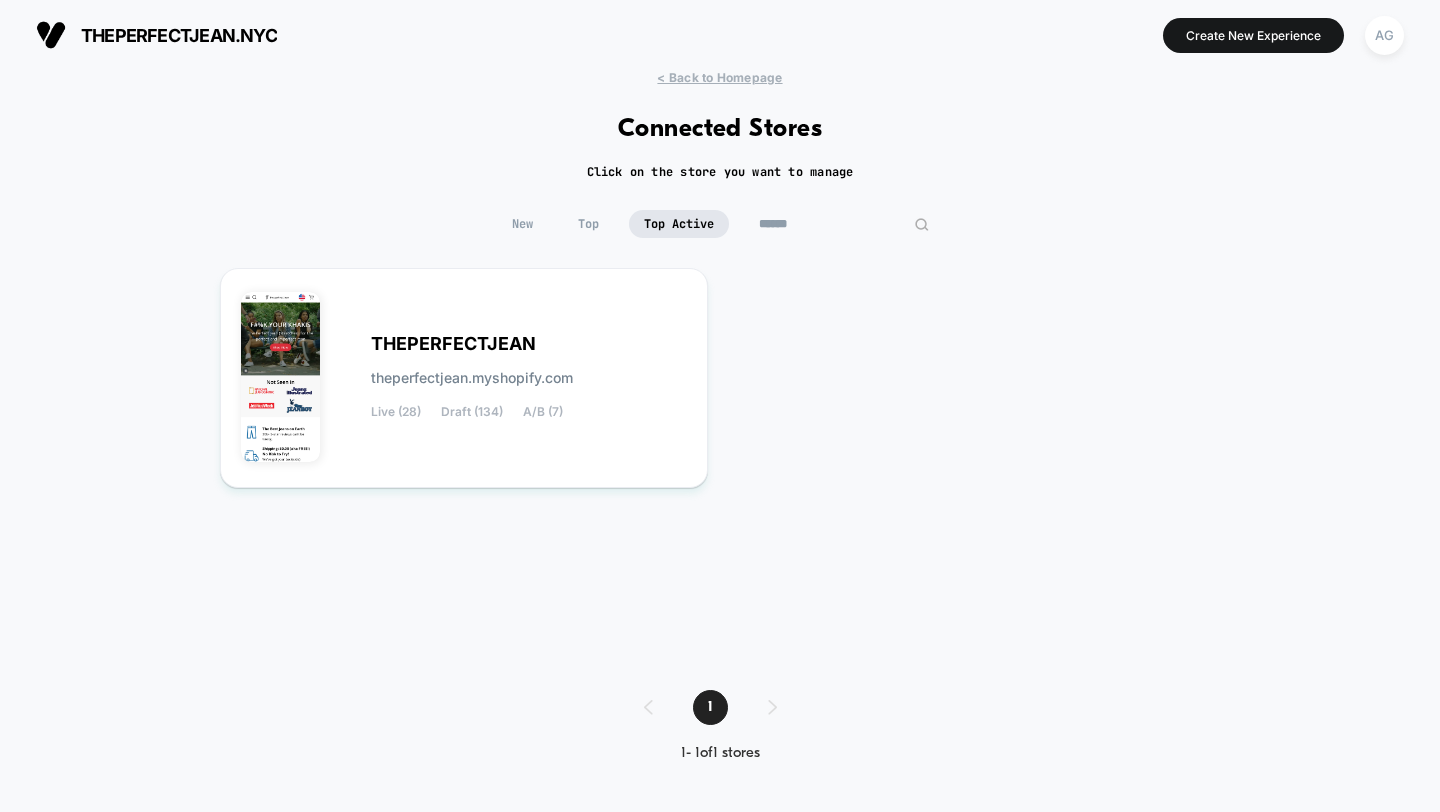 click on "******" at bounding box center [844, 224] 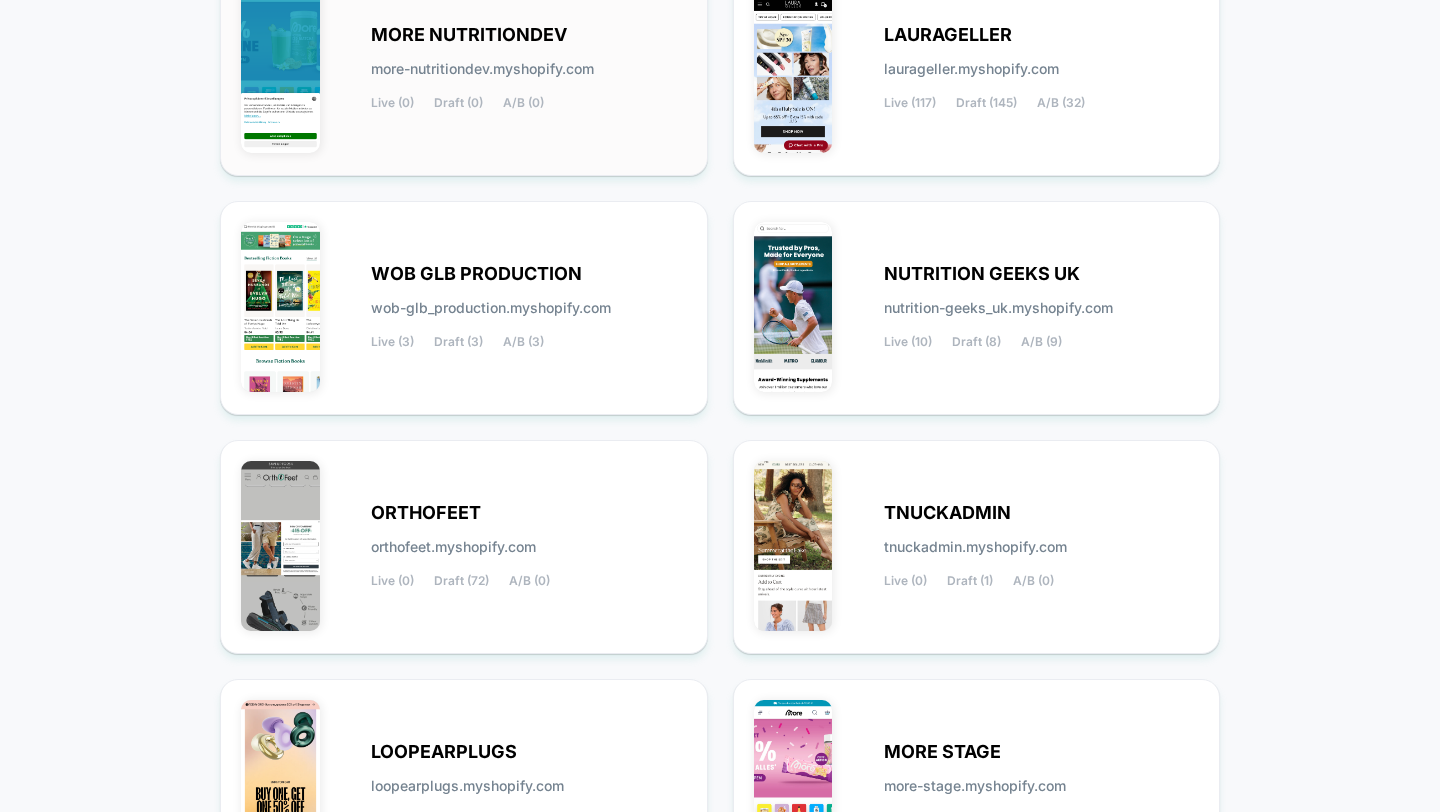 scroll, scrollTop: 331, scrollLeft: 0, axis: vertical 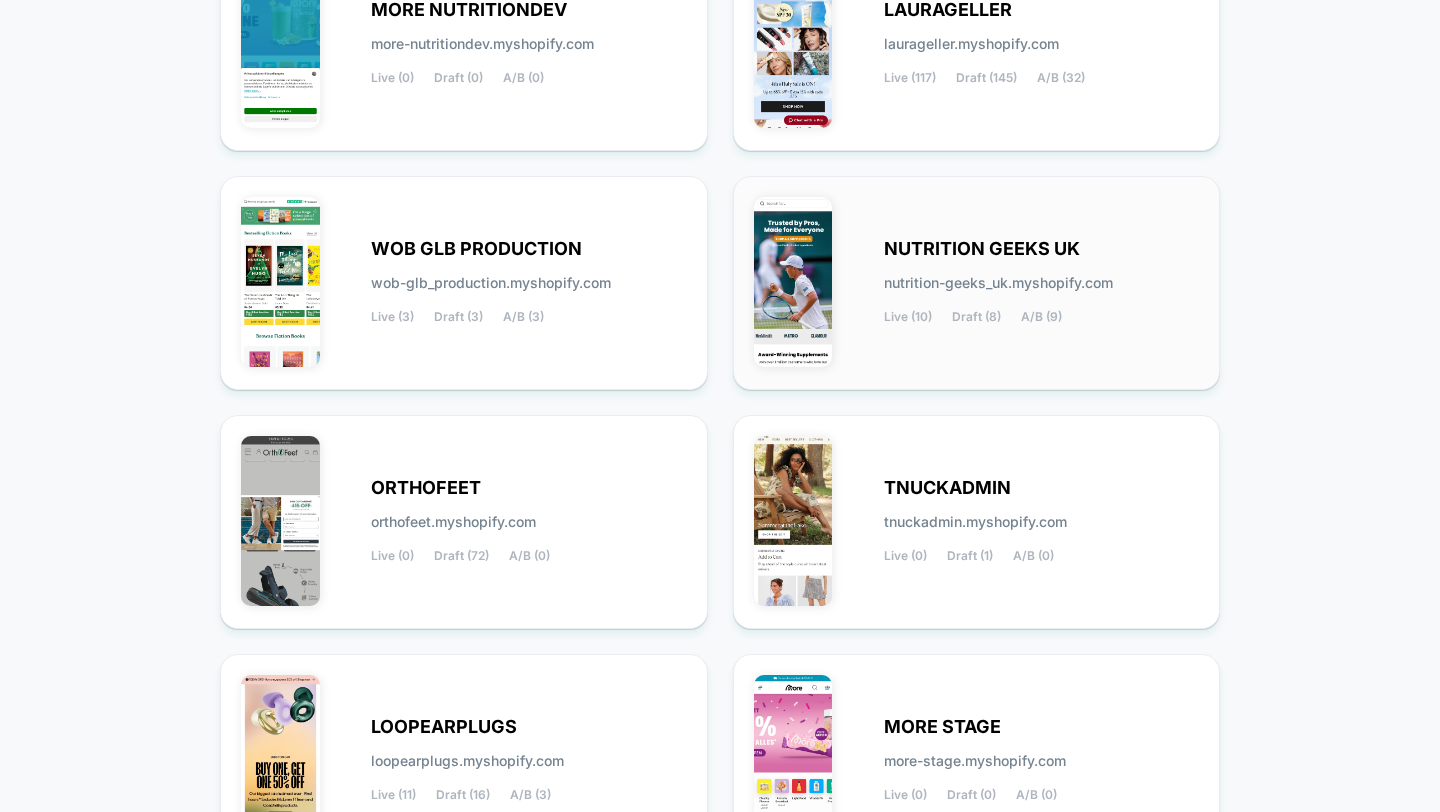 type 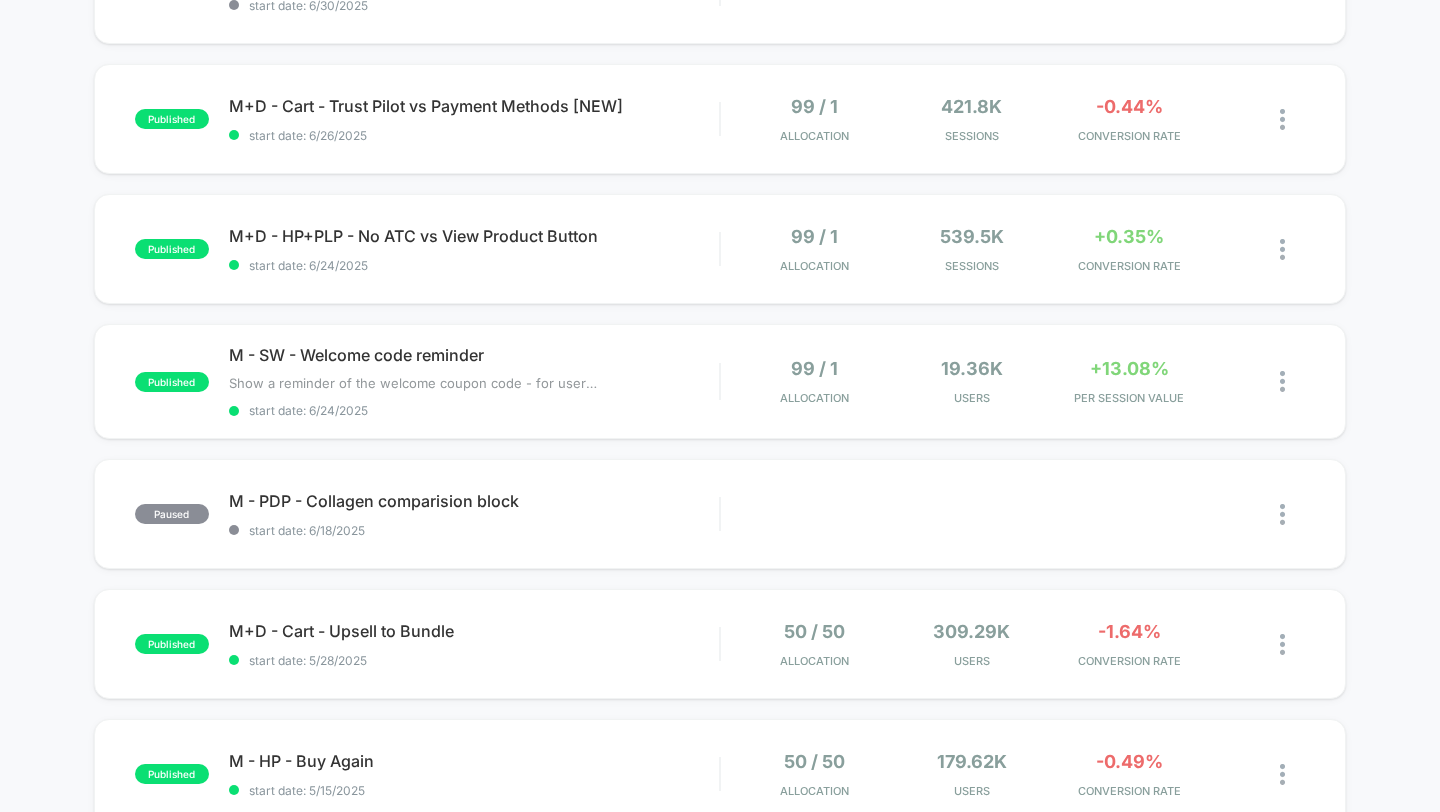 scroll, scrollTop: 732, scrollLeft: 0, axis: vertical 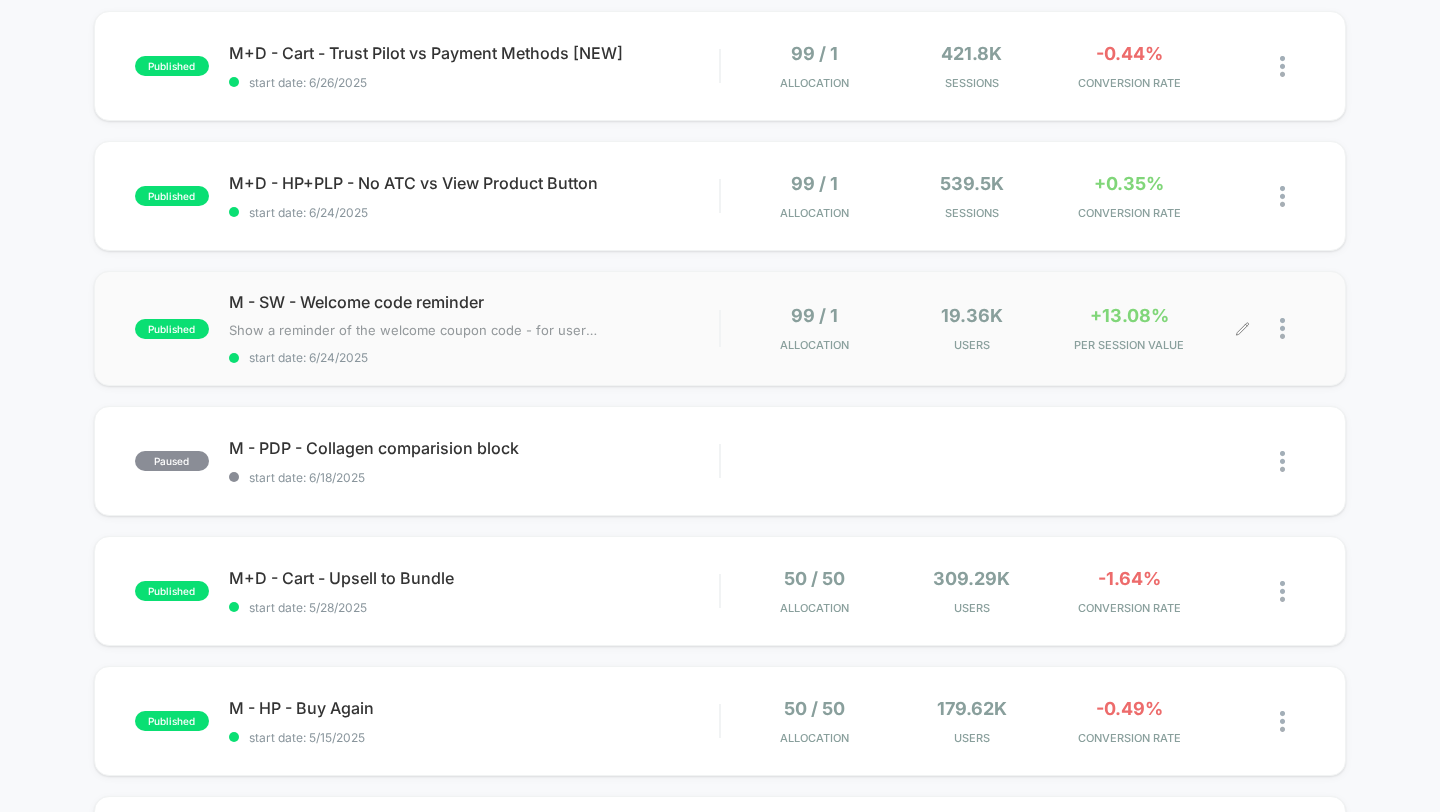 click on "19.36k Users" at bounding box center [971, 328] 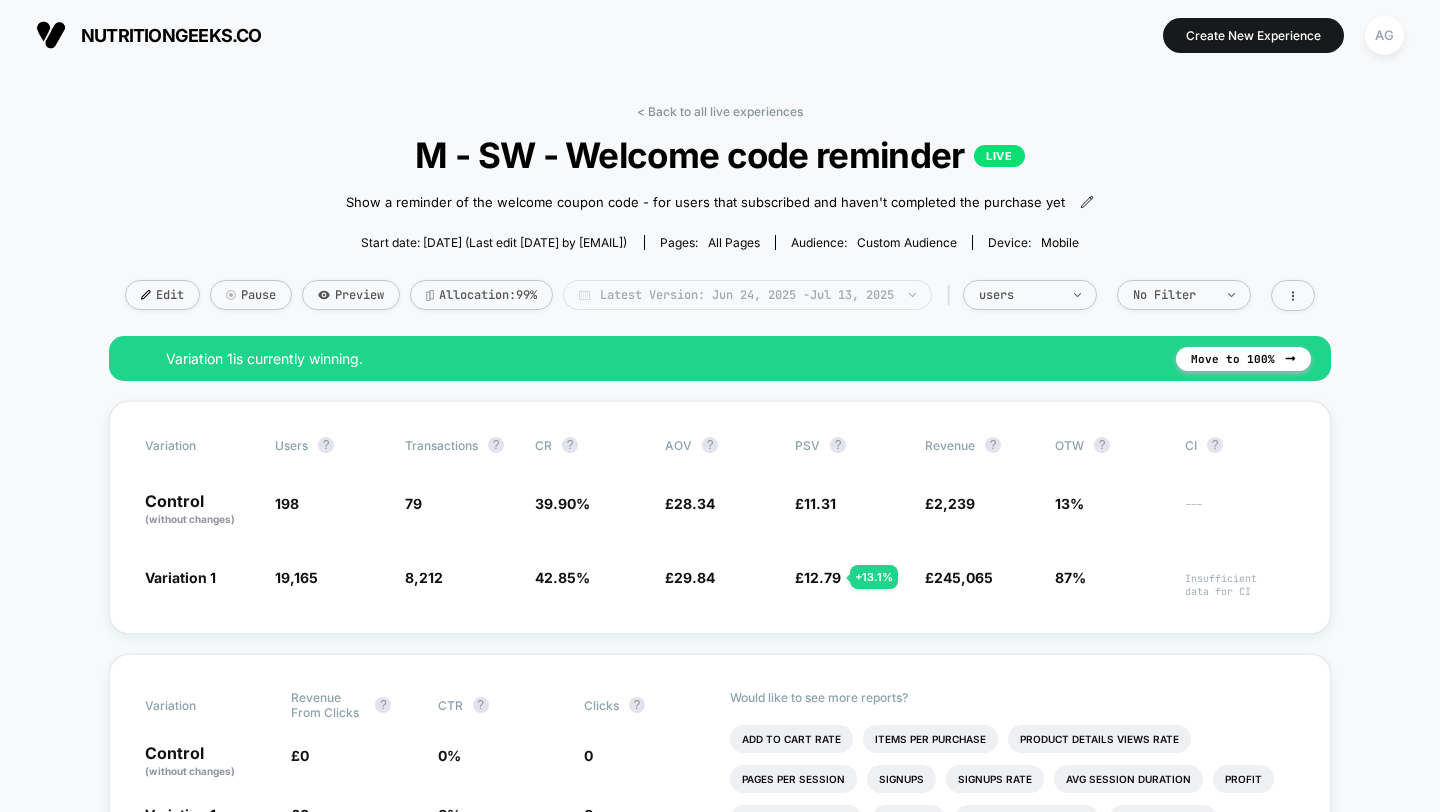 click on "Latest Version:     Jun 24, 2025    -    Jul 13, 2025" at bounding box center [747, 295] 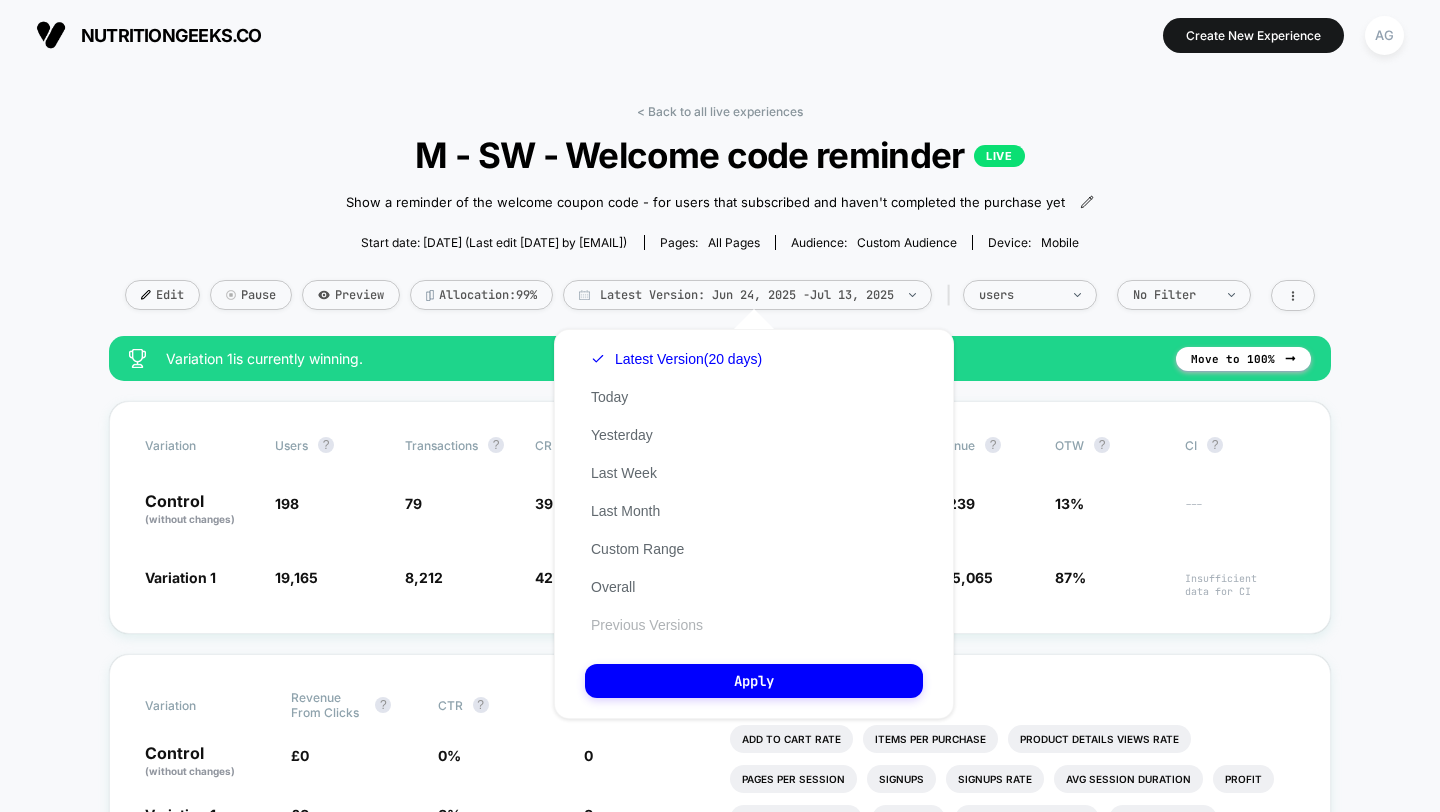 click on "Previous Versions" at bounding box center [647, 625] 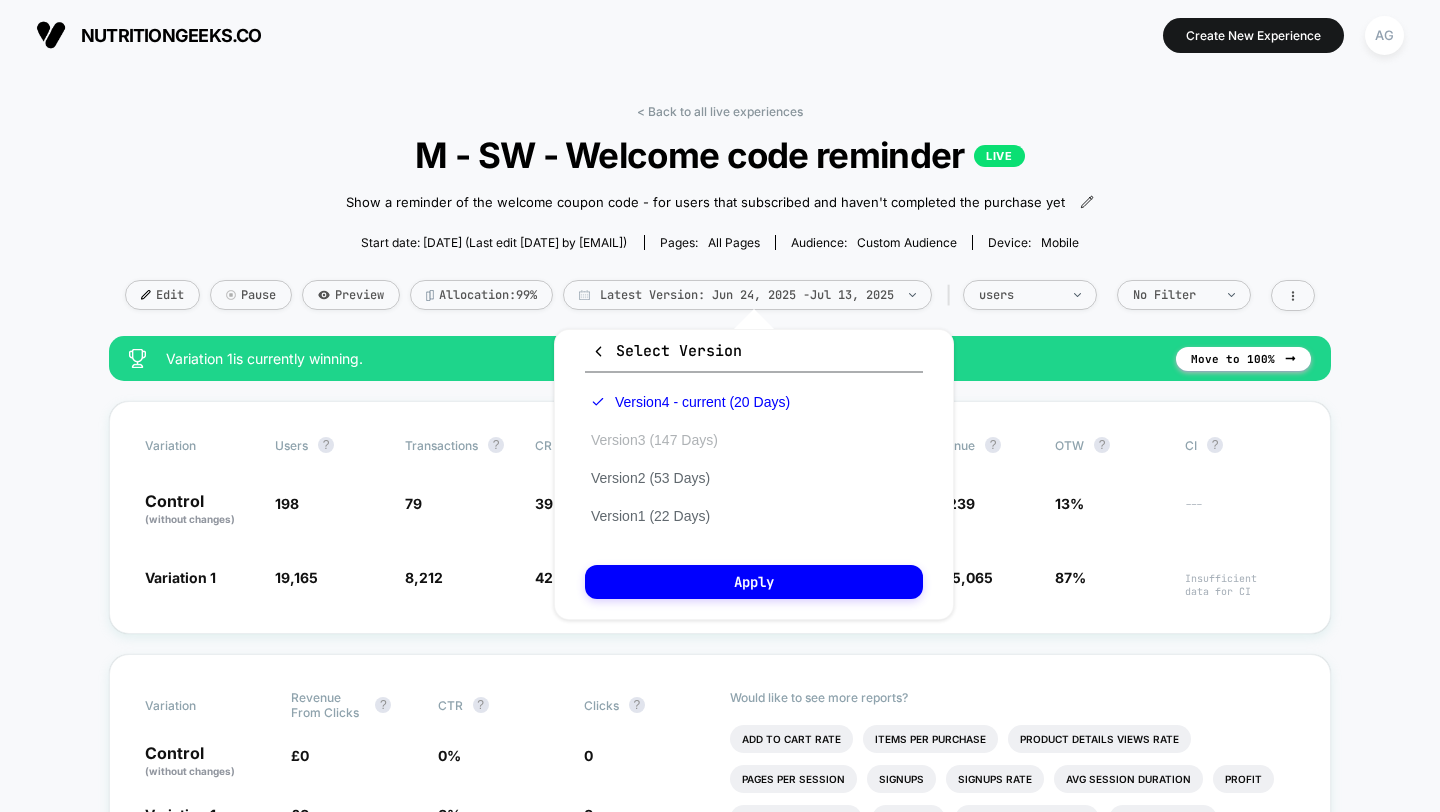 click on "Version  3   (147 Days)" at bounding box center (654, 440) 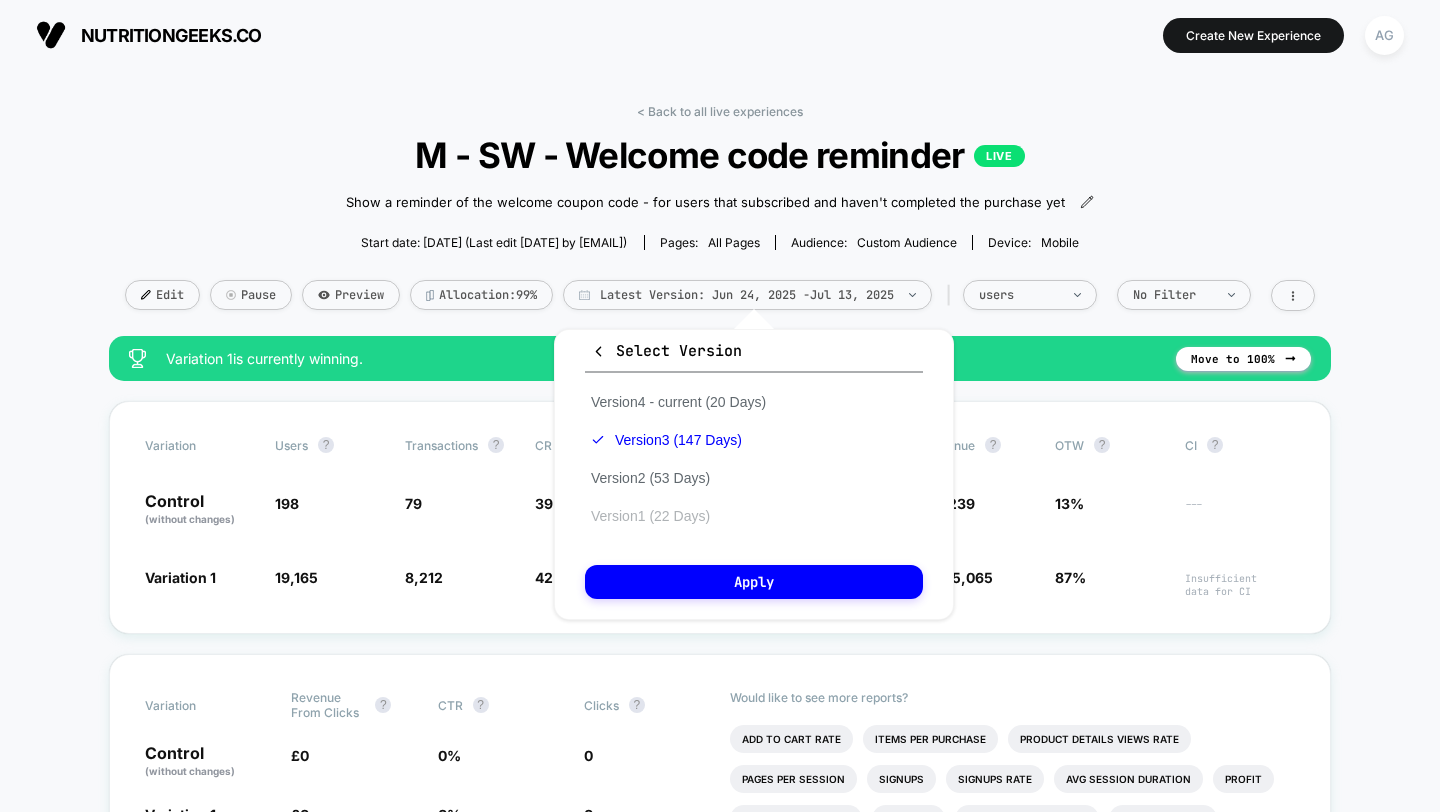 click on "Version  1   (22 Days)" at bounding box center [650, 516] 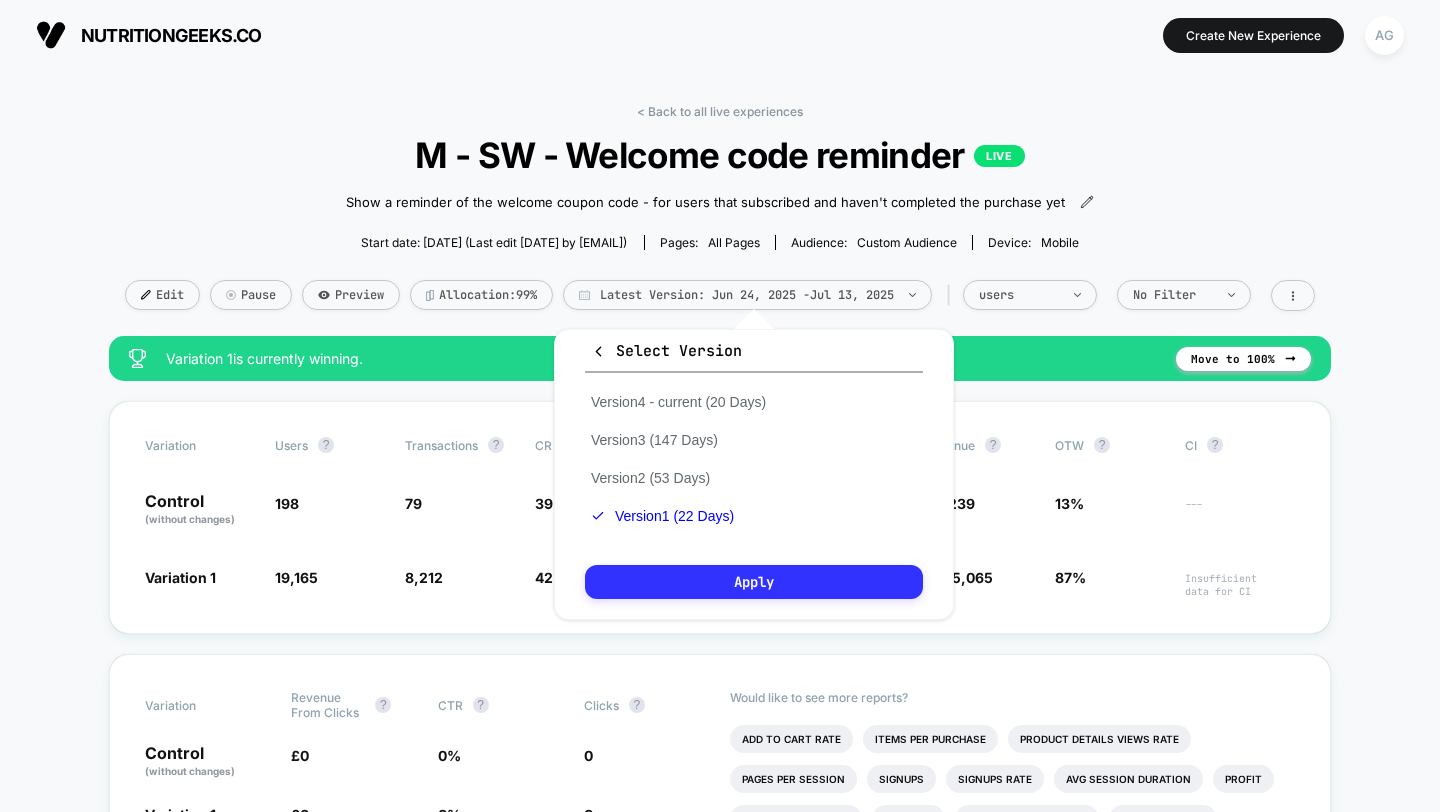 click on "Apply" at bounding box center (754, 582) 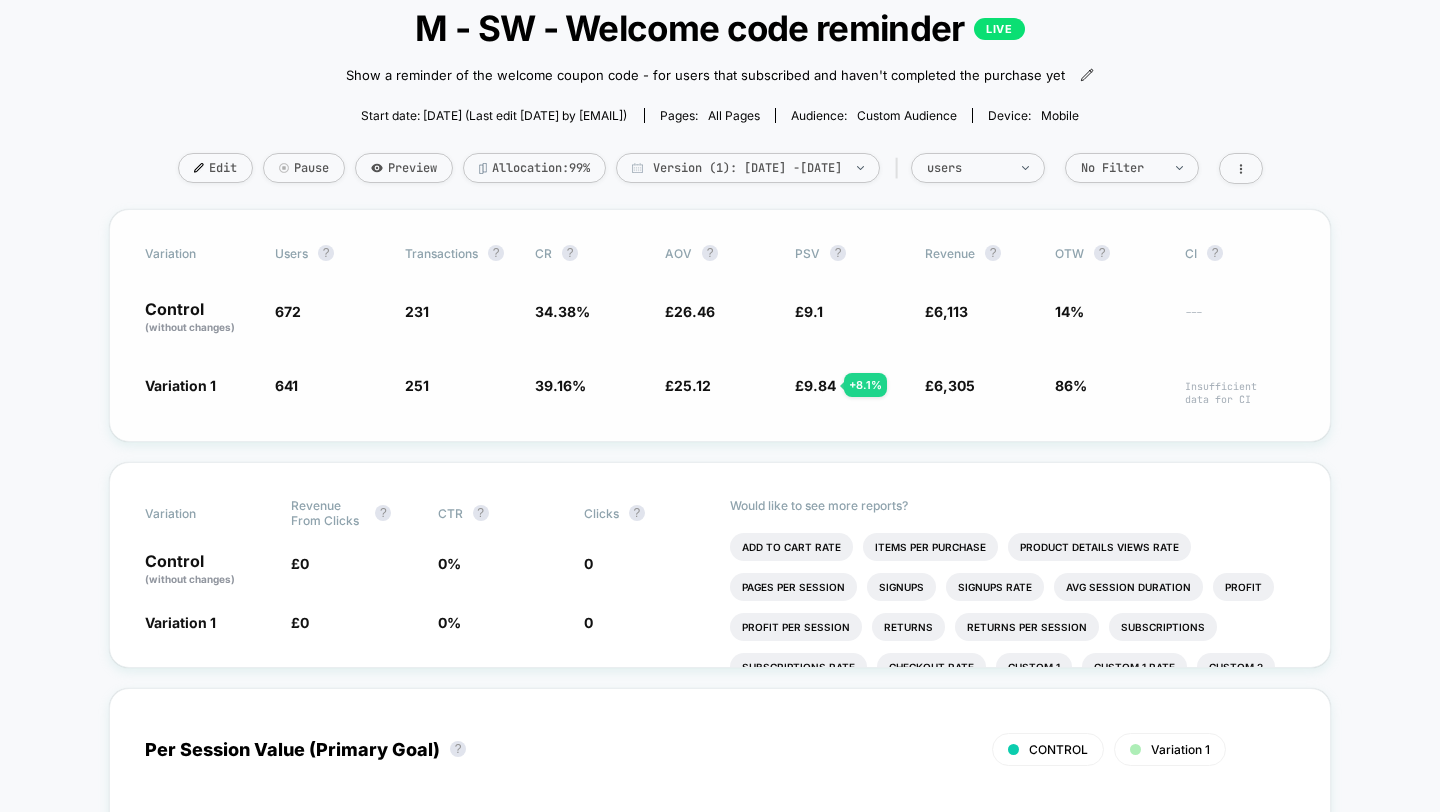 scroll, scrollTop: 0, scrollLeft: 0, axis: both 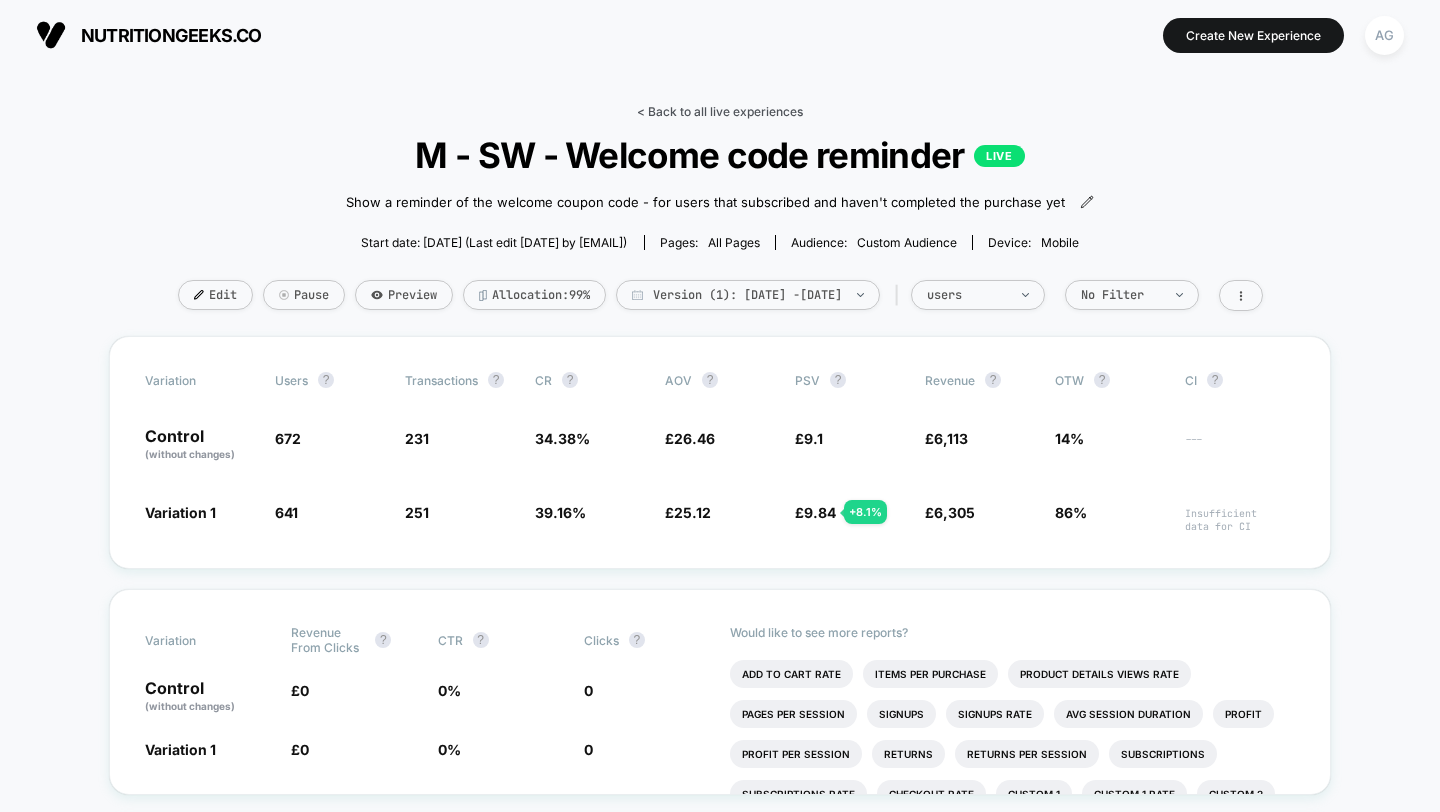 click on "< Back to all live experiences" at bounding box center [720, 111] 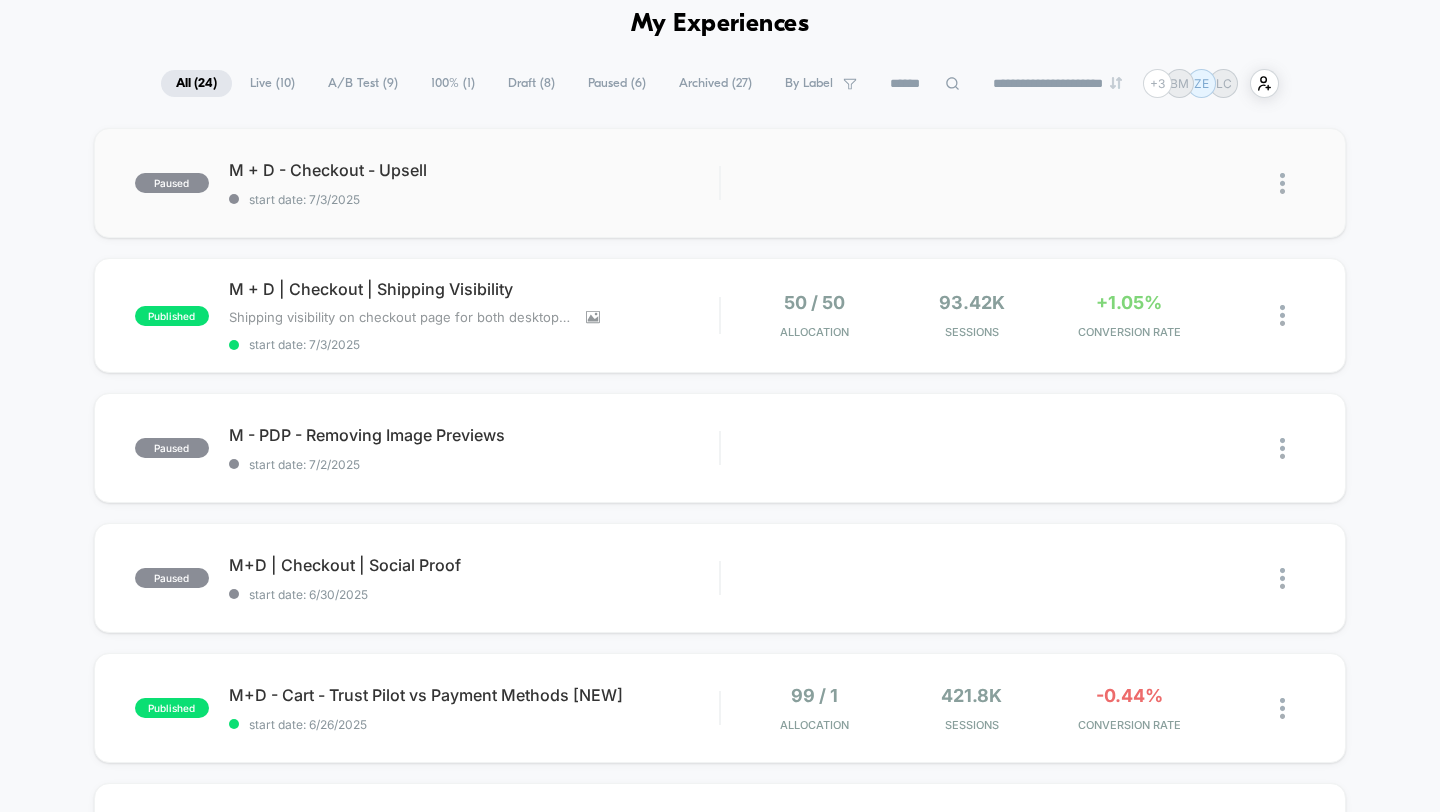 scroll, scrollTop: 0, scrollLeft: 0, axis: both 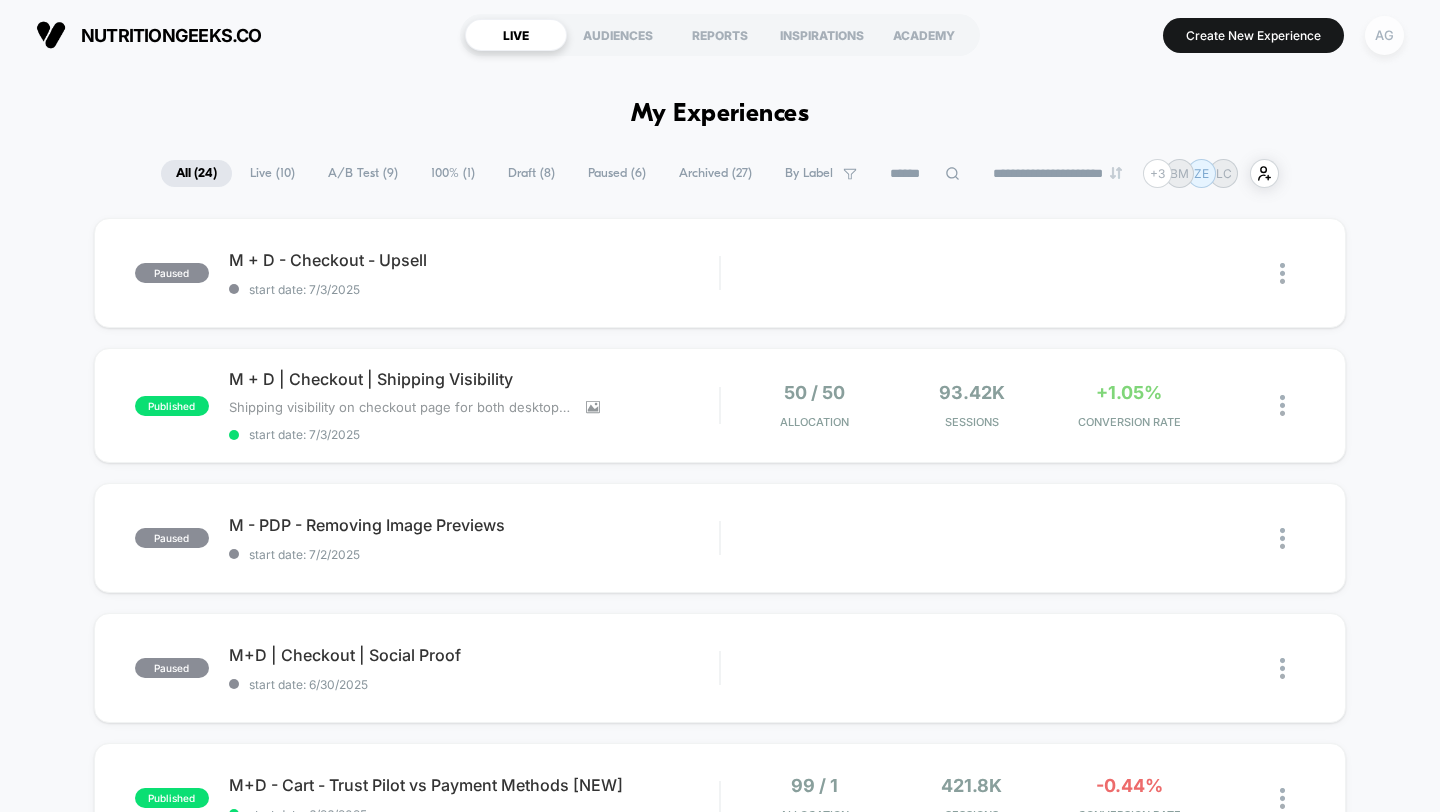 click on "AG" at bounding box center (1384, 35) 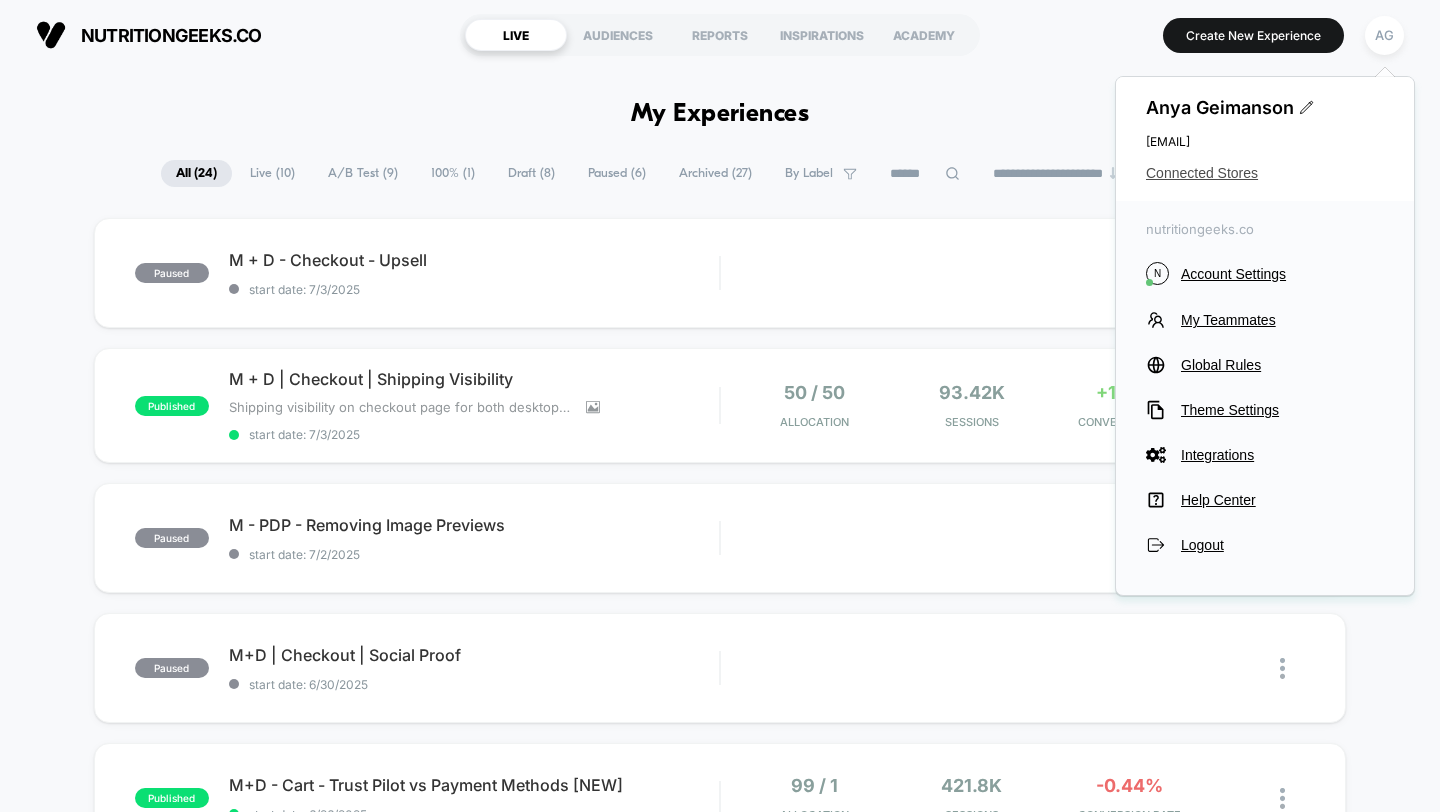 click on "Connected Stores" at bounding box center [1265, 173] 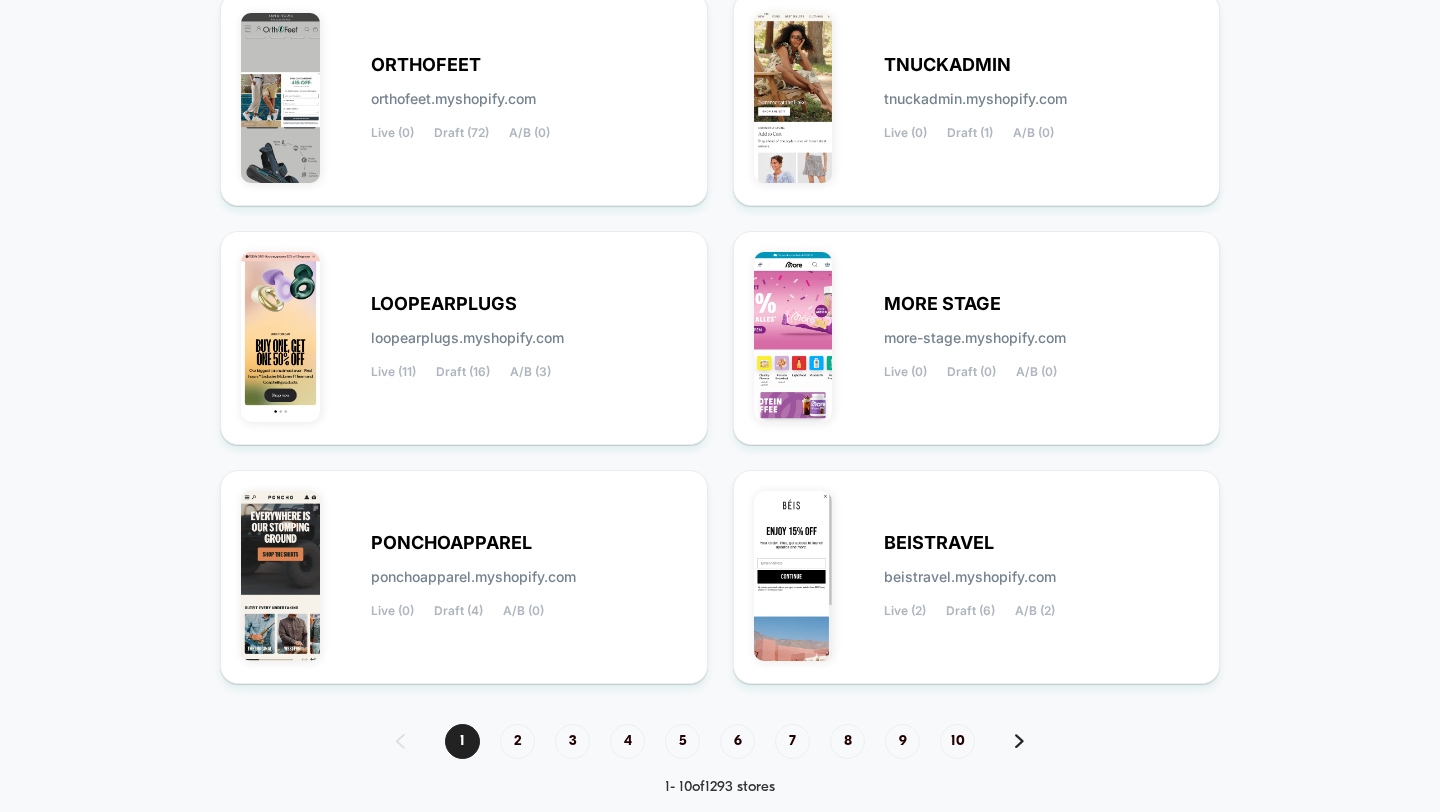 scroll, scrollTop: 789, scrollLeft: 0, axis: vertical 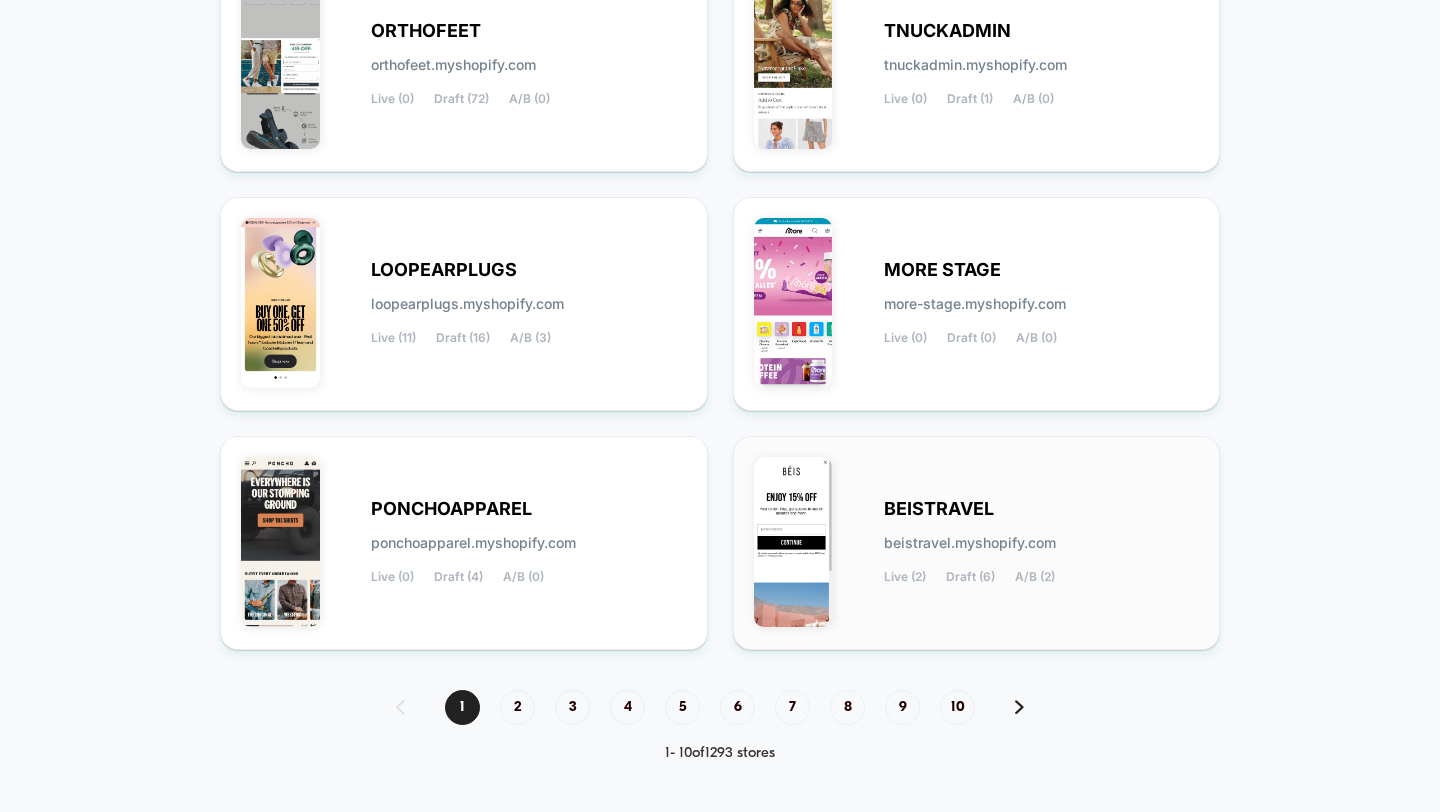 click at bounding box center [793, 542] 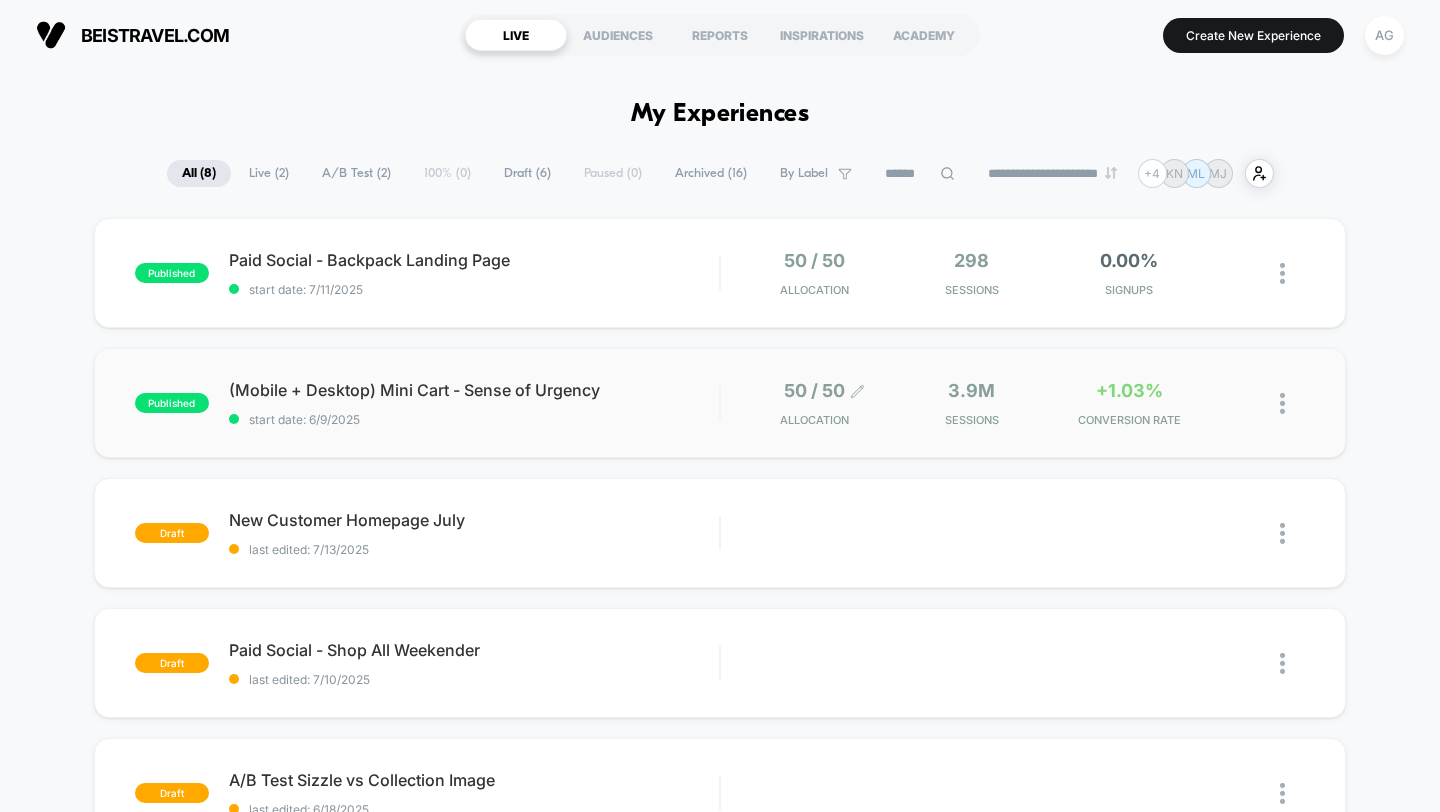 click on "Allocation" at bounding box center (814, 420) 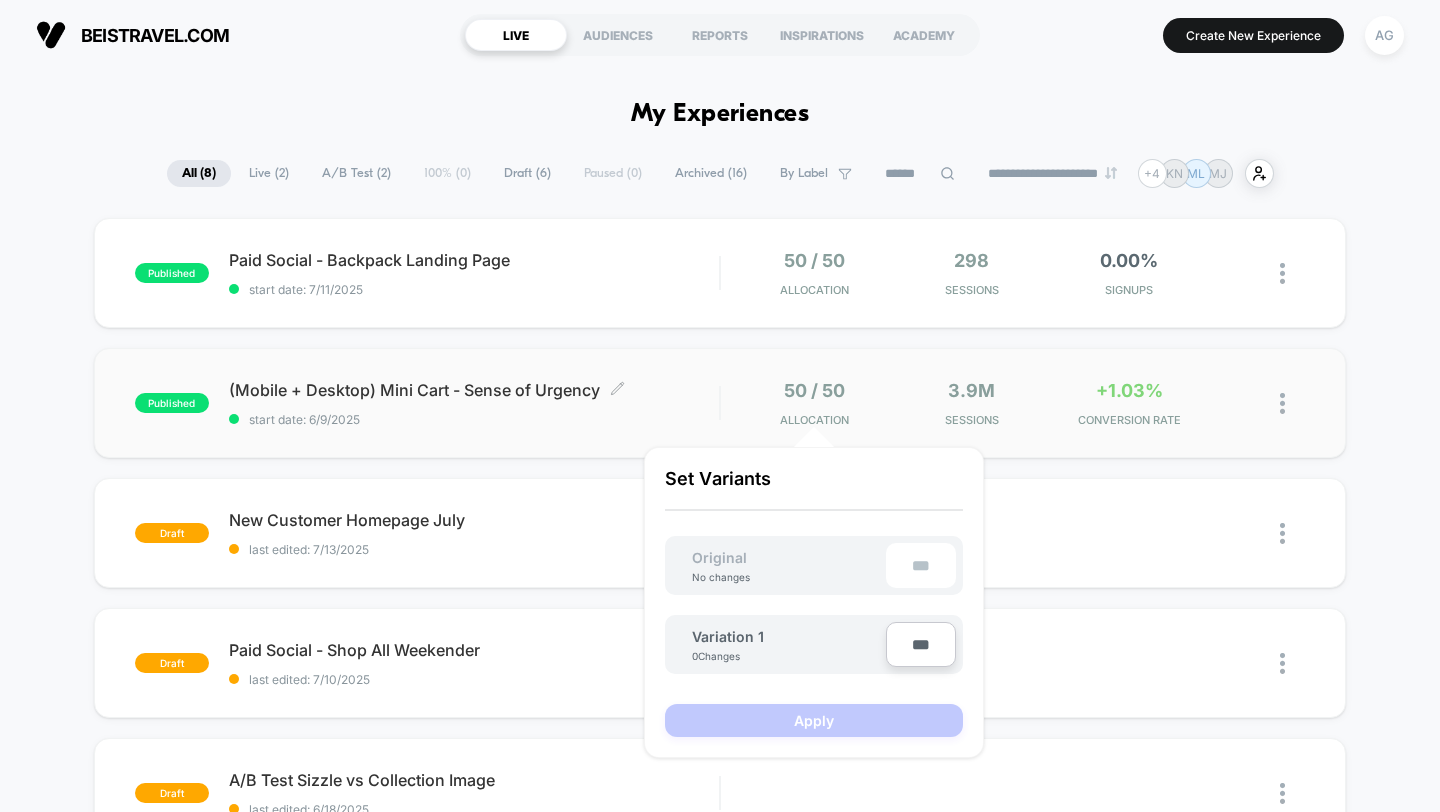 click on "(Mobile + Desktop) Mini Cart - Sense of Urgency Click to edit experience details" at bounding box center [474, 390] 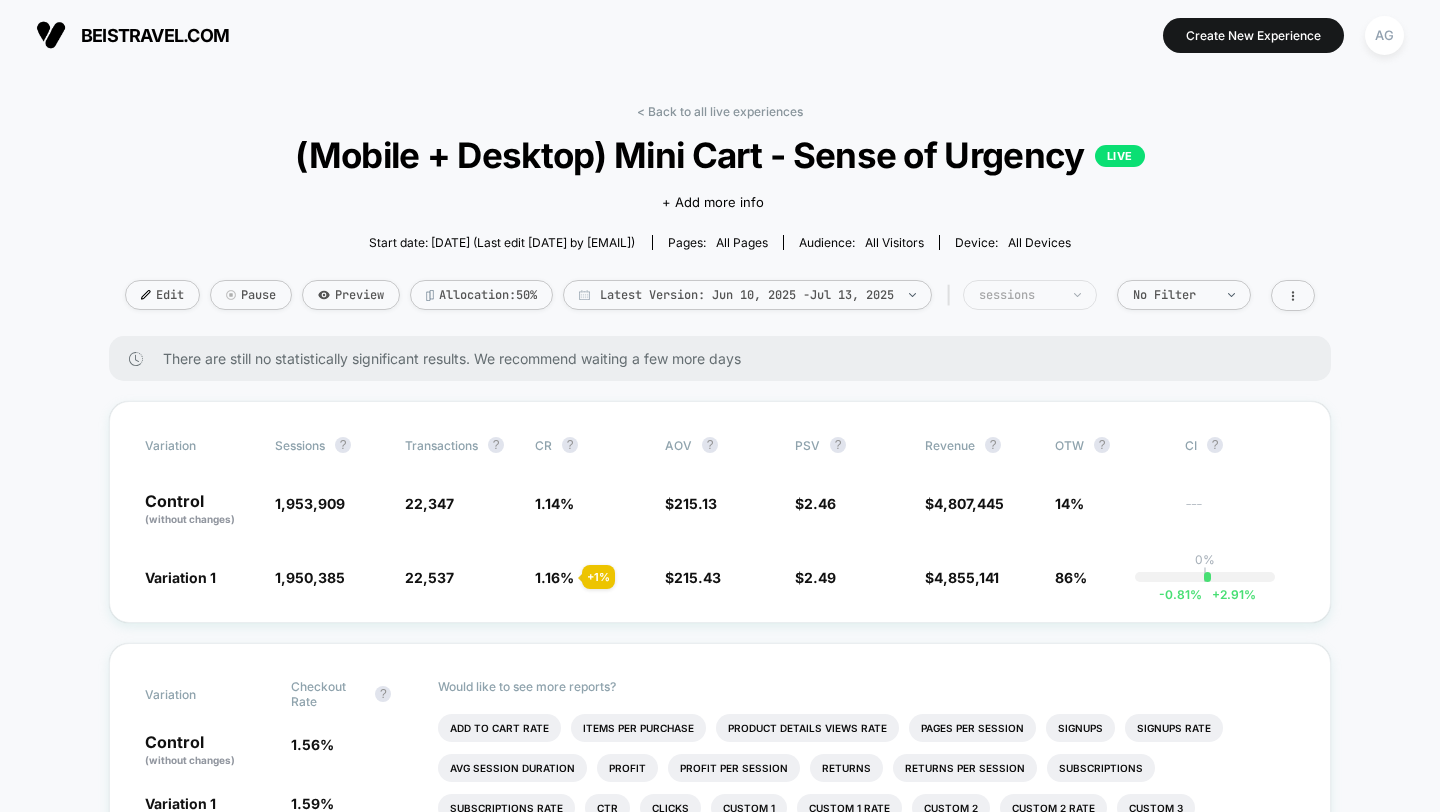 click on "sessions" at bounding box center [1019, 295] 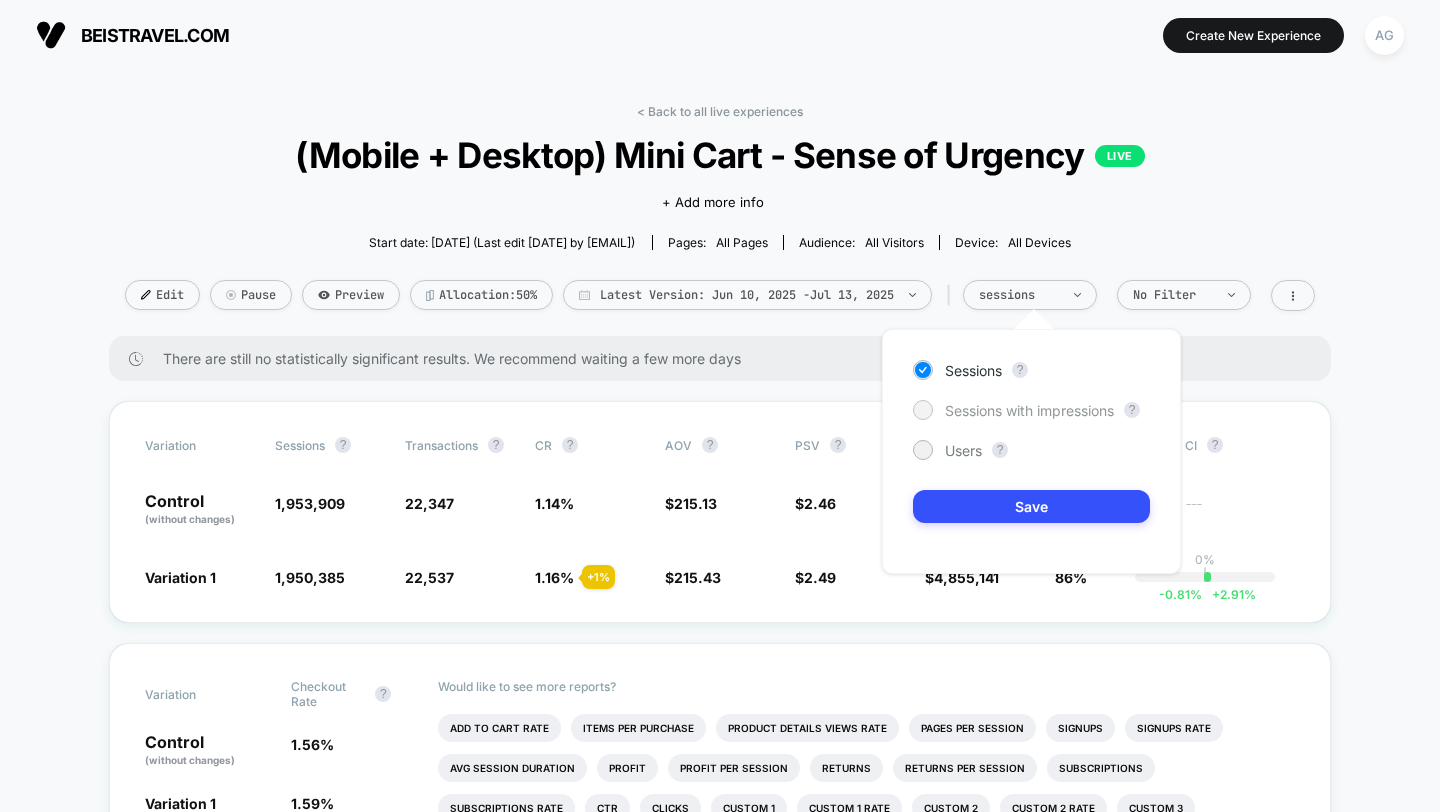 click on "Sessions with impressions" at bounding box center [1029, 410] 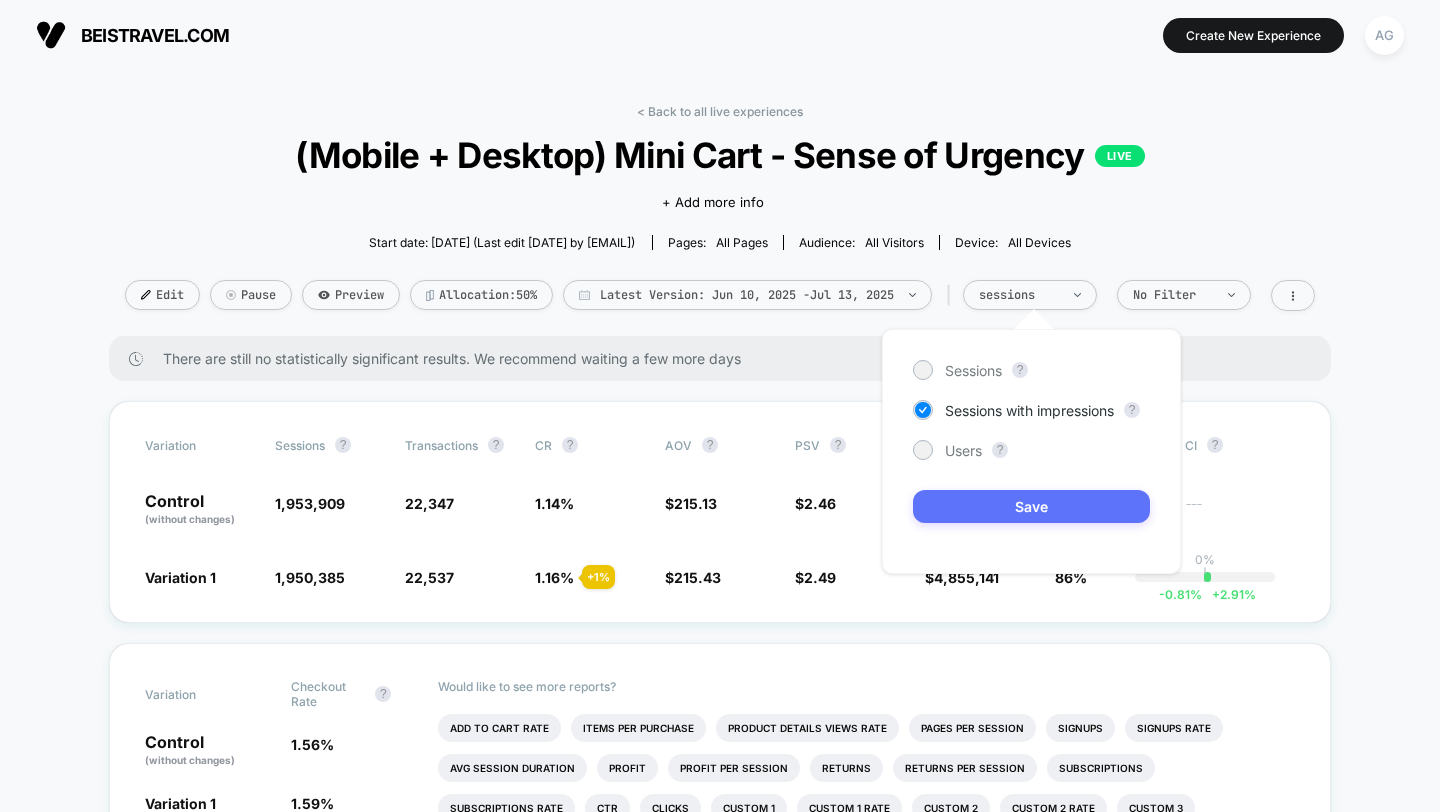 click on "Save" at bounding box center (1031, 506) 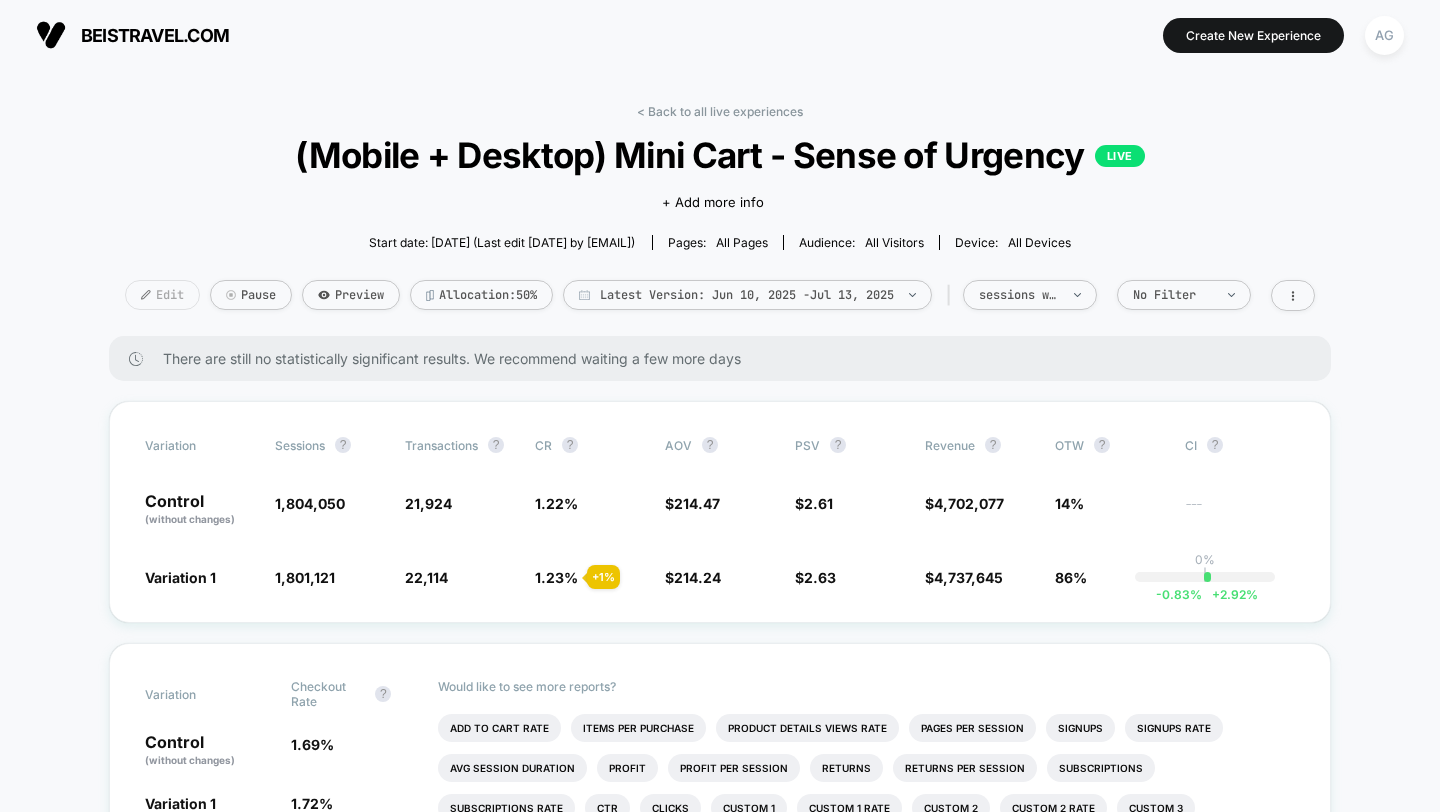 click on "Edit" at bounding box center [162, 295] 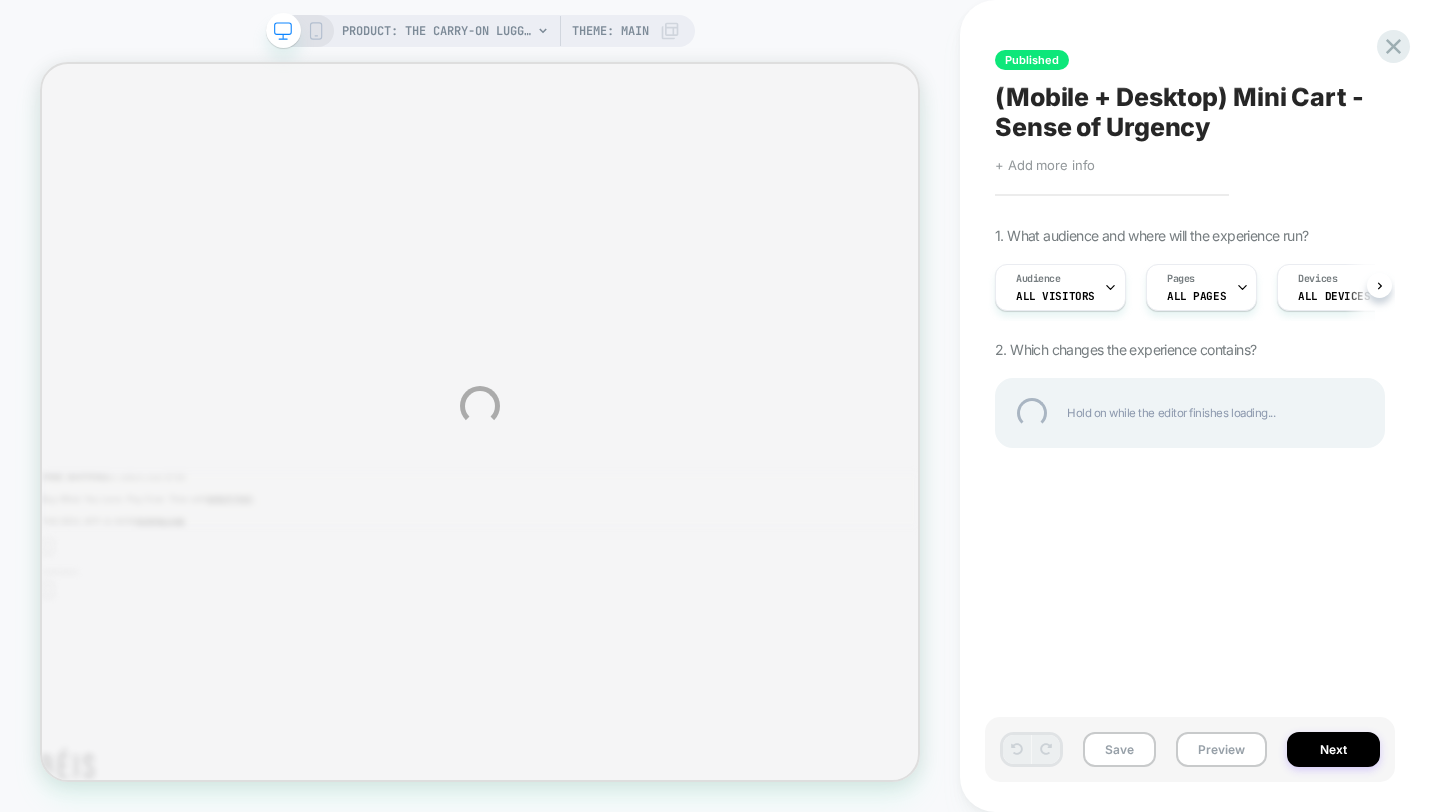 scroll, scrollTop: 0, scrollLeft: 0, axis: both 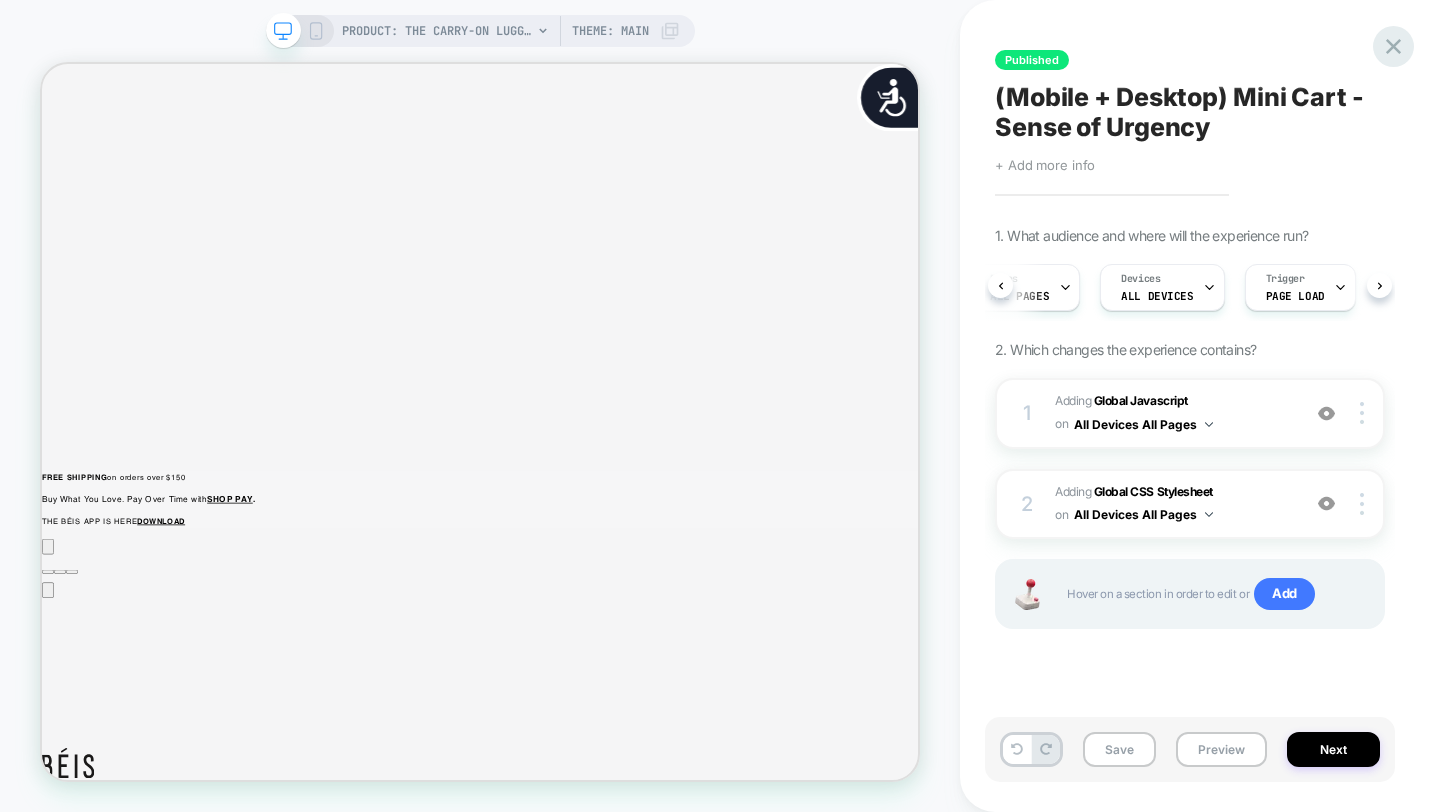 click 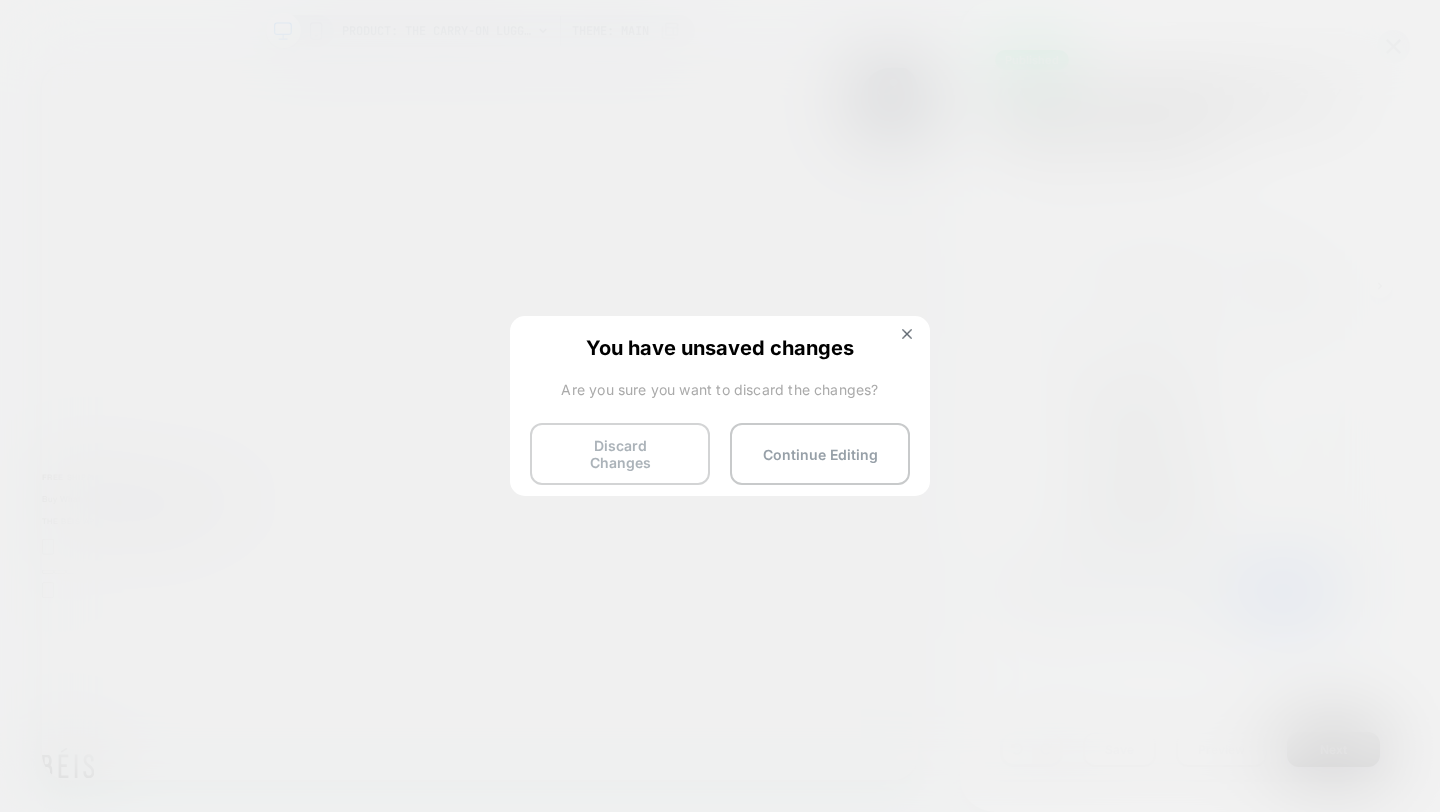 click on "Discard Changes" at bounding box center (620, 454) 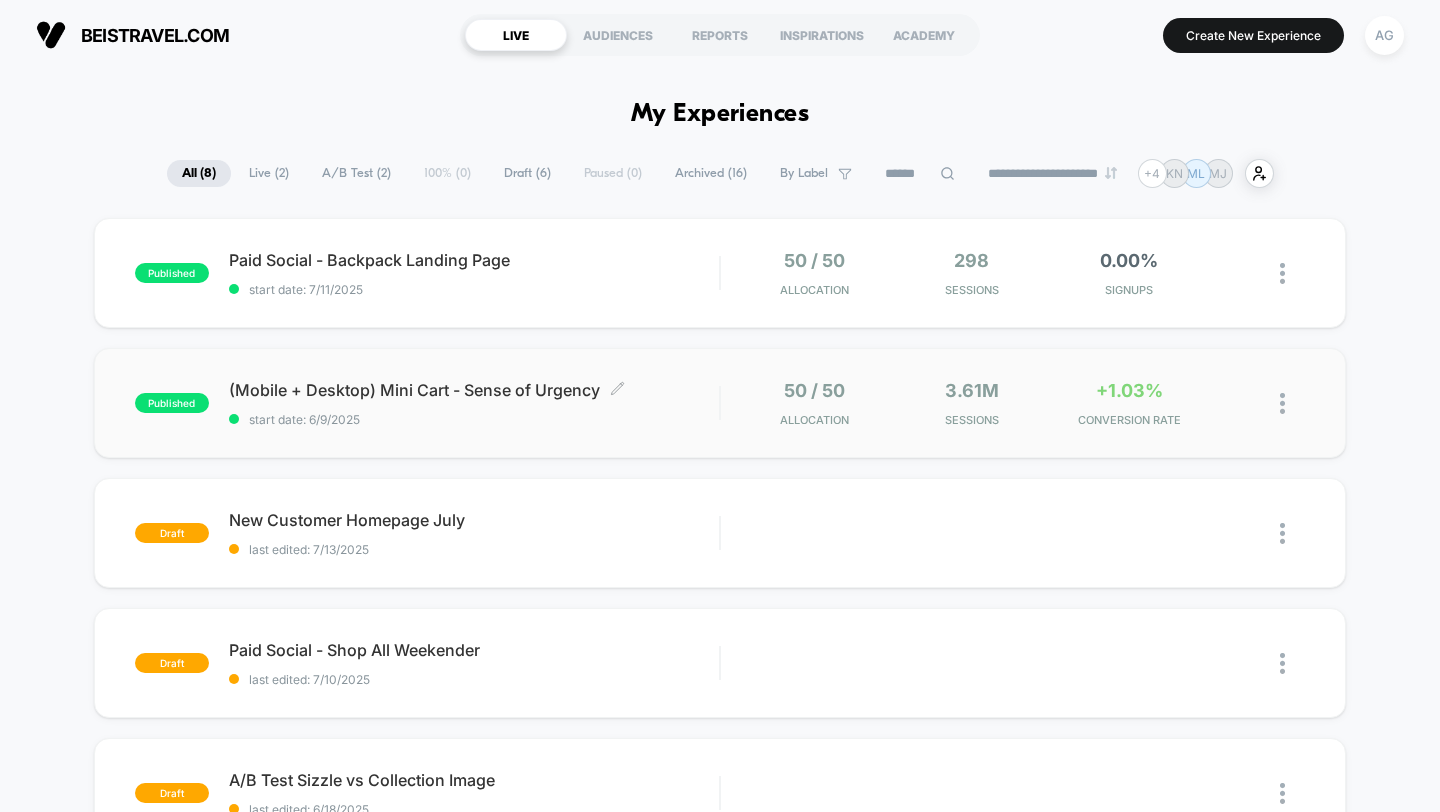 click on "(Mobile + Desktop) Mini Cart - Sense of Urgency Click to edit experience details Click to edit experience details start date: 6/9/2025" at bounding box center (474, 403) 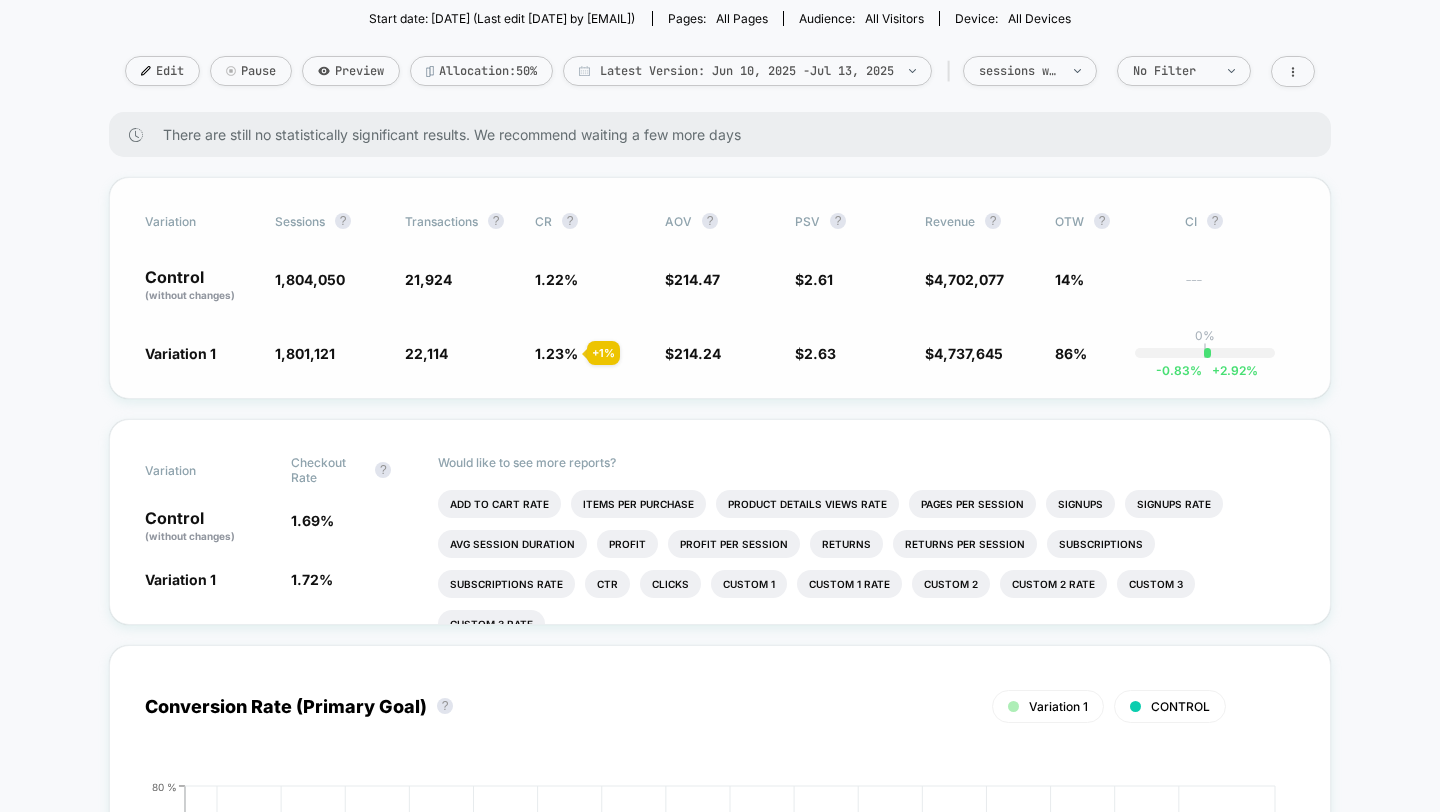 scroll, scrollTop: 307, scrollLeft: 0, axis: vertical 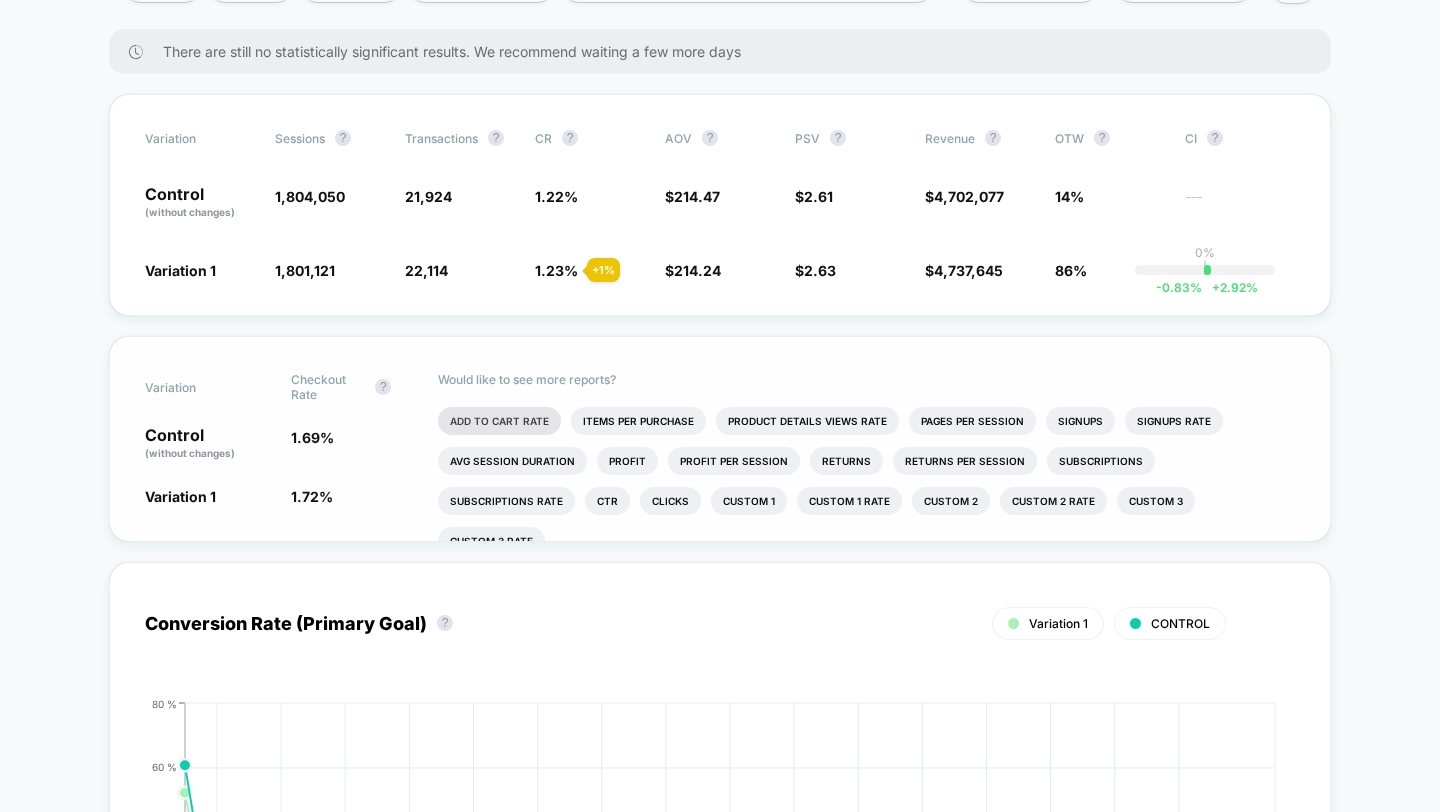 click on "Add To Cart Rate" at bounding box center (499, 421) 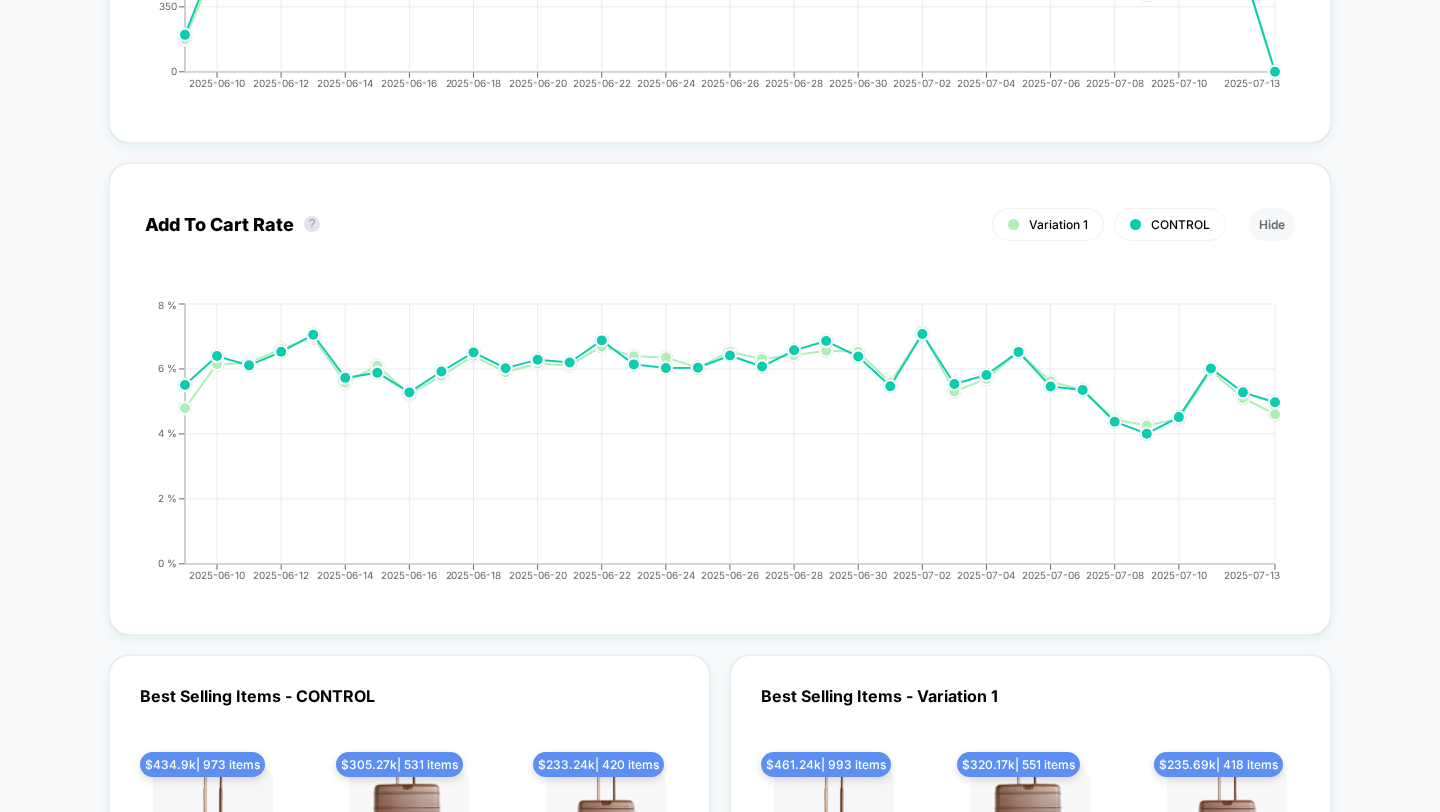 scroll, scrollTop: 2860, scrollLeft: 0, axis: vertical 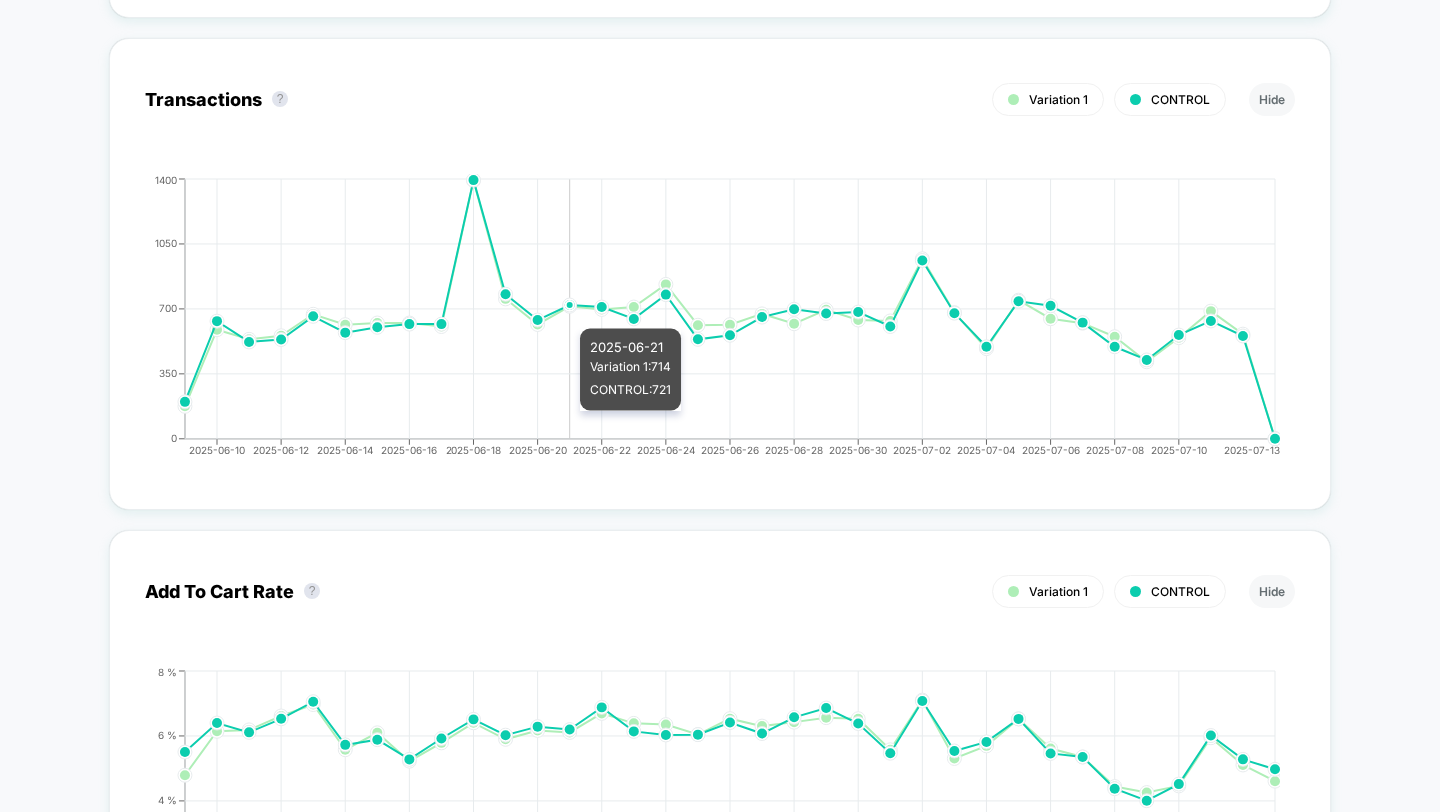 click on "2025-06-10 2025-06-12 2025-06-14 2025-06-16 2025-06-18 2025-06-20 2025-06-22 2025-06-24 2025-06-26 2025-06-28 2025-06-30 2025-07-02 2025-07-04 2025-07-06 2025-07-08 2025-07-10 2025-07-13 0 350 700 1050 1400" 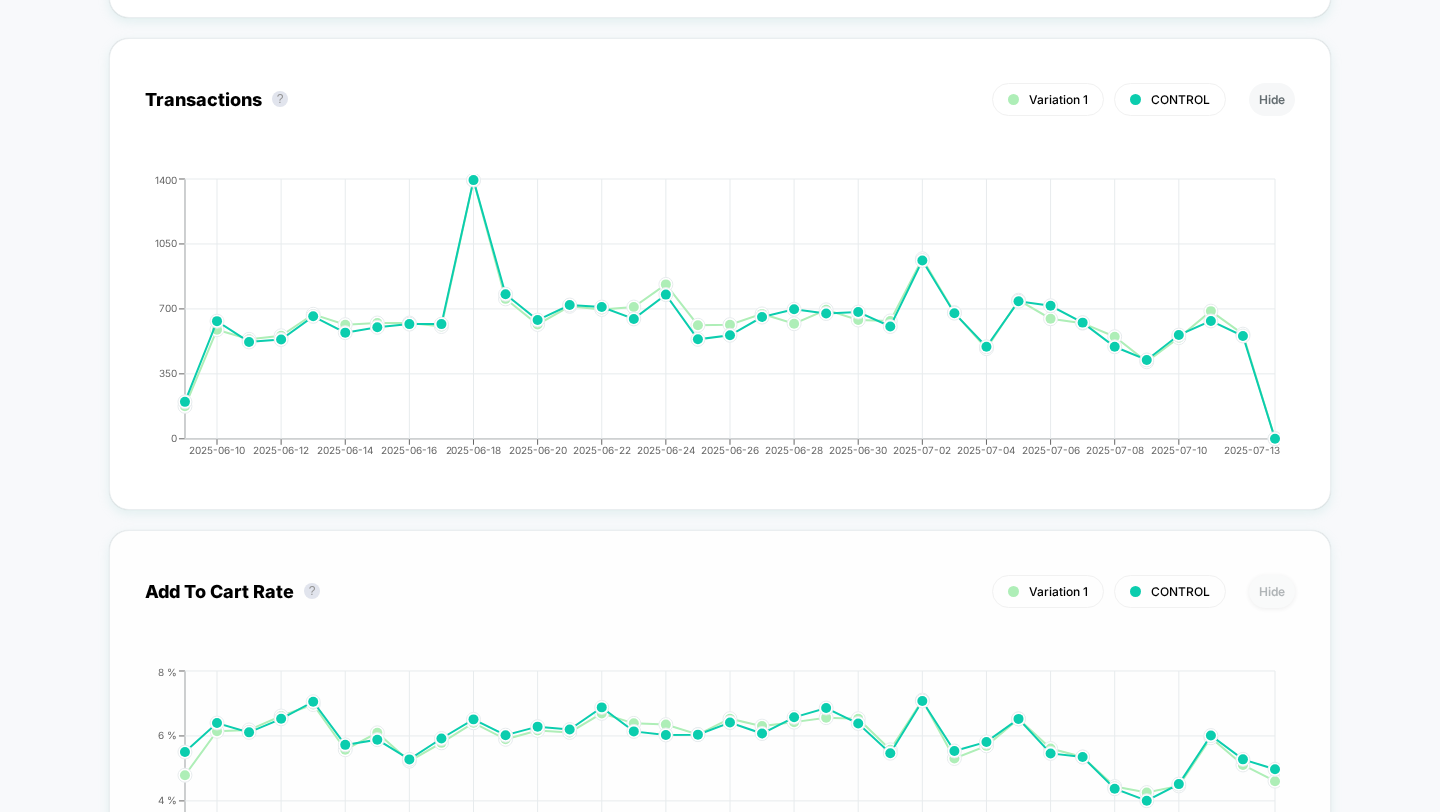 click on "Hide" at bounding box center [1272, 591] 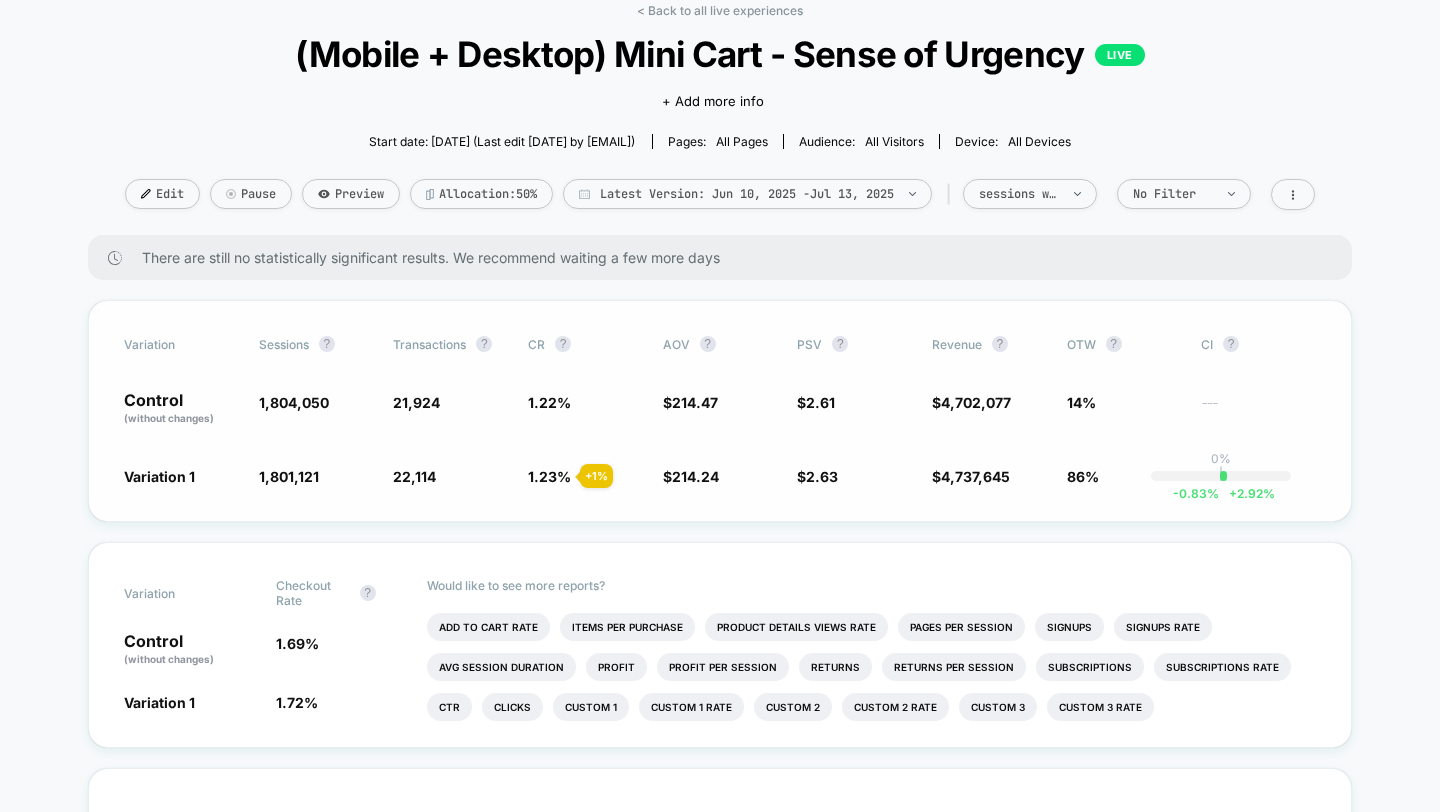 scroll, scrollTop: 107, scrollLeft: 0, axis: vertical 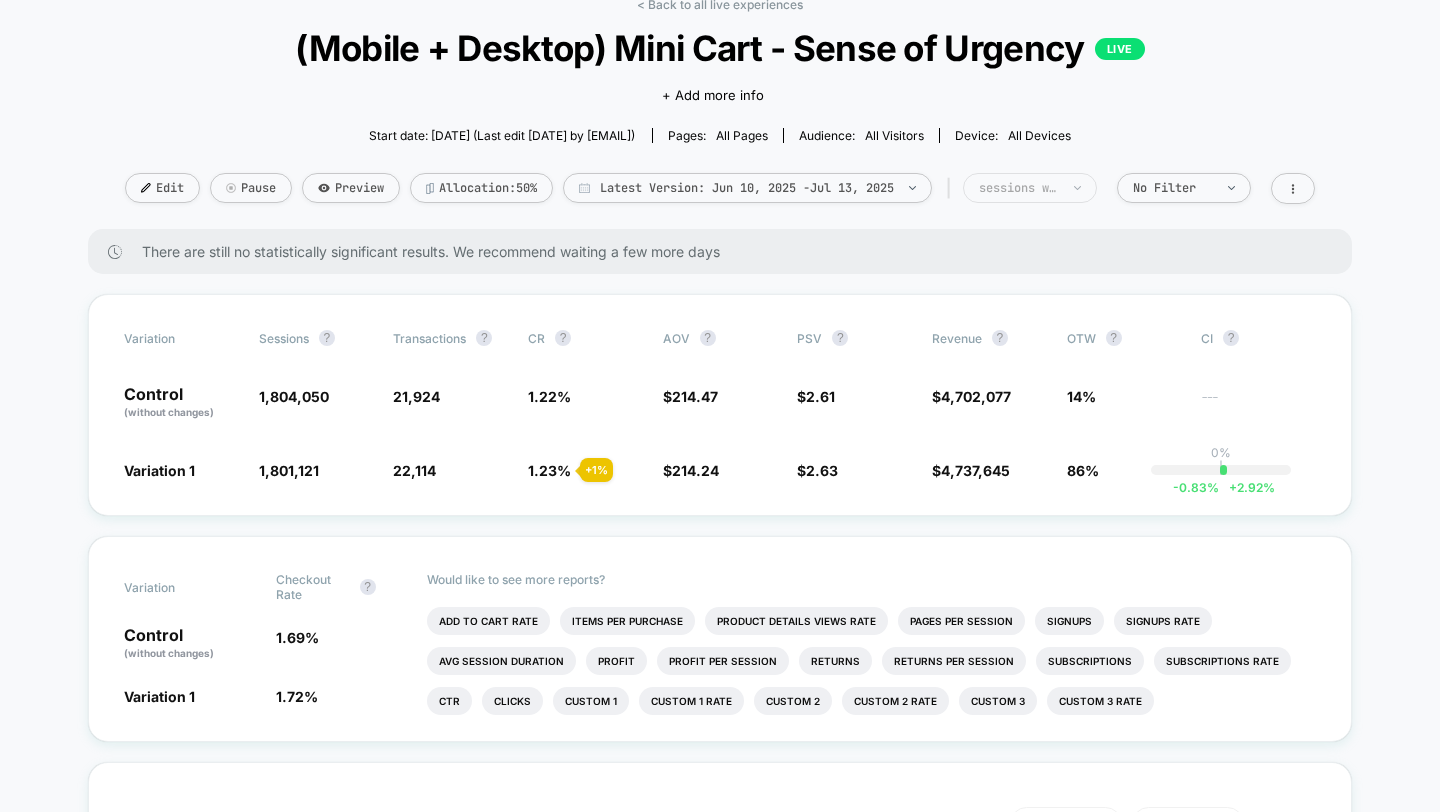 click on "sessions with impression" at bounding box center [1019, 188] 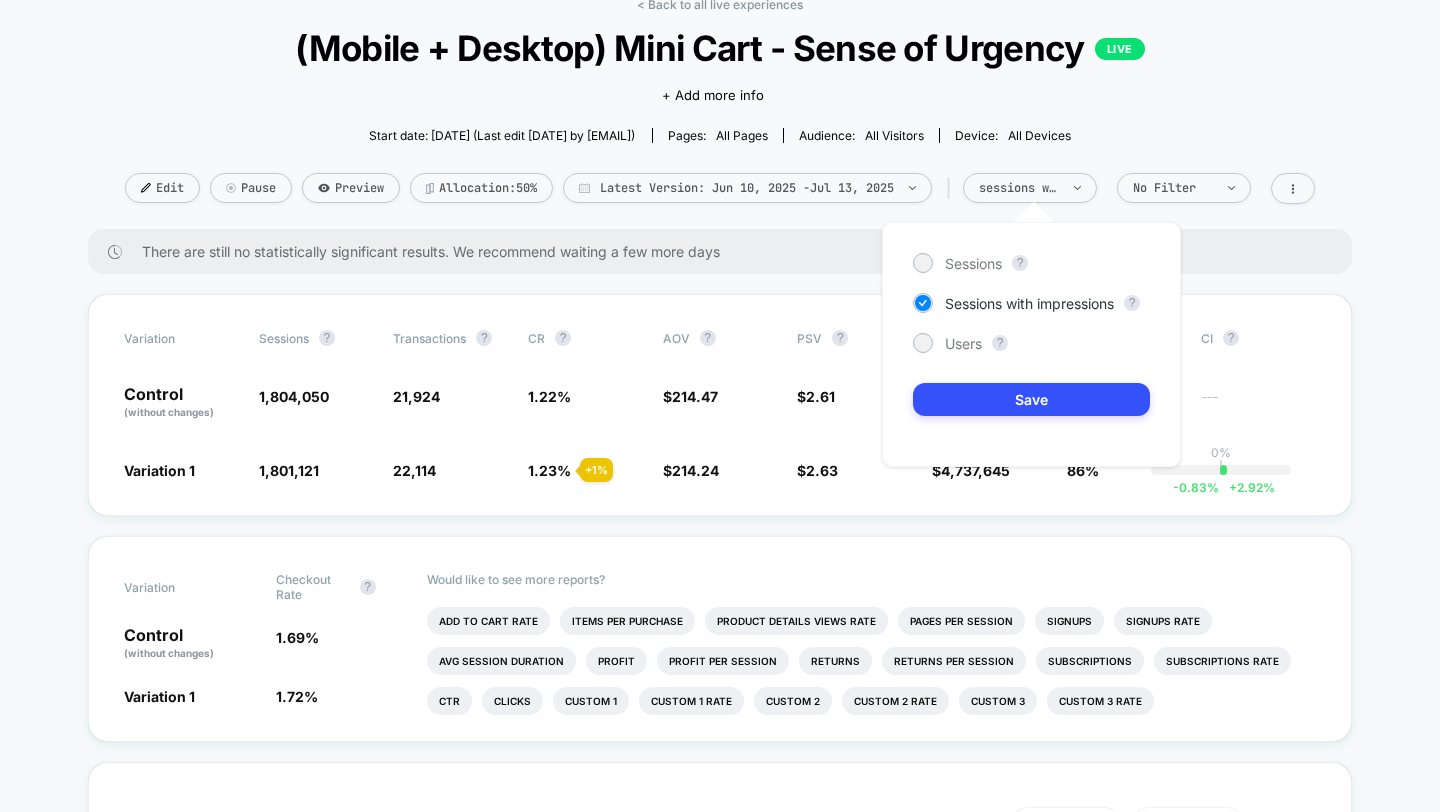 click on "Last edit [DATE] by [EMAIL]" at bounding box center [720, 113] 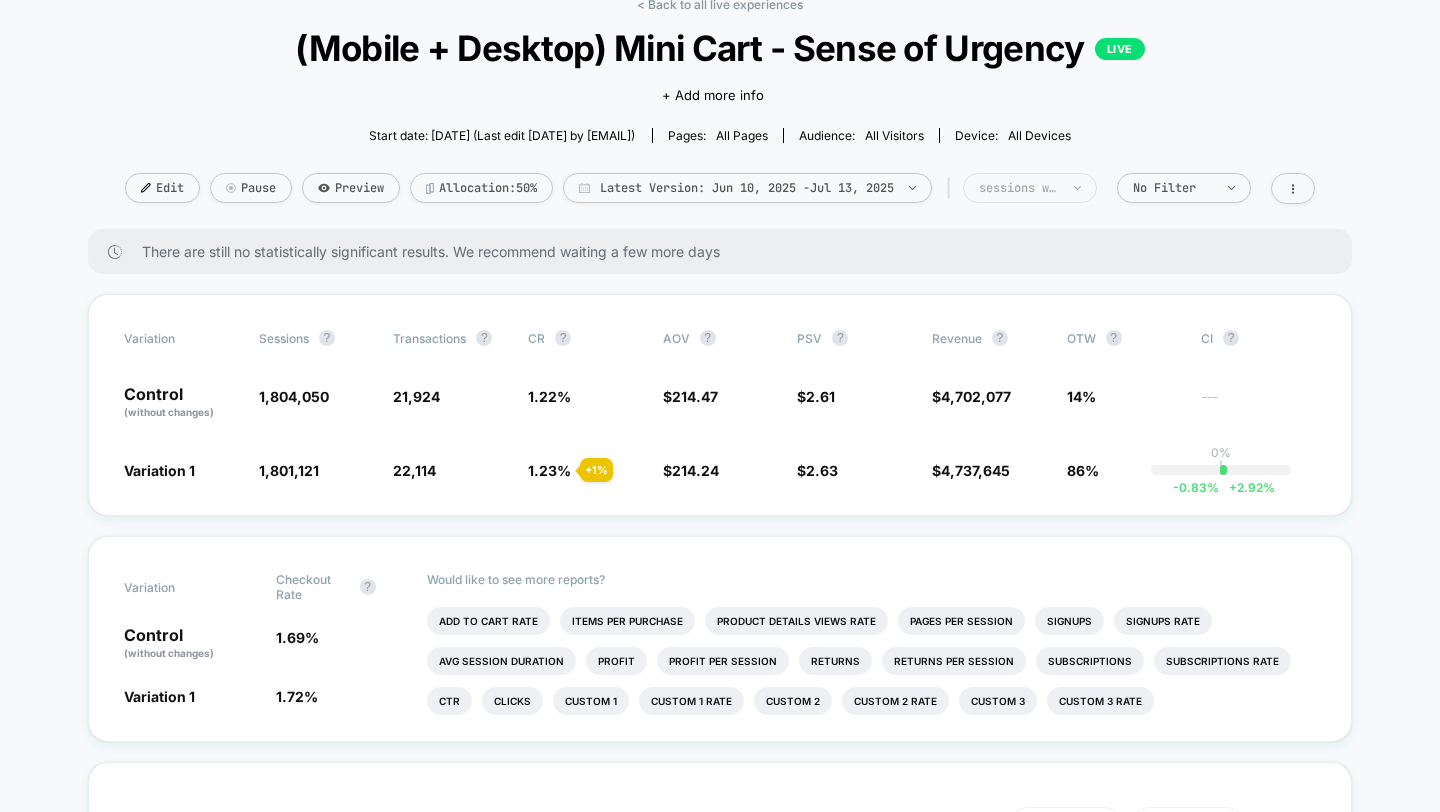 click on "sessions with impression" at bounding box center [1019, 188] 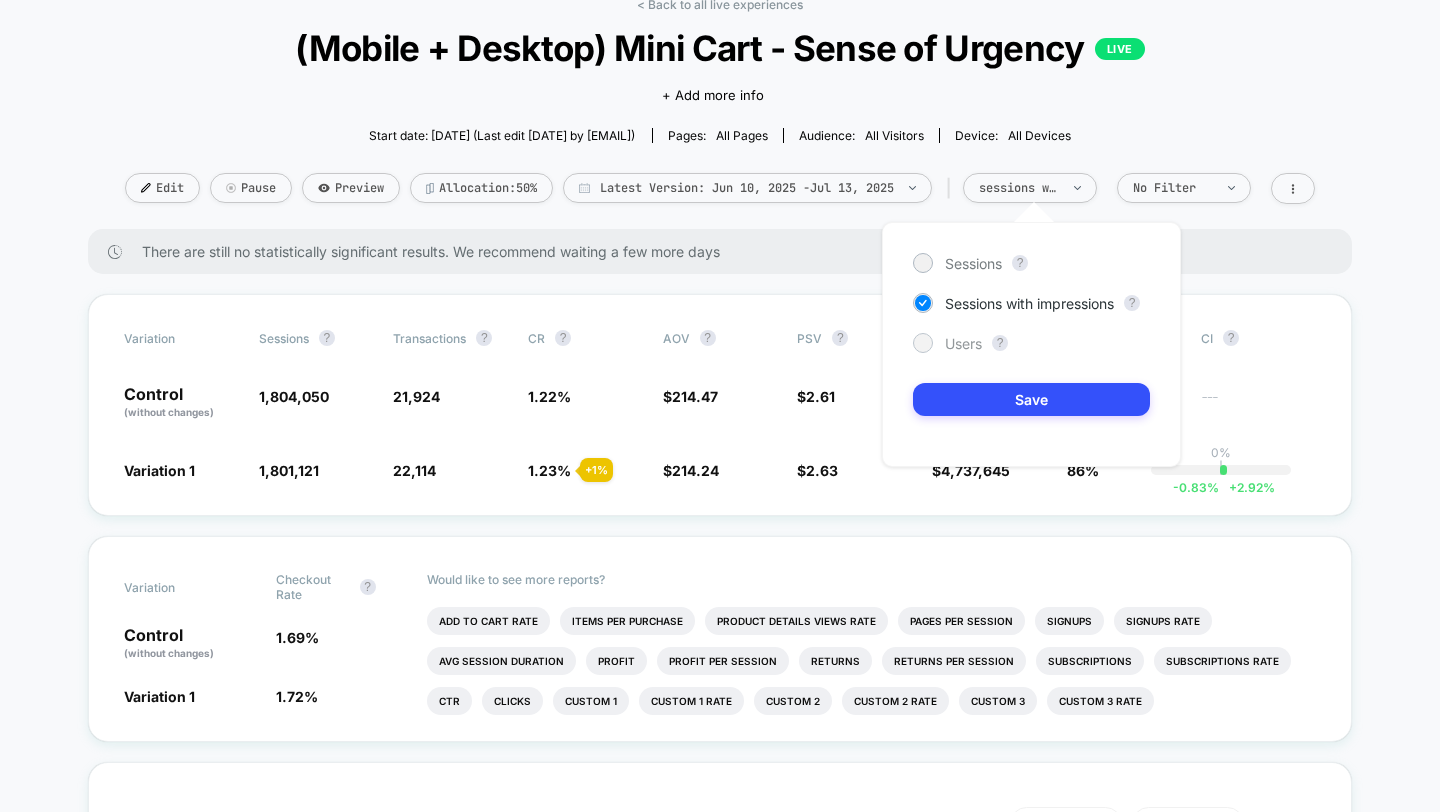 click on "Users" at bounding box center (963, 343) 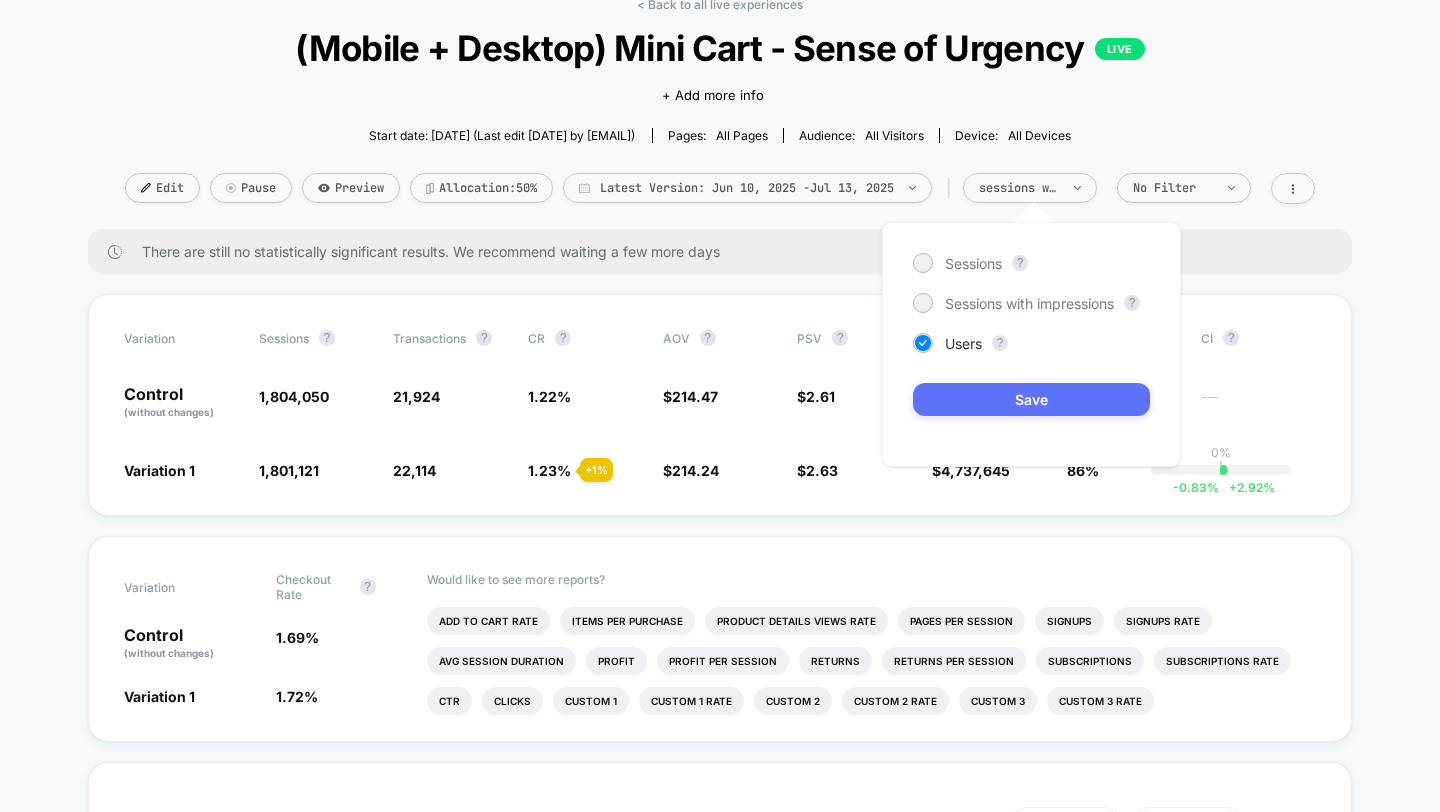 click on "Save" at bounding box center [1031, 399] 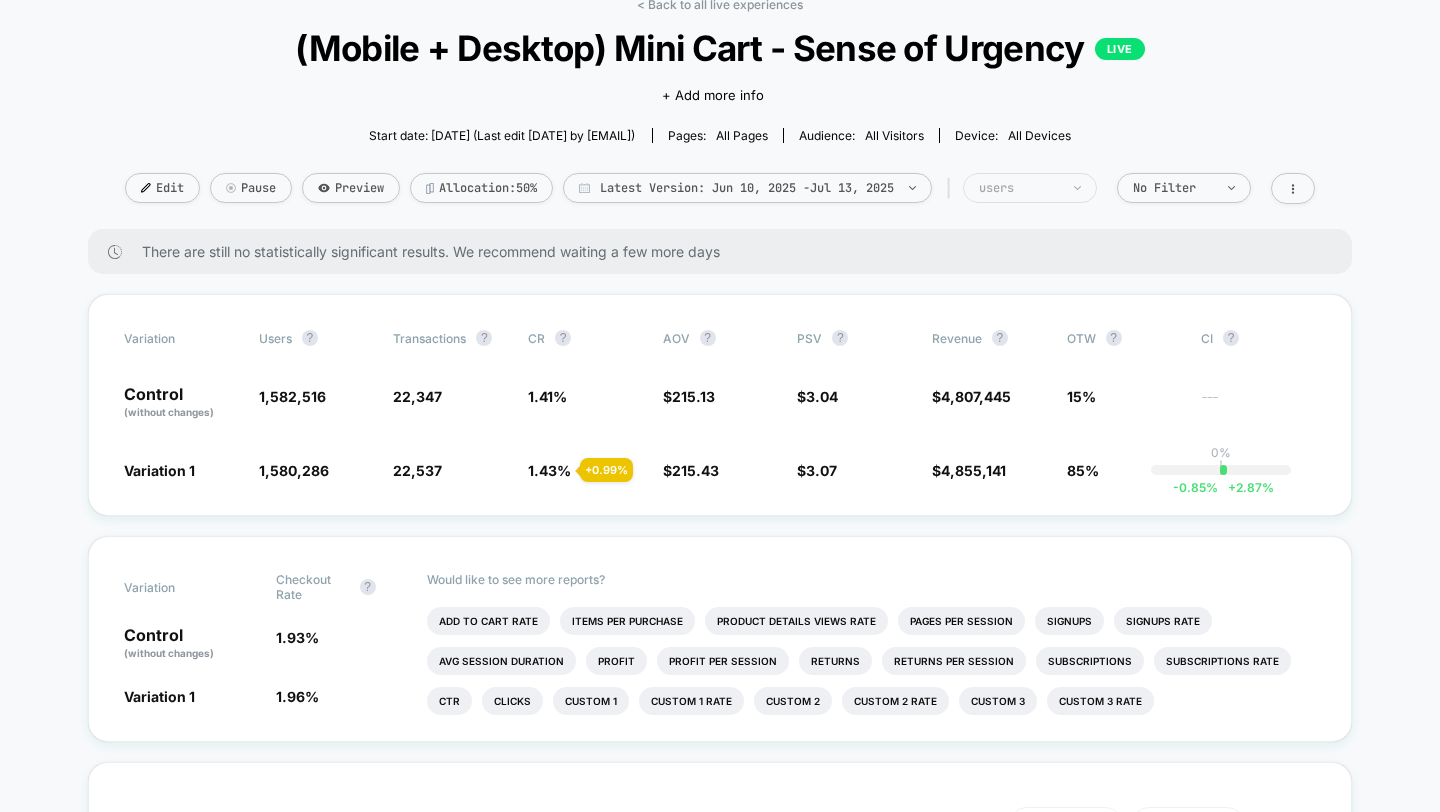 click on "users" at bounding box center (1019, 188) 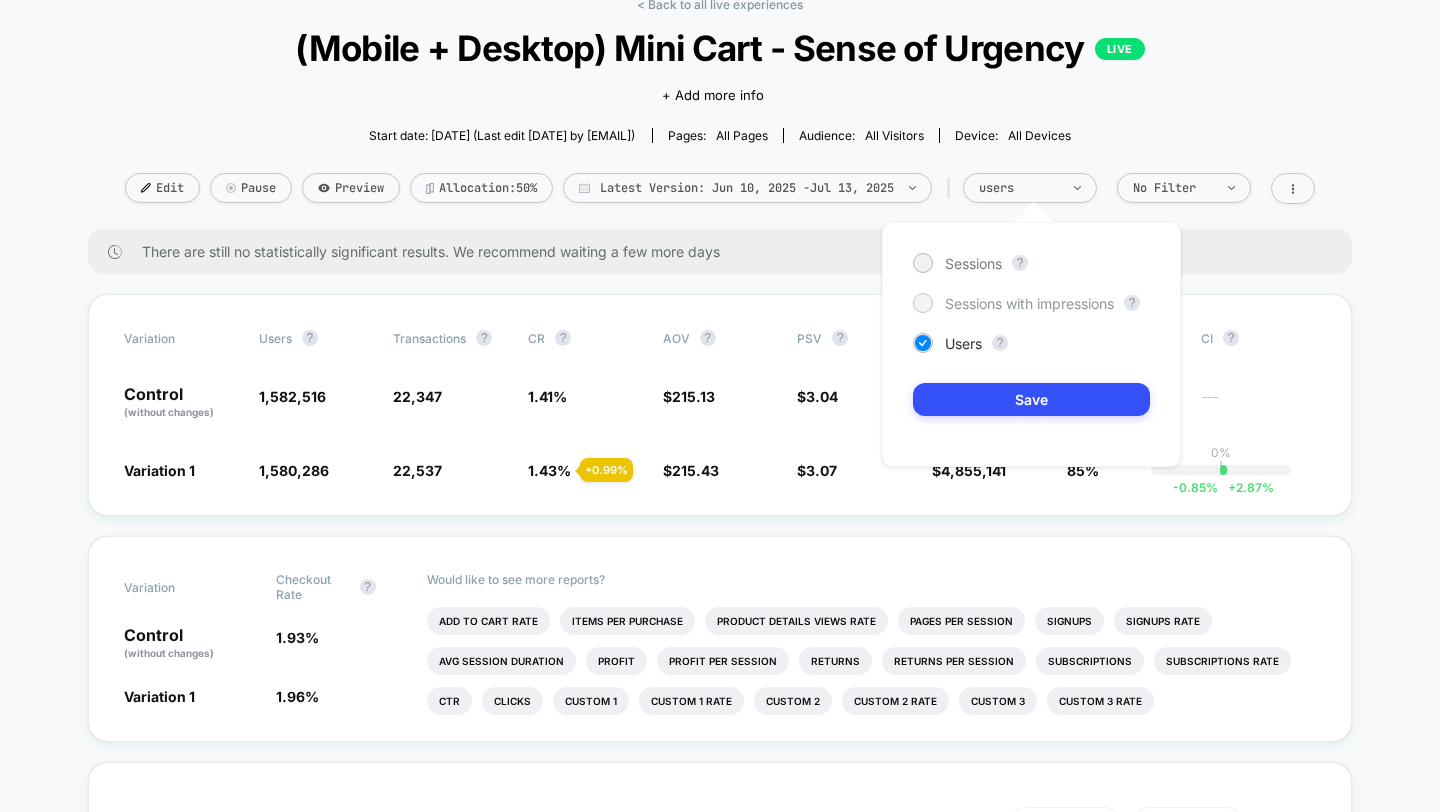 click on "Sessions with impressions" at bounding box center (1029, 303) 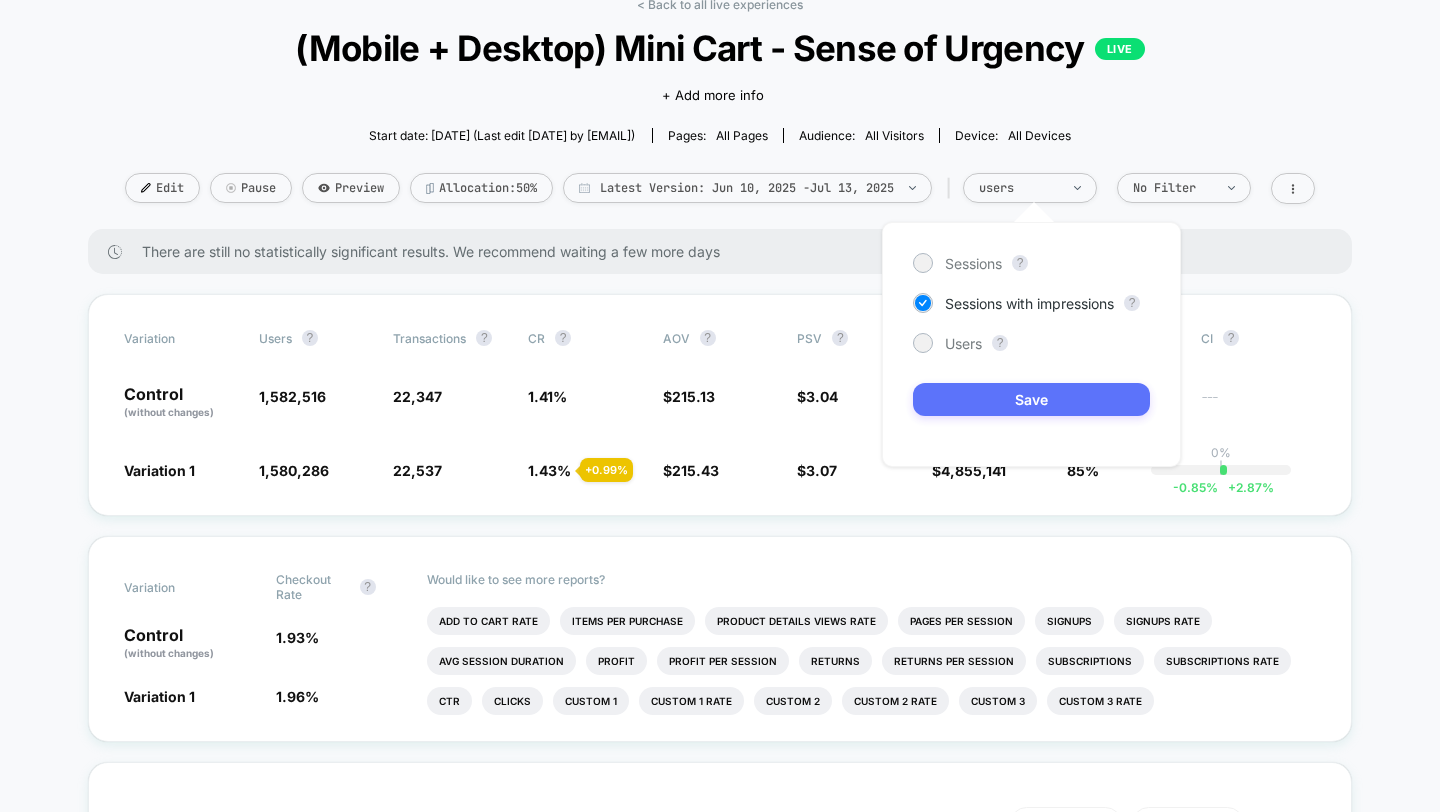 click on "Save" at bounding box center [1031, 399] 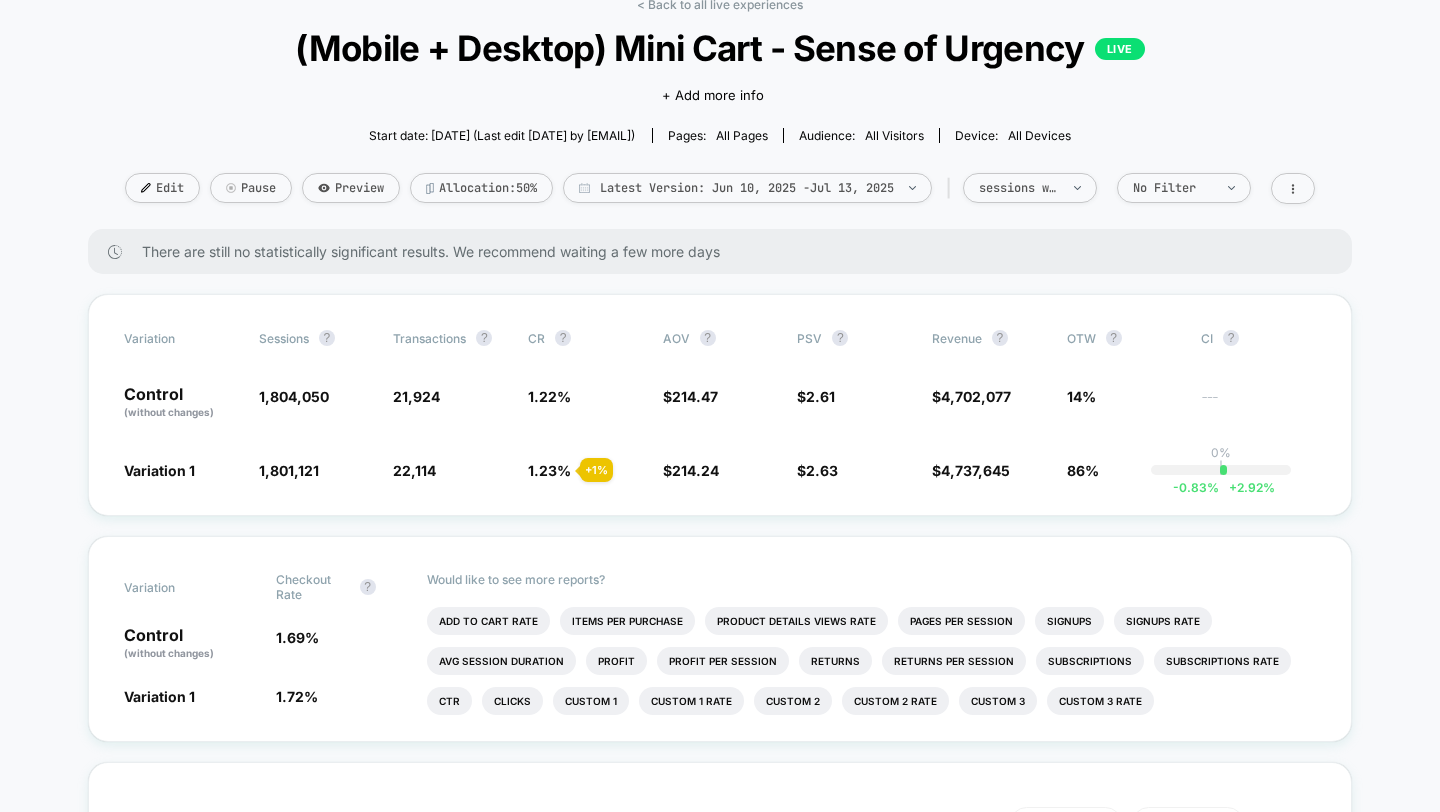 click on "Last edit [DATE] by [EMAIL]" at bounding box center [720, 113] 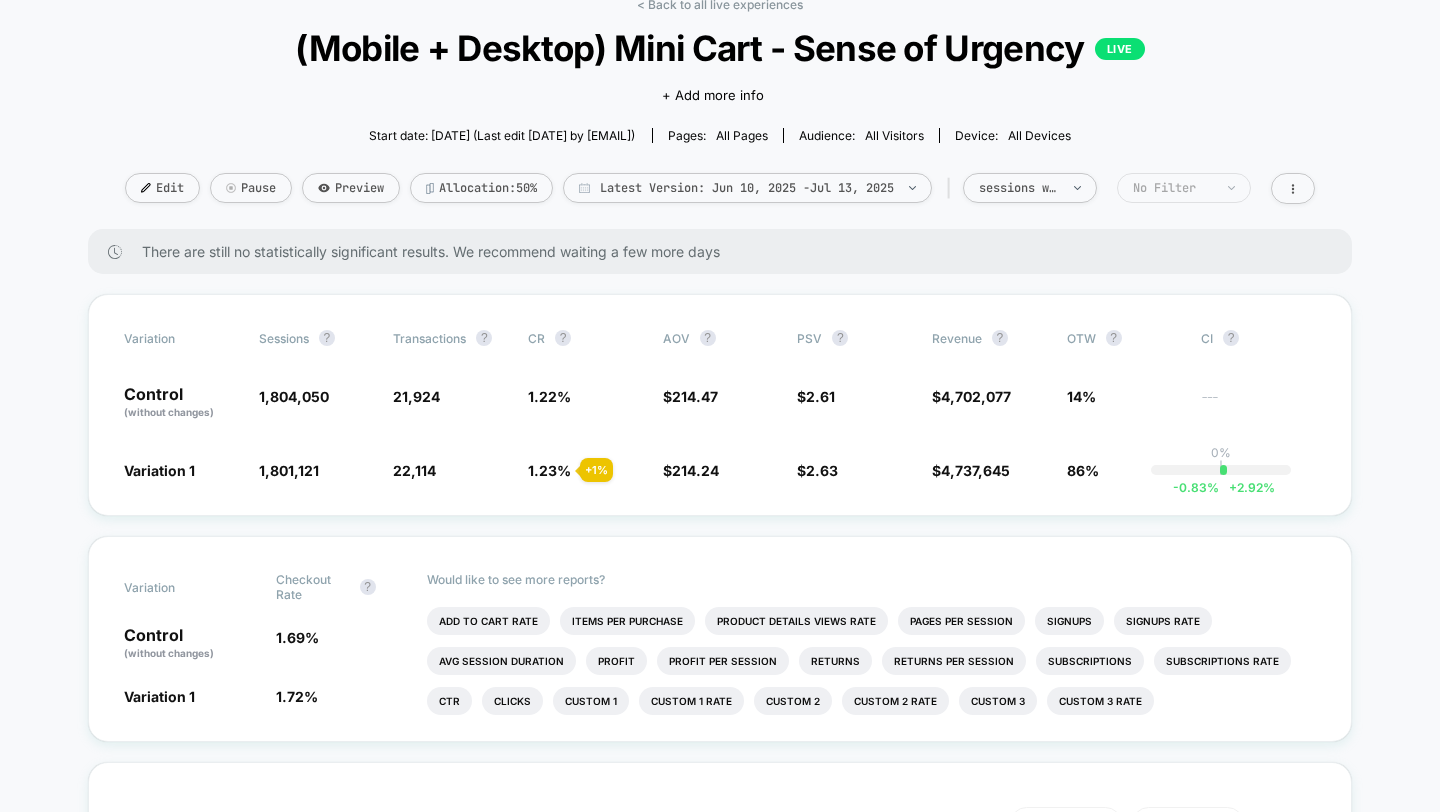 click on "No Filter" at bounding box center [1173, 188] 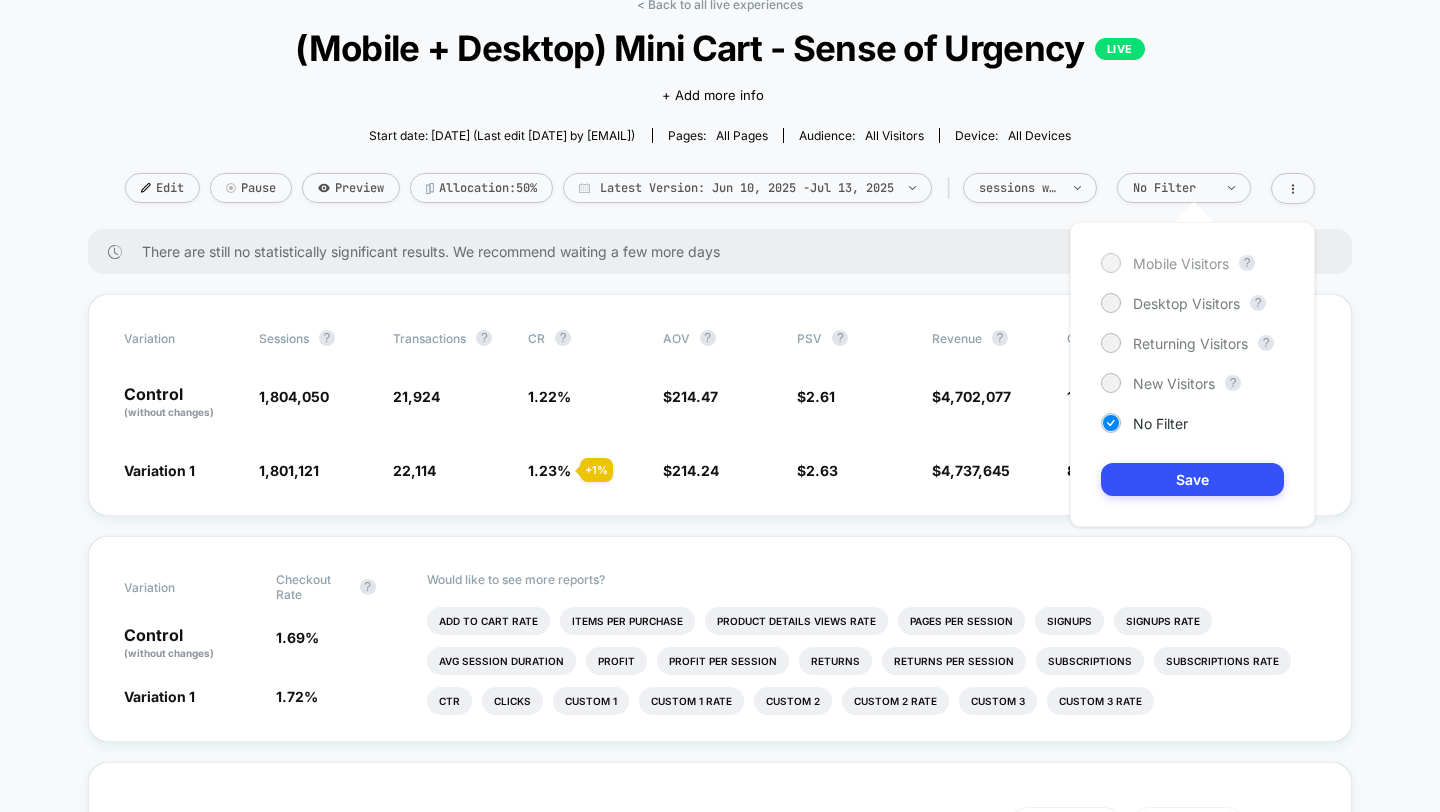 click on "Mobile Visitors" at bounding box center [1181, 263] 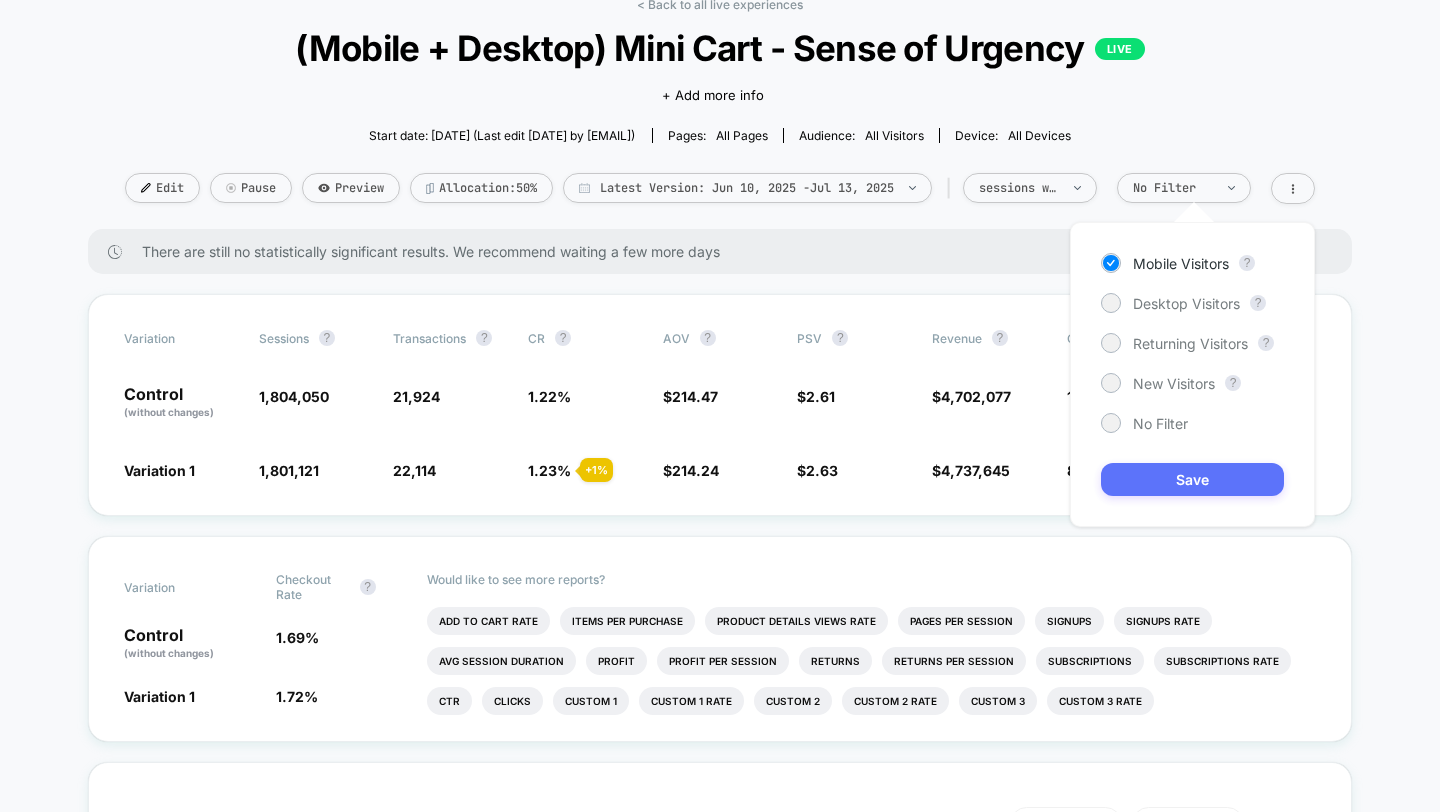 click on "Save" at bounding box center [1192, 479] 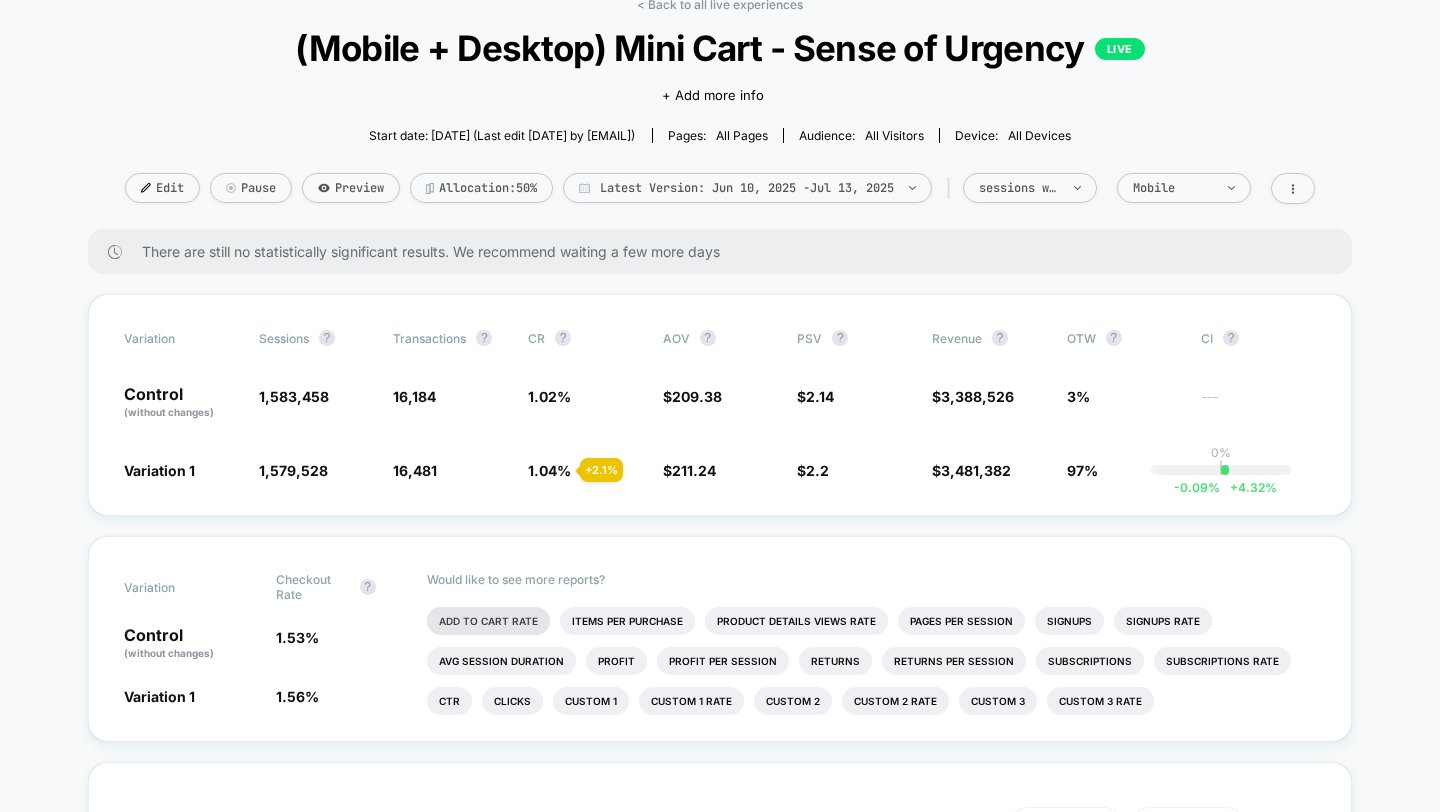 click on "Add To Cart Rate" at bounding box center [488, 621] 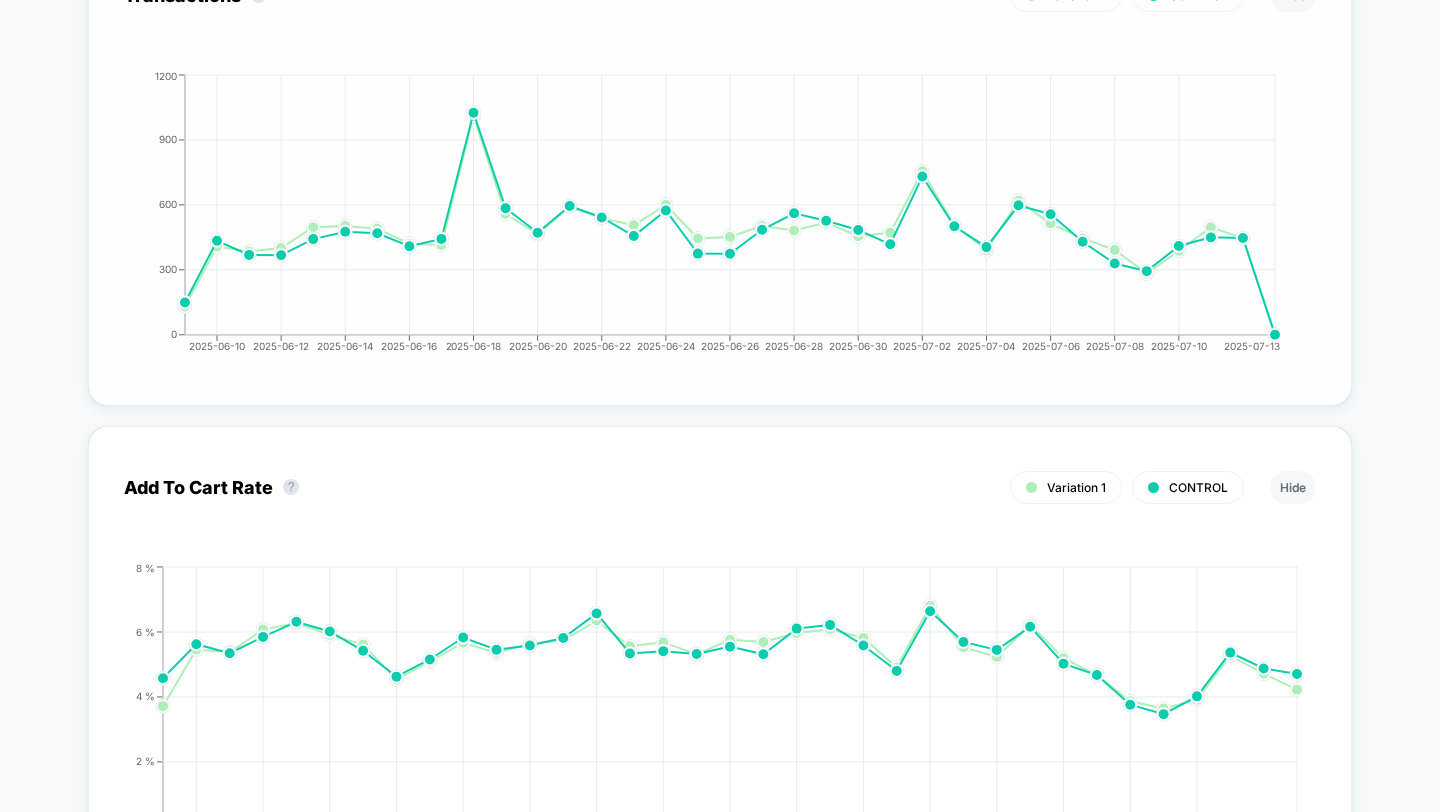 scroll, scrollTop: 2823, scrollLeft: 0, axis: vertical 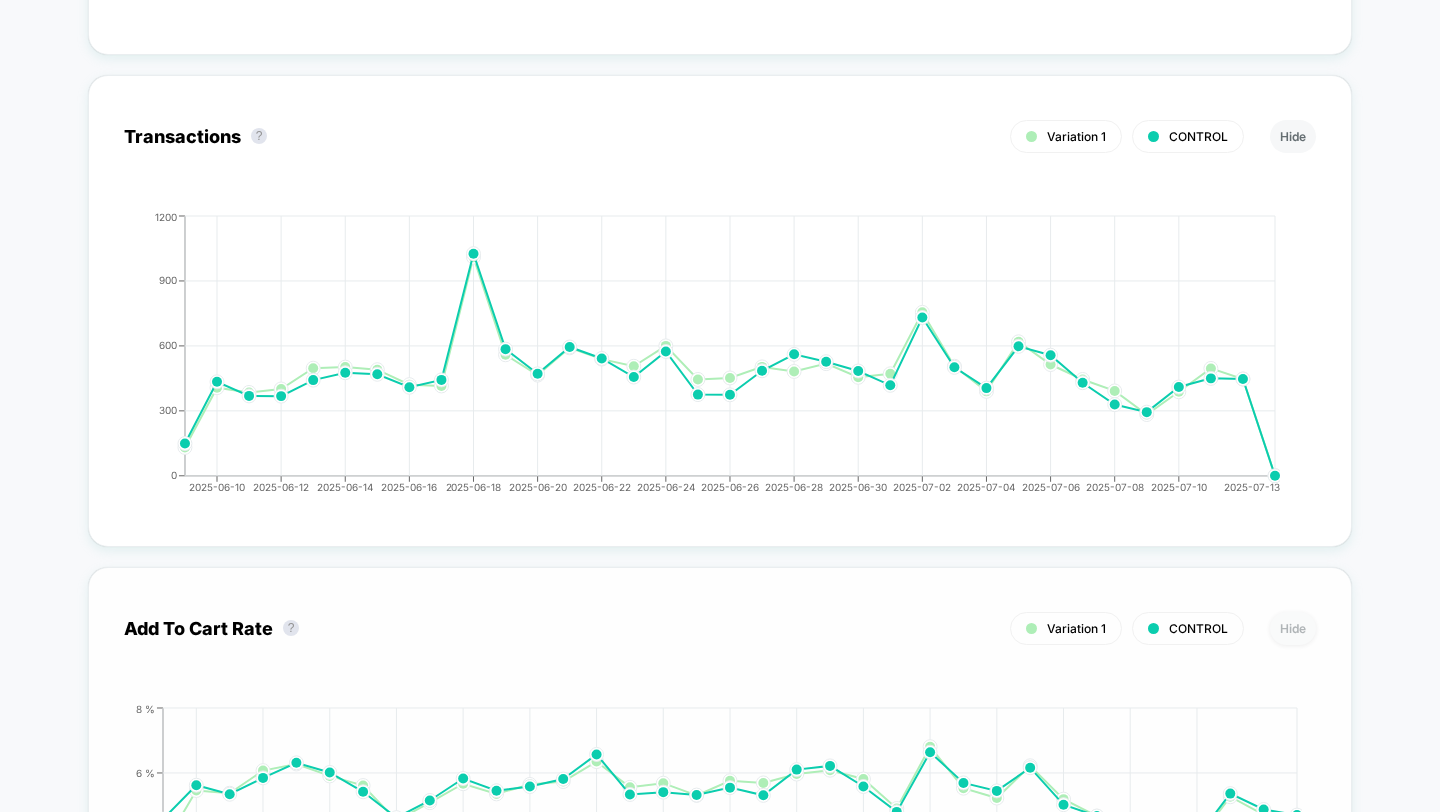 click on "Hide" at bounding box center (1293, 628) 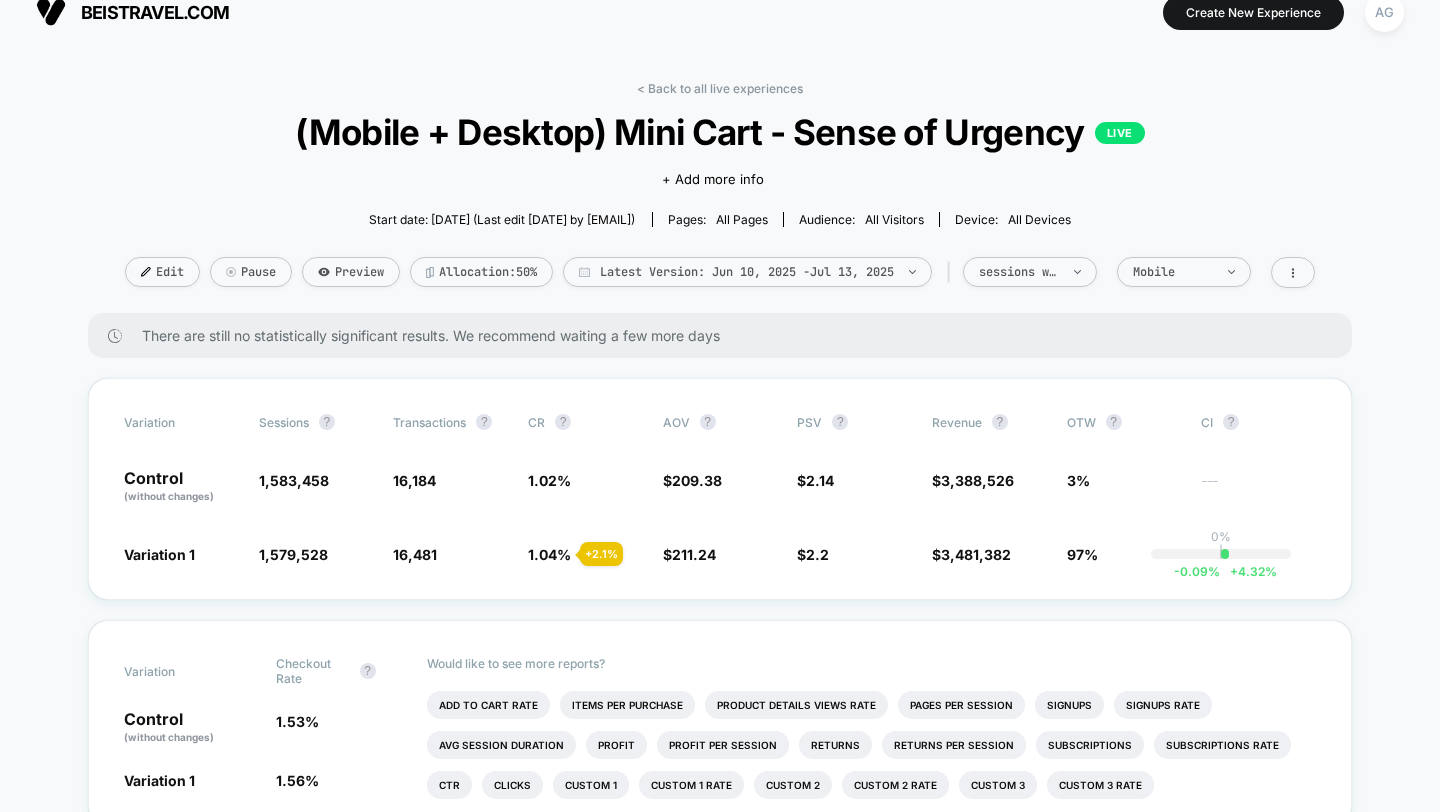 scroll, scrollTop: 0, scrollLeft: 0, axis: both 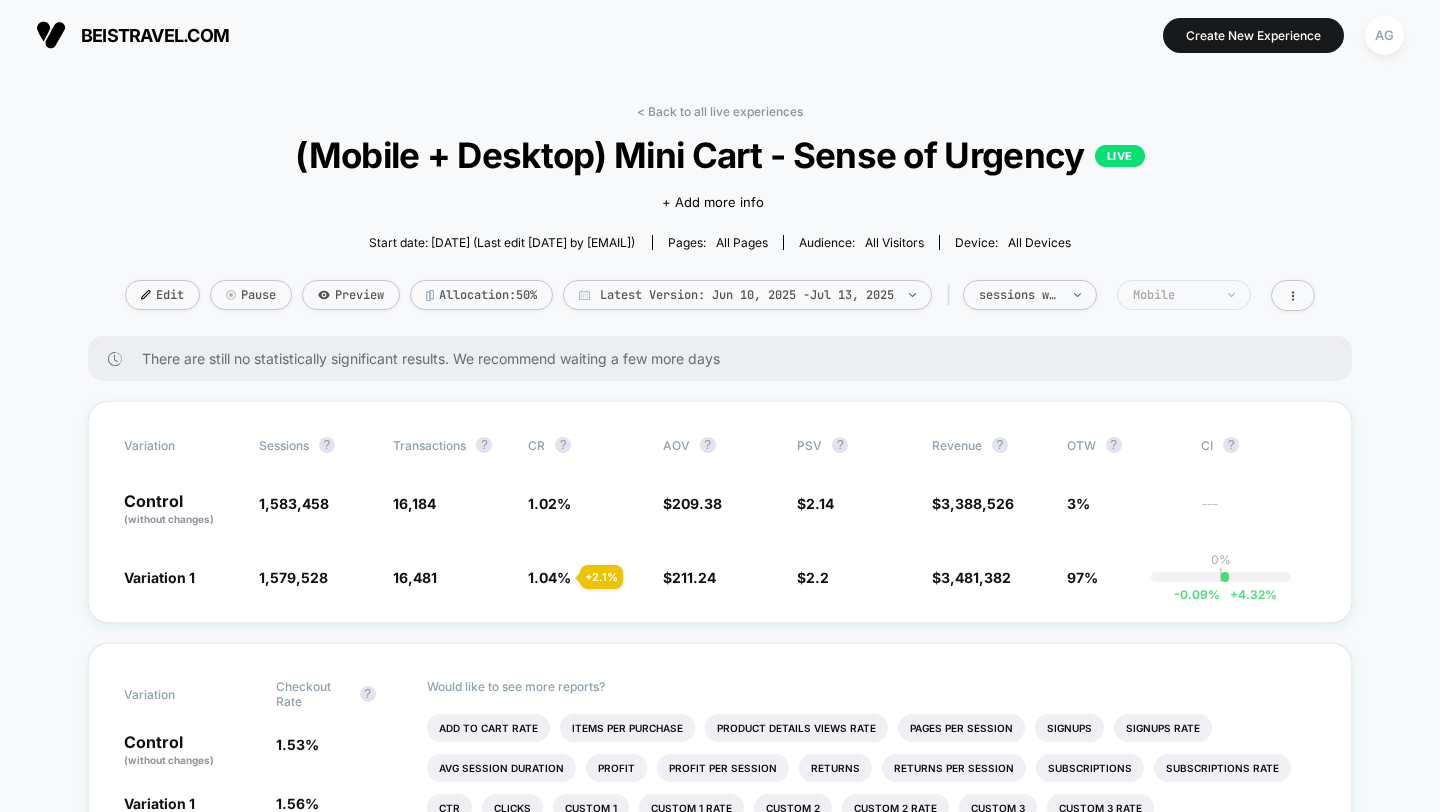 click on "Mobile" at bounding box center (1173, 295) 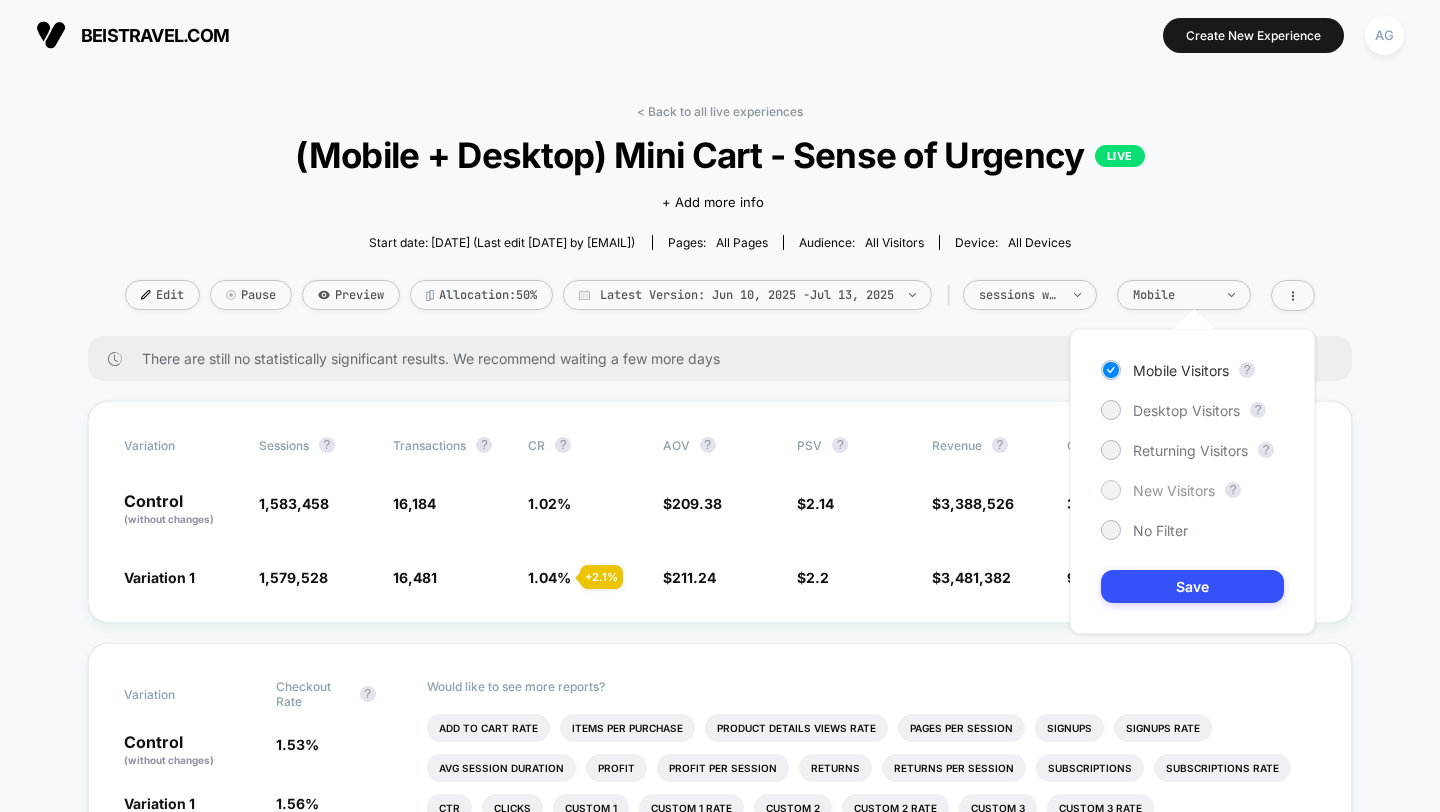click on "New Visitors" at bounding box center [1174, 490] 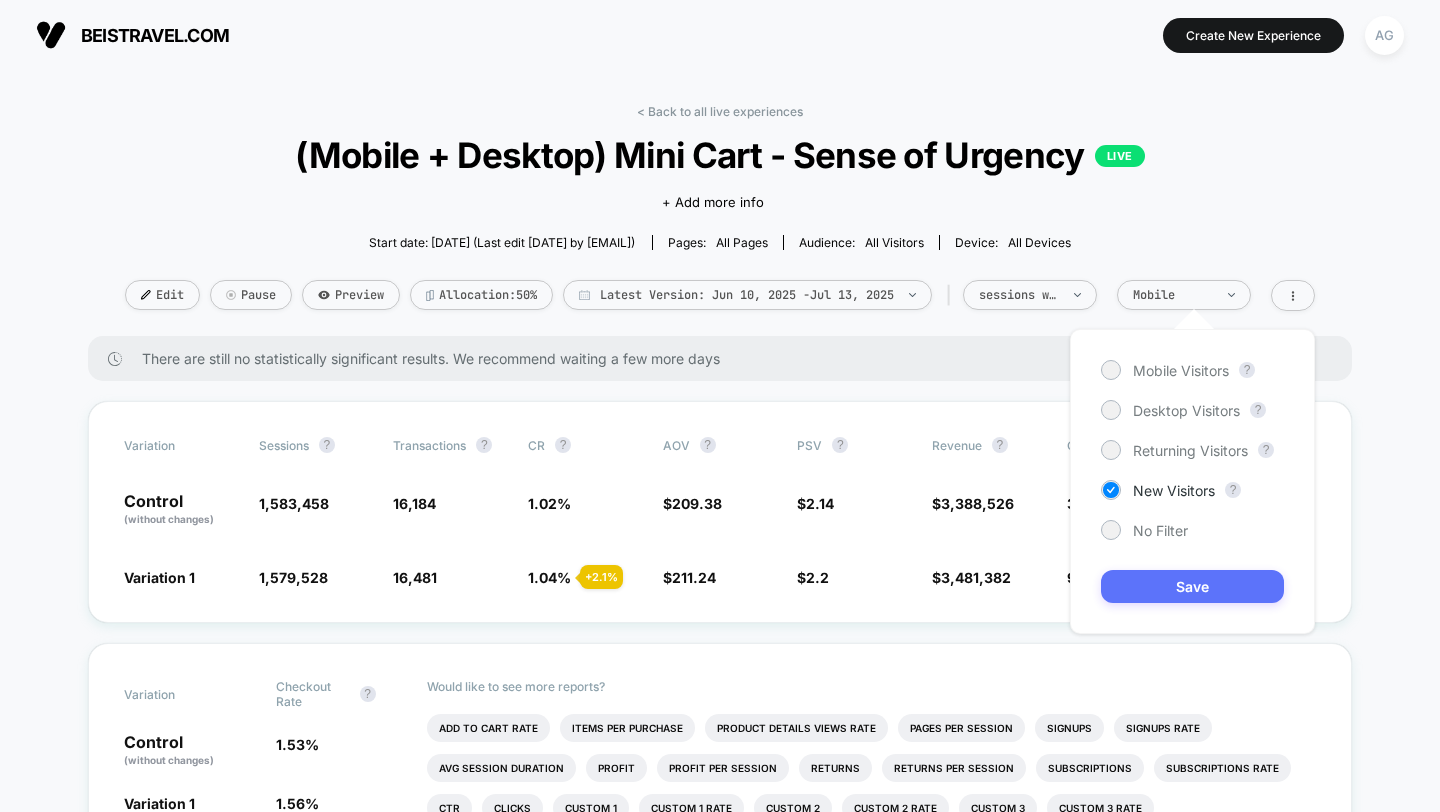 click on "Save" at bounding box center [1192, 586] 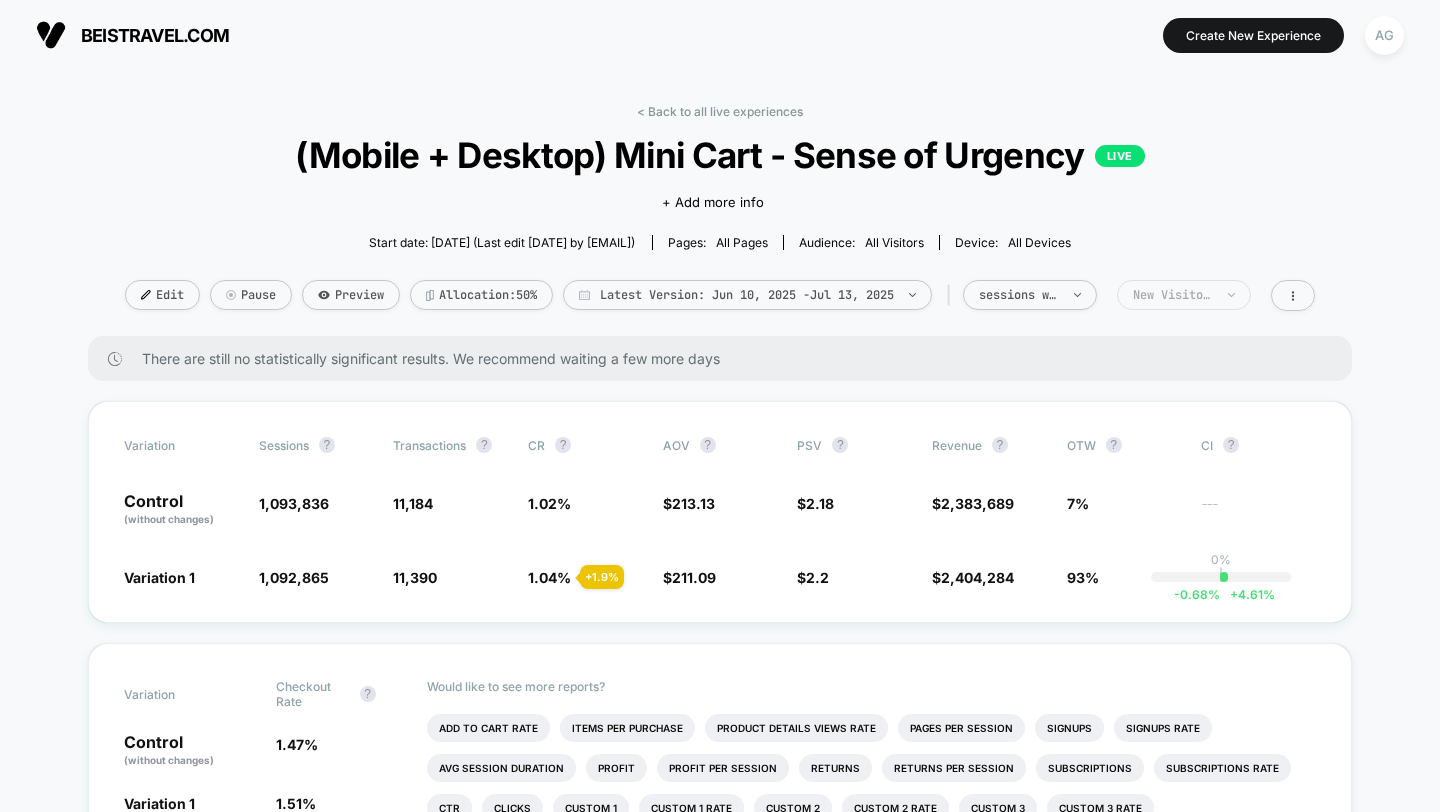 click on "New Visitors" at bounding box center [1173, 295] 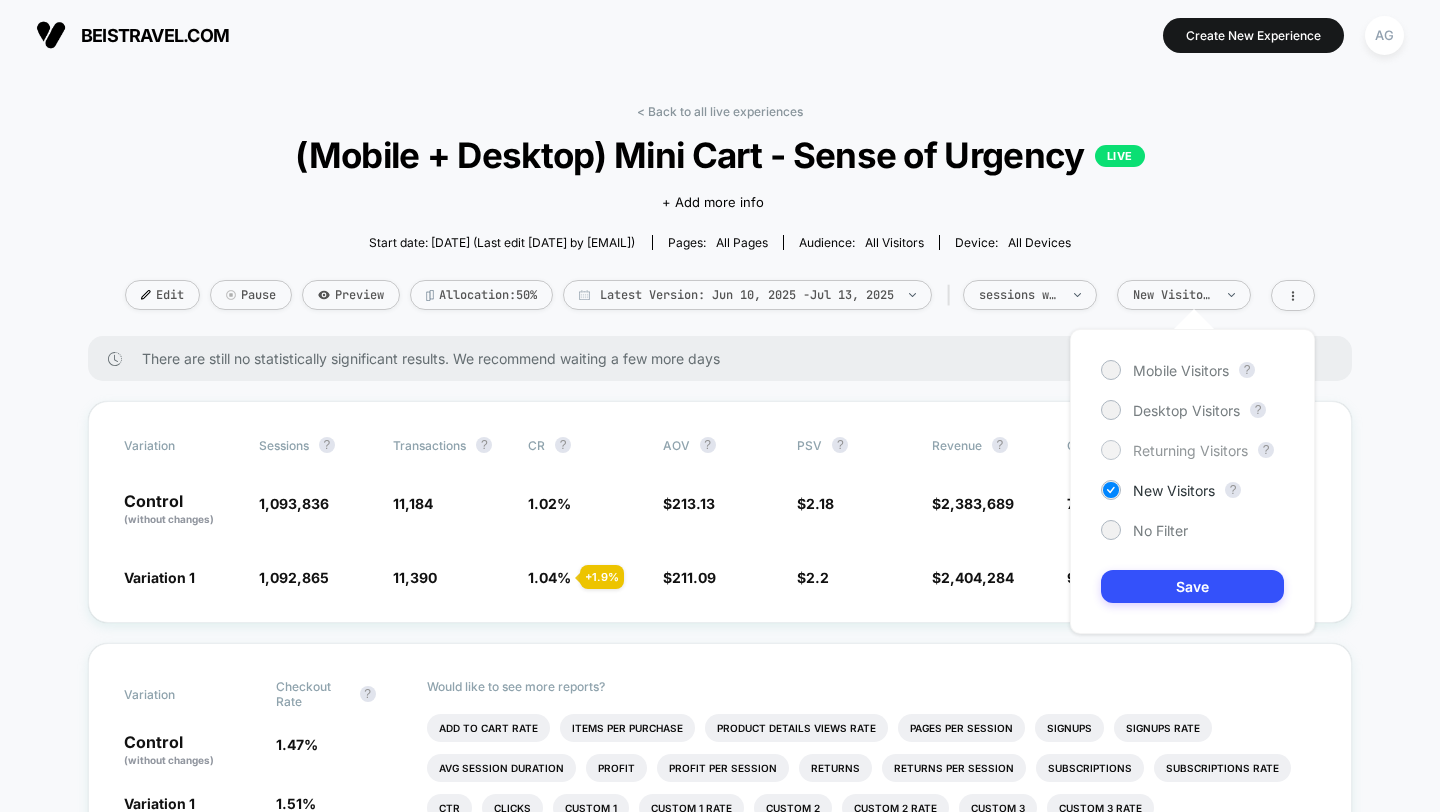 click on "Returning Visitors" at bounding box center (1190, 450) 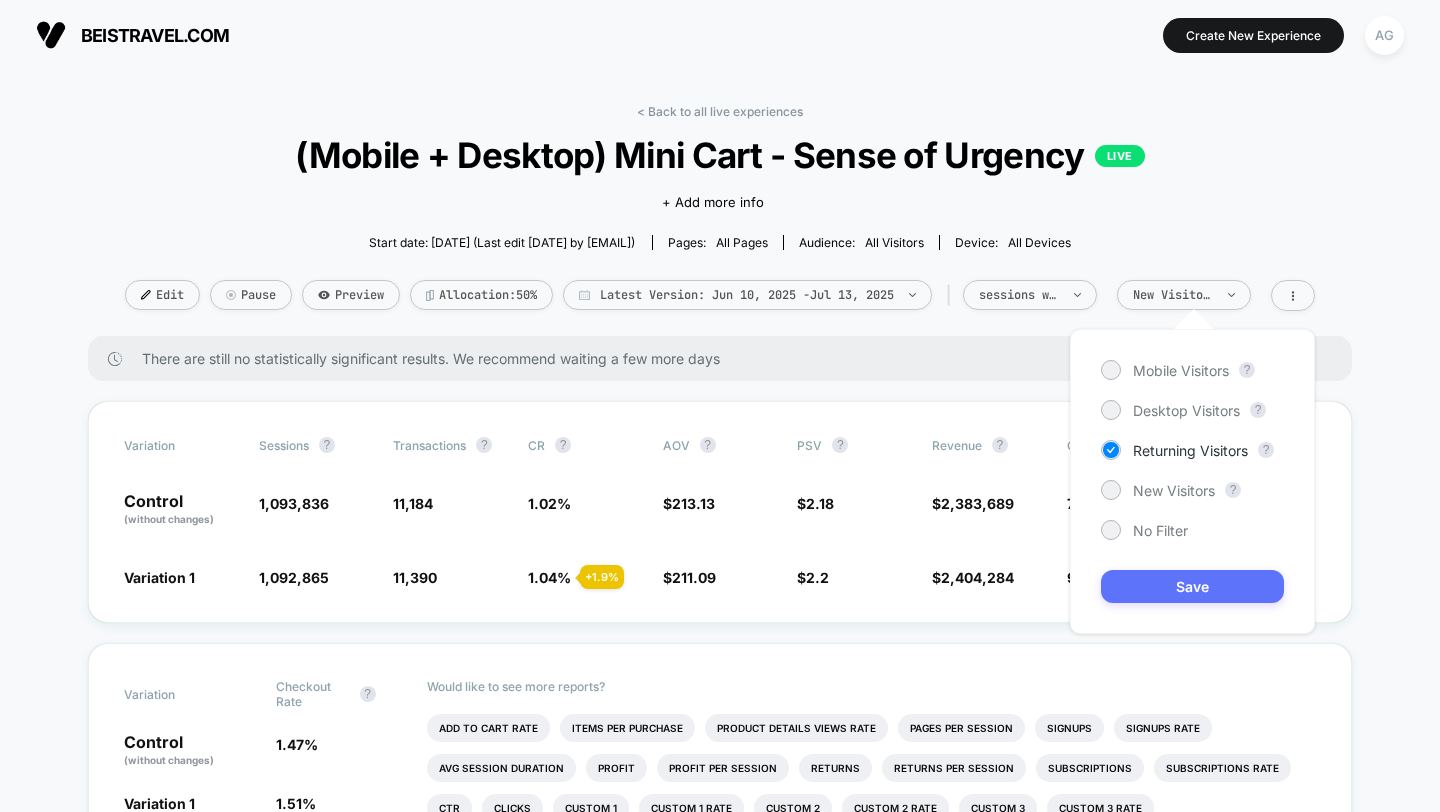 click on "Save" at bounding box center (1192, 586) 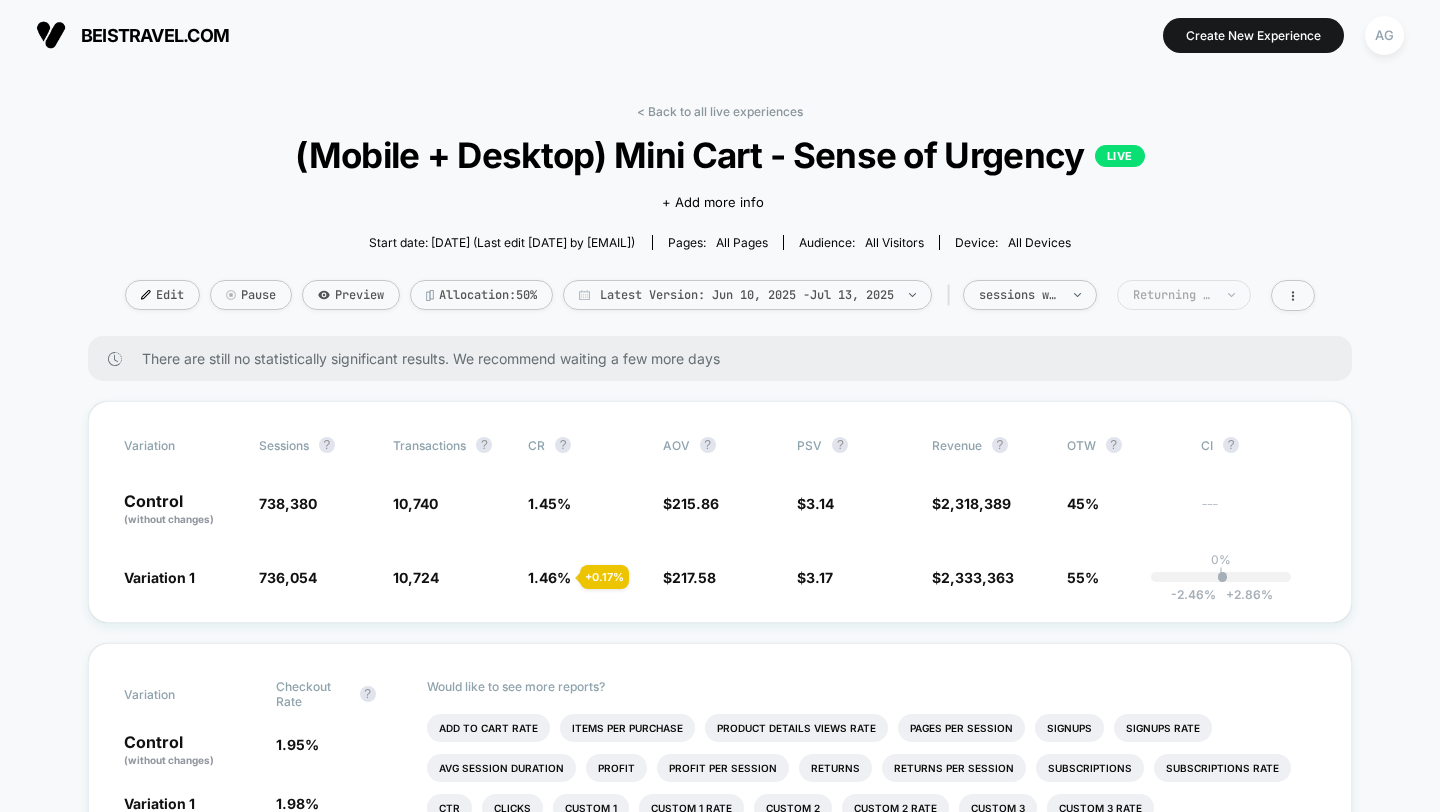 click on "Returning Visitors" at bounding box center [1184, 295] 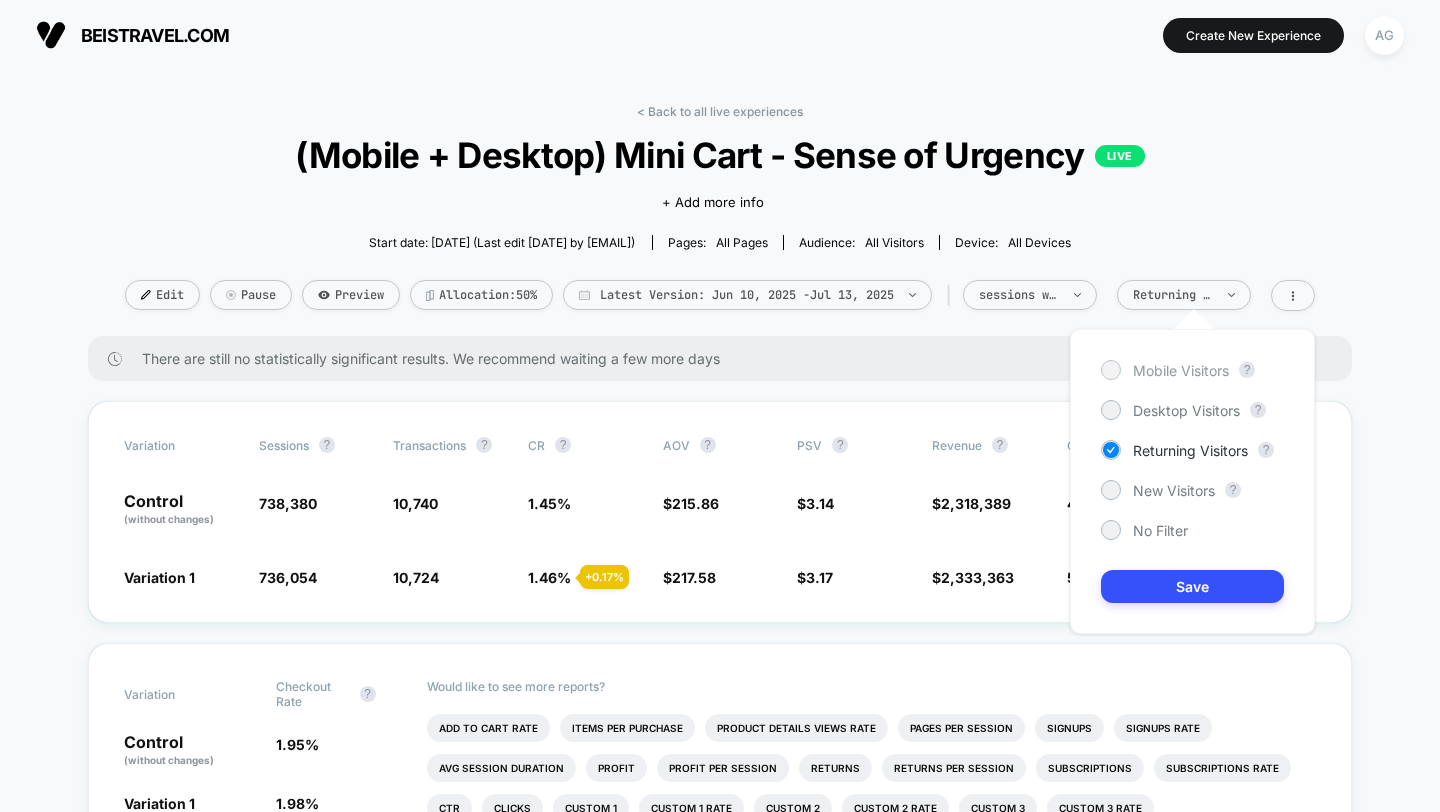 click on "Mobile Visitors" at bounding box center [1181, 370] 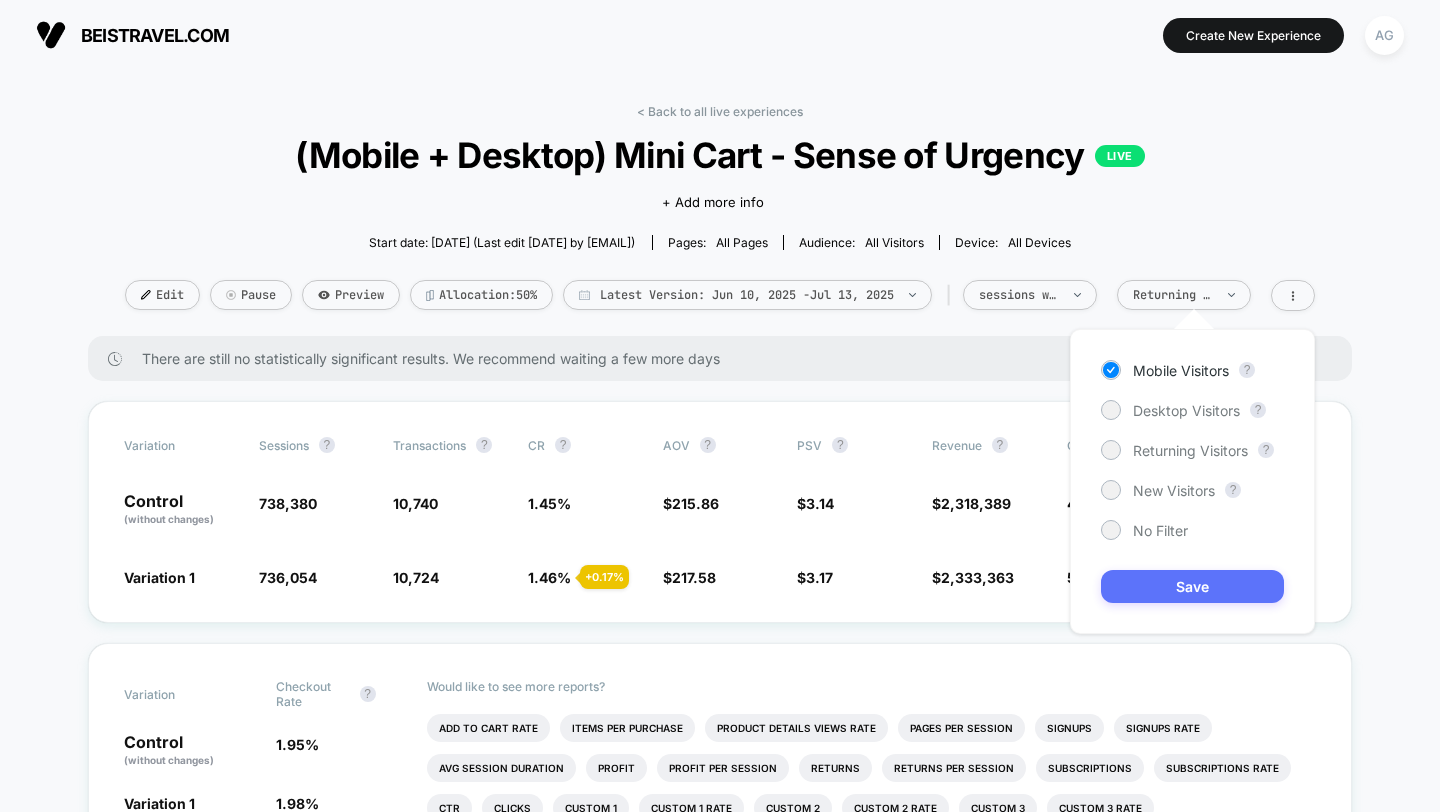 click on "Save" at bounding box center [1192, 586] 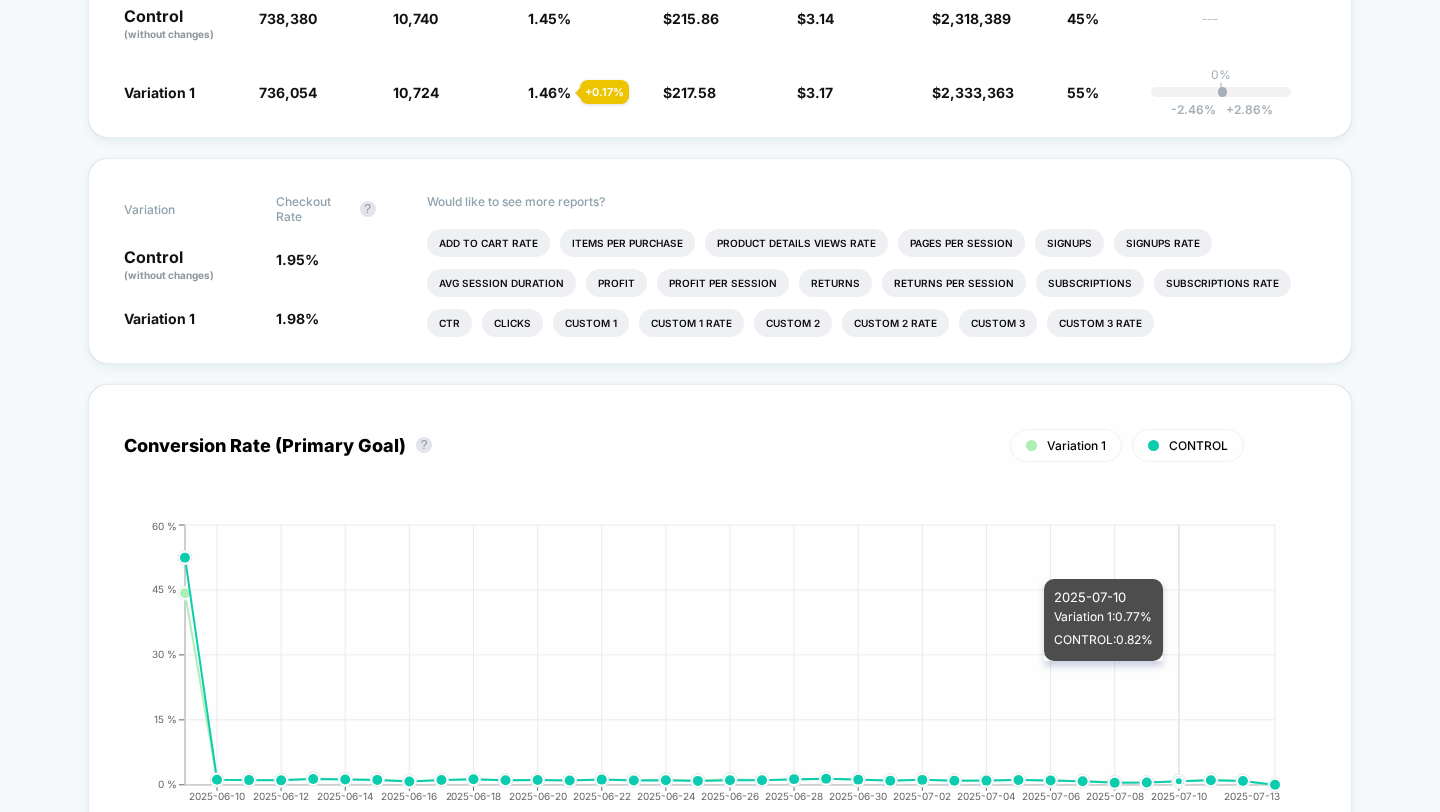 scroll, scrollTop: 0, scrollLeft: 0, axis: both 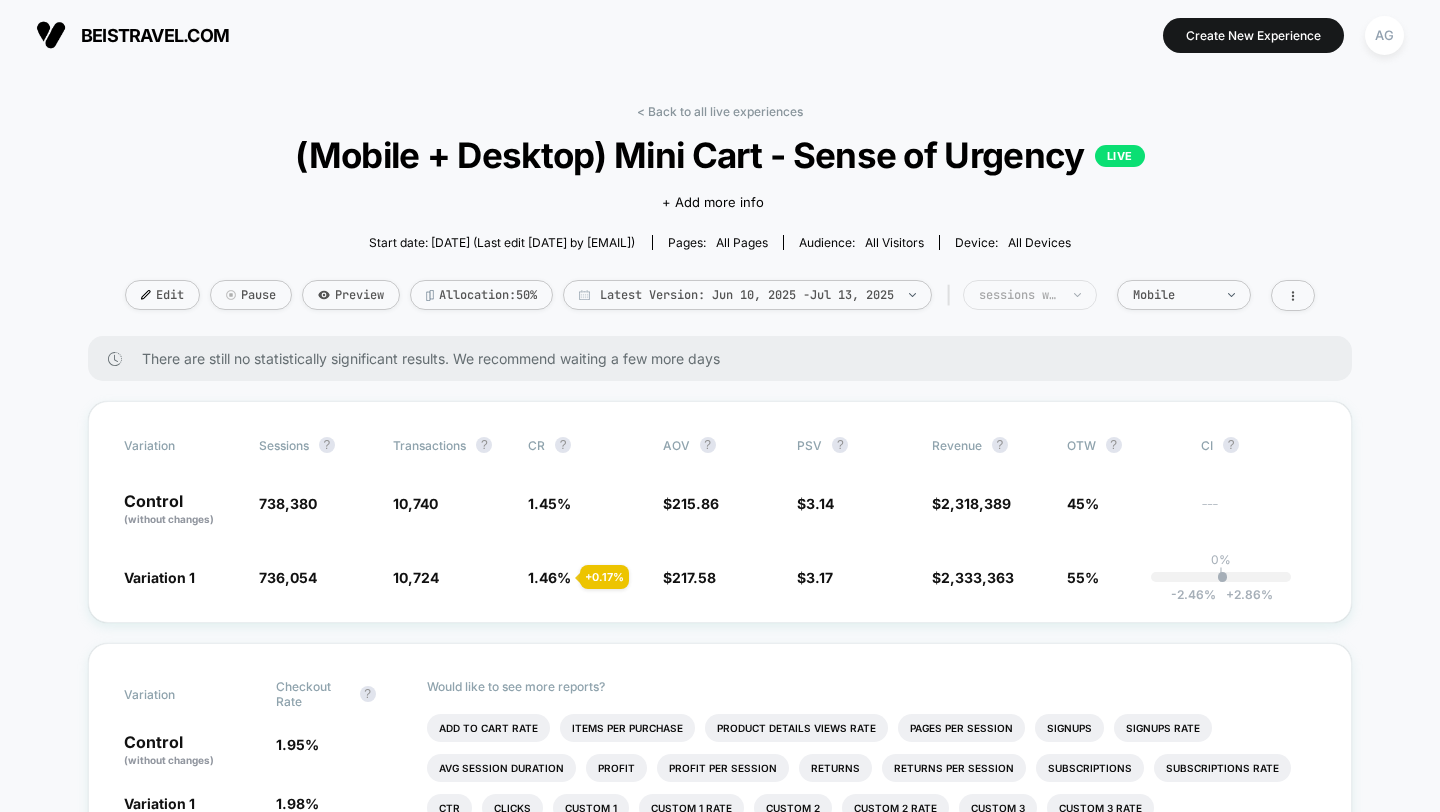 click on "sessions with impression" at bounding box center [1019, 295] 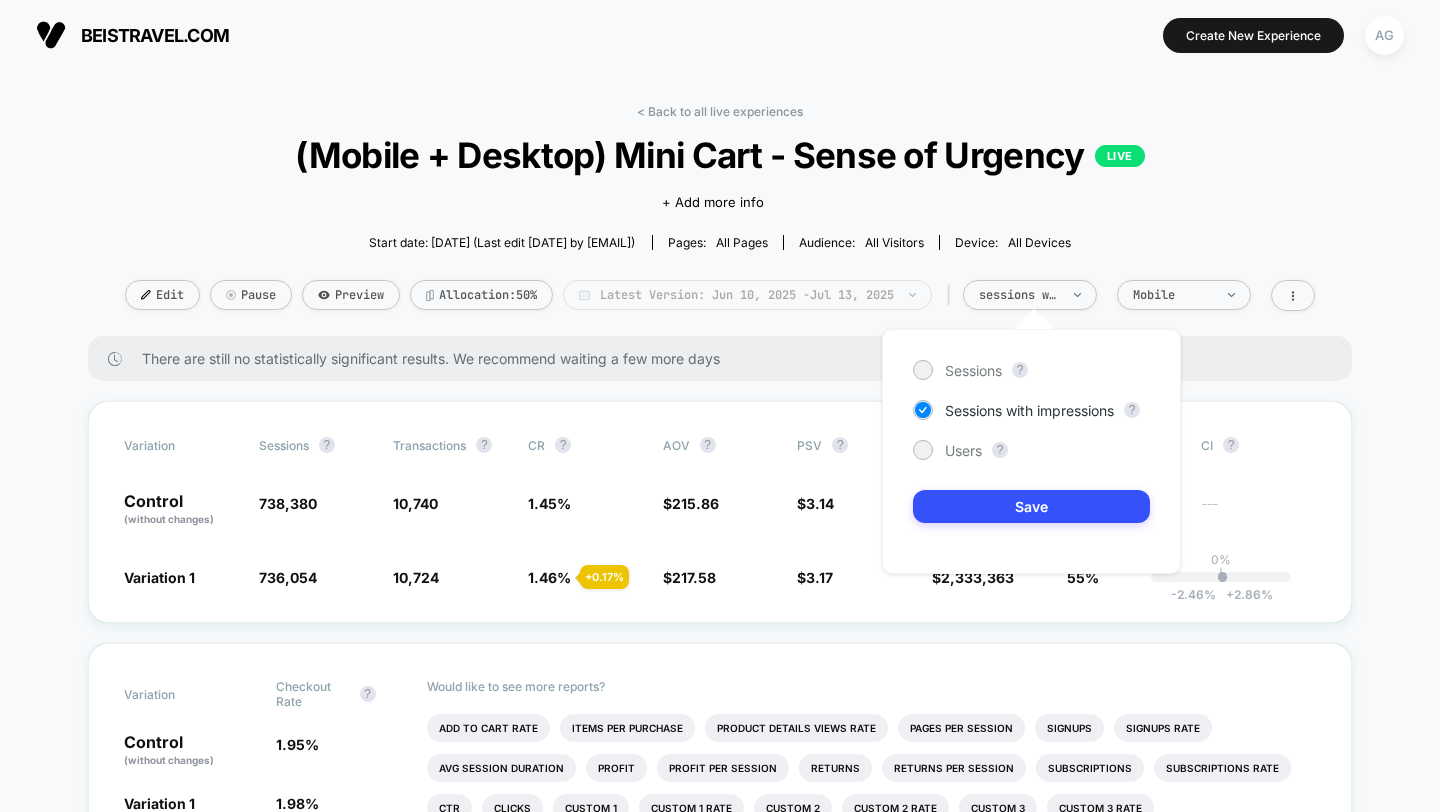 click on "Latest Version:     Jun 10, 2025    -    Jul 13, 2025" at bounding box center [747, 295] 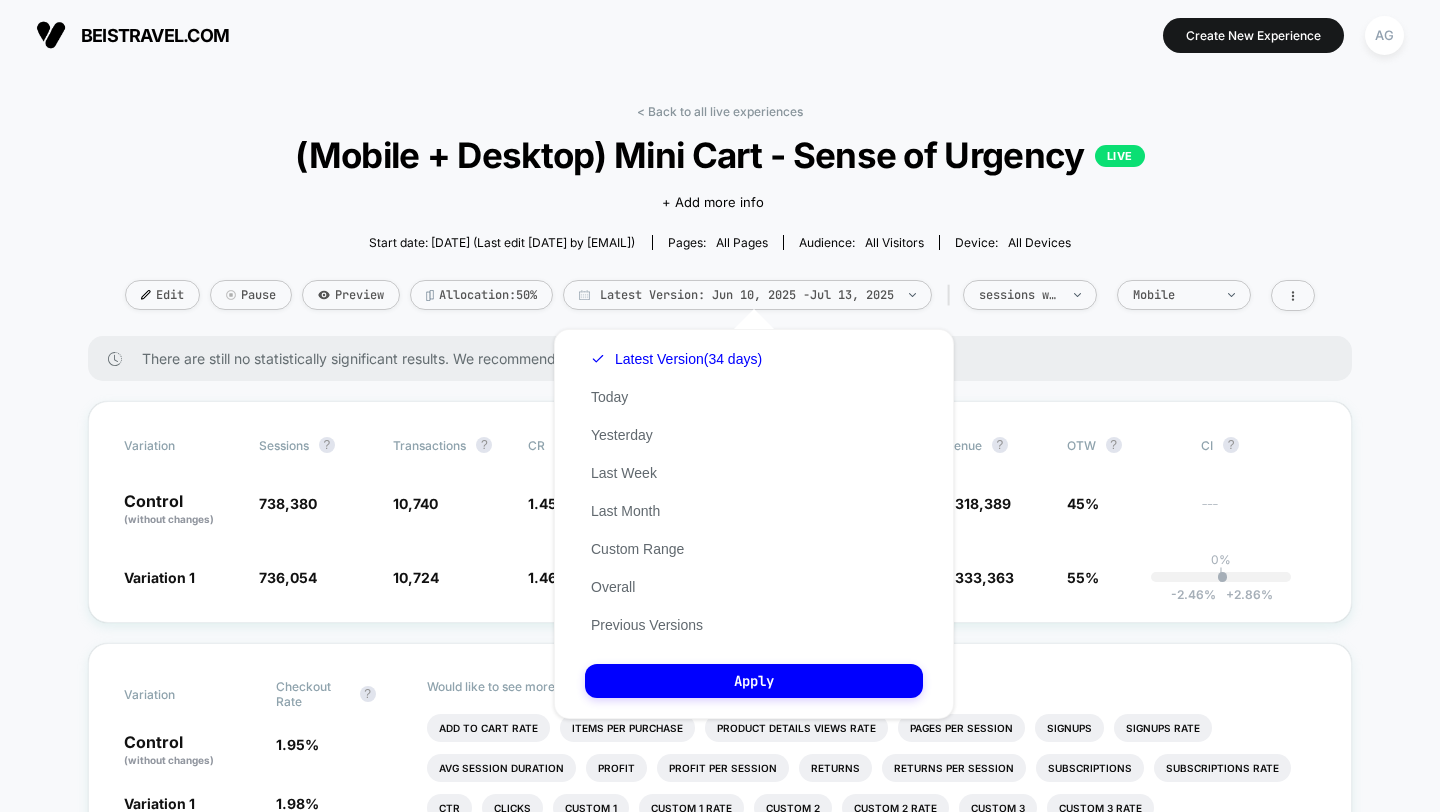 click on "Last edit [DATE] by [EMAIL]" at bounding box center [720, 220] 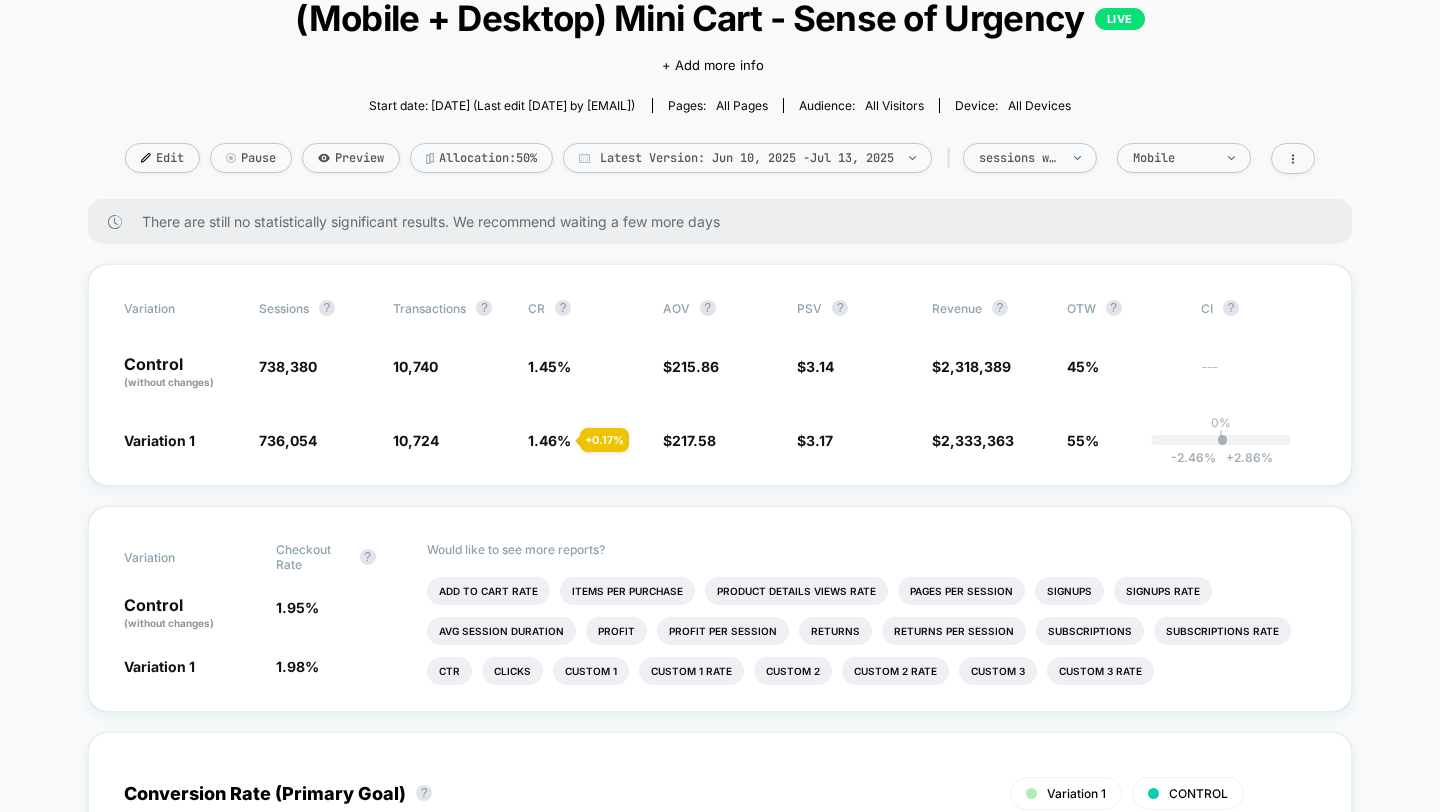 scroll, scrollTop: 0, scrollLeft: 0, axis: both 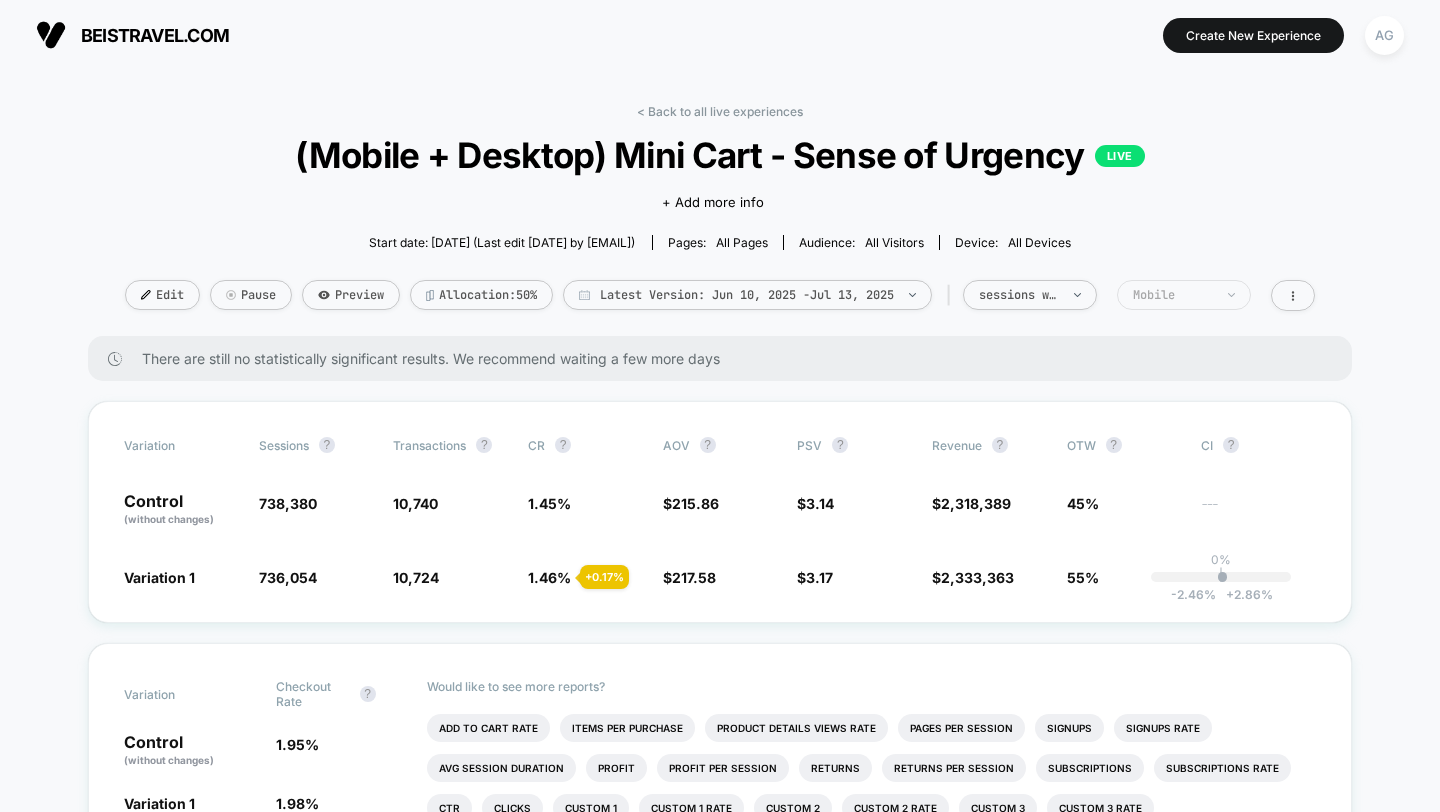 click on "Mobile" at bounding box center (1173, 295) 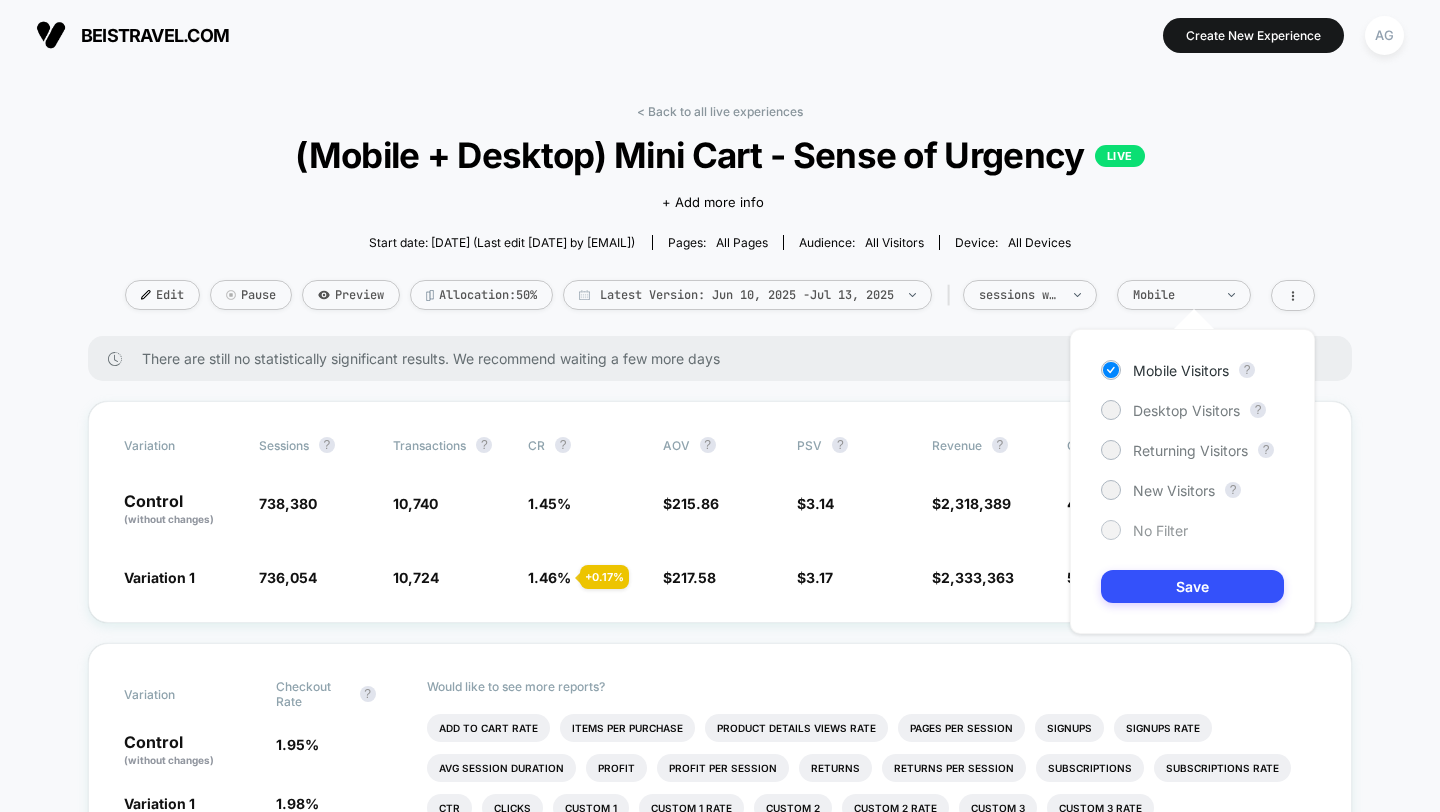 click on "No Filter" at bounding box center (1160, 530) 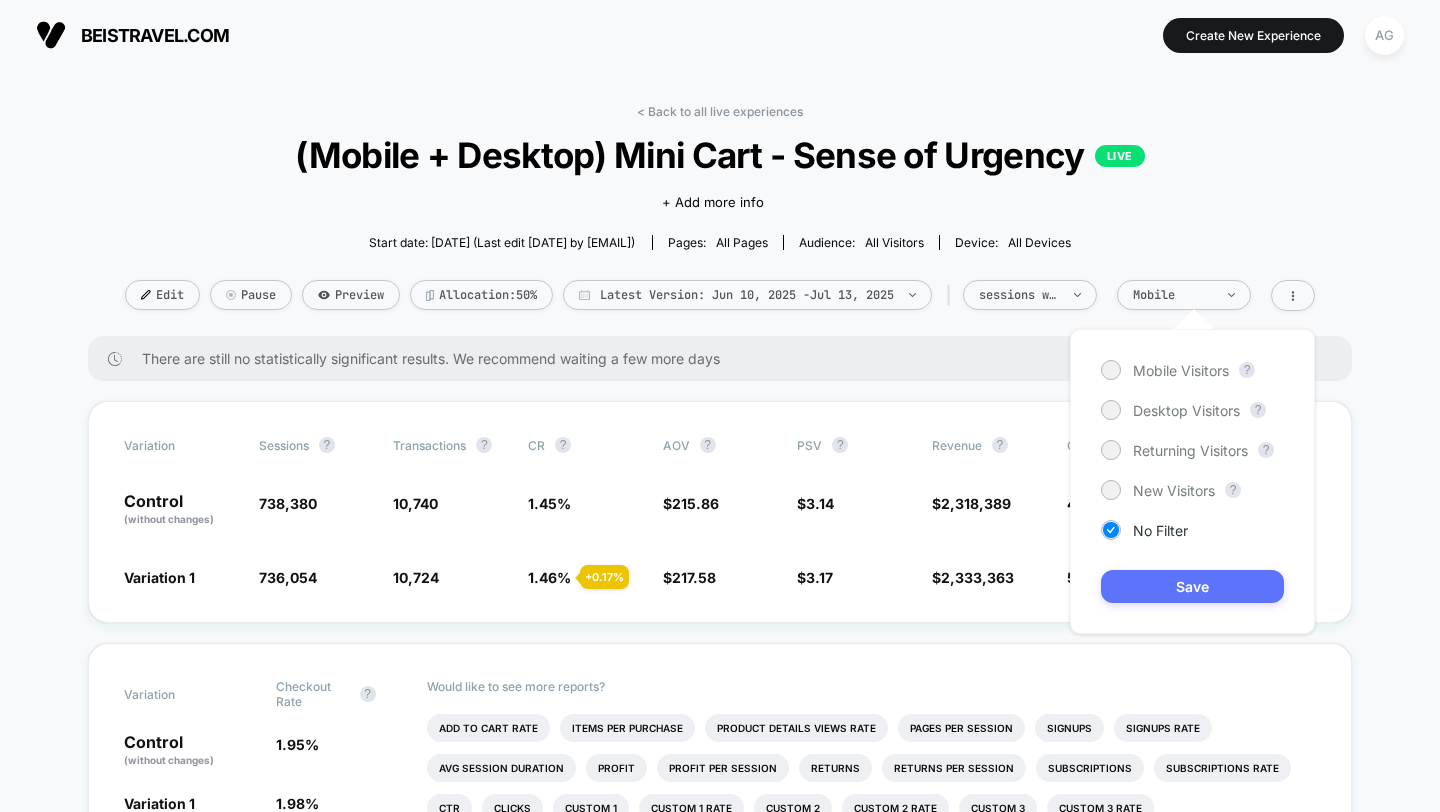 click on "Save" at bounding box center (1192, 586) 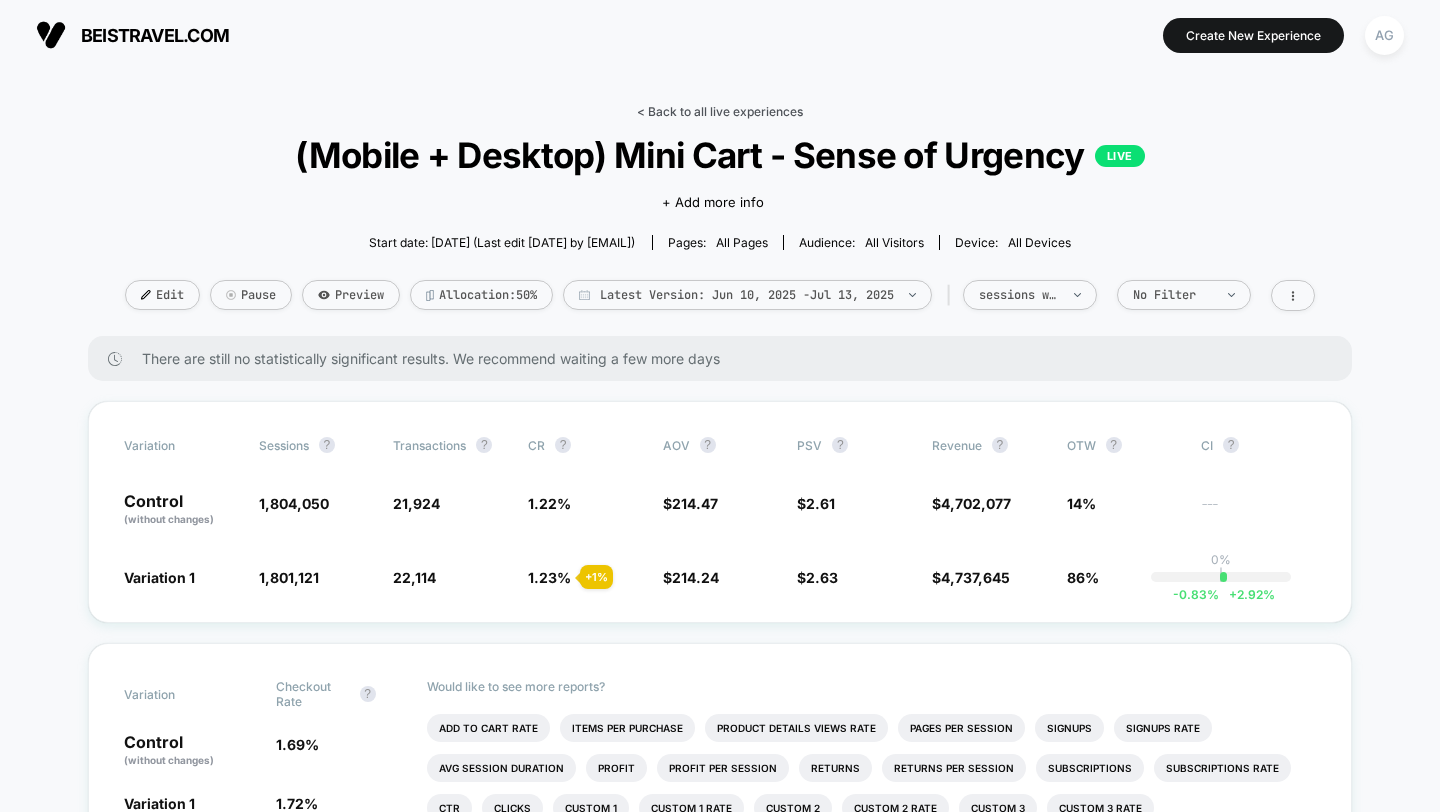click on "< Back to all live experiences" at bounding box center [720, 111] 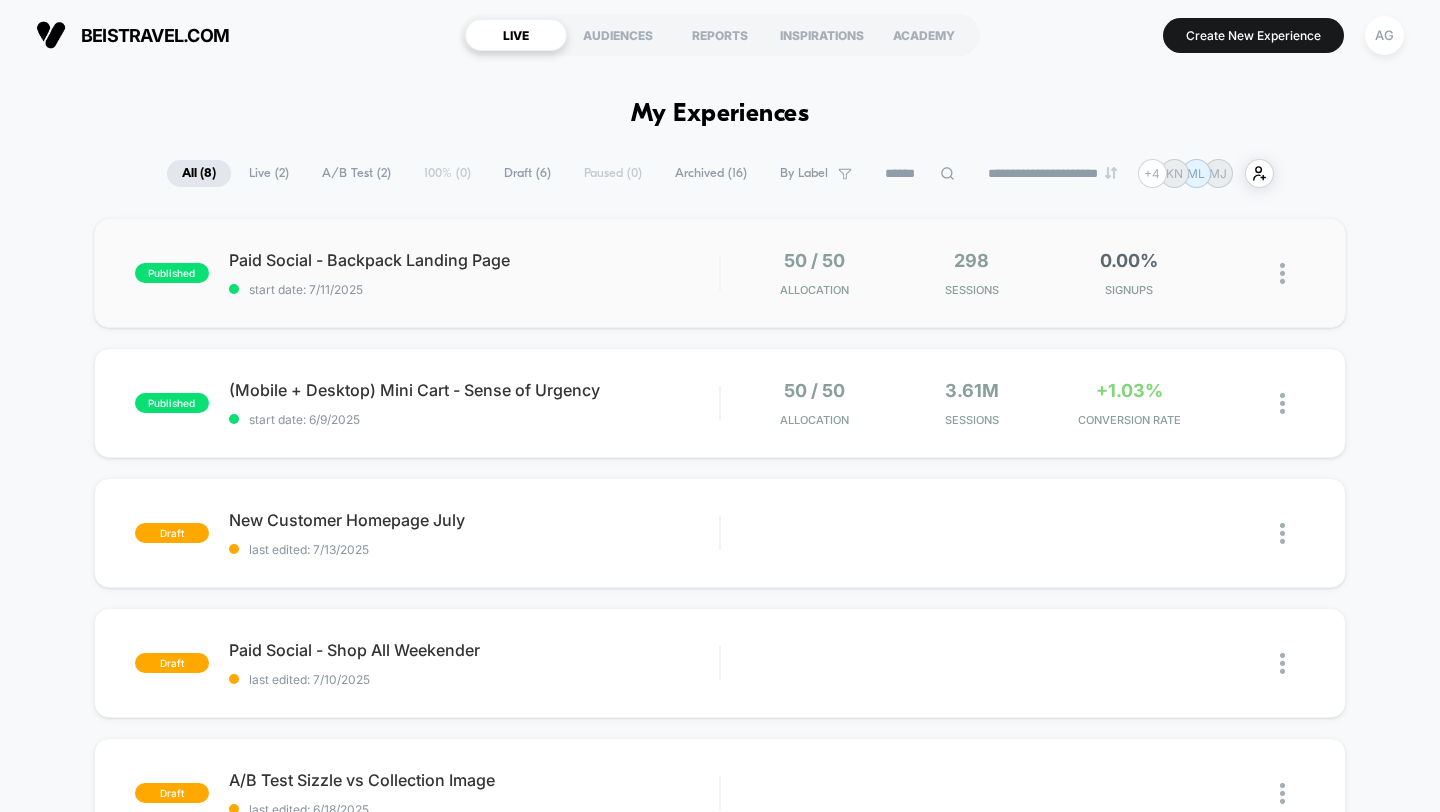 scroll, scrollTop: 19, scrollLeft: 0, axis: vertical 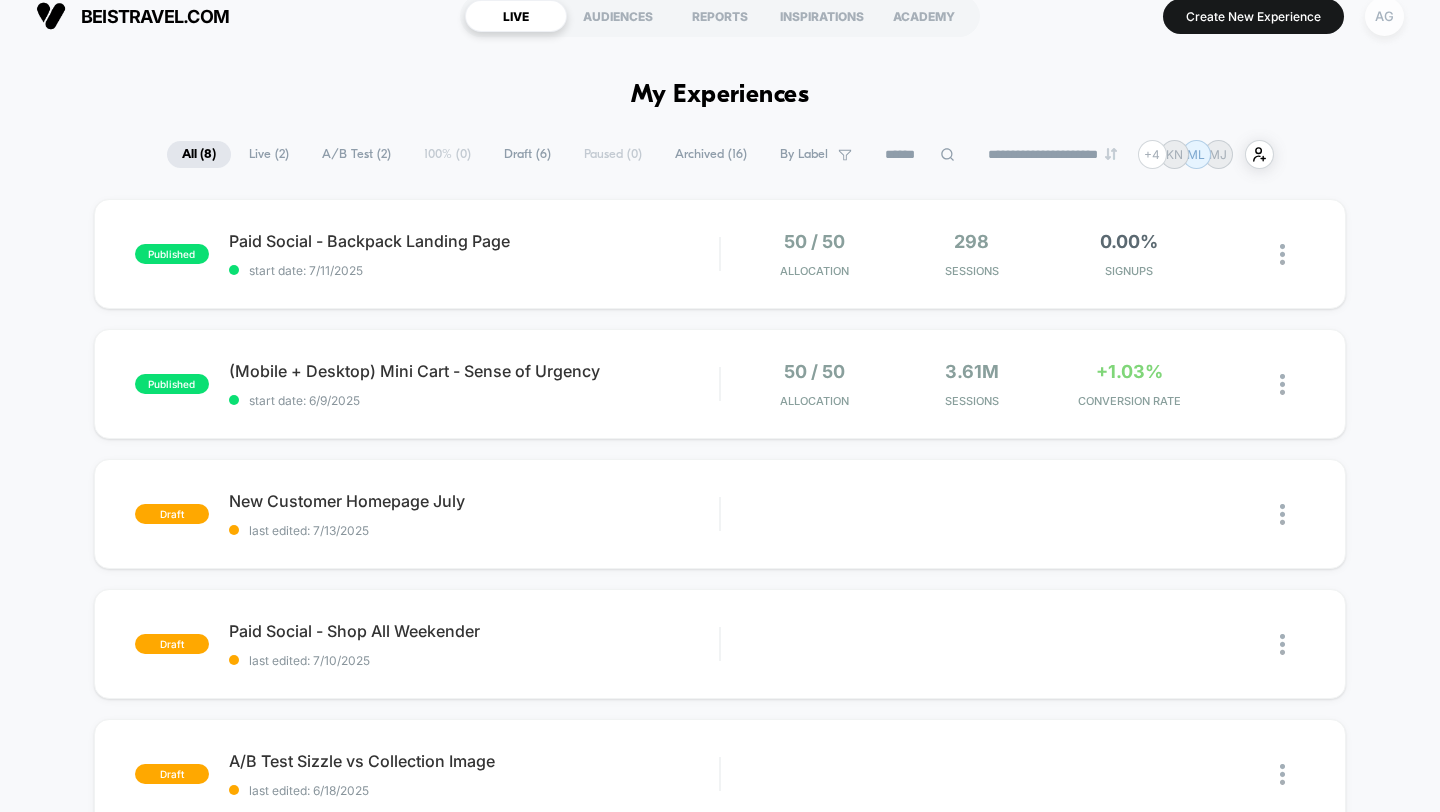 click on "AG" at bounding box center (1384, 16) 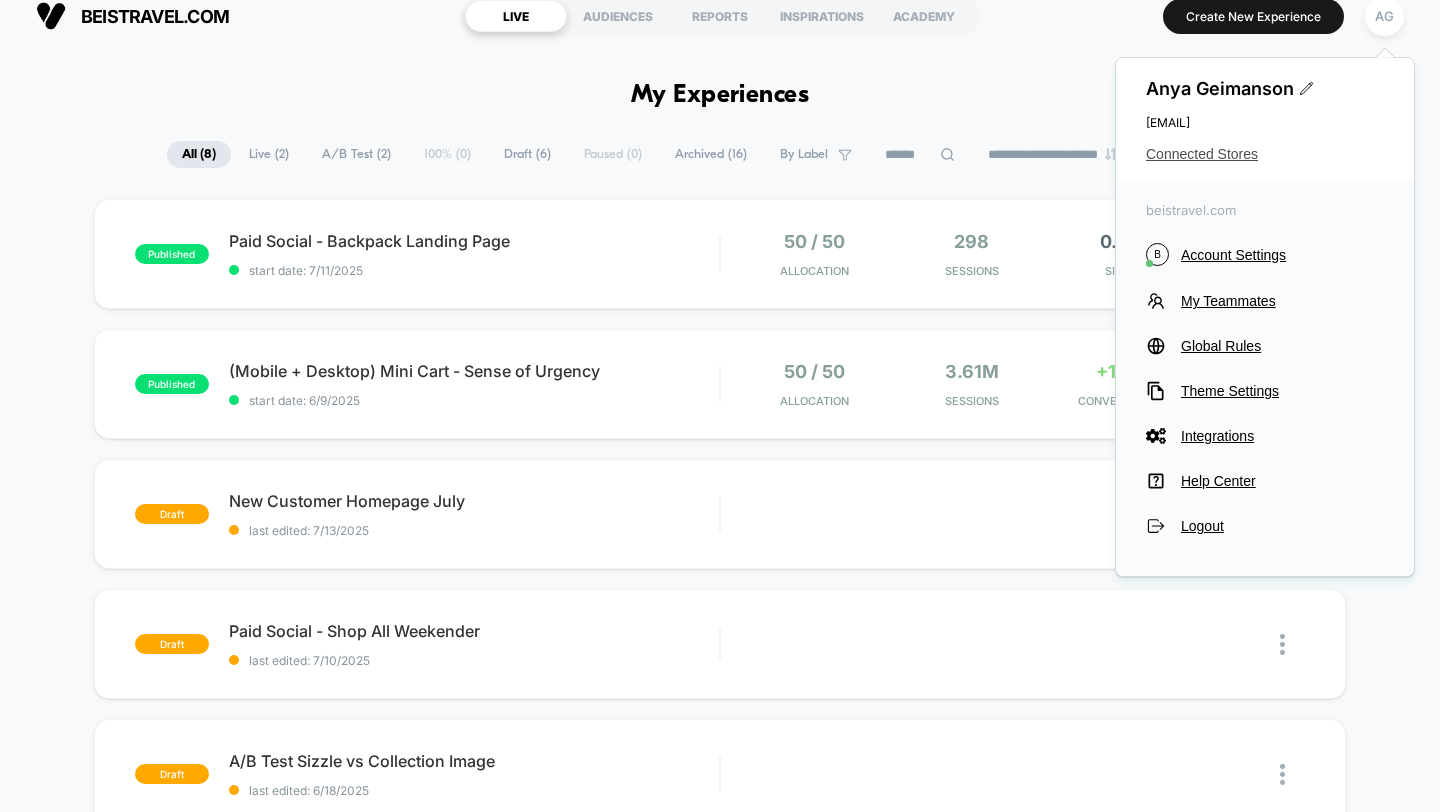 click on "Connected Stores" at bounding box center (1265, 154) 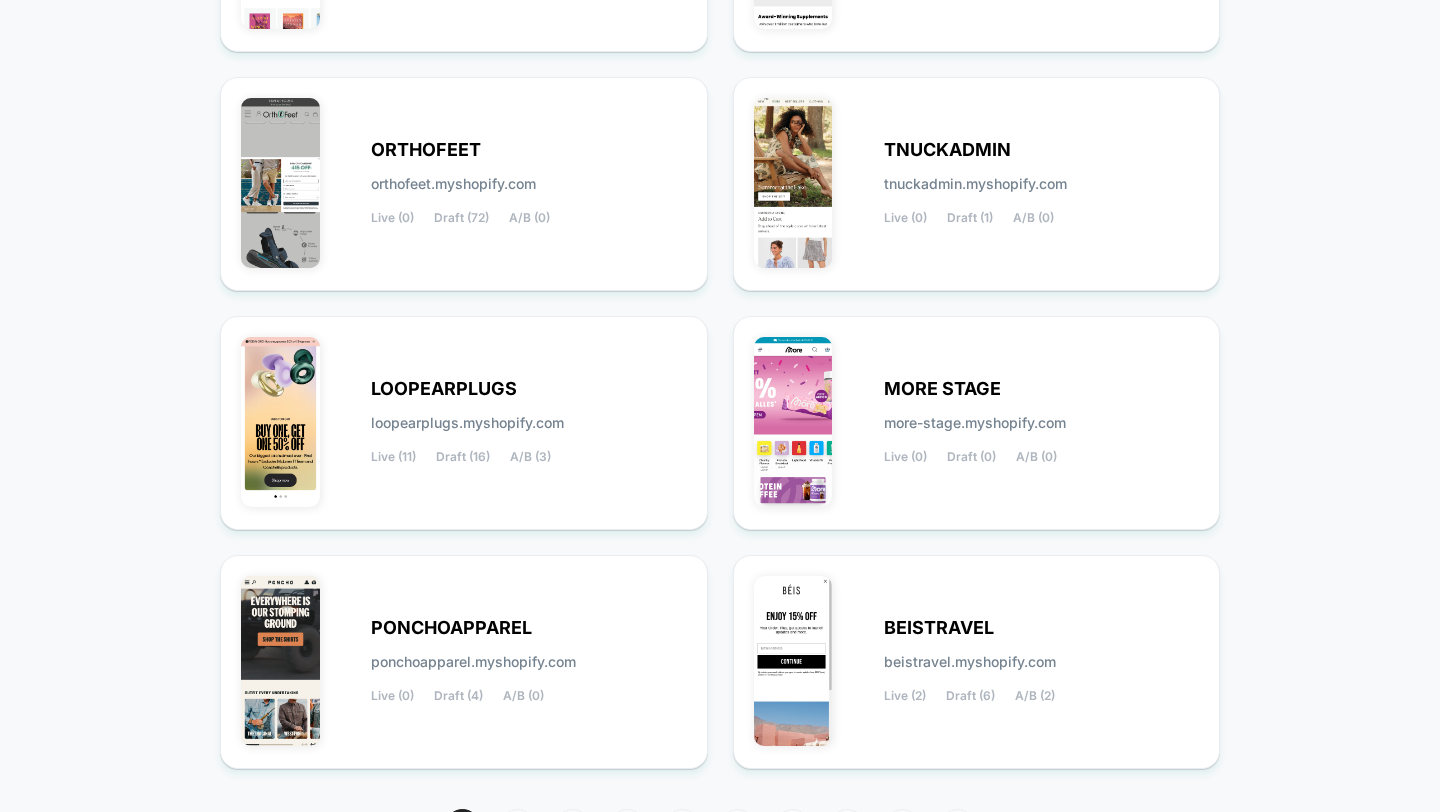 scroll, scrollTop: 789, scrollLeft: 0, axis: vertical 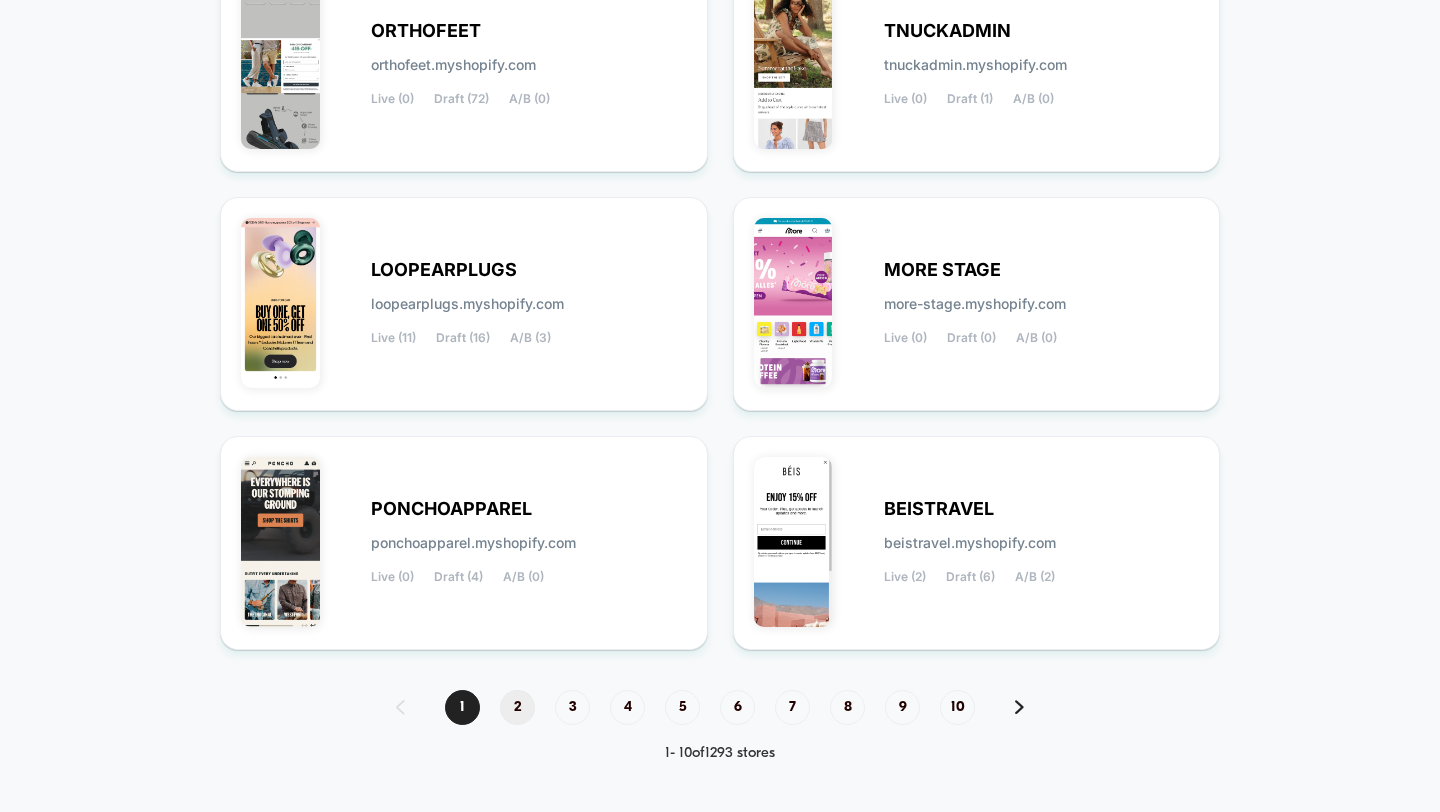 click on "2" at bounding box center (517, 707) 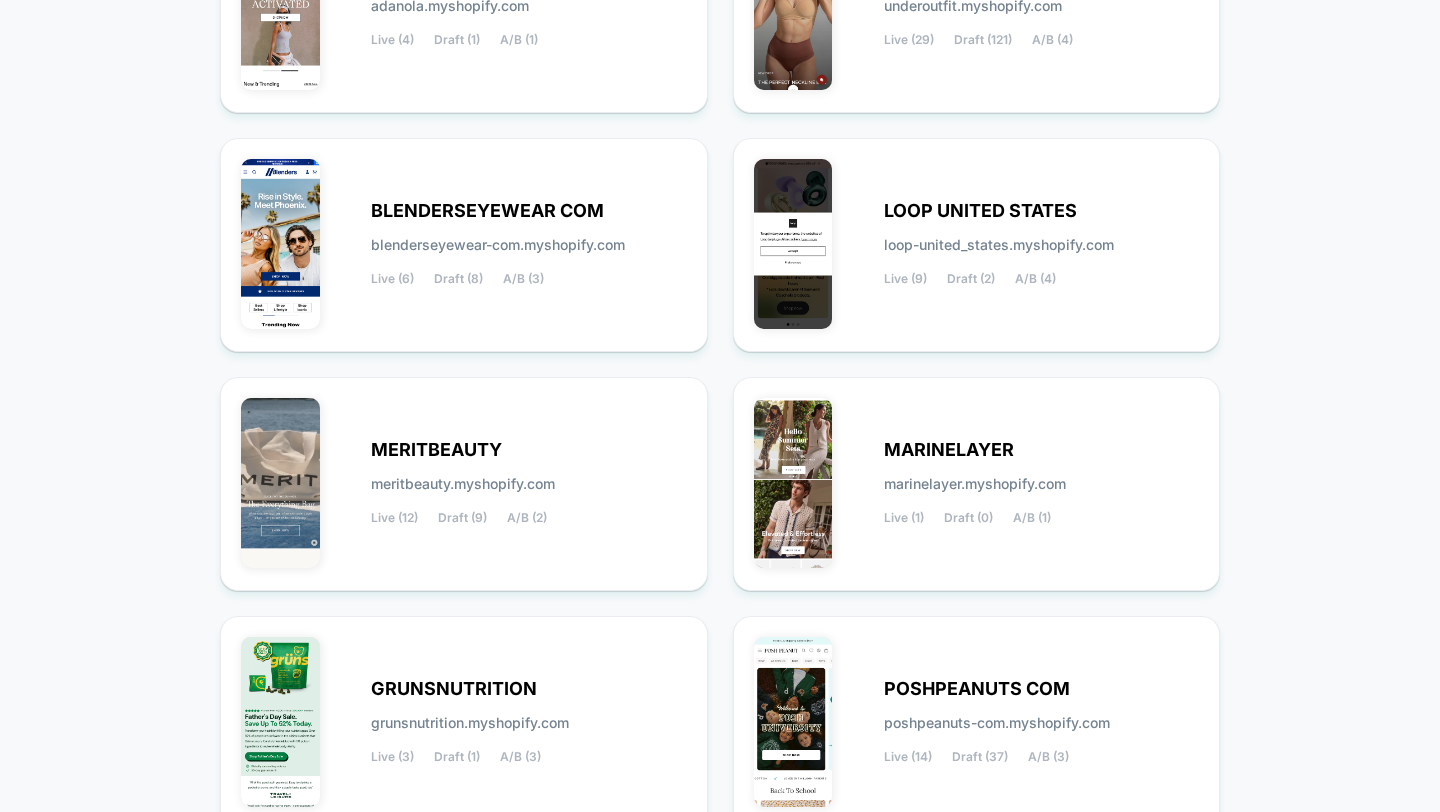 scroll, scrollTop: 789, scrollLeft: 0, axis: vertical 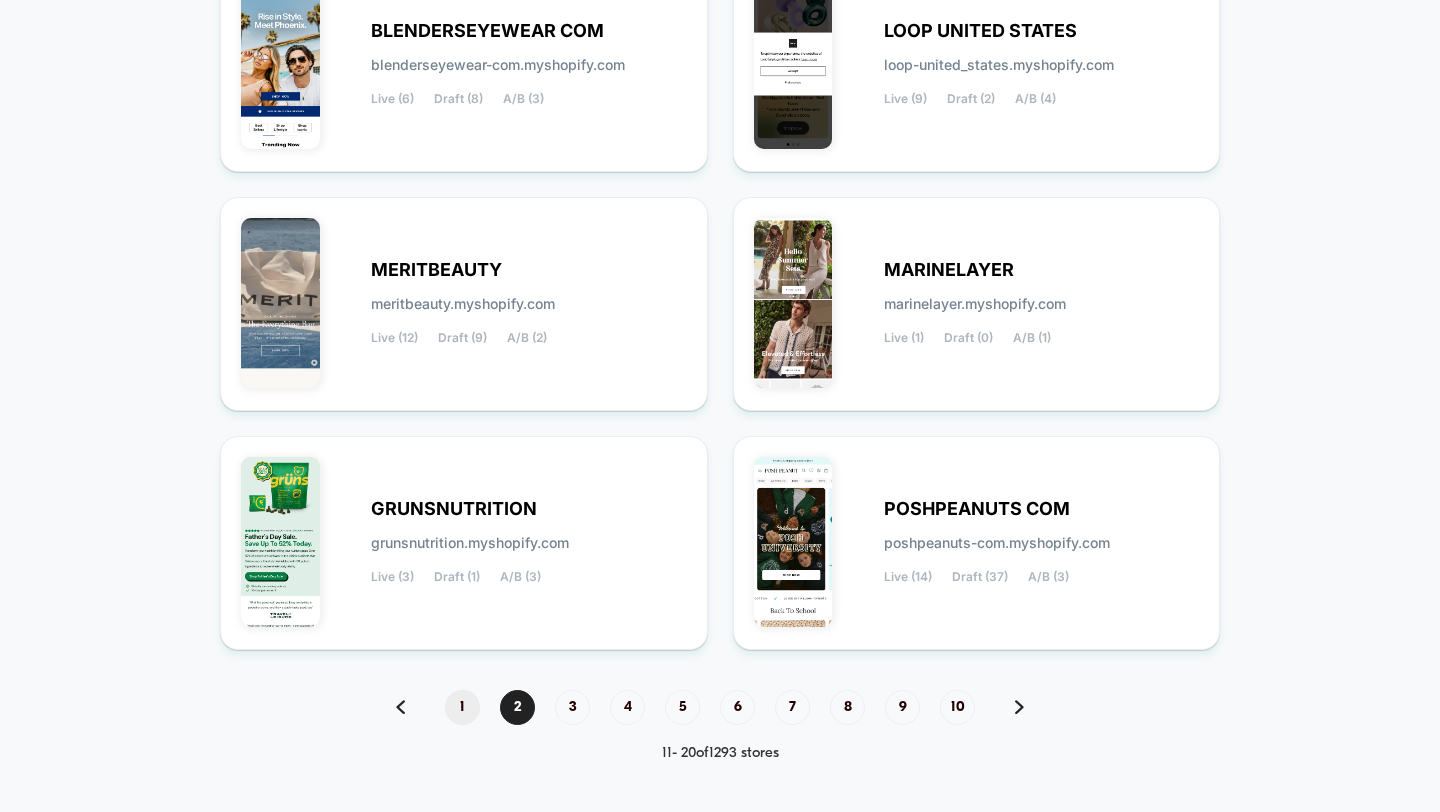 click on "1" at bounding box center (462, 707) 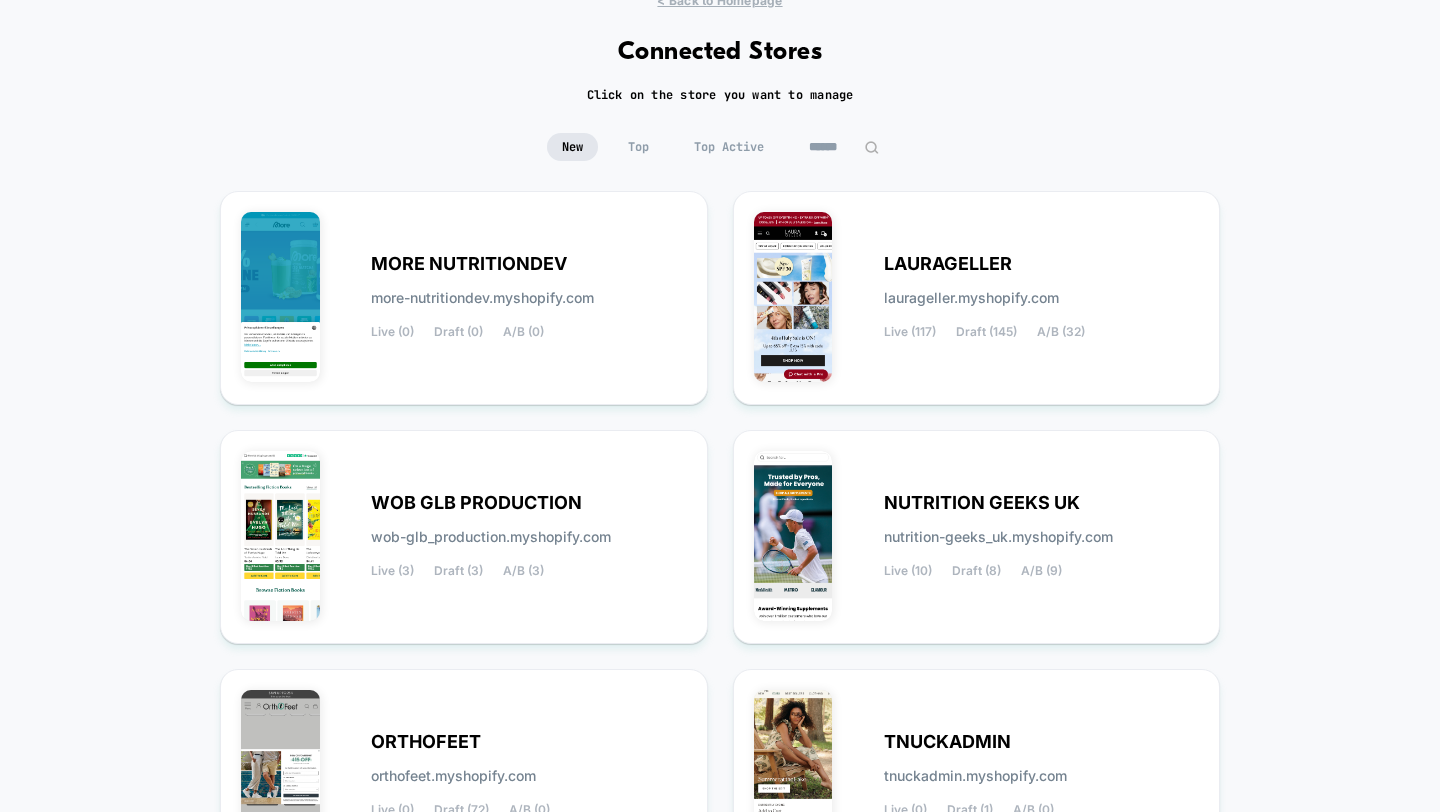 scroll, scrollTop: 789, scrollLeft: 0, axis: vertical 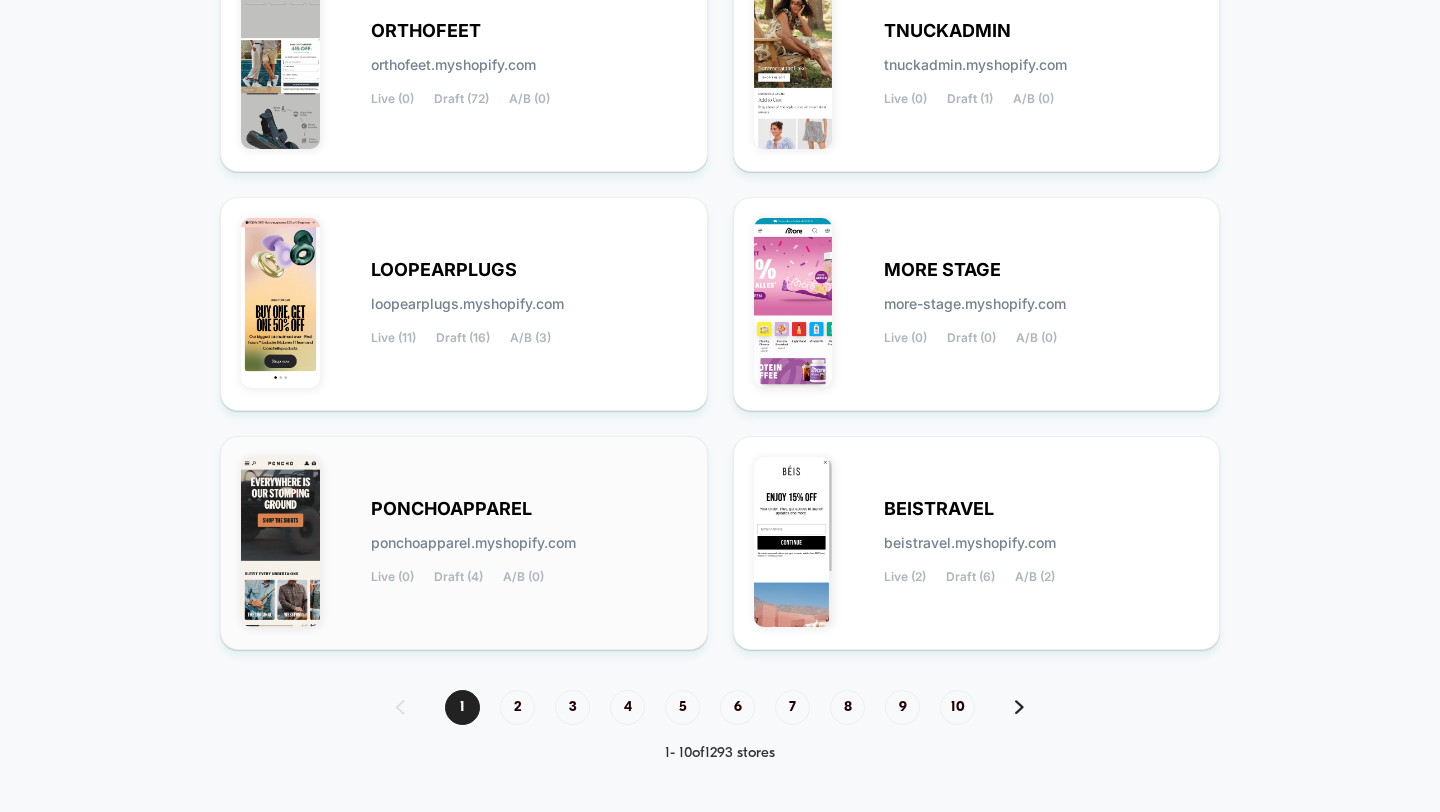 click on "PONCHOAPPAREL ponchoapparel.myshopify.com Live (0) Draft (4) A/B (0)" at bounding box center [464, 543] 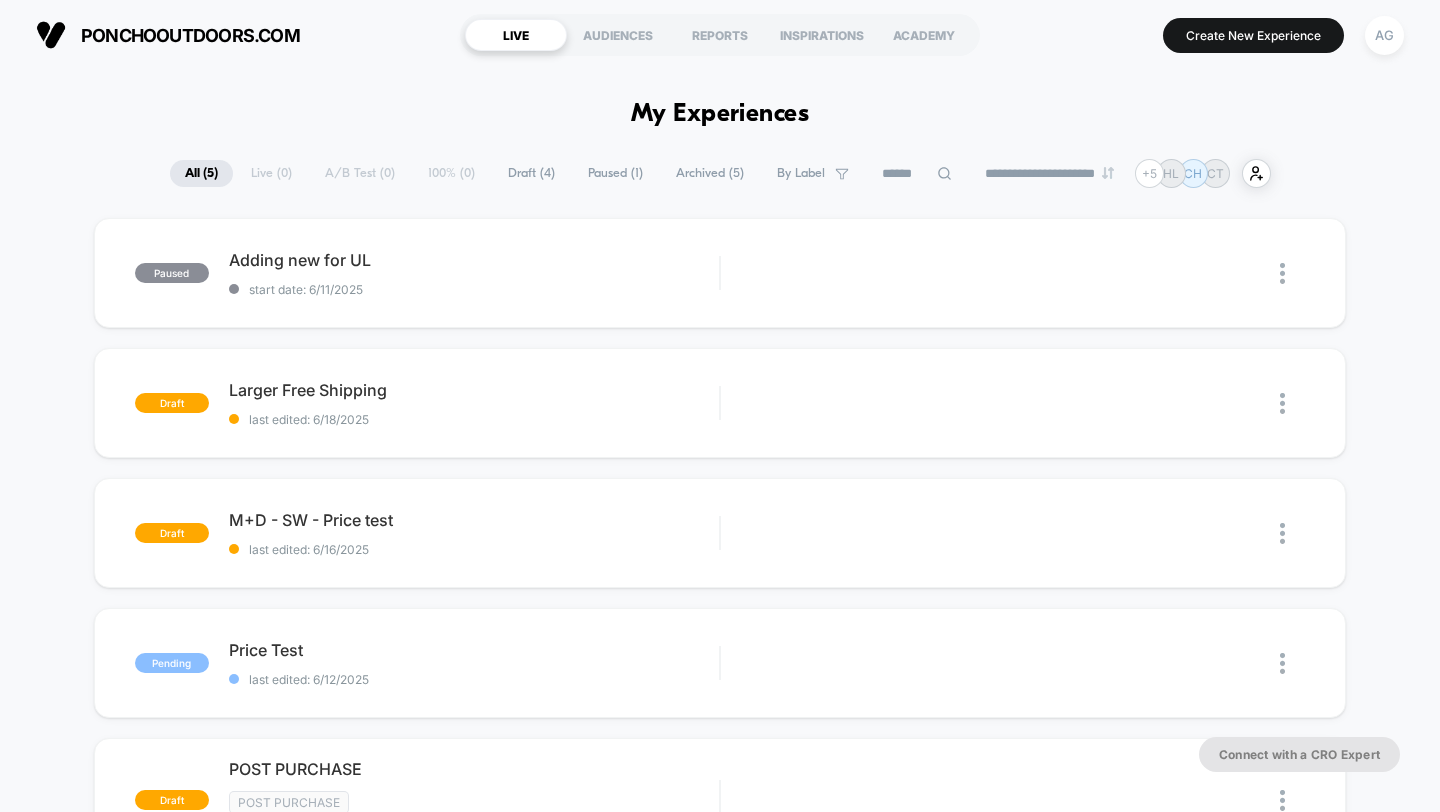 click on "Paused ( 1 )" at bounding box center [615, 173] 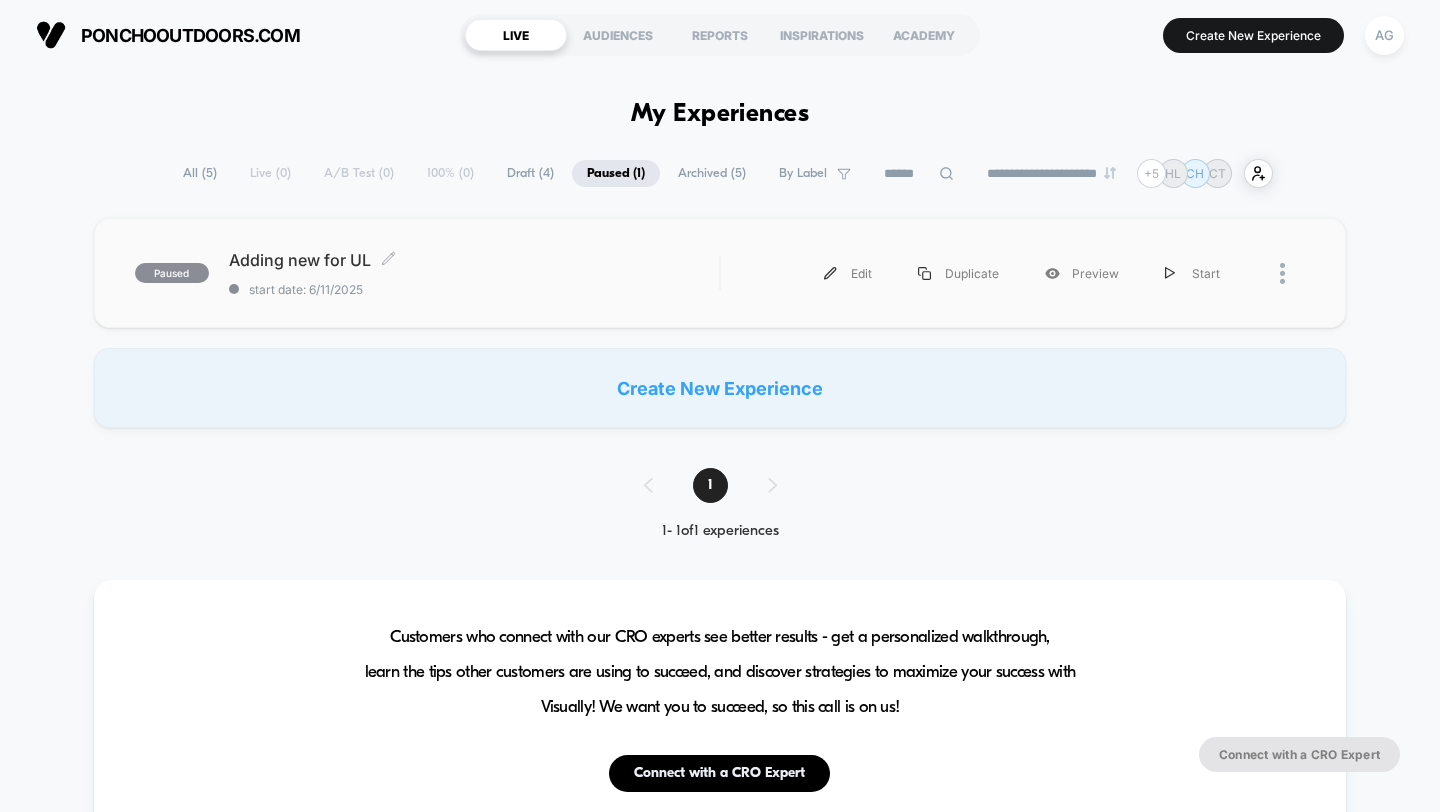 click on "start date: 6/11/2025" at bounding box center (474, 289) 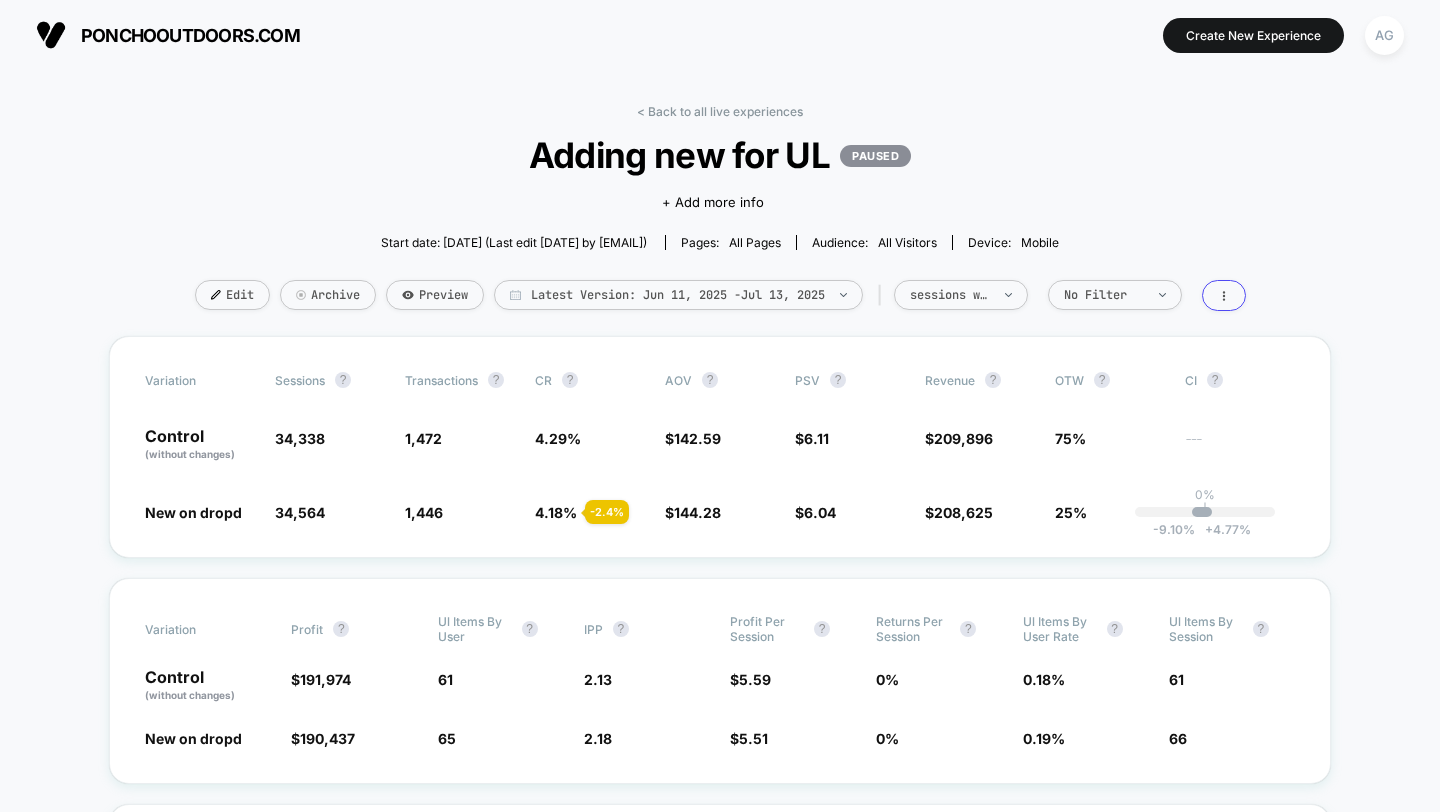 click on "Last edit [DATE] by [EMAIL]" at bounding box center (720, 220) 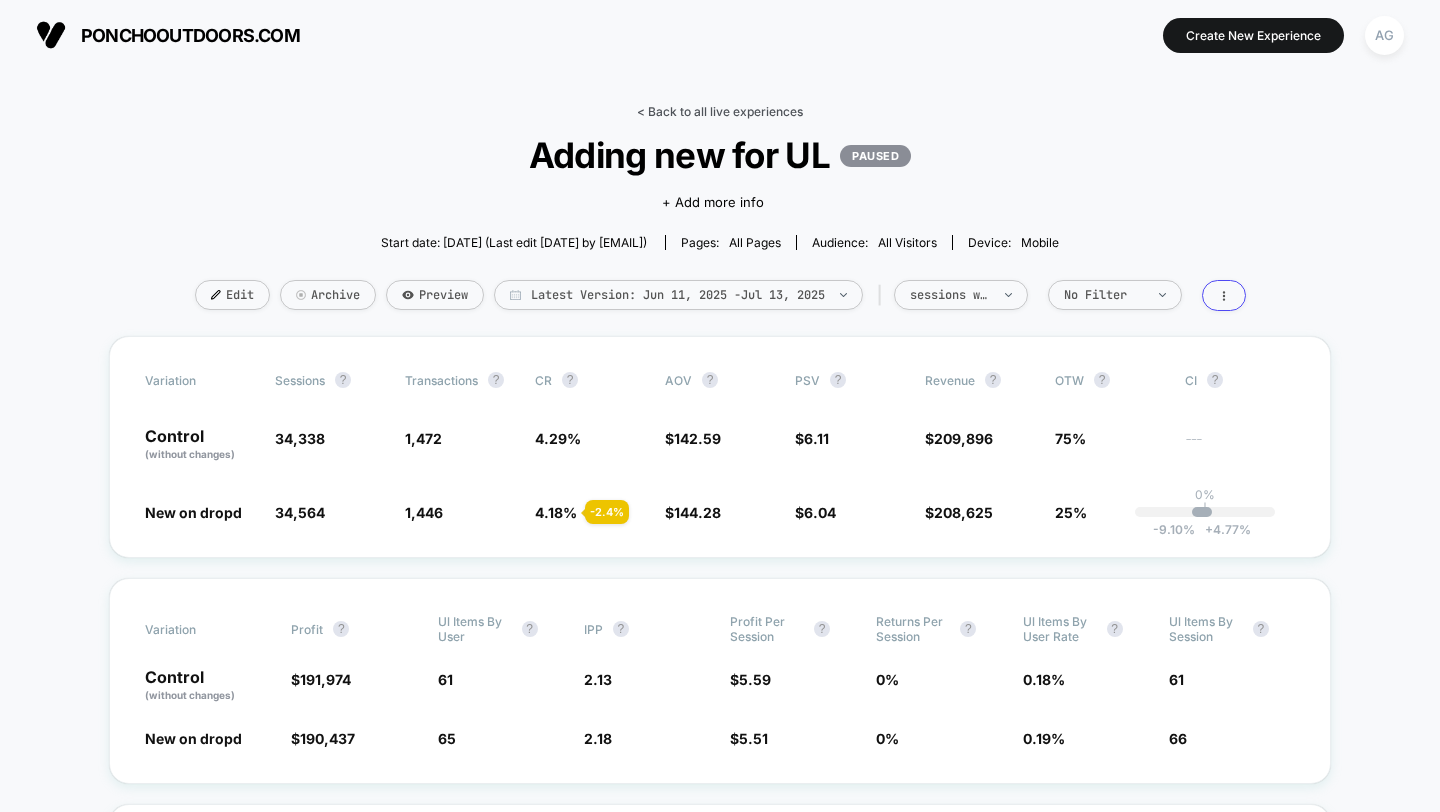 click on "< Back to all live experiences" at bounding box center (720, 111) 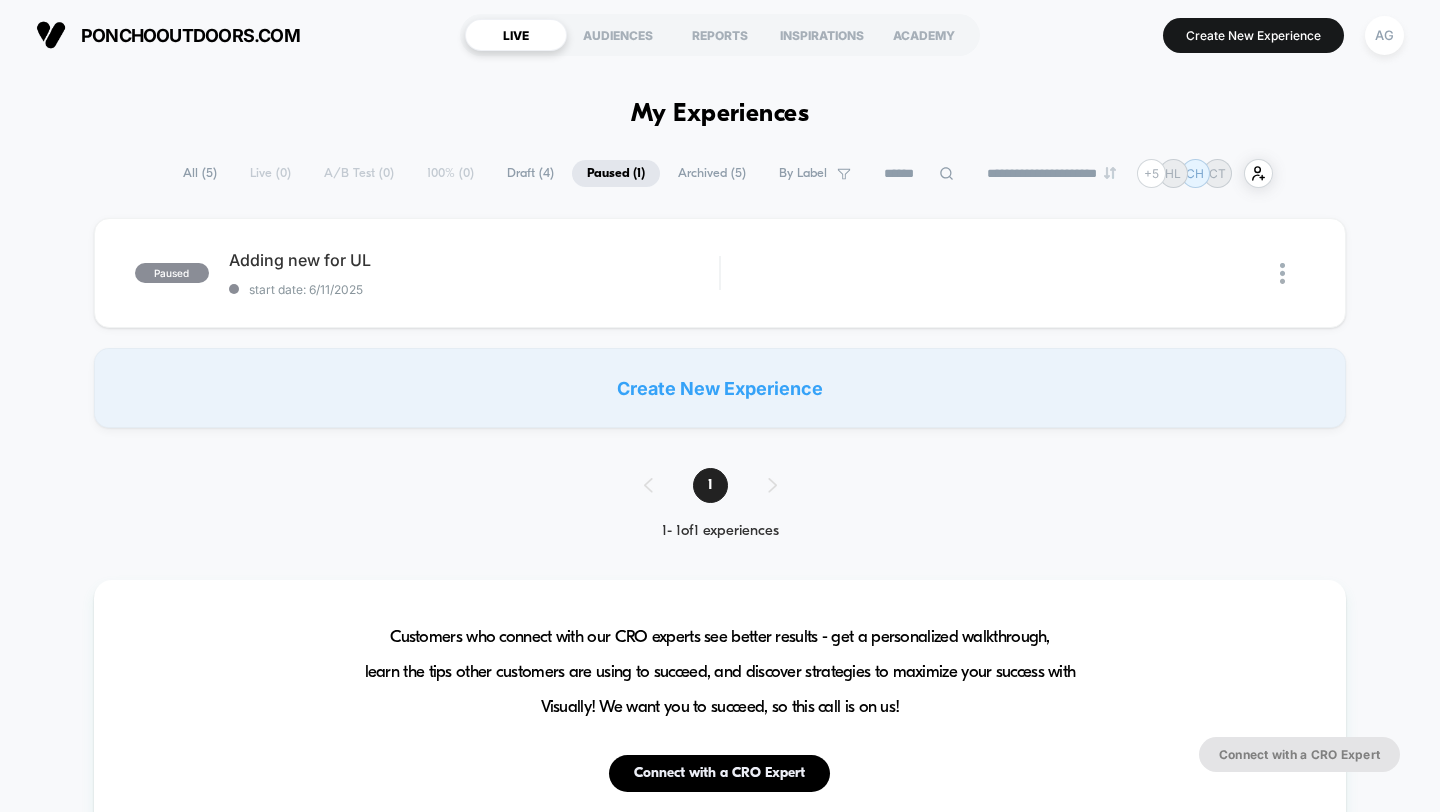 click on "Archived ( 5 )" at bounding box center [712, 173] 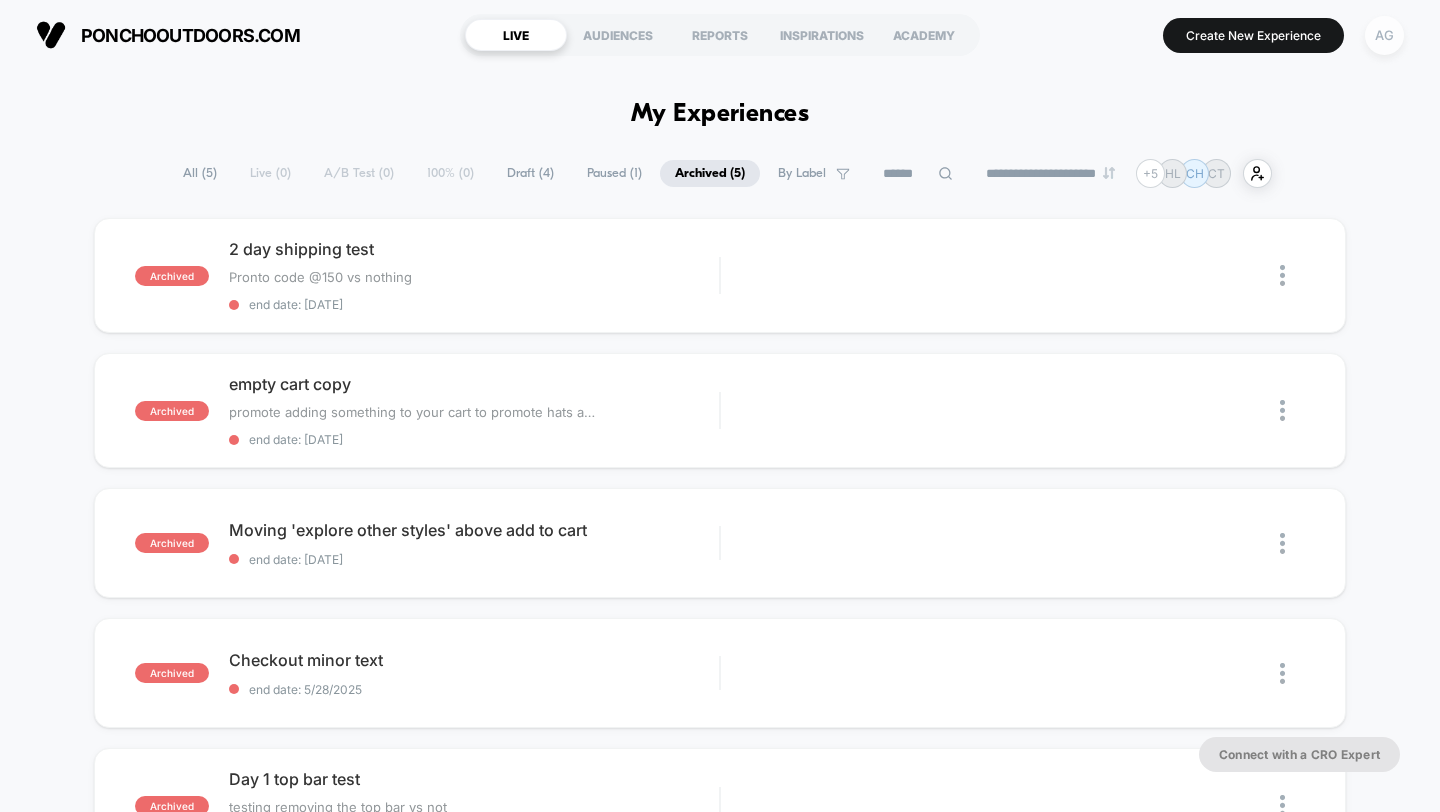 click on "AG" at bounding box center [1384, 35] 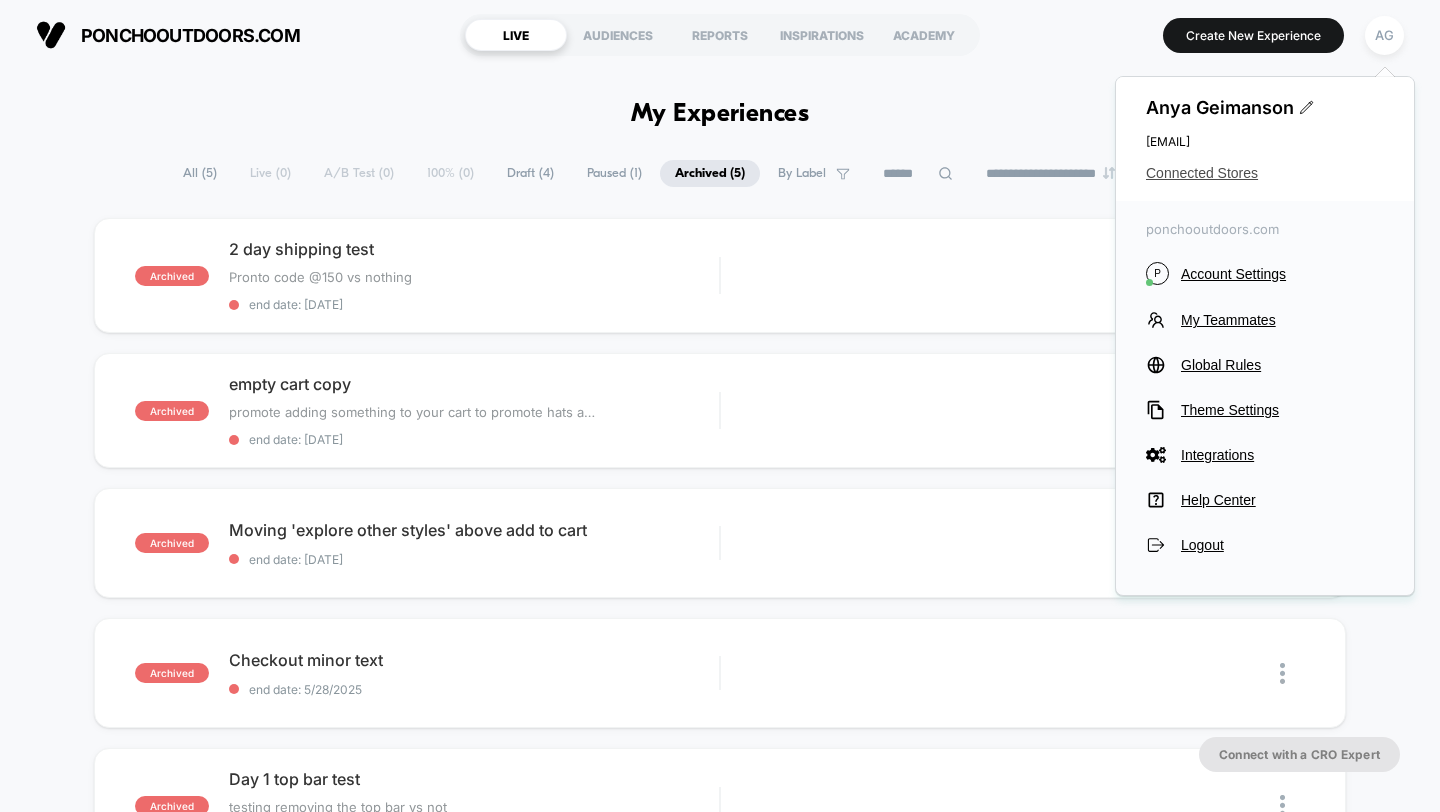 click on "Connected Stores" at bounding box center [1265, 173] 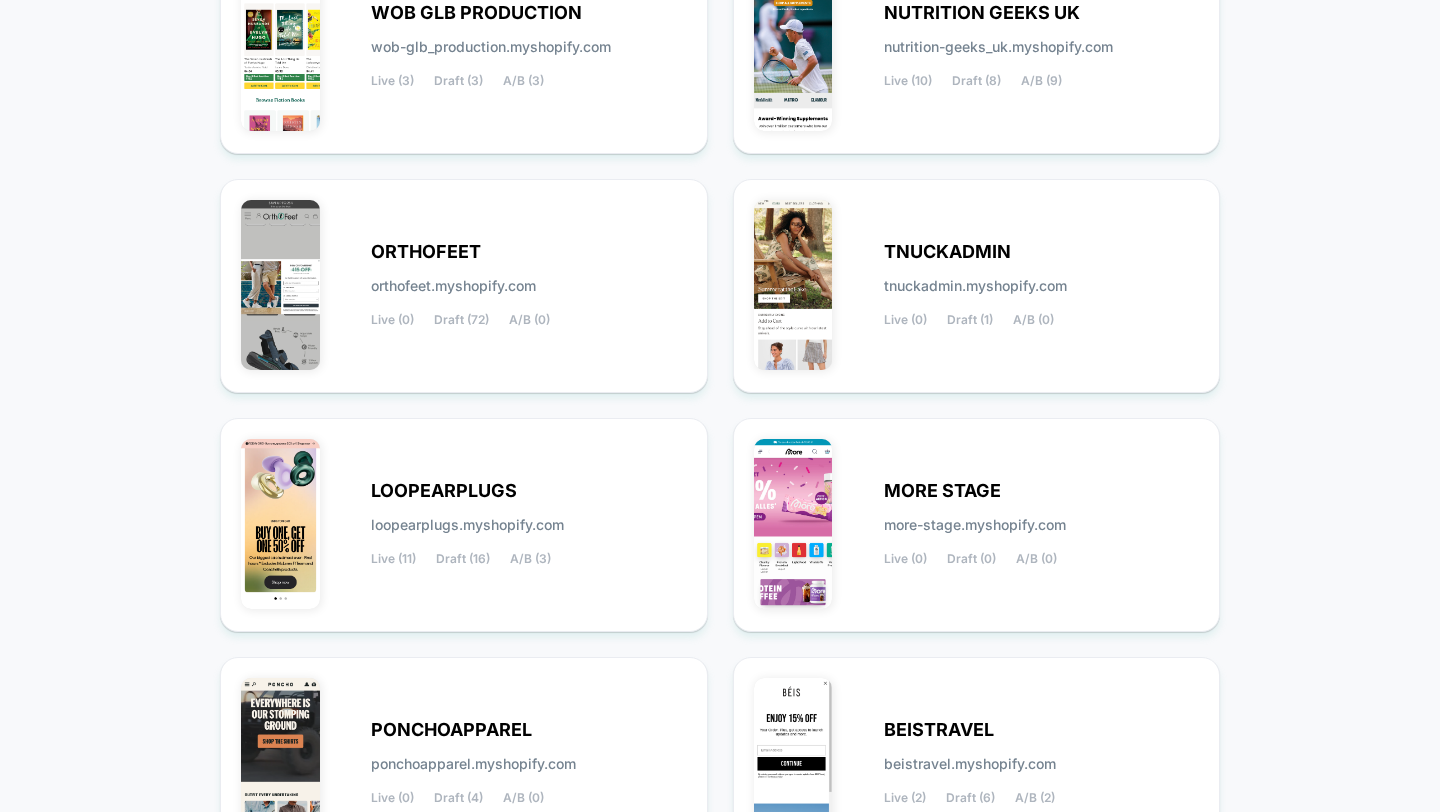 scroll, scrollTop: 789, scrollLeft: 0, axis: vertical 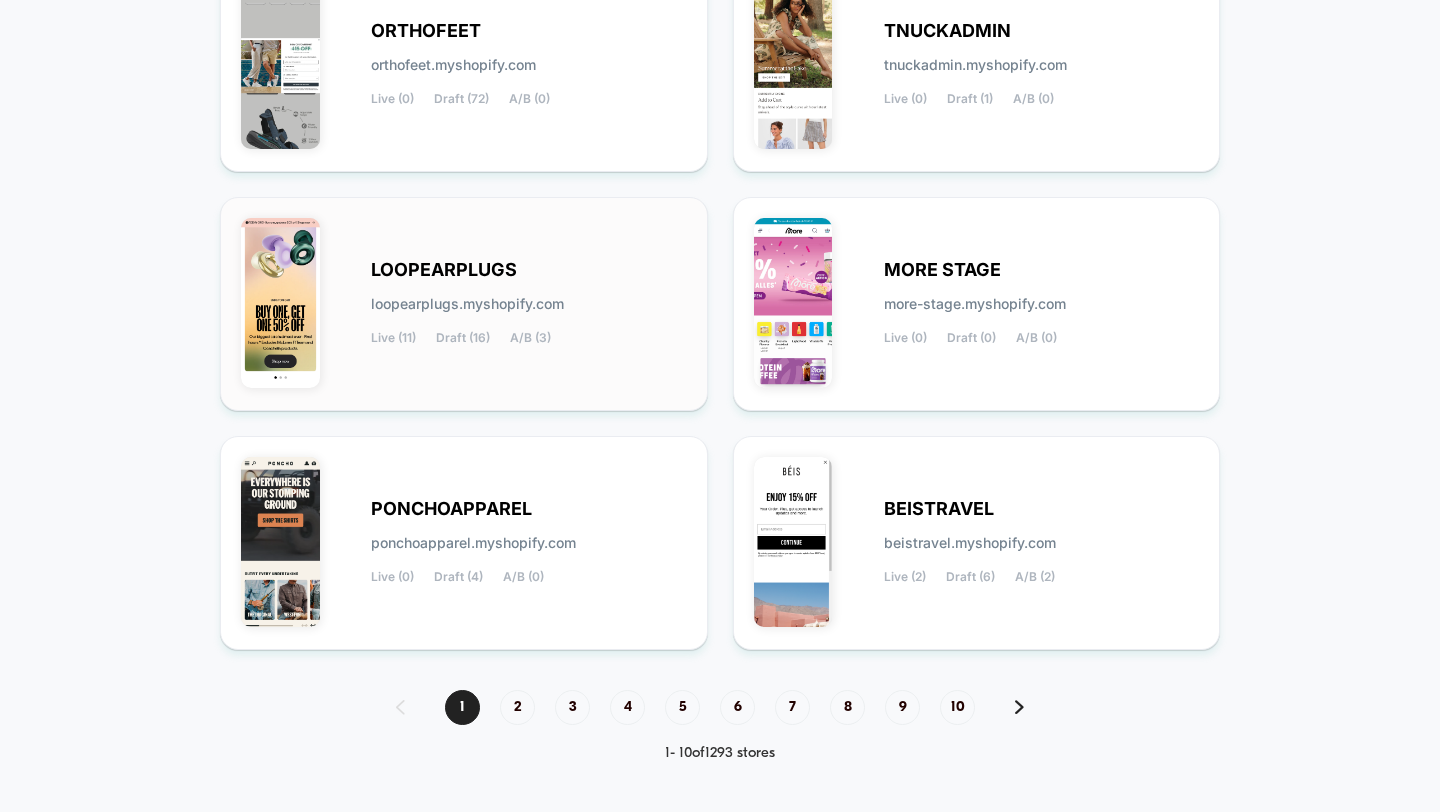 click on "LOOPEARPLUGS loopearplugs.myshopify.com Live (11) Draft (16) A/B (3)" at bounding box center (529, 304) 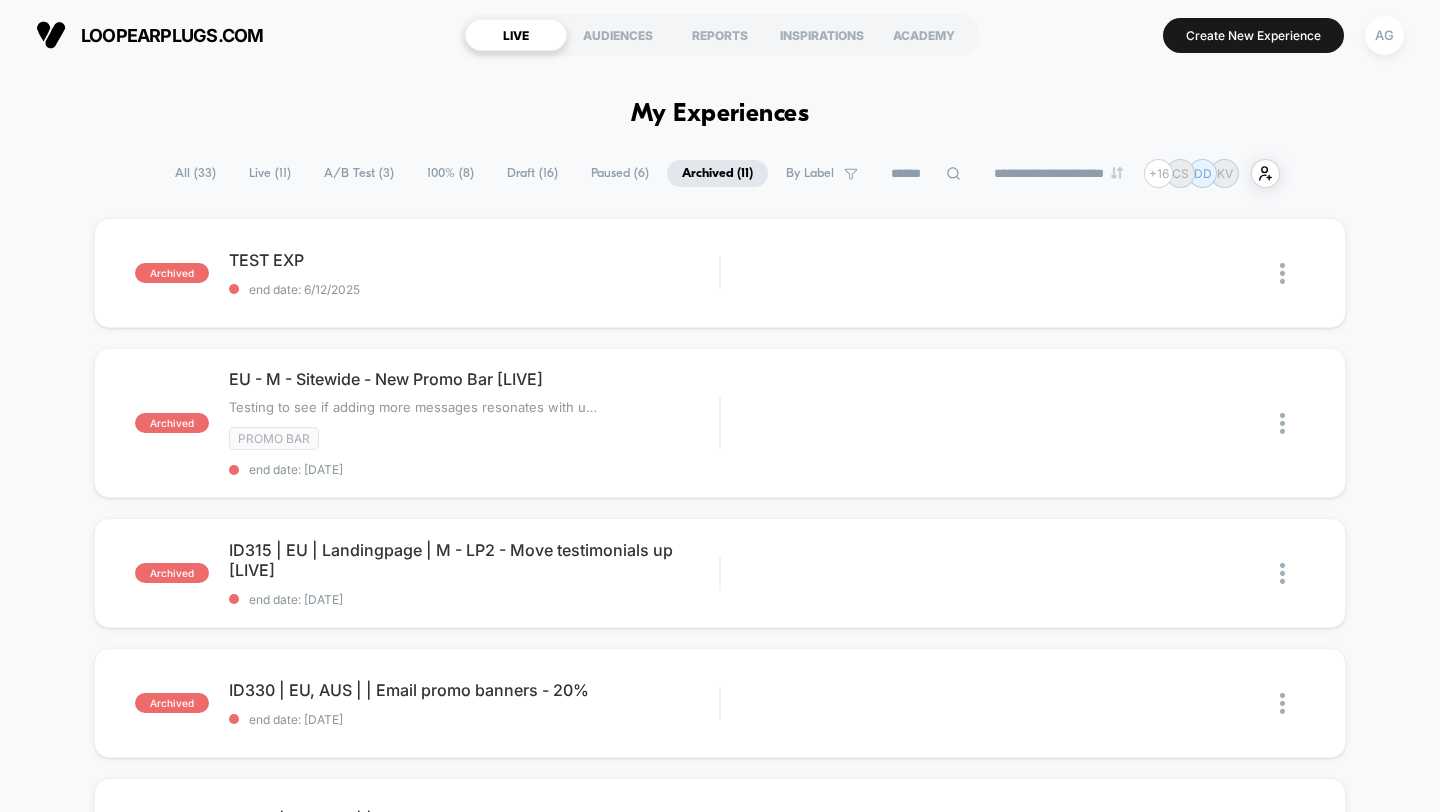 click on "Live ( 11 )" at bounding box center [270, 173] 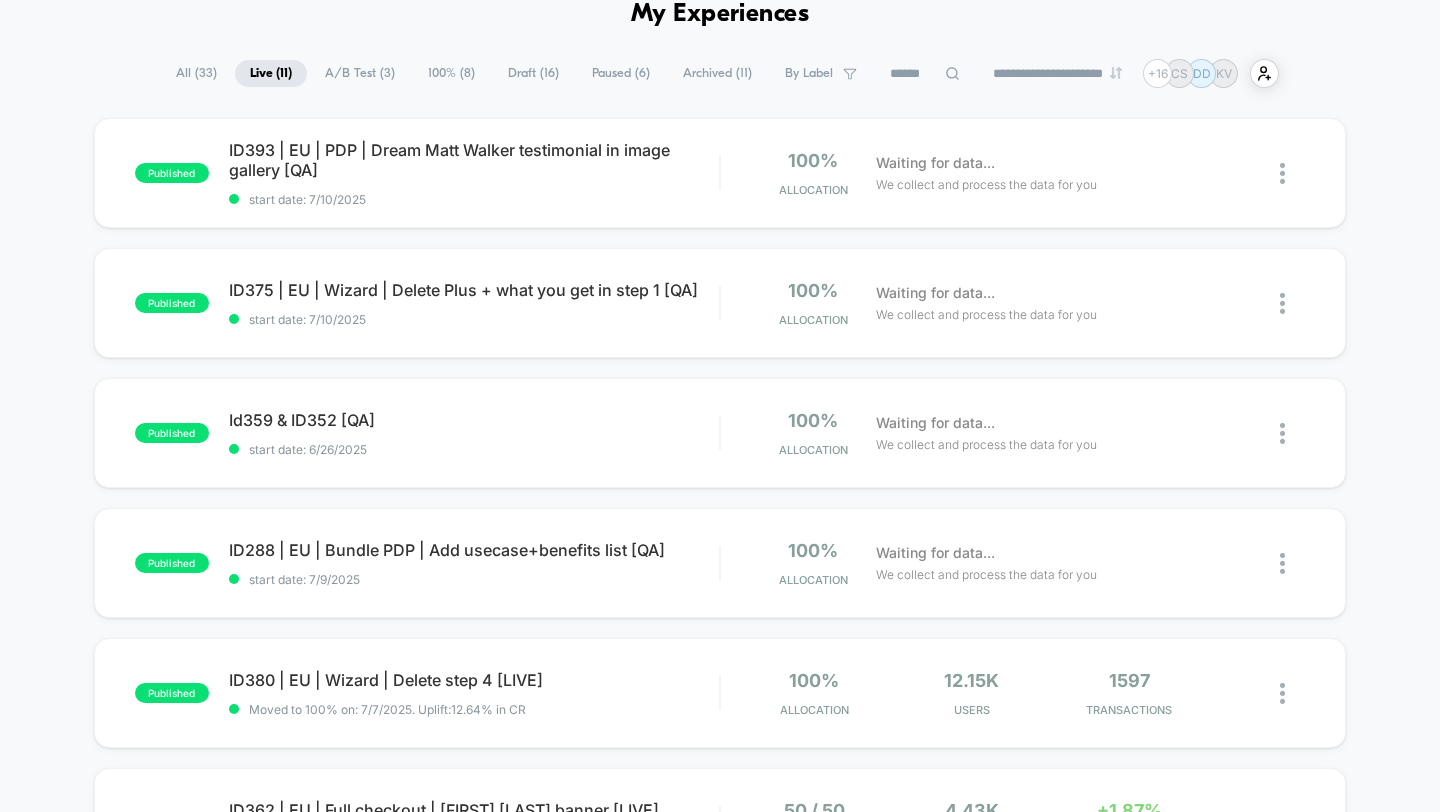scroll, scrollTop: 0, scrollLeft: 0, axis: both 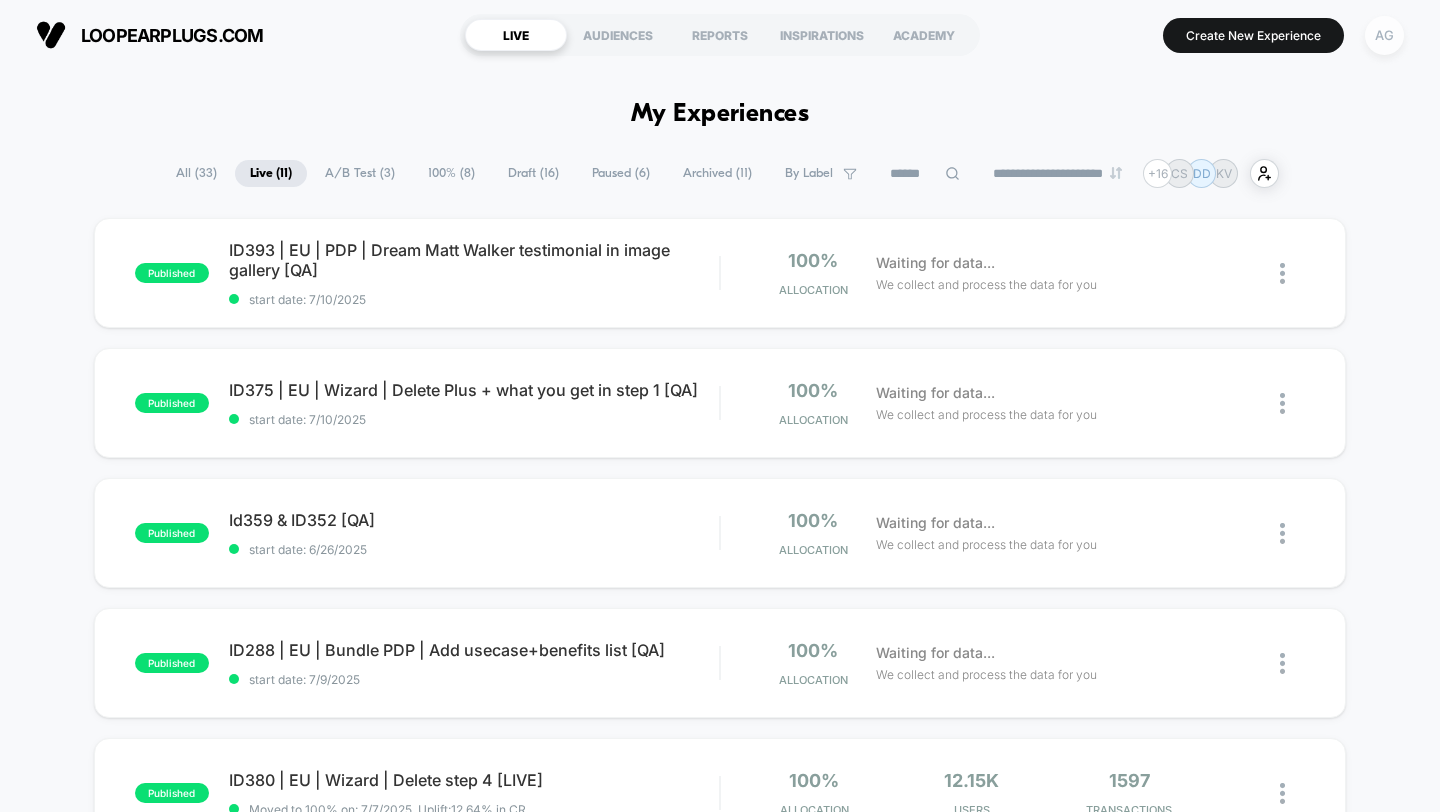 click on "AG" at bounding box center (1384, 35) 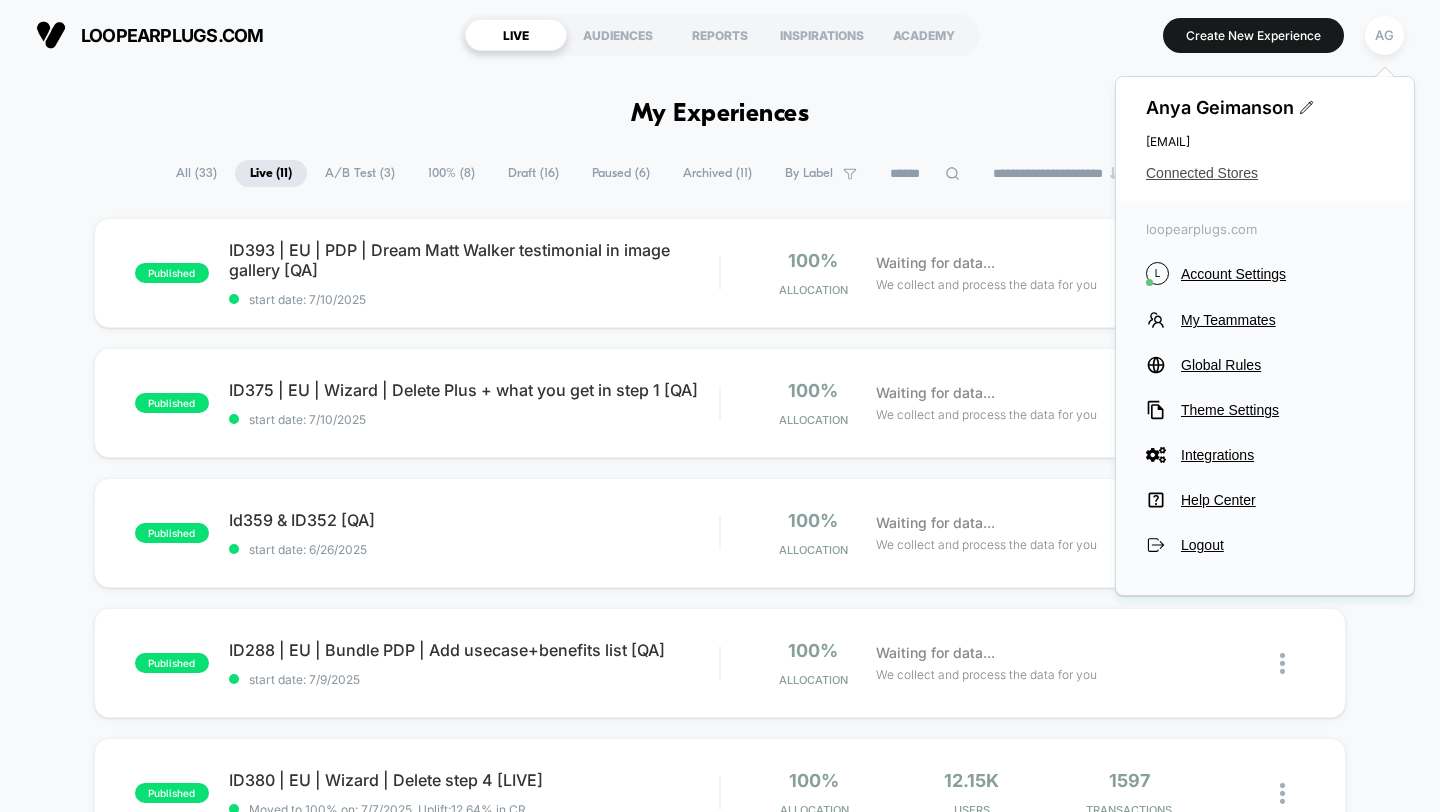 click on "Connected Stores" at bounding box center [1265, 173] 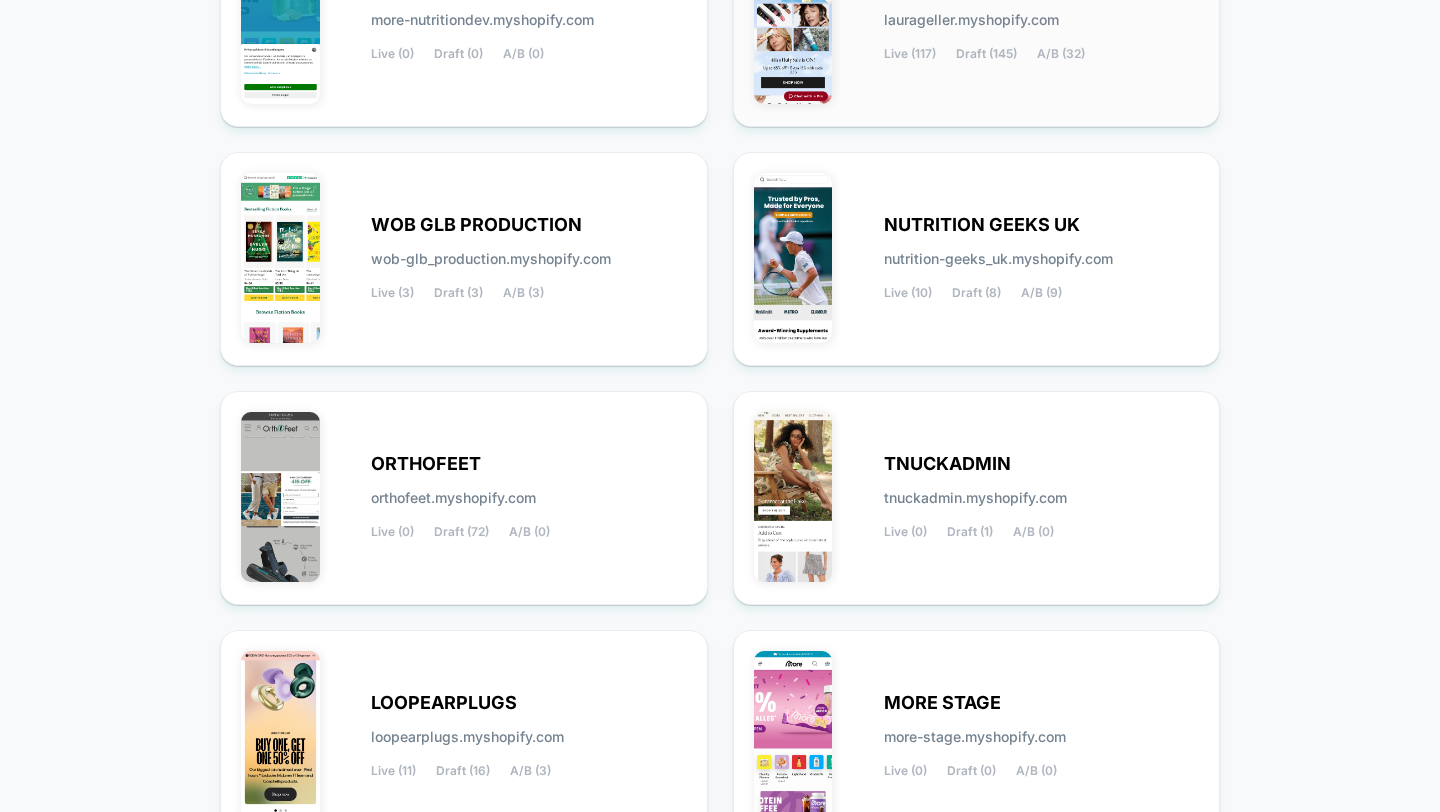 scroll, scrollTop: 789, scrollLeft: 0, axis: vertical 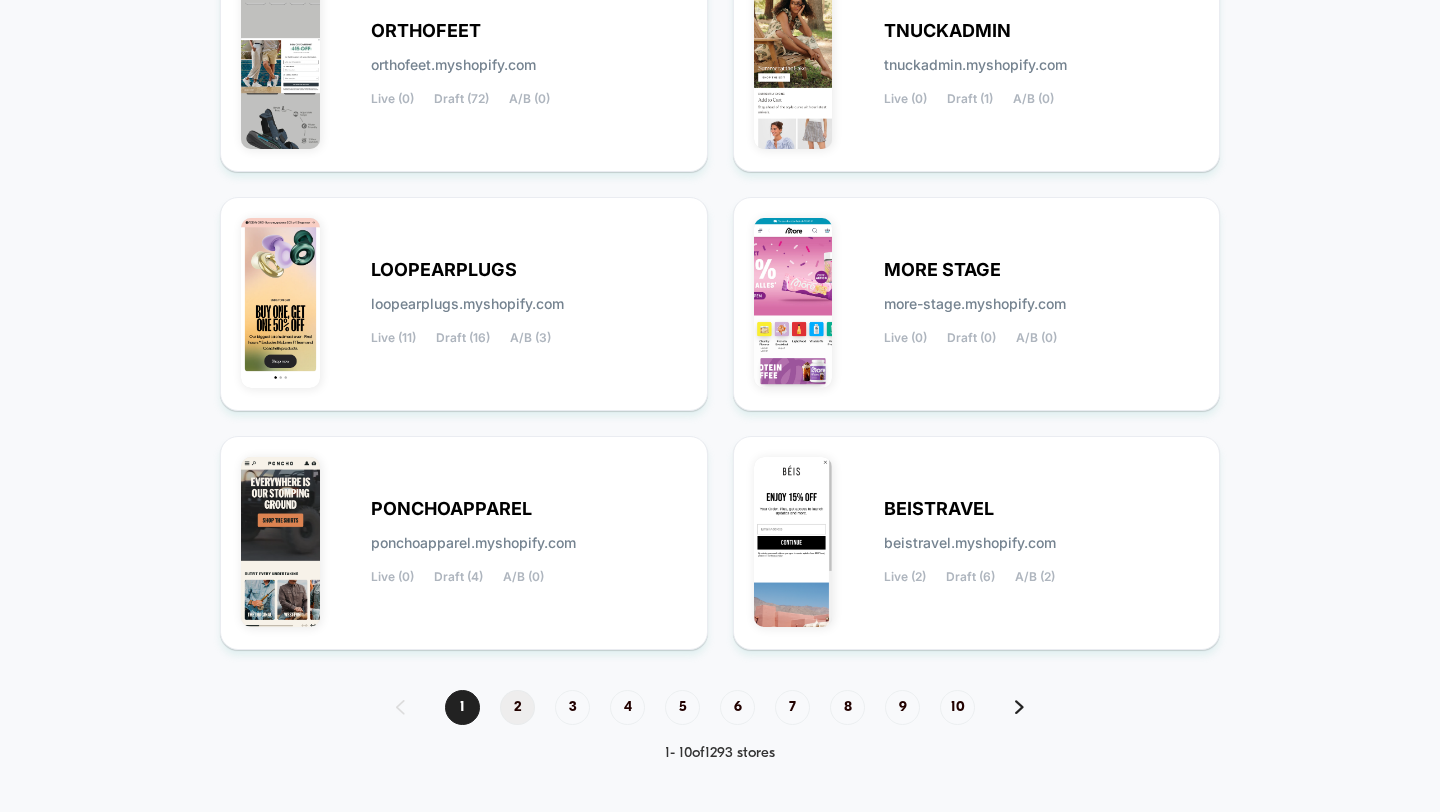 click on "2" at bounding box center [517, 707] 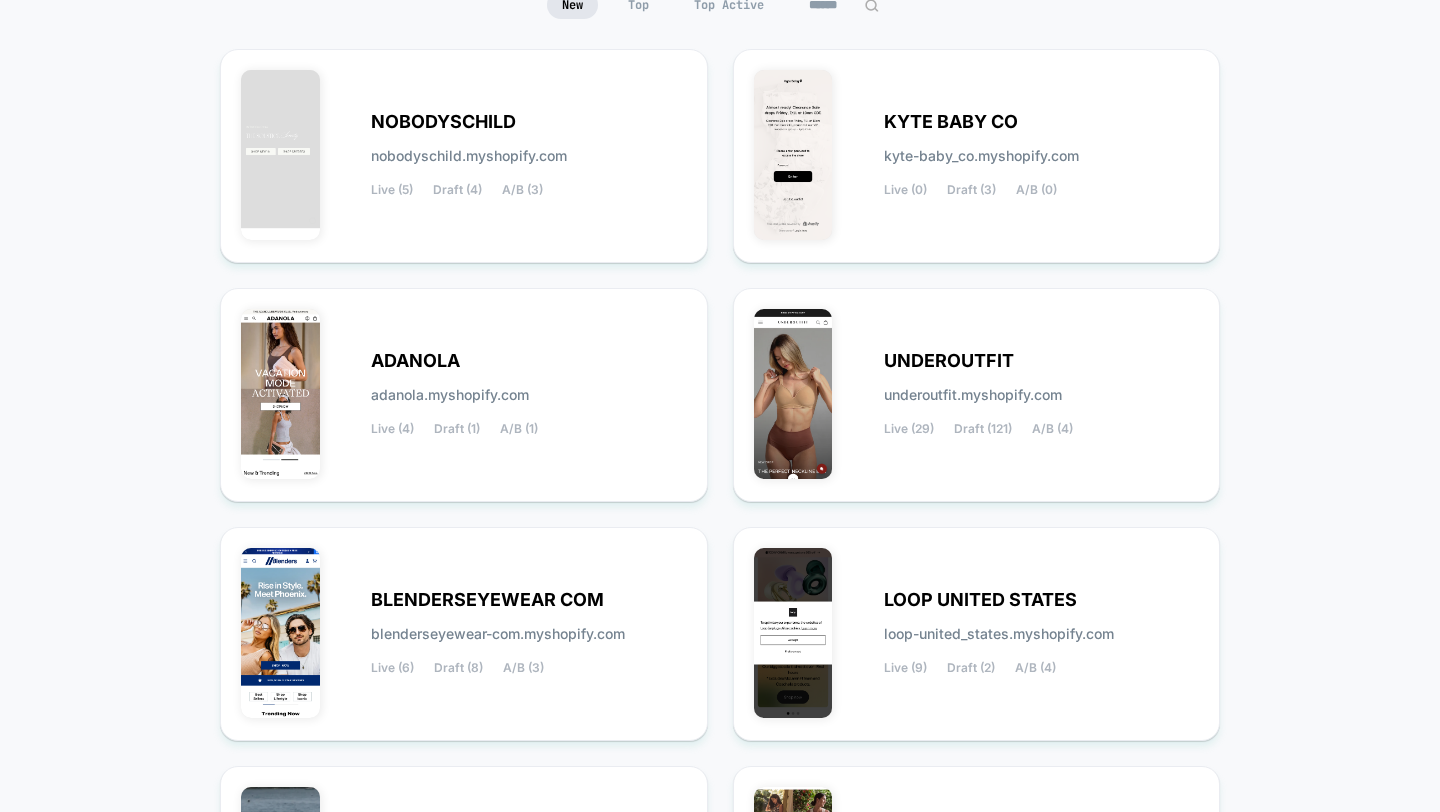 scroll, scrollTop: 496, scrollLeft: 0, axis: vertical 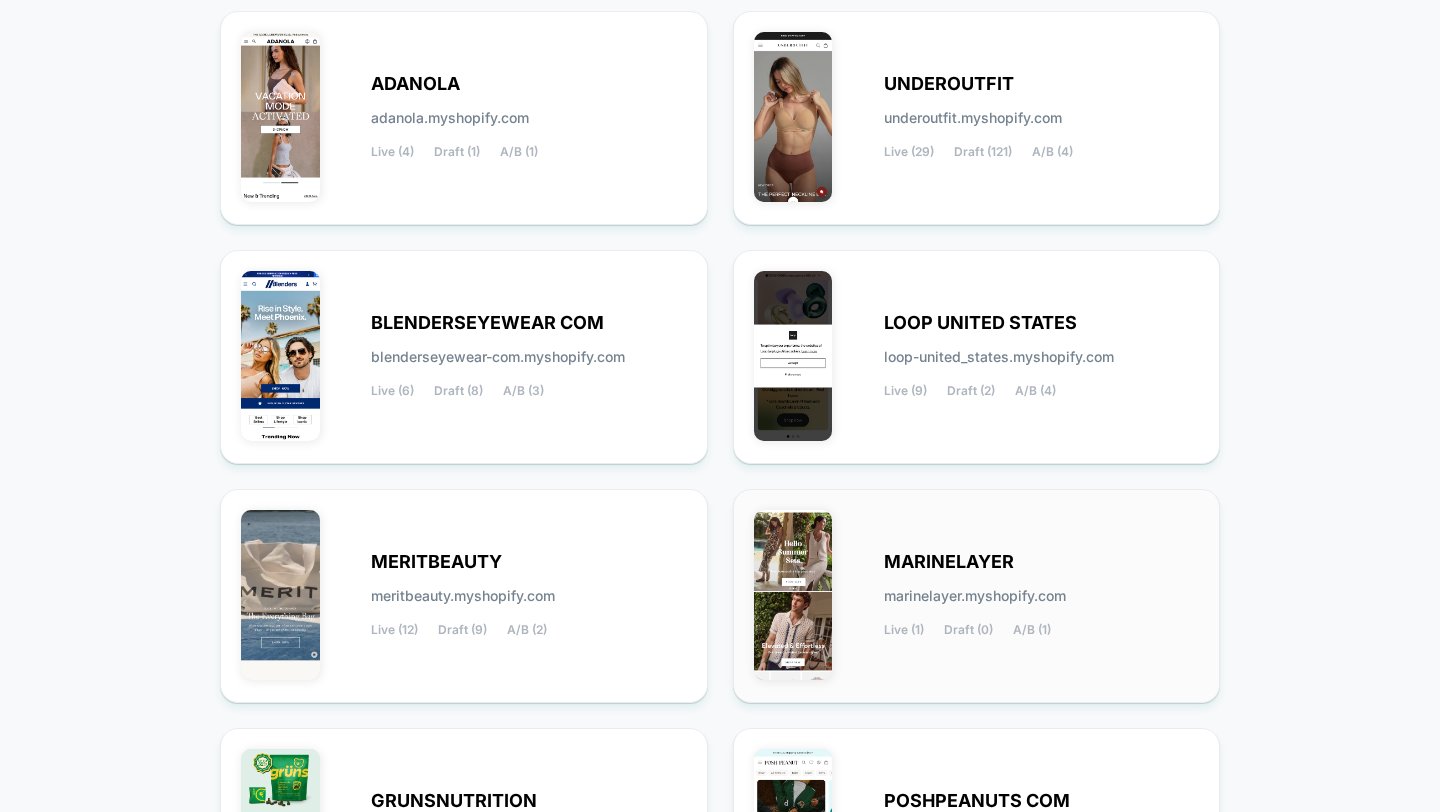 click on "MARINELAYER marinelayer.myshopify.com Live (1) Draft (0) A/B (1)" at bounding box center (977, 596) 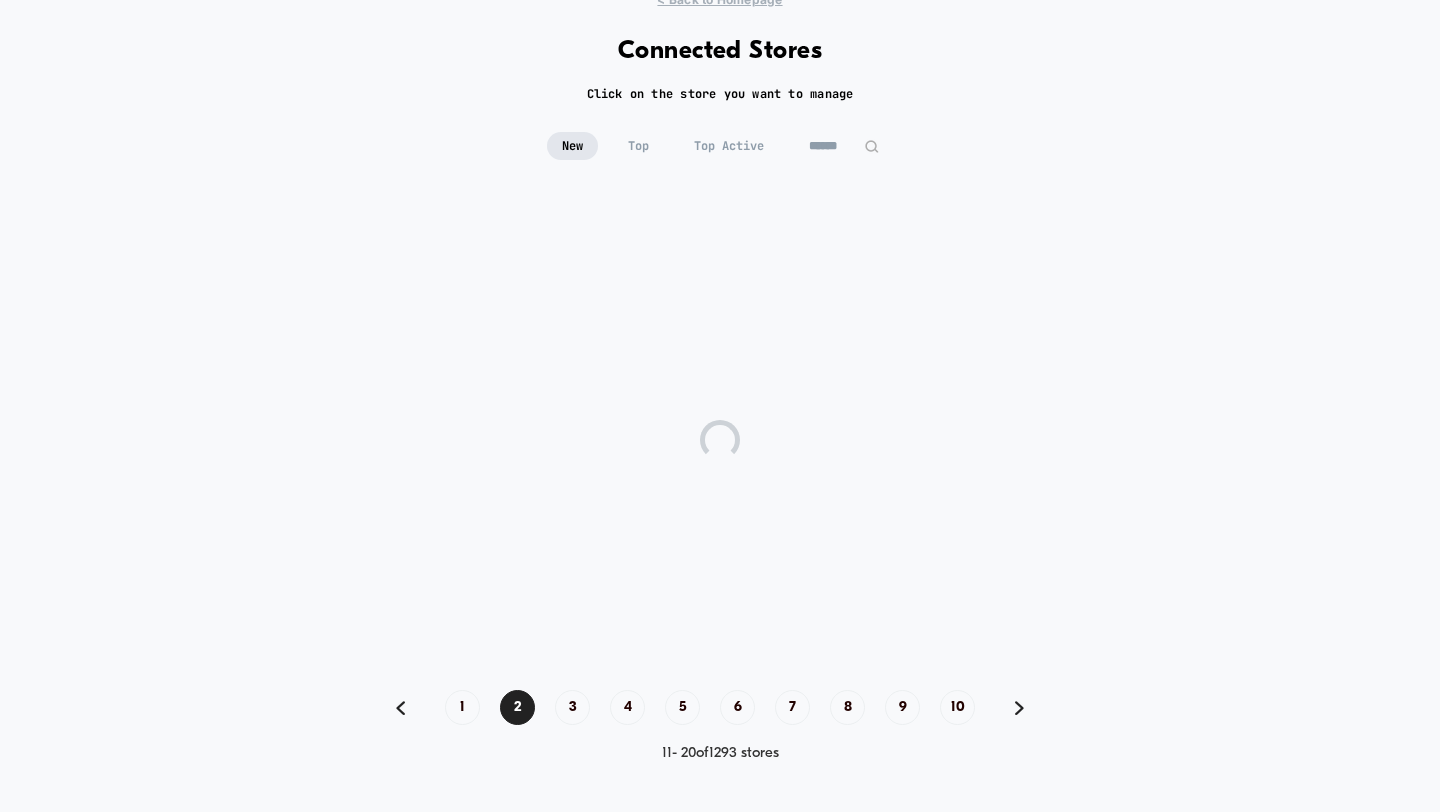 scroll, scrollTop: 77, scrollLeft: 0, axis: vertical 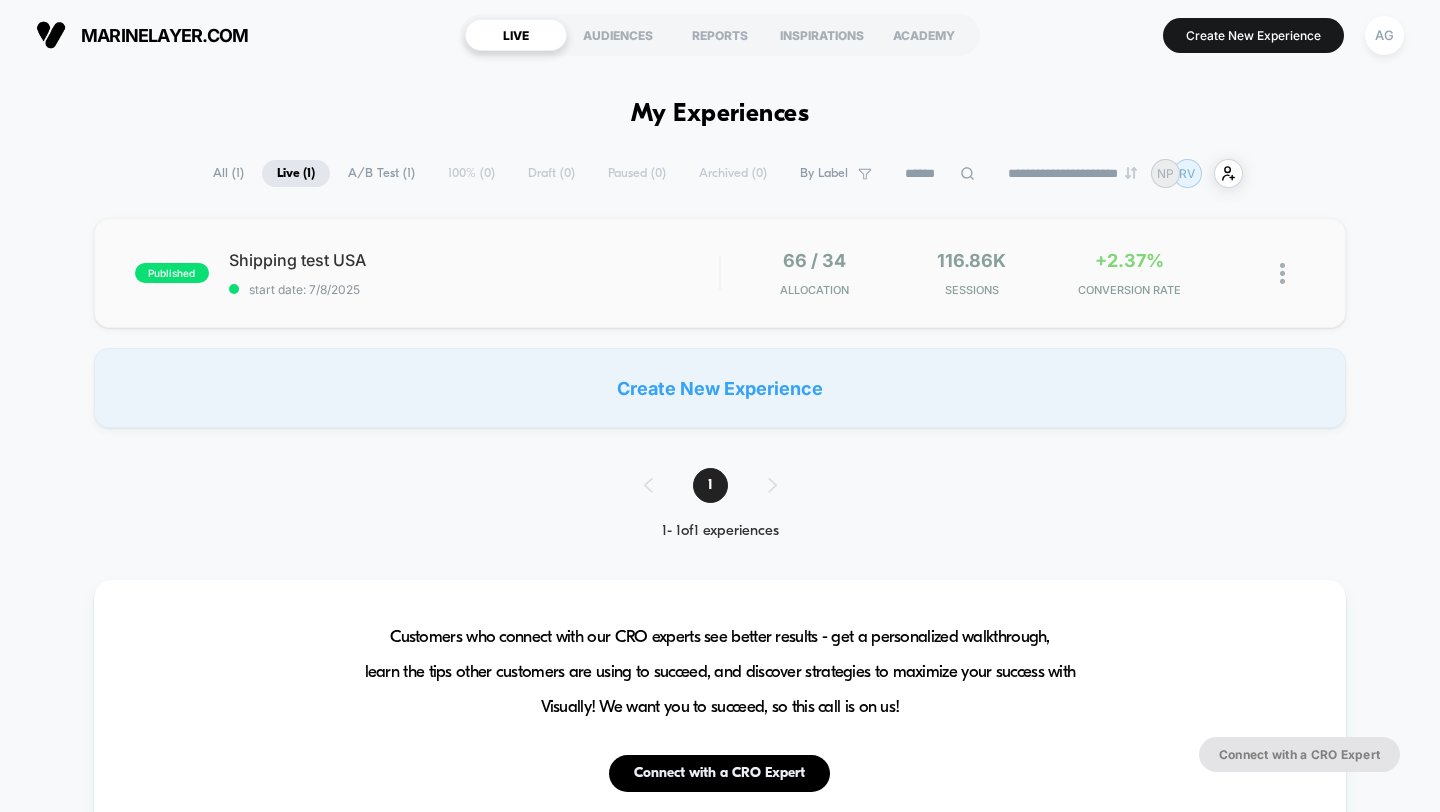 click on "66 / 34 Allocation" at bounding box center [814, 273] 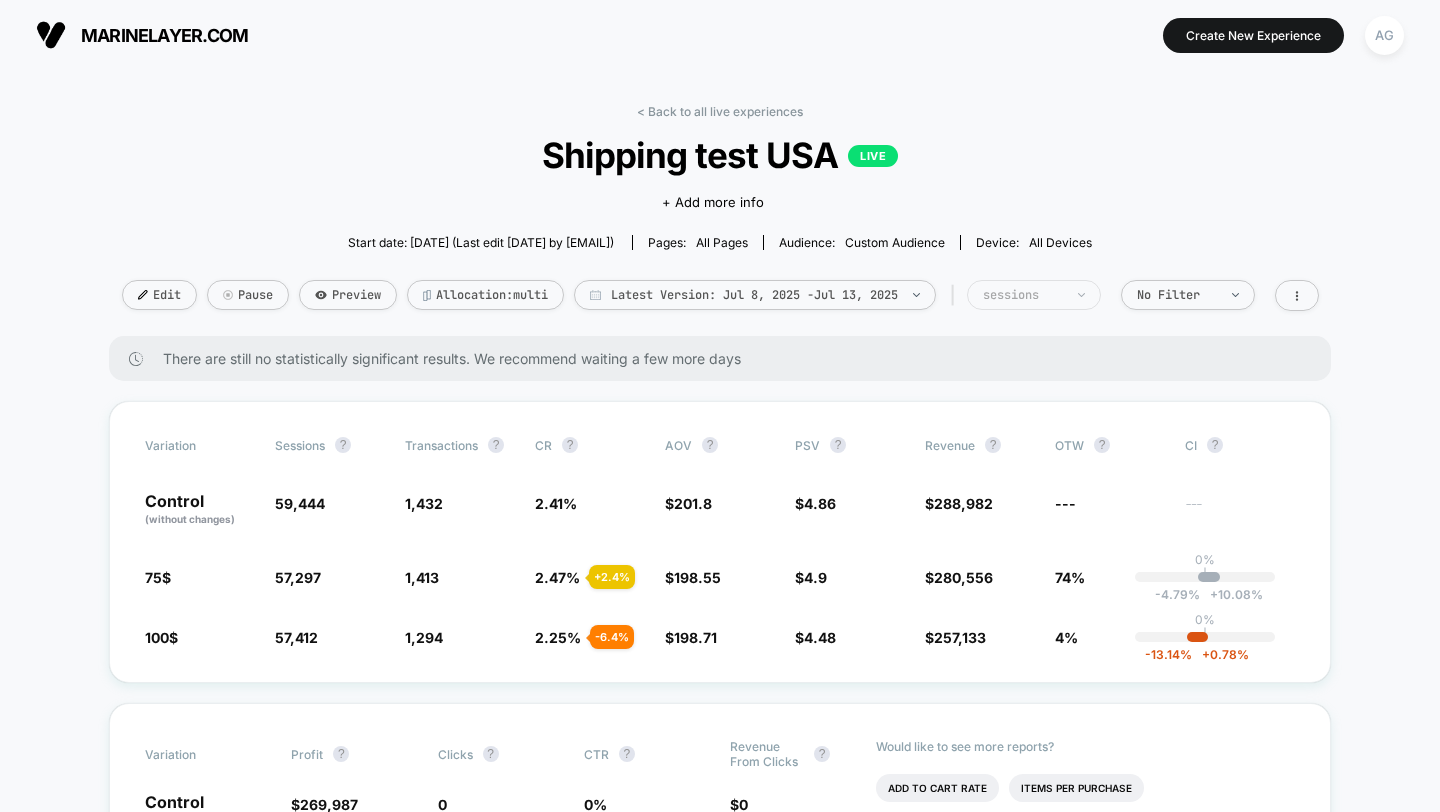 click on "sessions" at bounding box center [1023, 295] 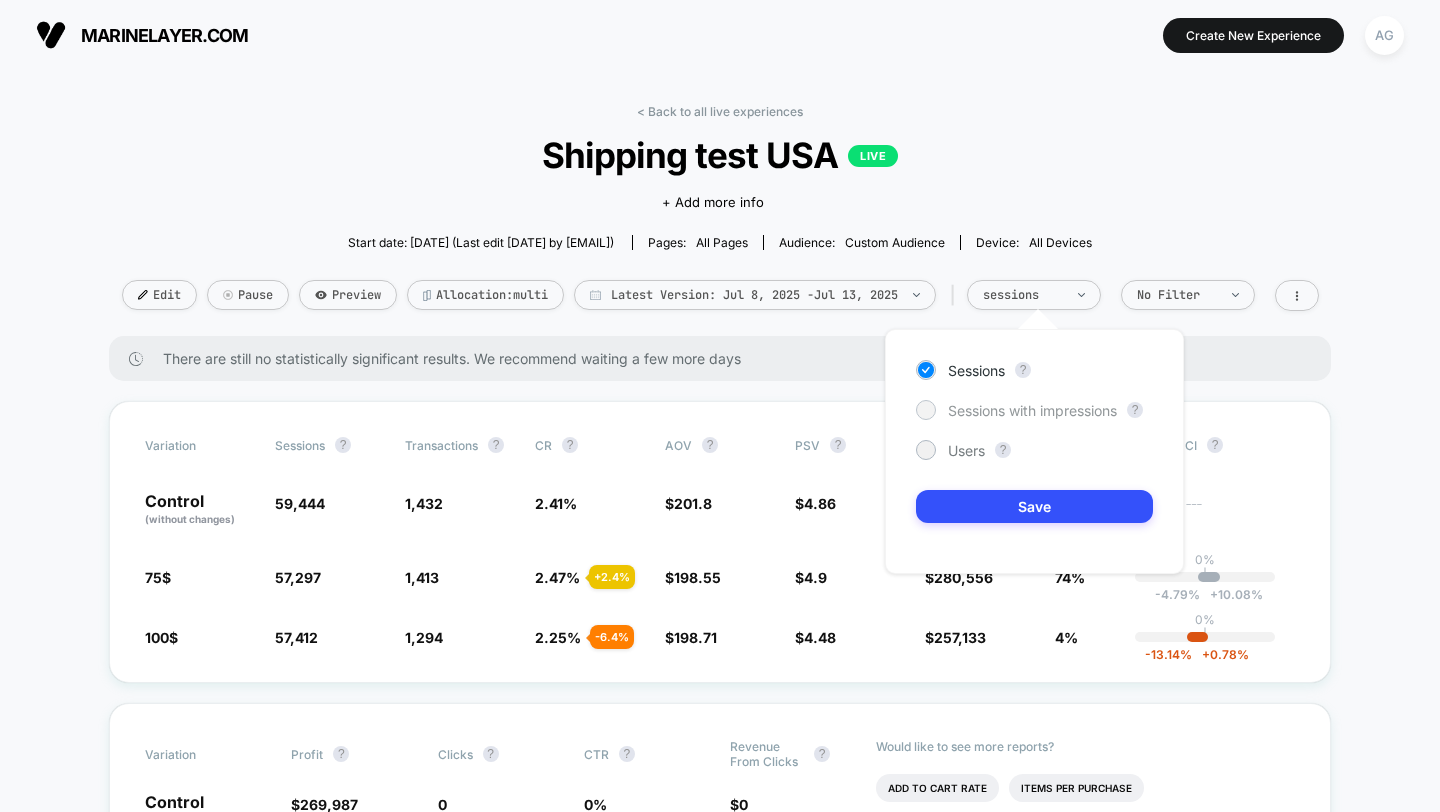 click on "Sessions with impressions" at bounding box center [1032, 410] 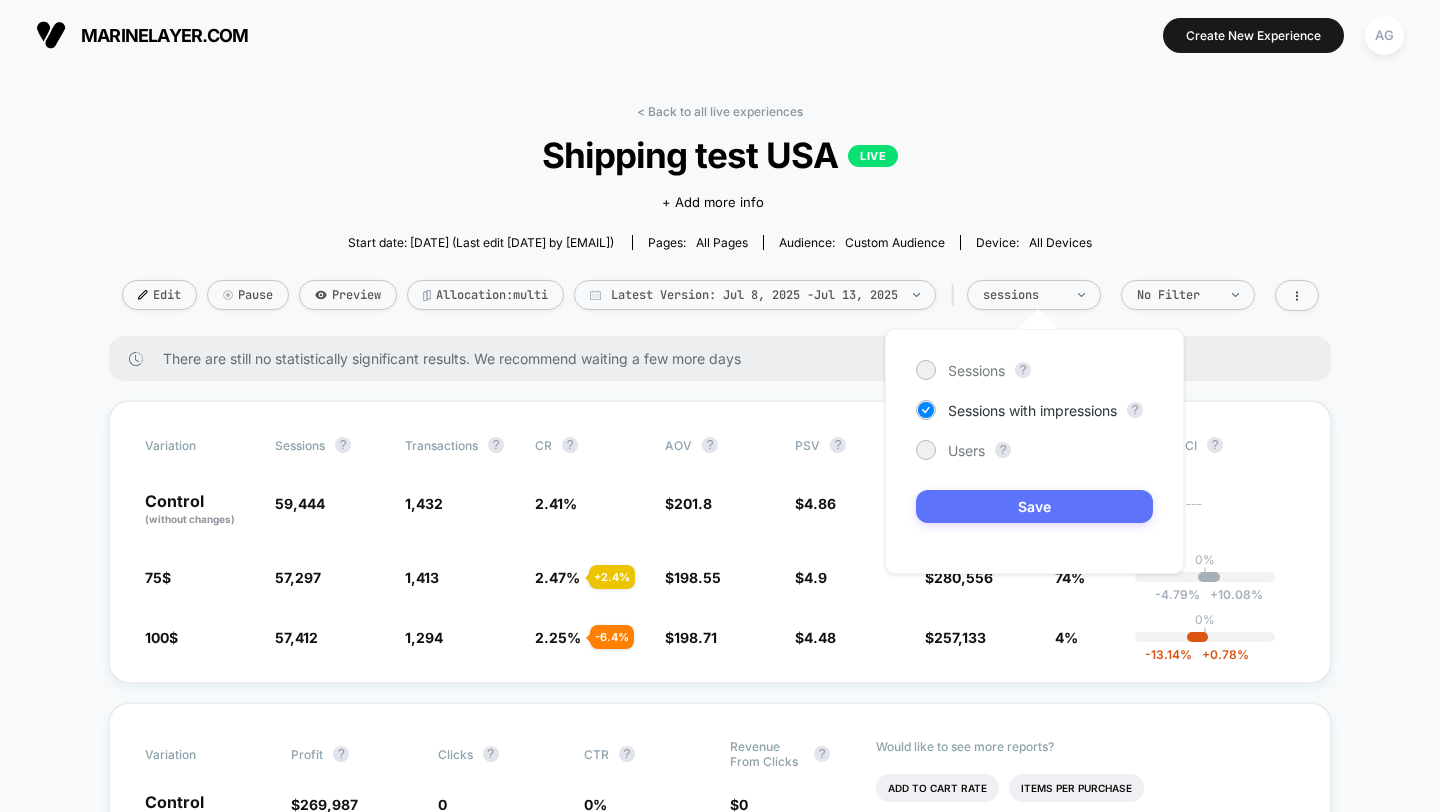 click on "Save" at bounding box center (1034, 506) 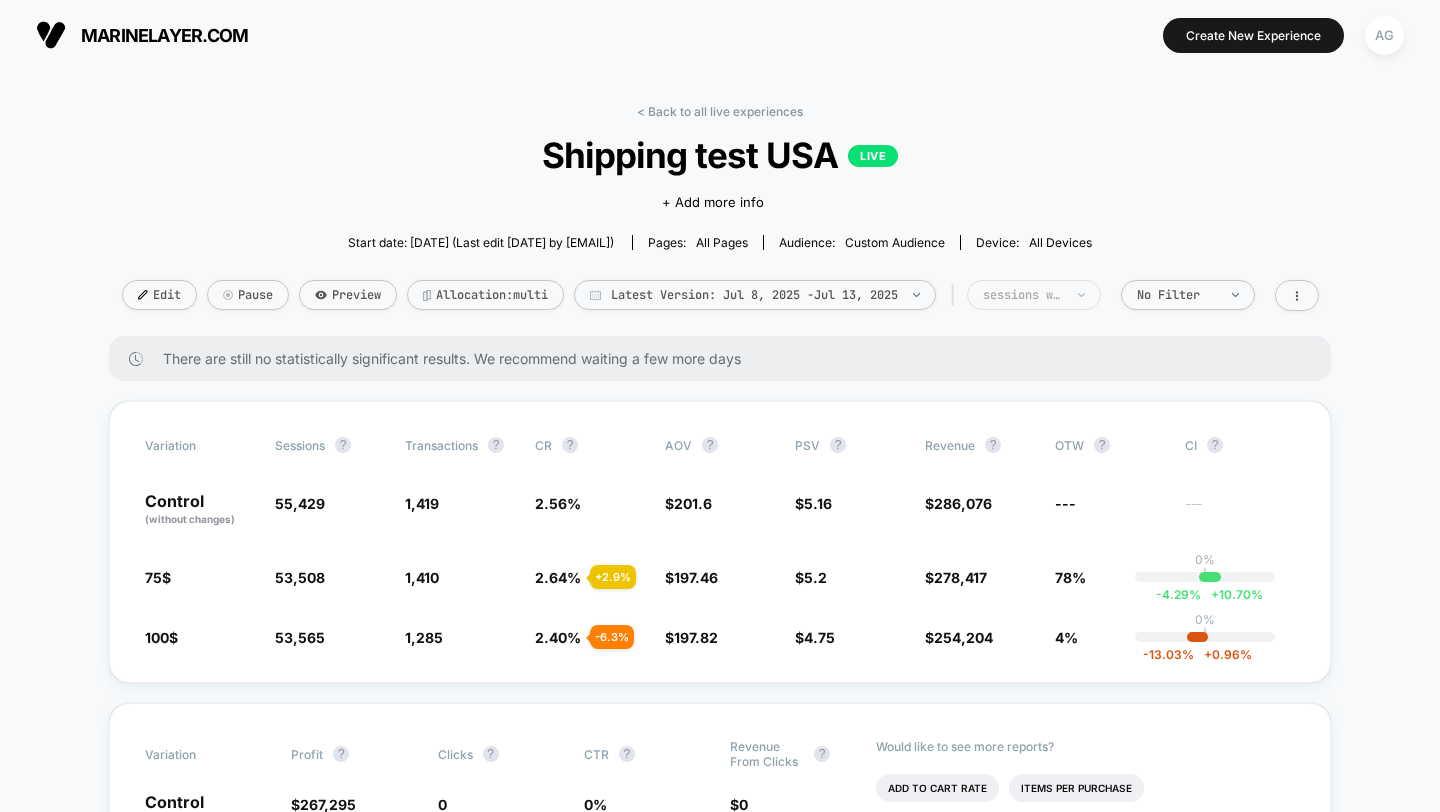 click on "sessions with impression" at bounding box center [1023, 295] 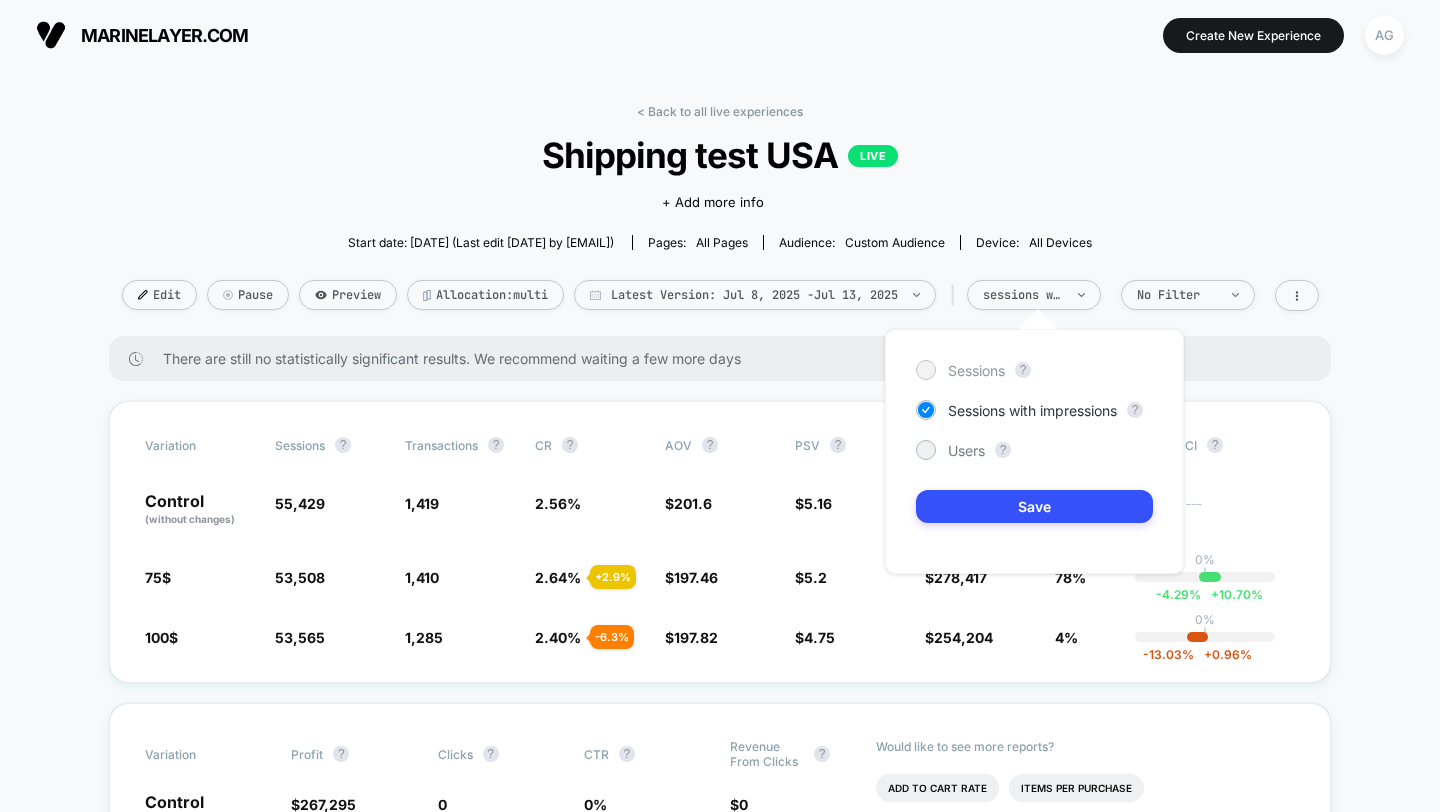 click on "Sessions" at bounding box center (976, 370) 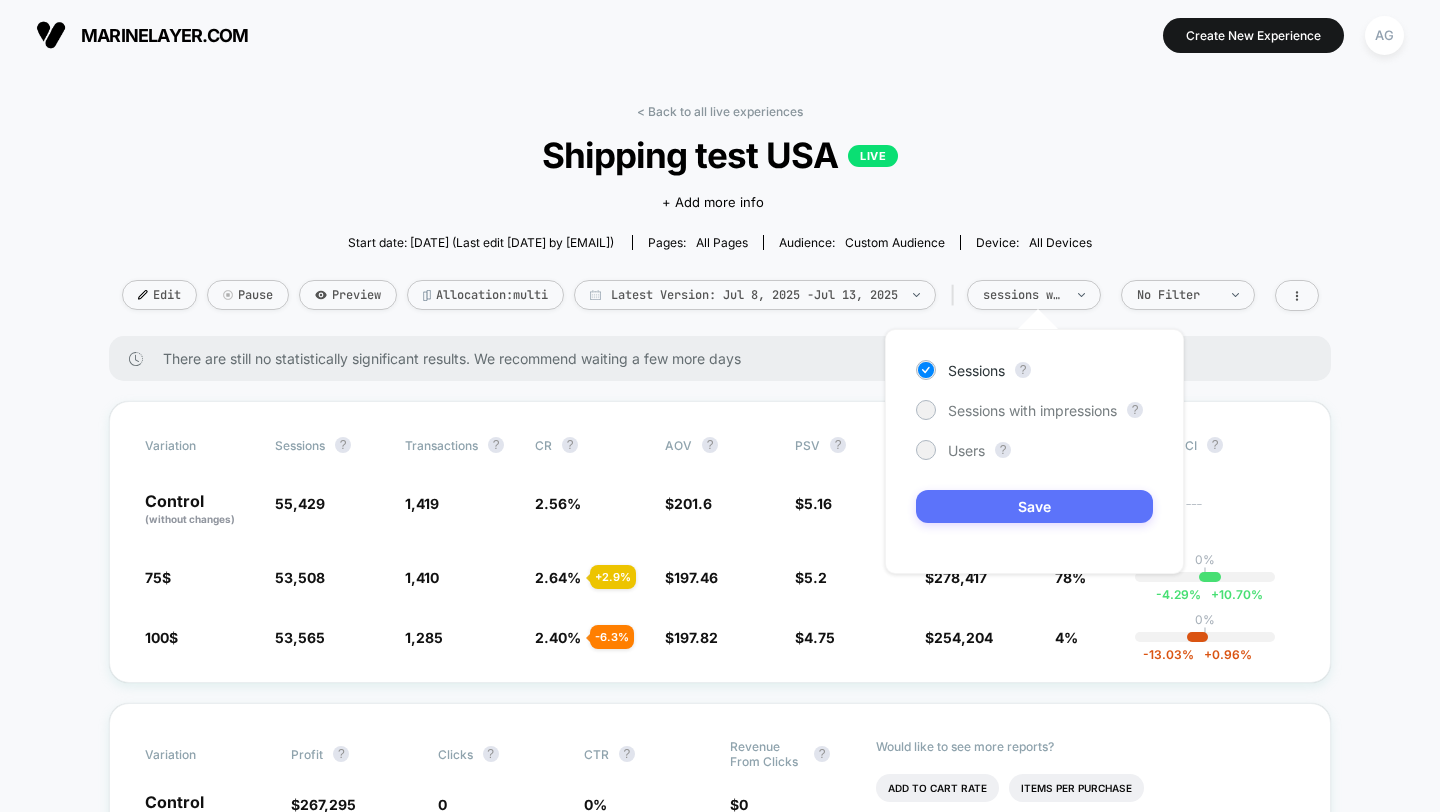 click on "Save" at bounding box center (1034, 506) 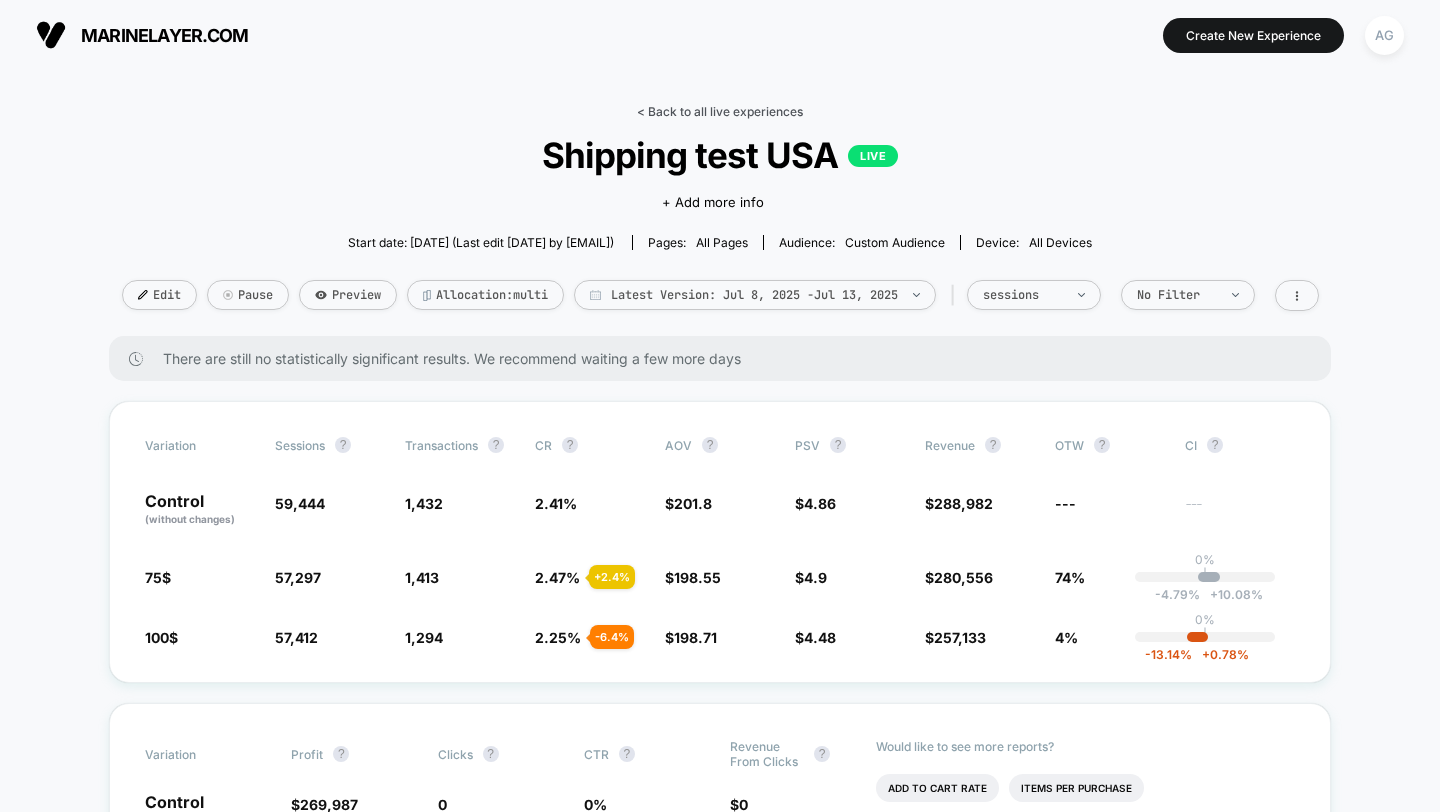 click on "< Back to all live experiences" at bounding box center (720, 111) 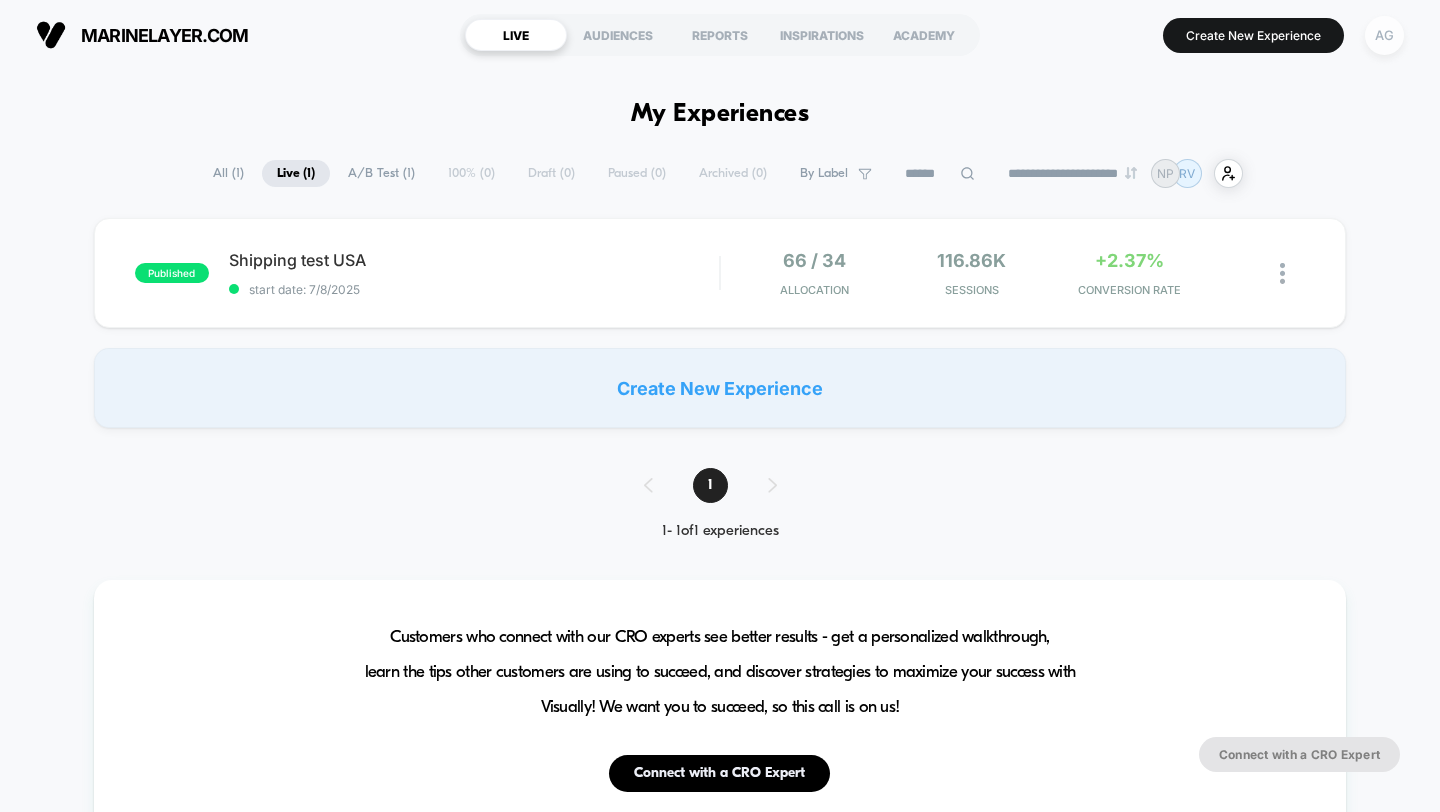 click on "AG" at bounding box center (1384, 35) 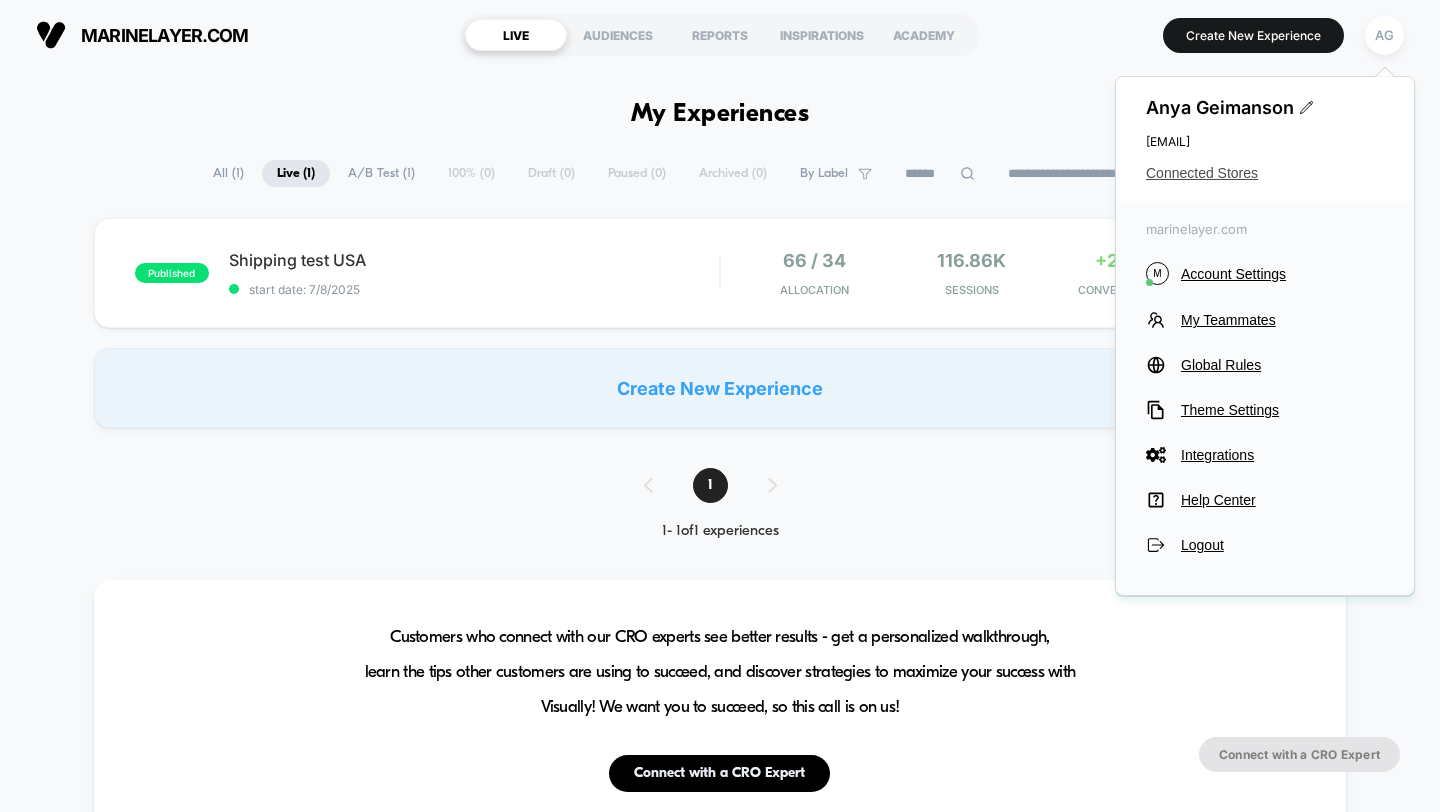 click on "Connected Stores" at bounding box center [1265, 173] 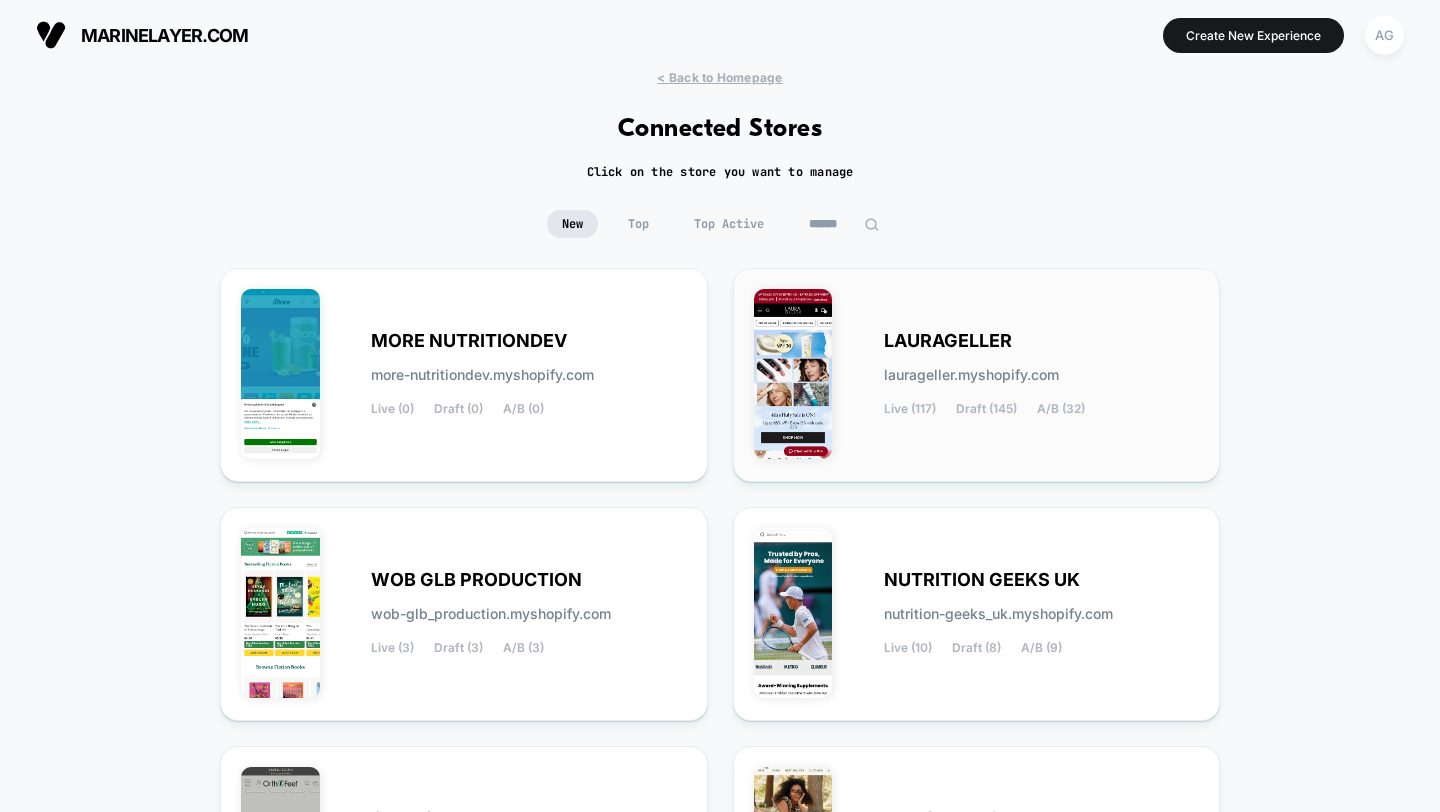 scroll, scrollTop: 789, scrollLeft: 0, axis: vertical 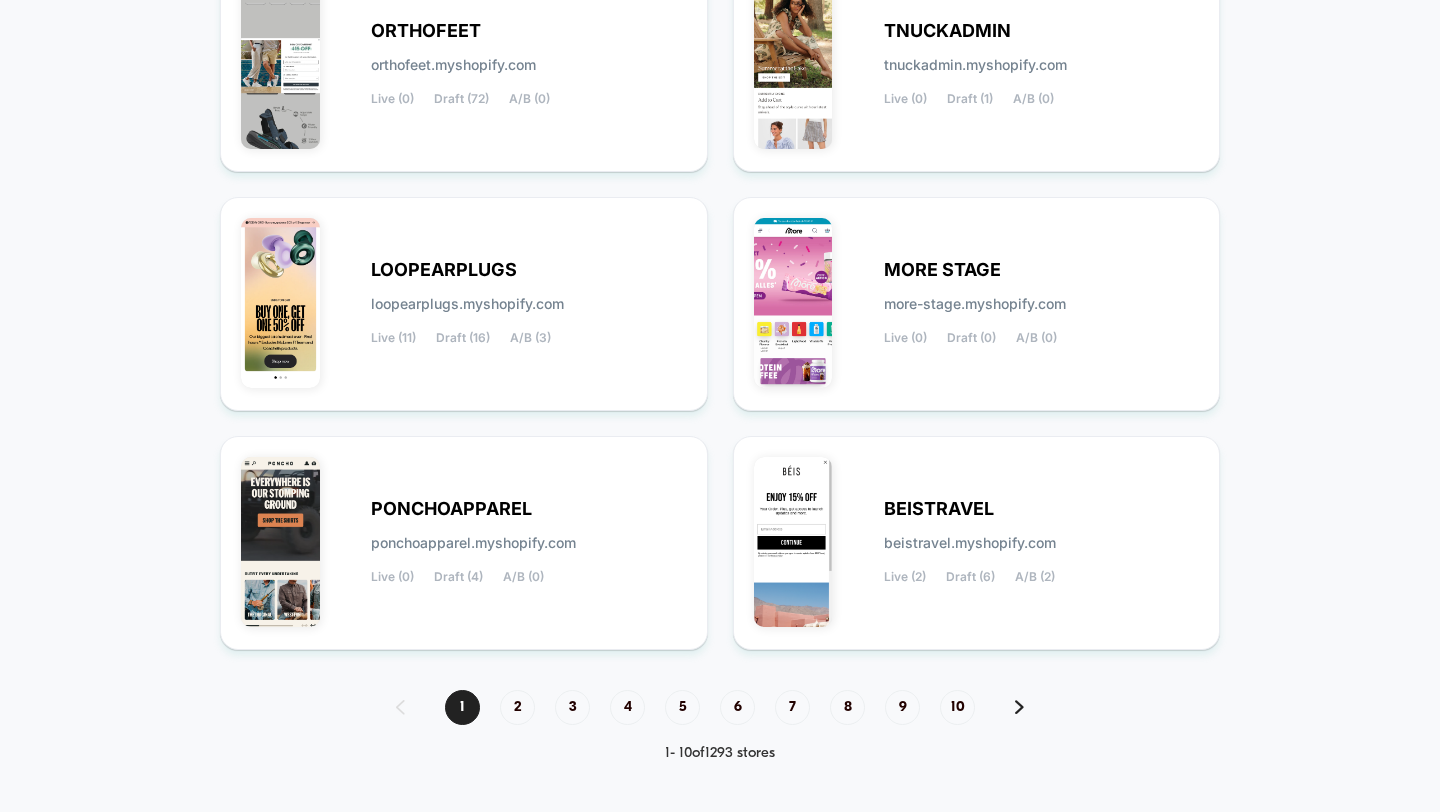 click on "1 2 3 4 5 6 7 8 9 10" at bounding box center (720, 707) 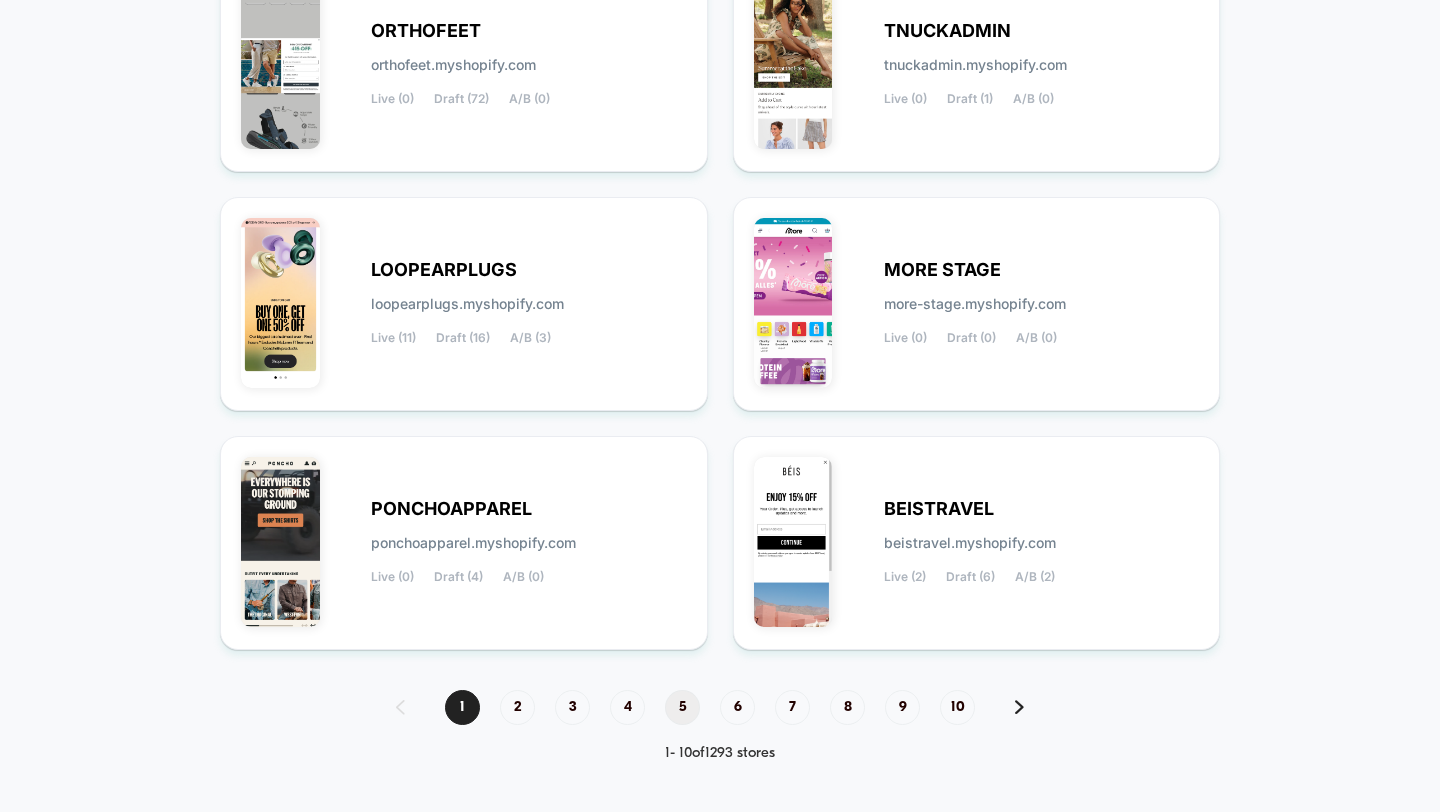 click on "5" at bounding box center [682, 707] 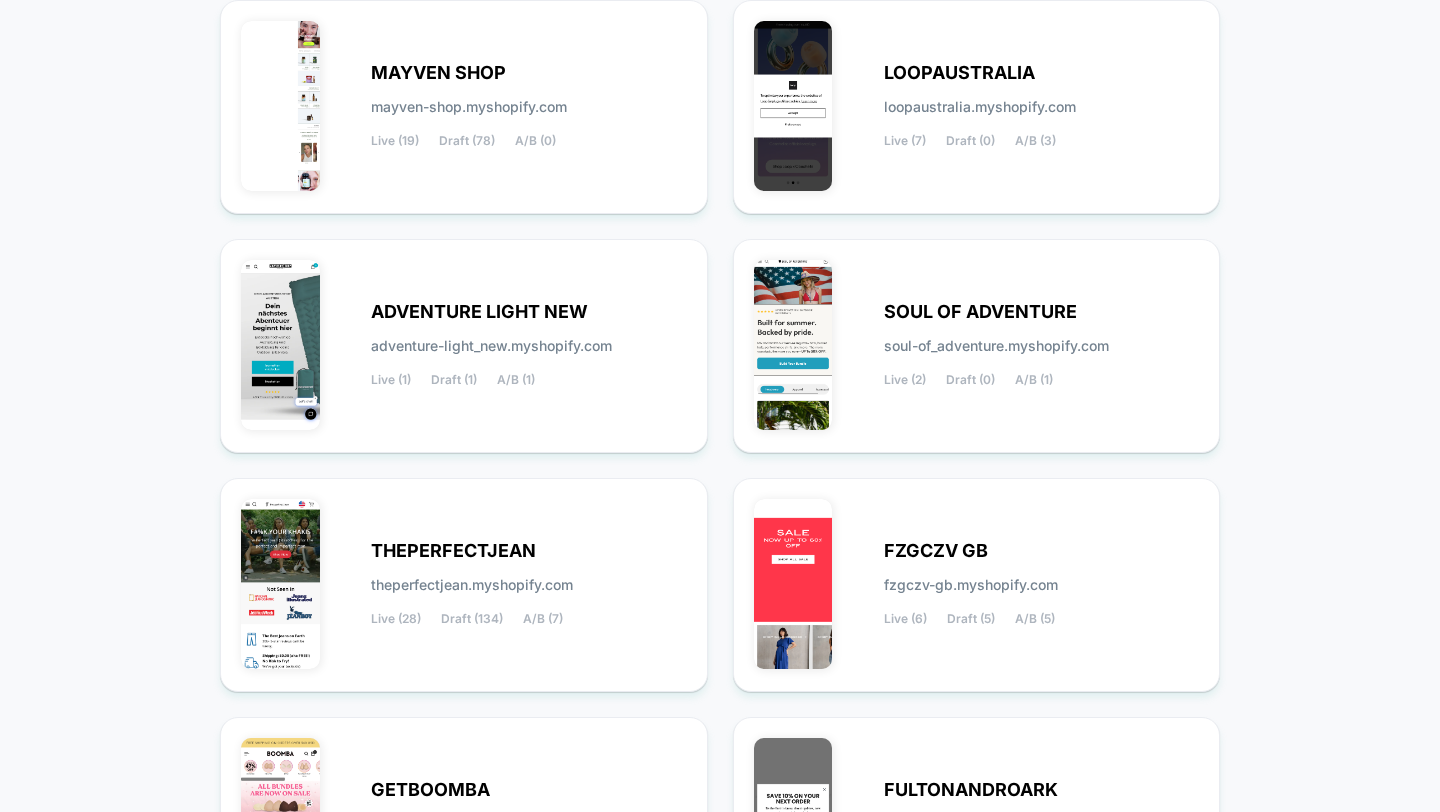 scroll, scrollTop: 245, scrollLeft: 0, axis: vertical 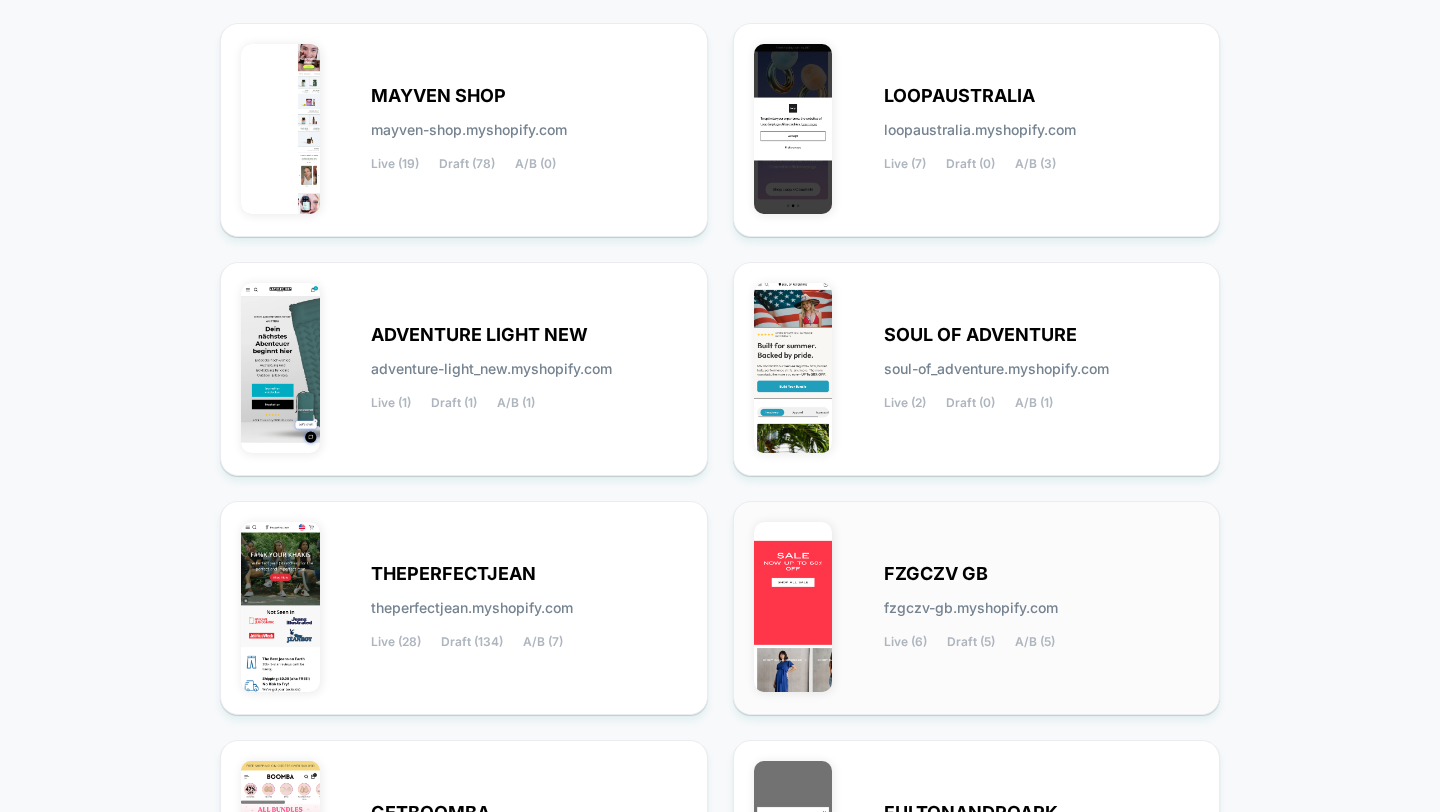 click on "FZGCZV GB" at bounding box center [936, 574] 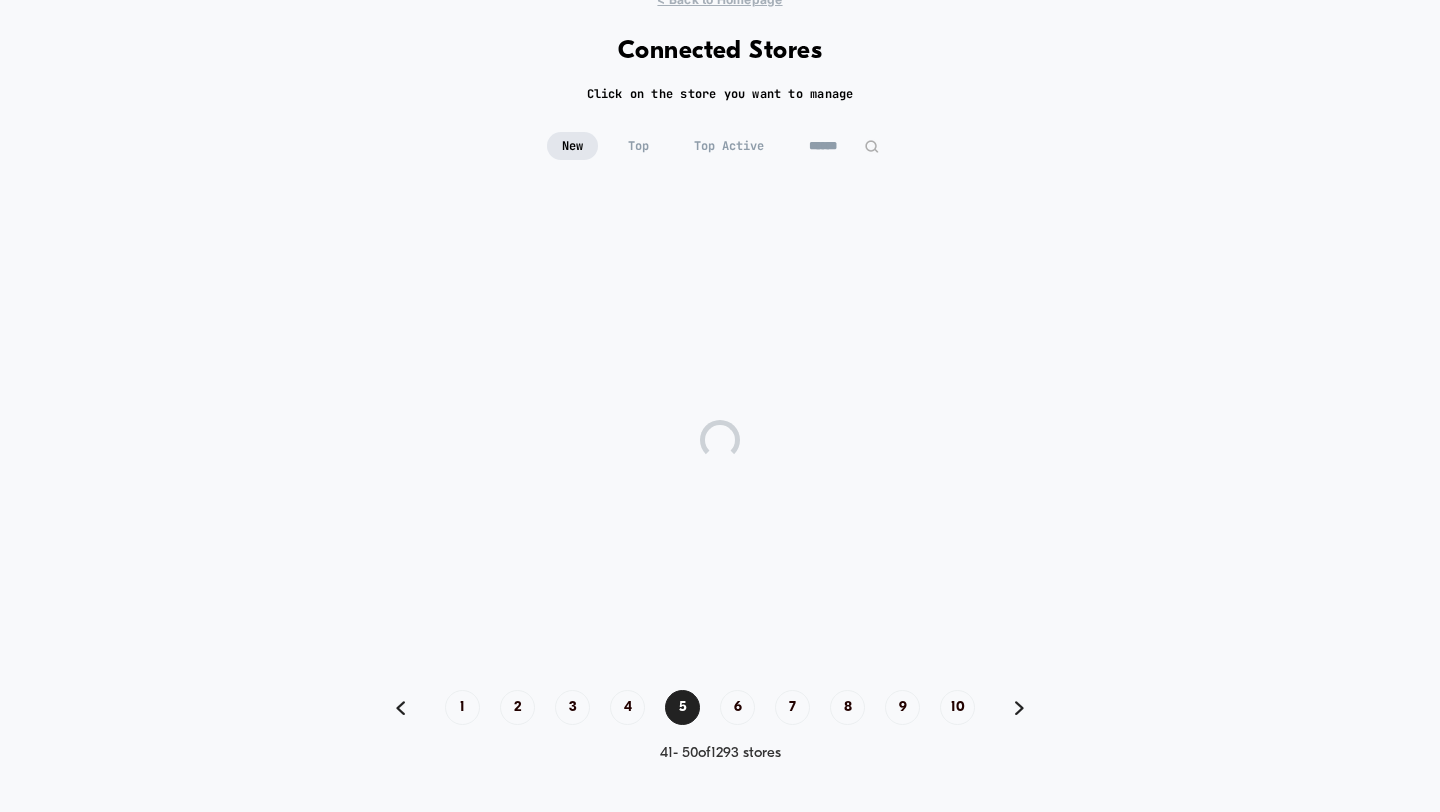 scroll, scrollTop: 77, scrollLeft: 0, axis: vertical 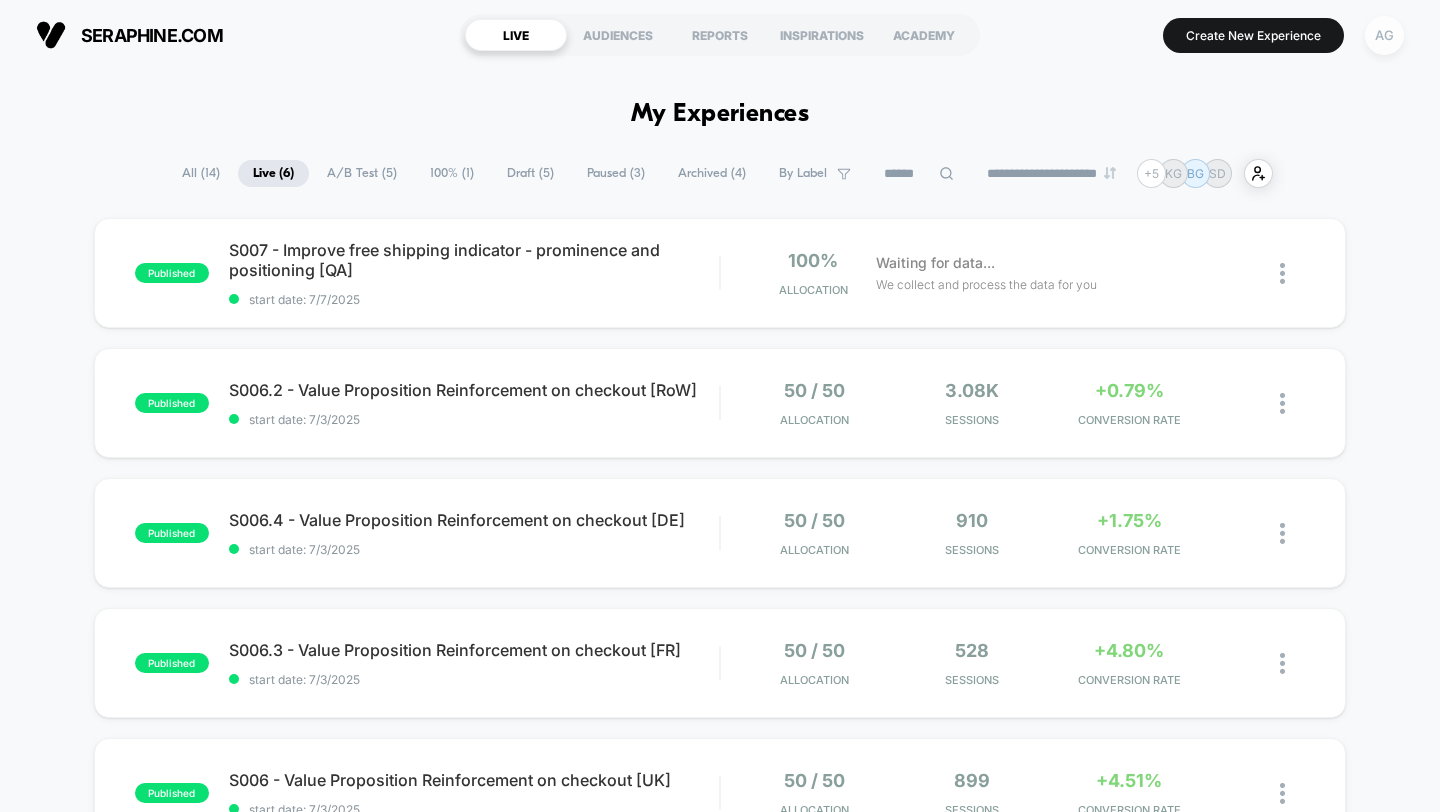 click on "AG" at bounding box center [1384, 35] 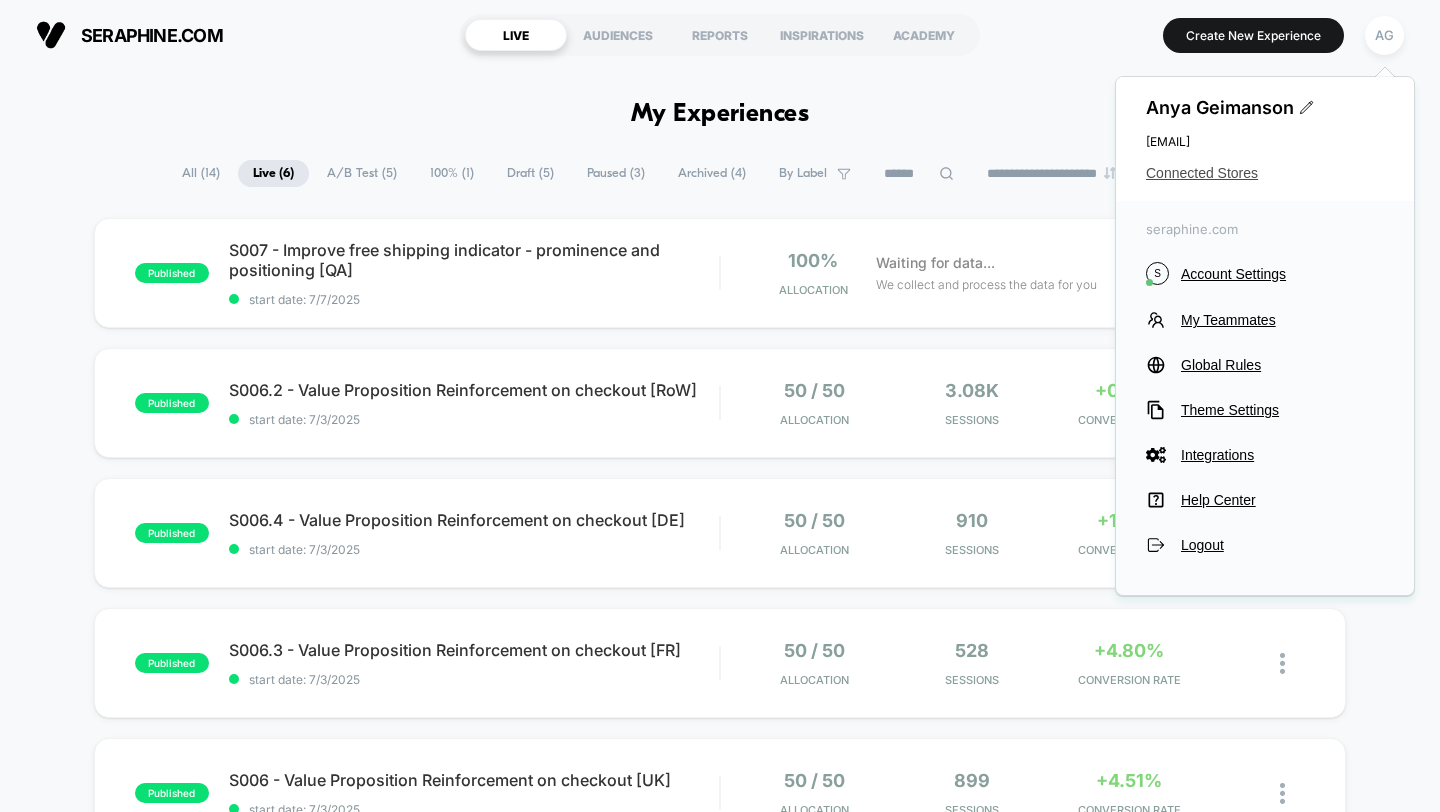 click on "Connected Stores" at bounding box center (1265, 173) 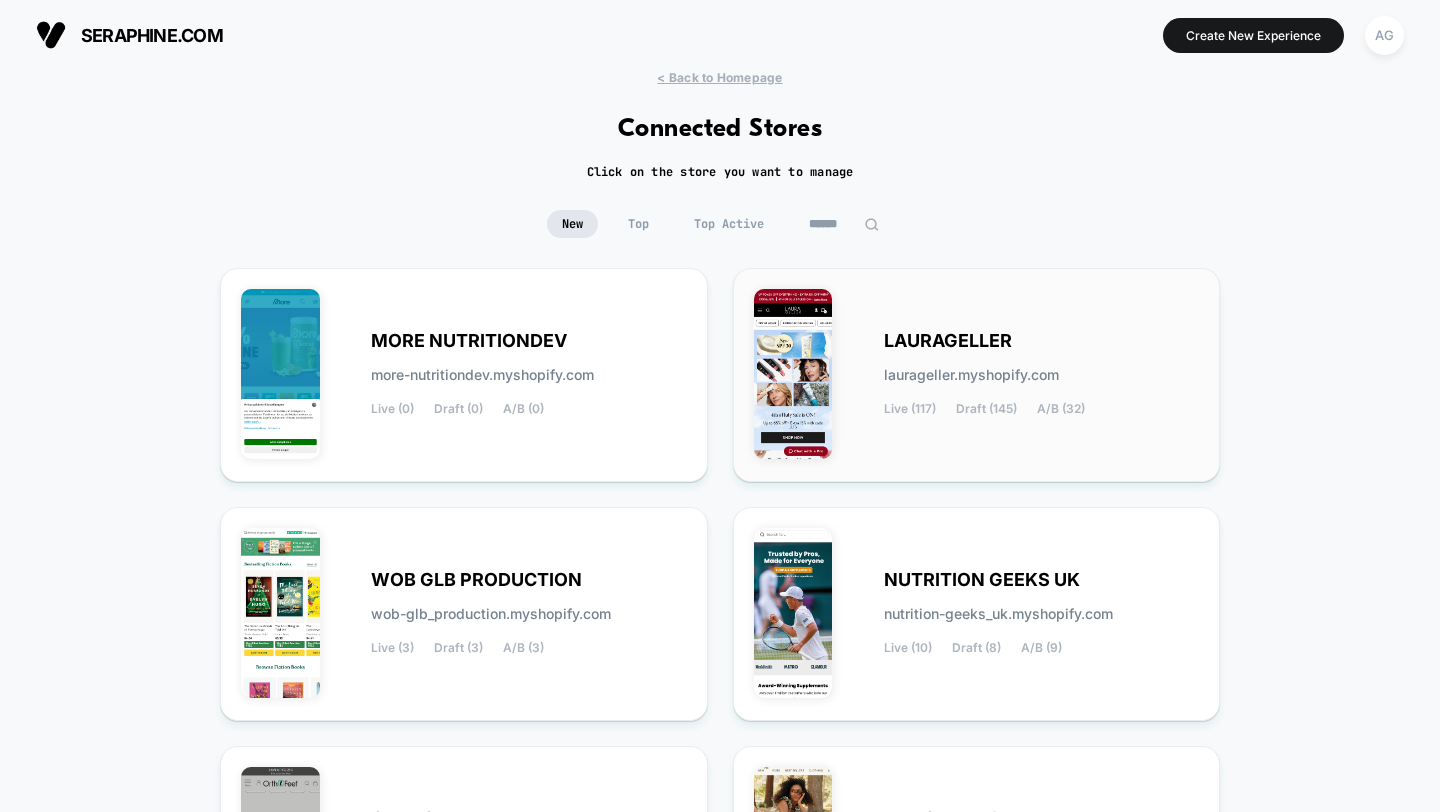 scroll, scrollTop: 789, scrollLeft: 0, axis: vertical 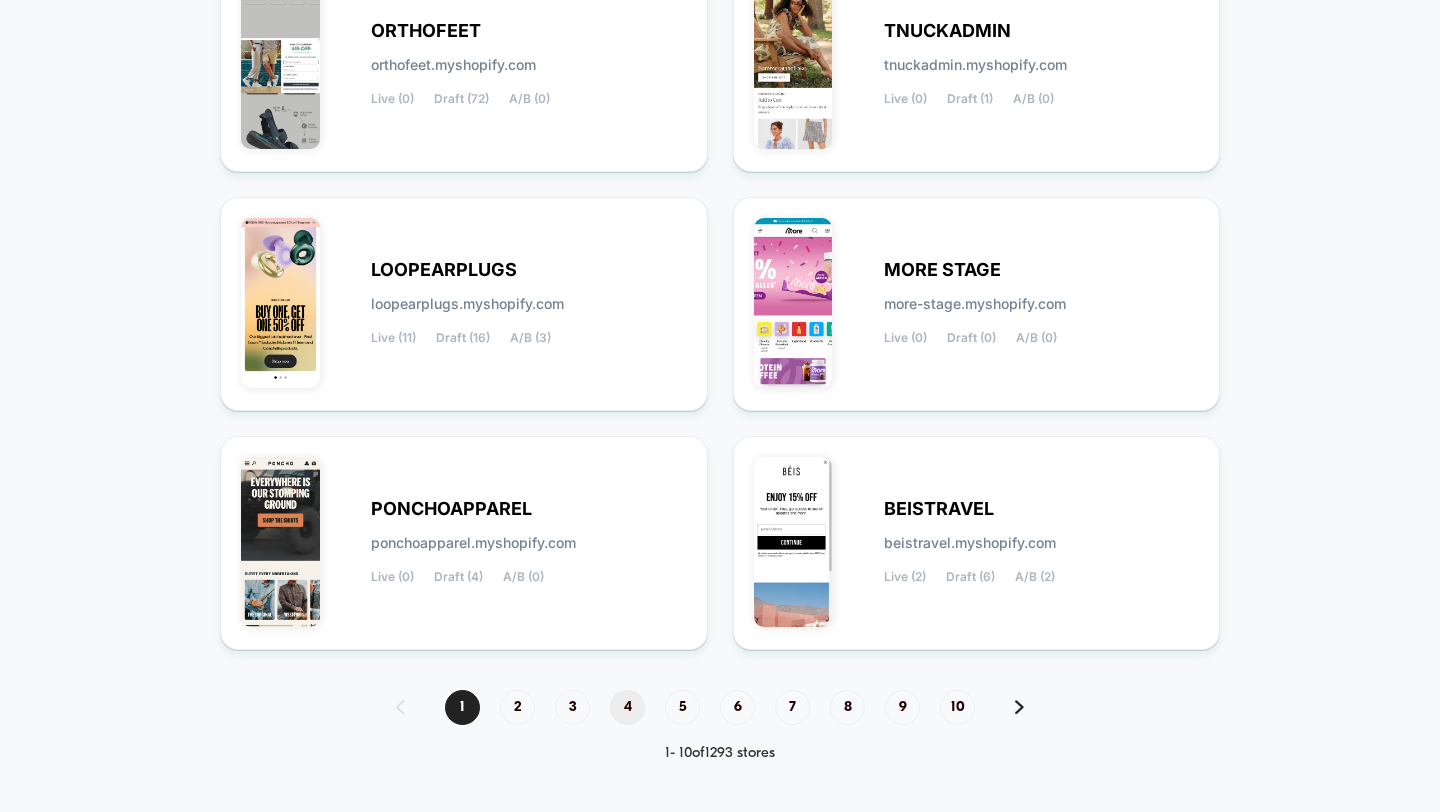 click on "4" at bounding box center (627, 707) 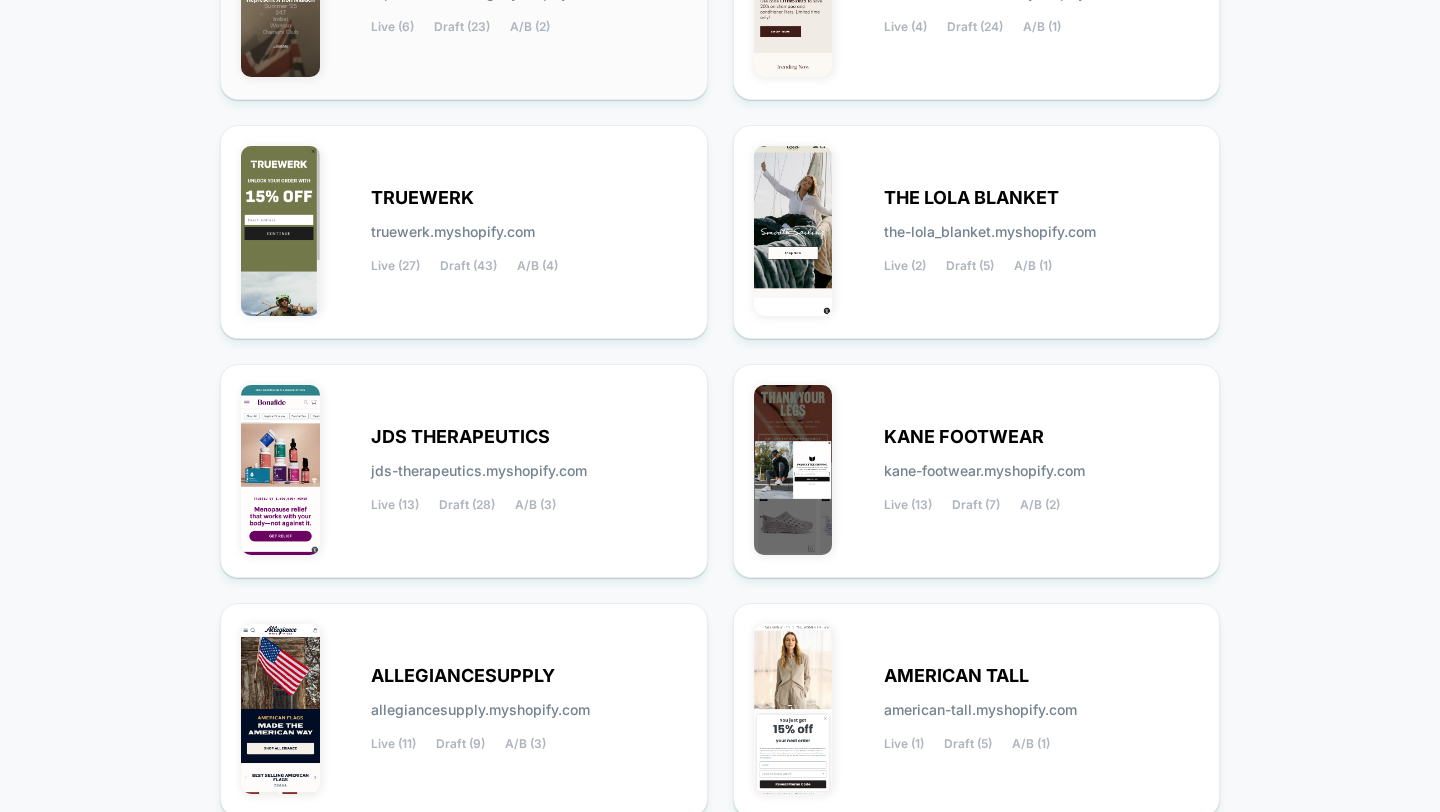 scroll, scrollTop: 789, scrollLeft: 0, axis: vertical 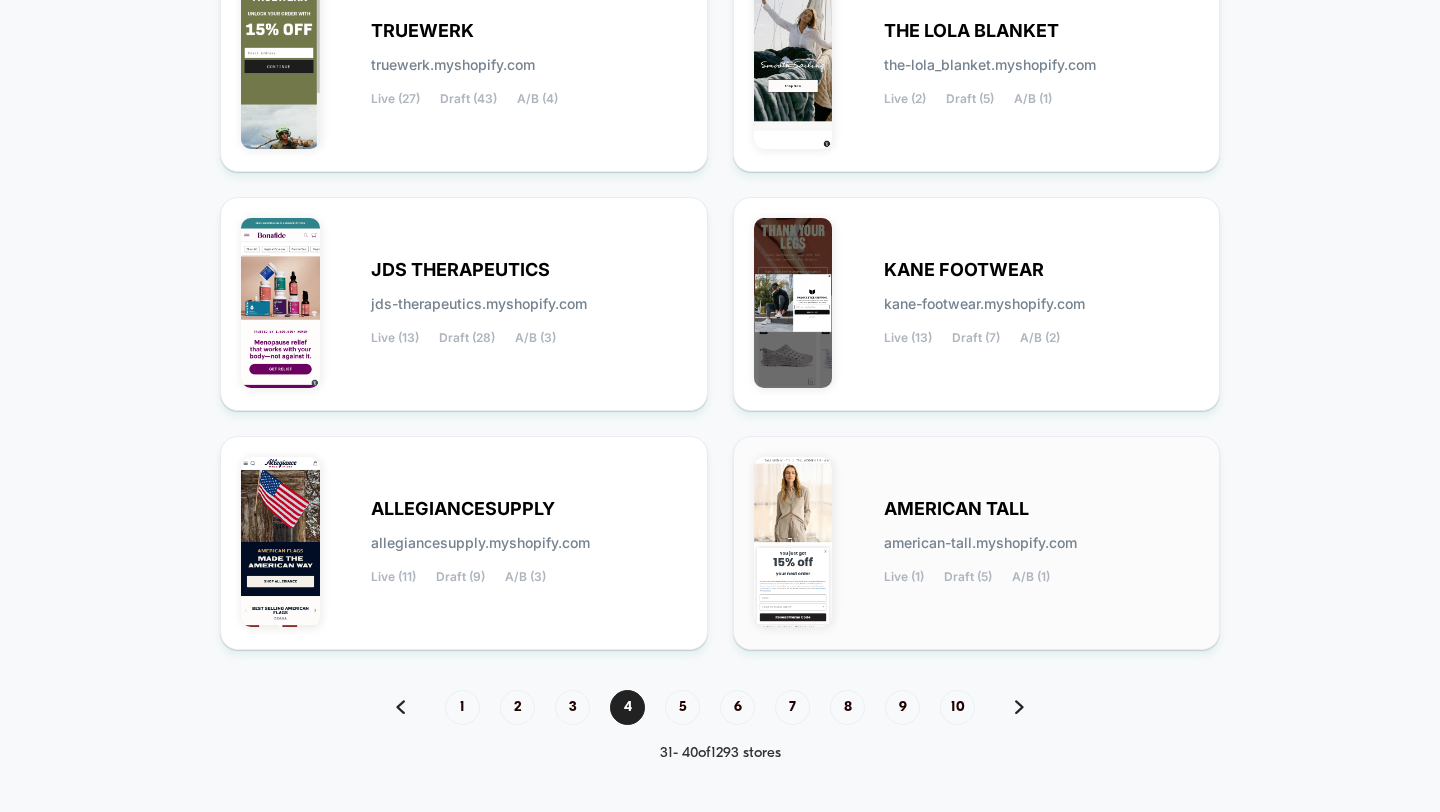 click on "AMERICAN TALL american-tall.myshopify.com Live (1) Draft (5) A/B (1)" at bounding box center [977, 543] 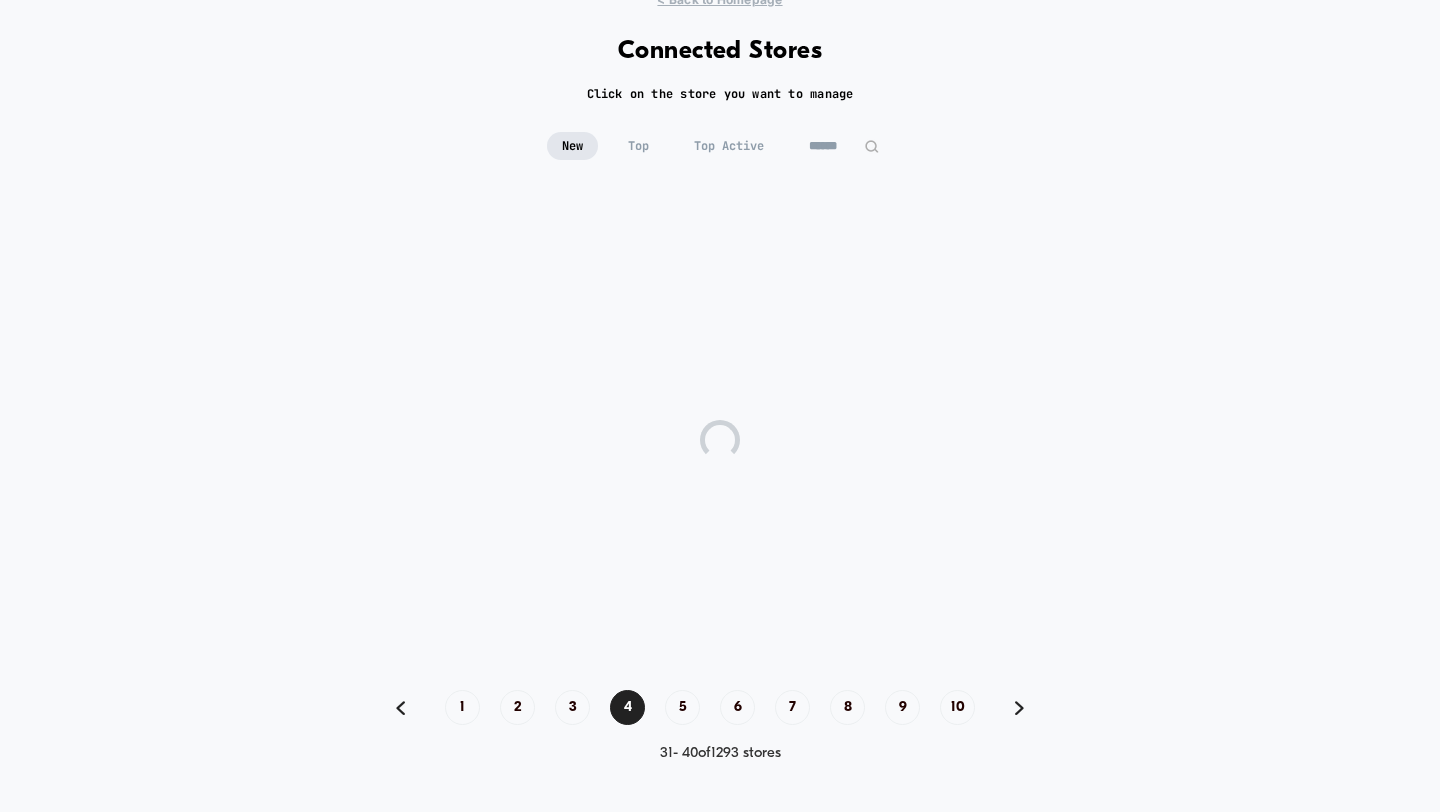 scroll, scrollTop: 77, scrollLeft: 0, axis: vertical 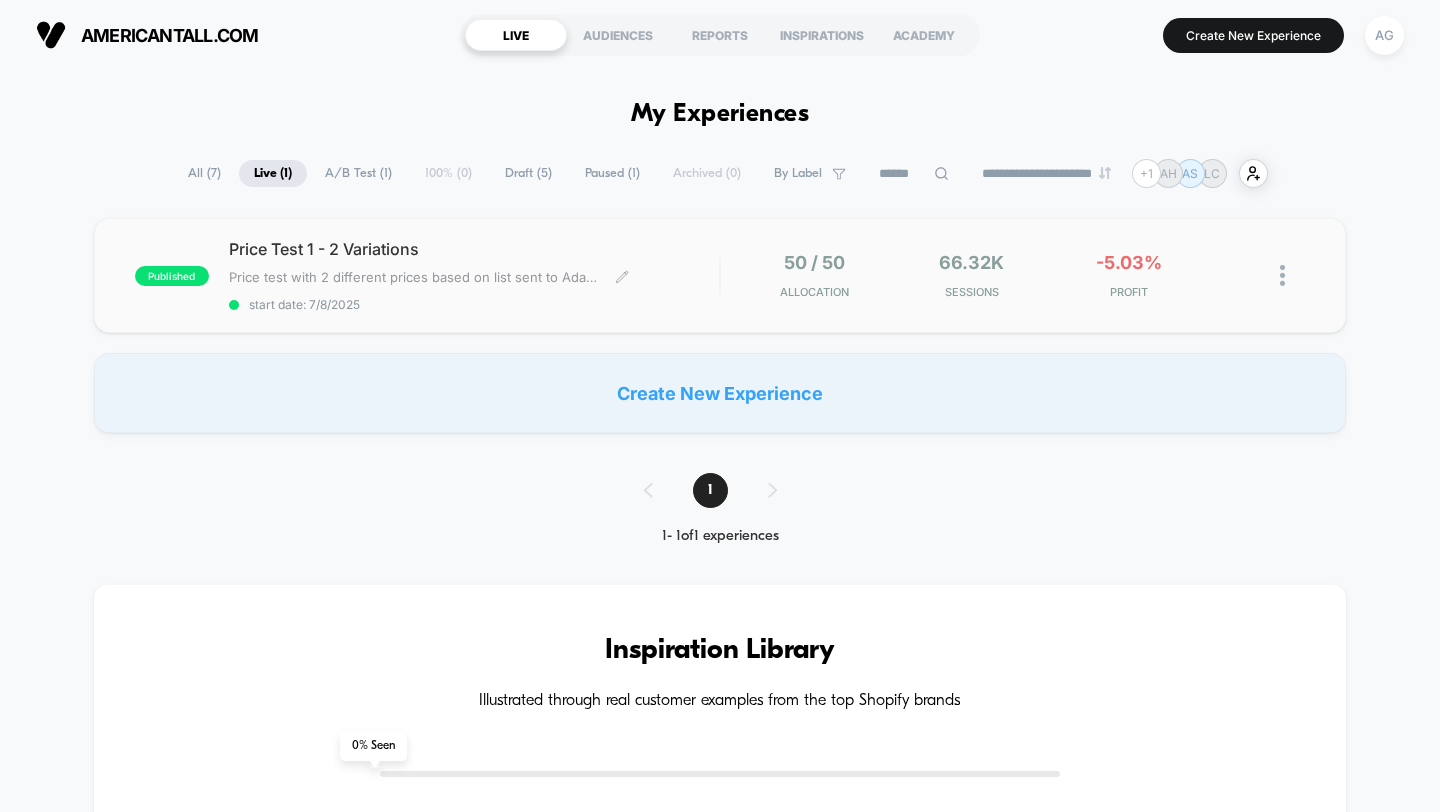 click on "Price Test 1 - 2 Variations" at bounding box center [474, 249] 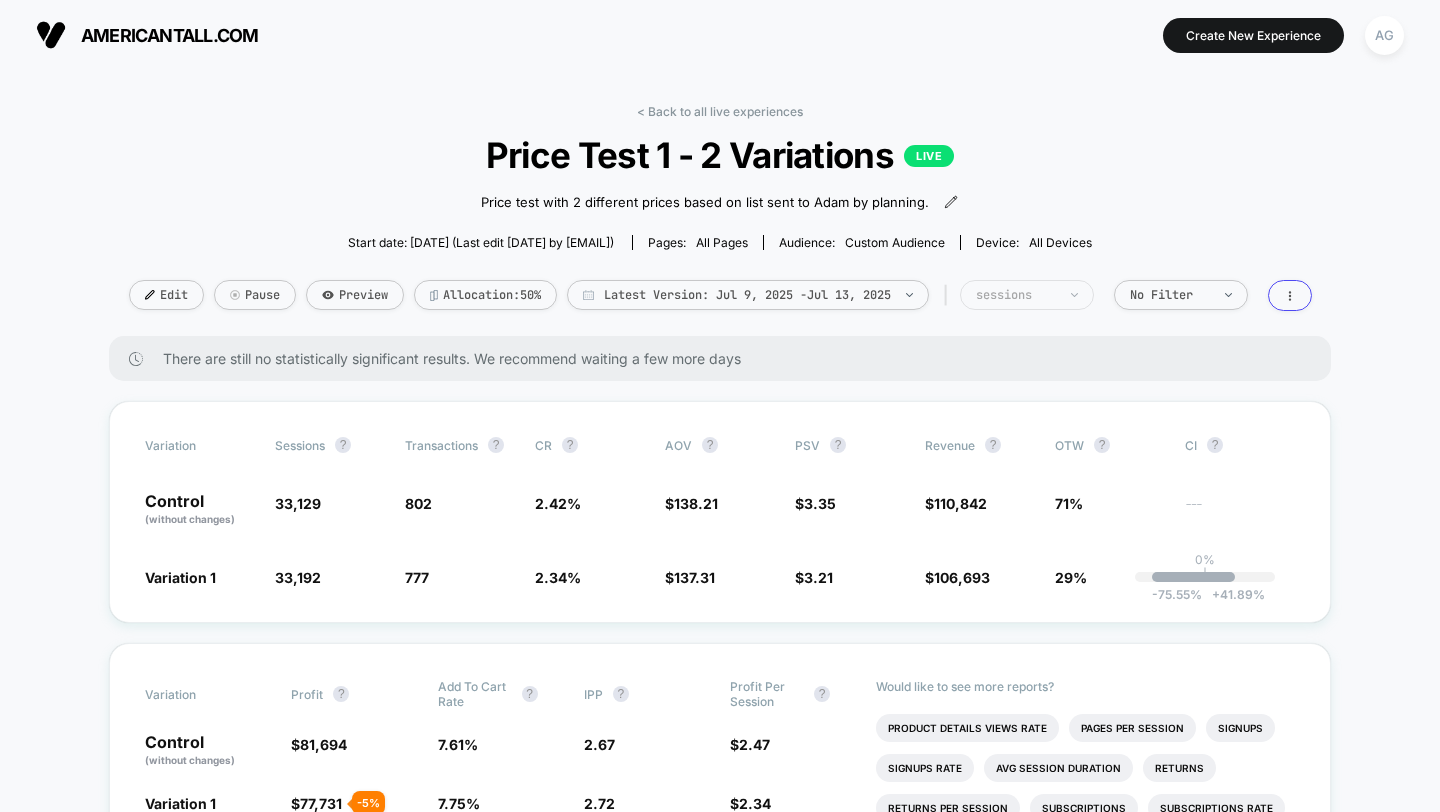 click on "sessions" at bounding box center (1016, 295) 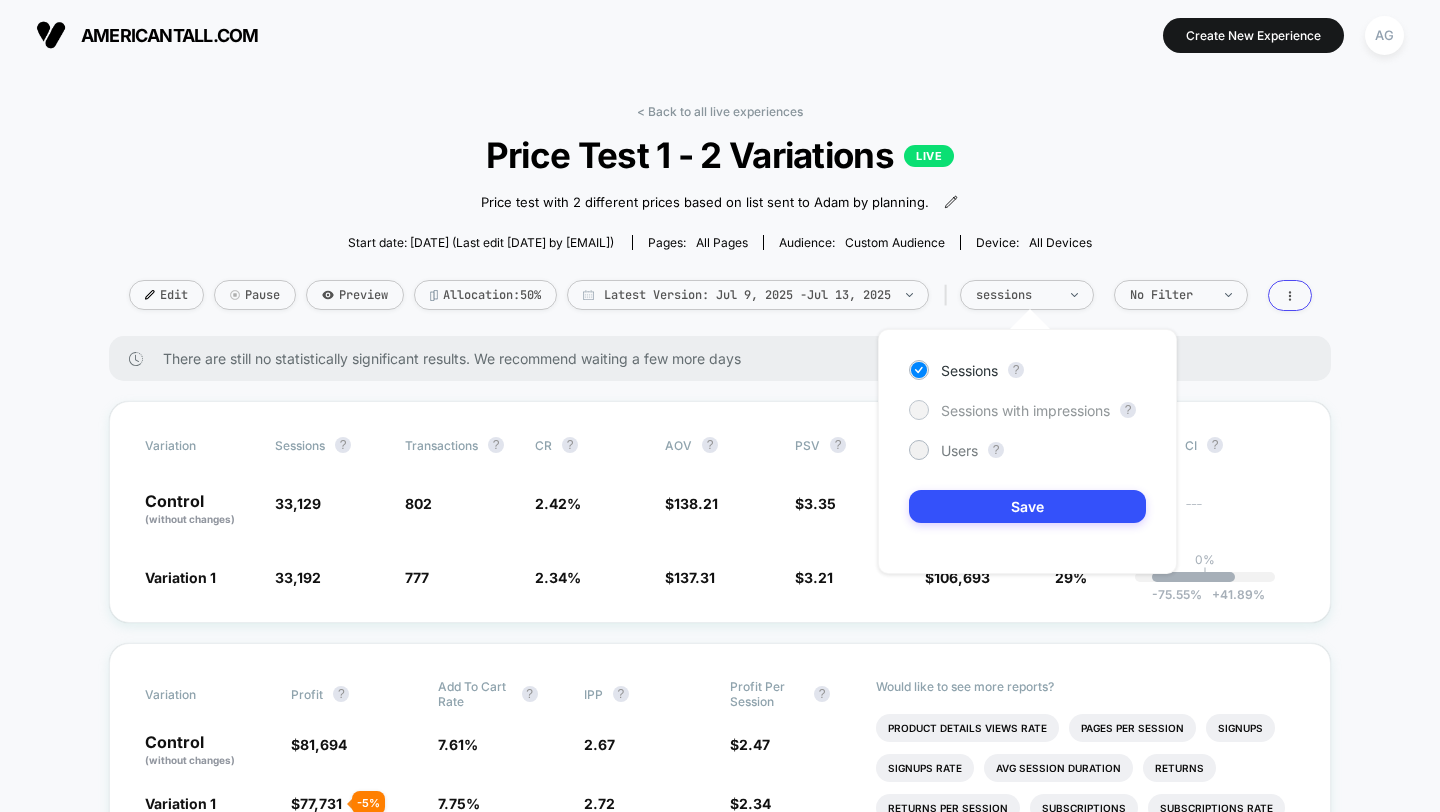 click on "Sessions with impressions" at bounding box center (1025, 410) 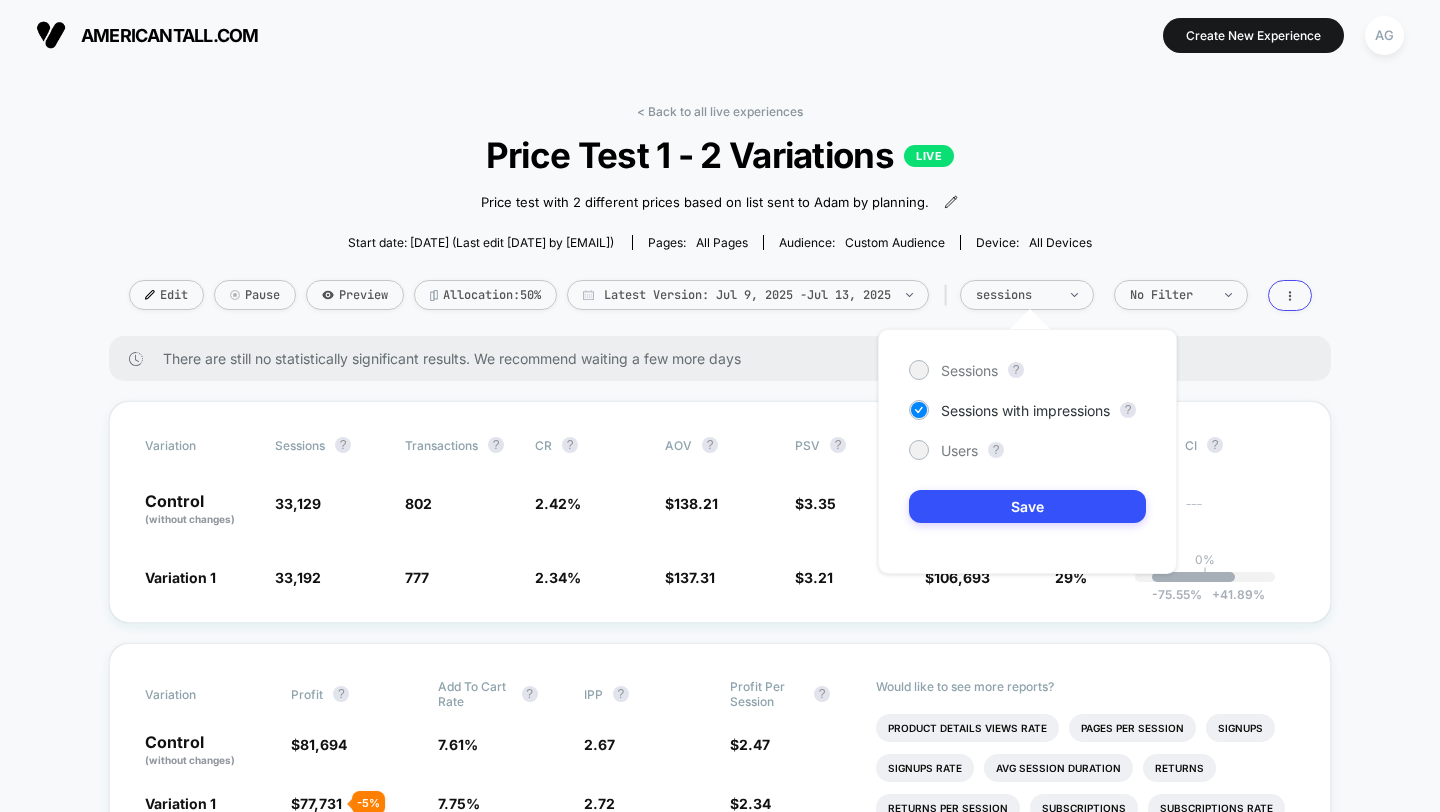click on "Sessions ? Sessions with impressions ? Users ? Save" at bounding box center [1027, 451] 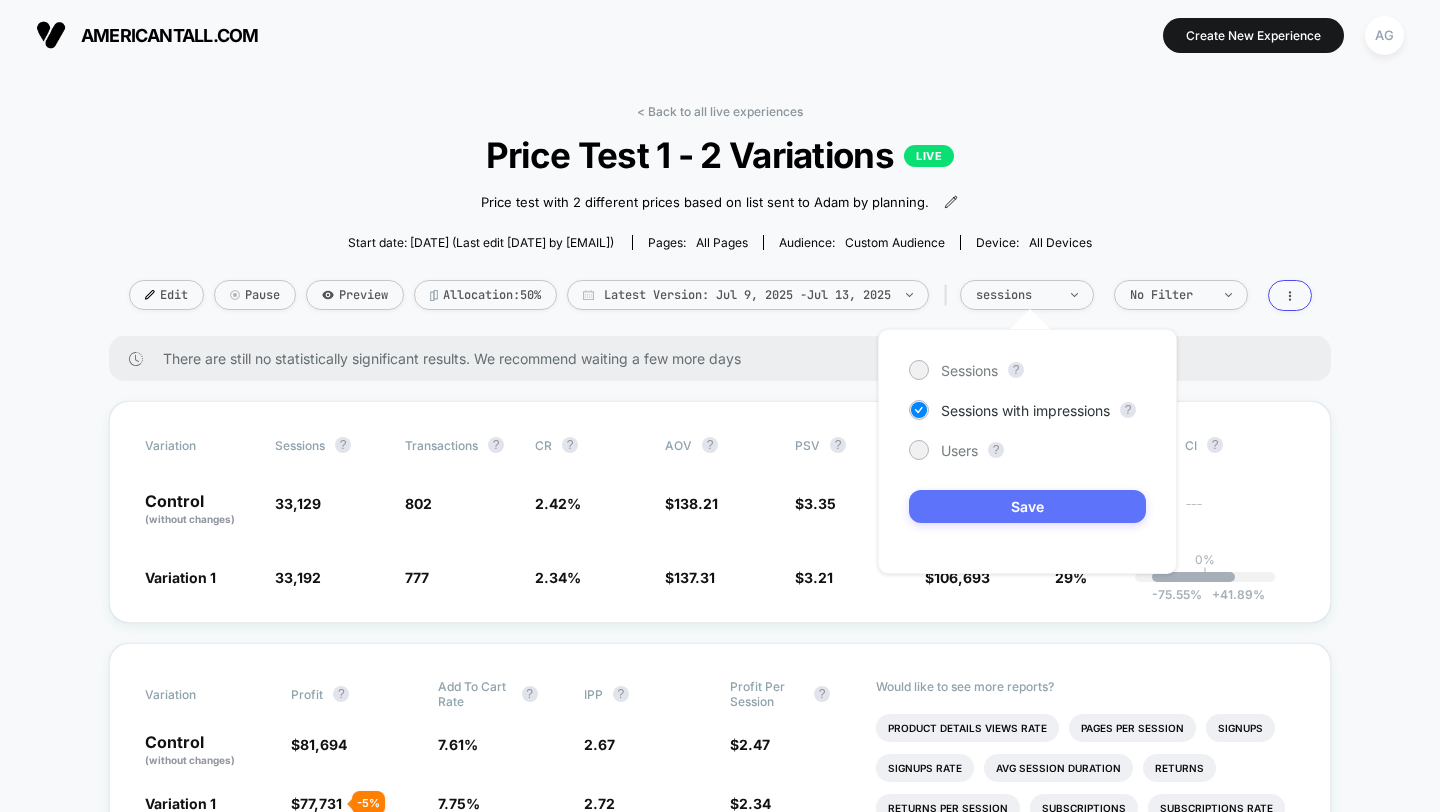 click on "Save" at bounding box center (1027, 506) 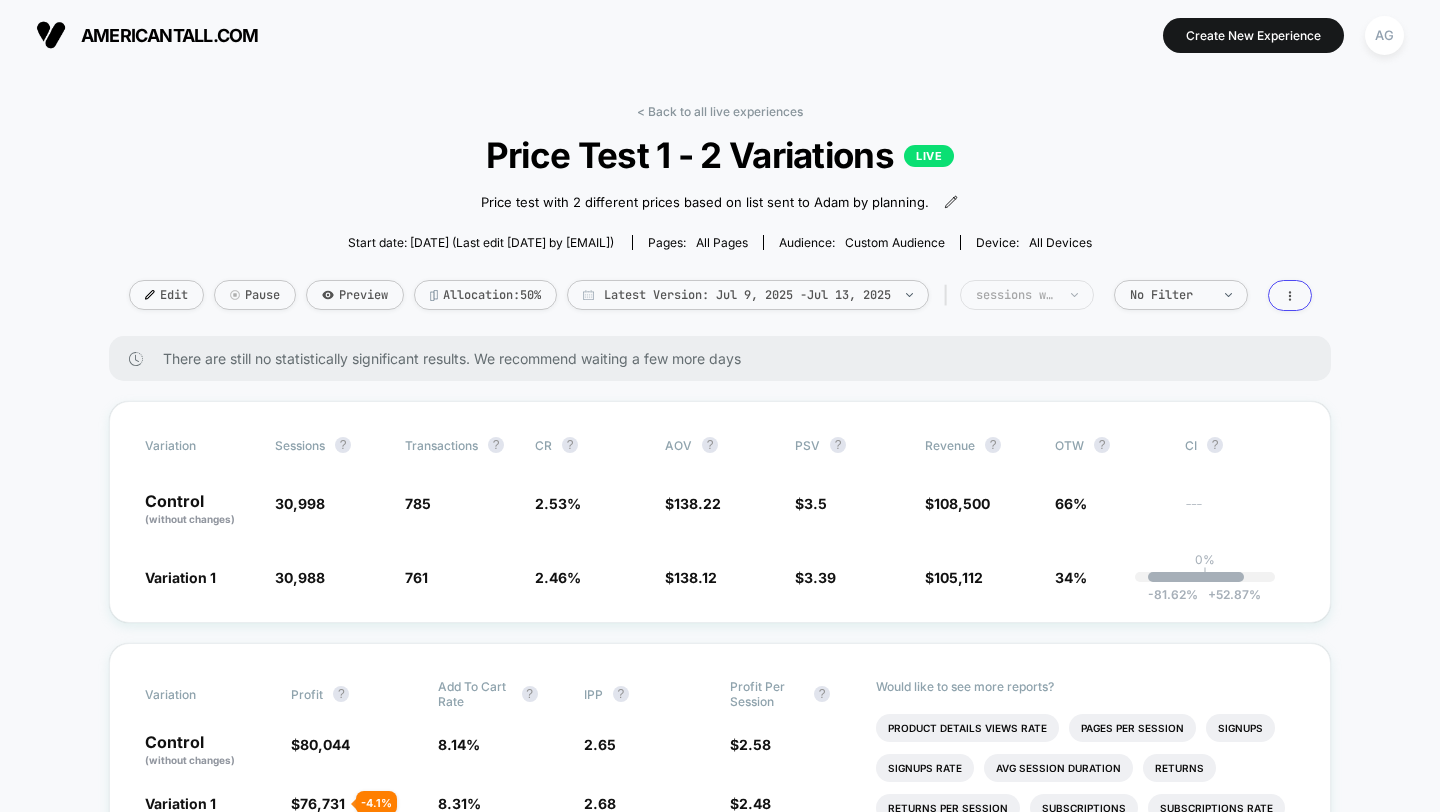 click on "sessions with impression" at bounding box center [1016, 295] 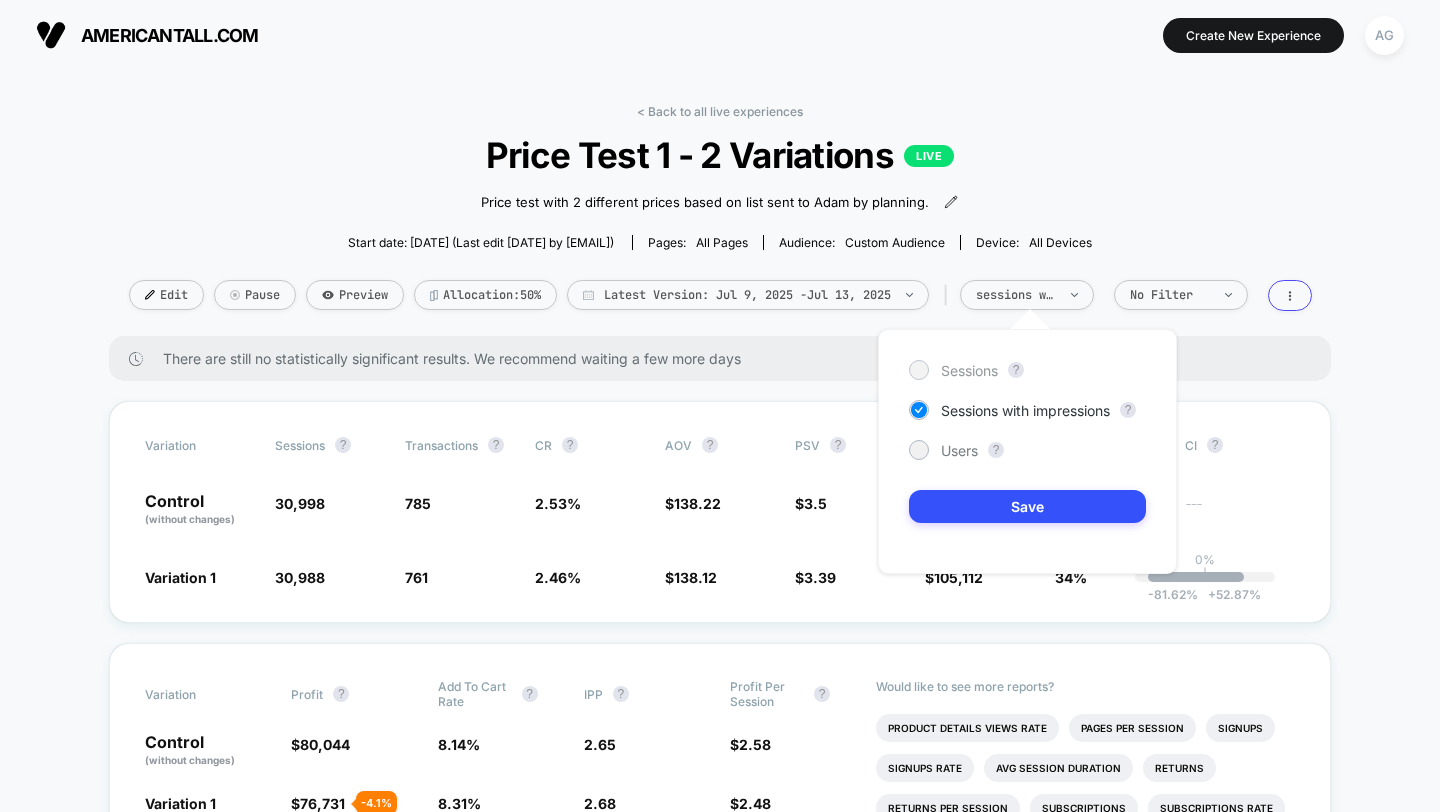 click on "Sessions" at bounding box center (969, 370) 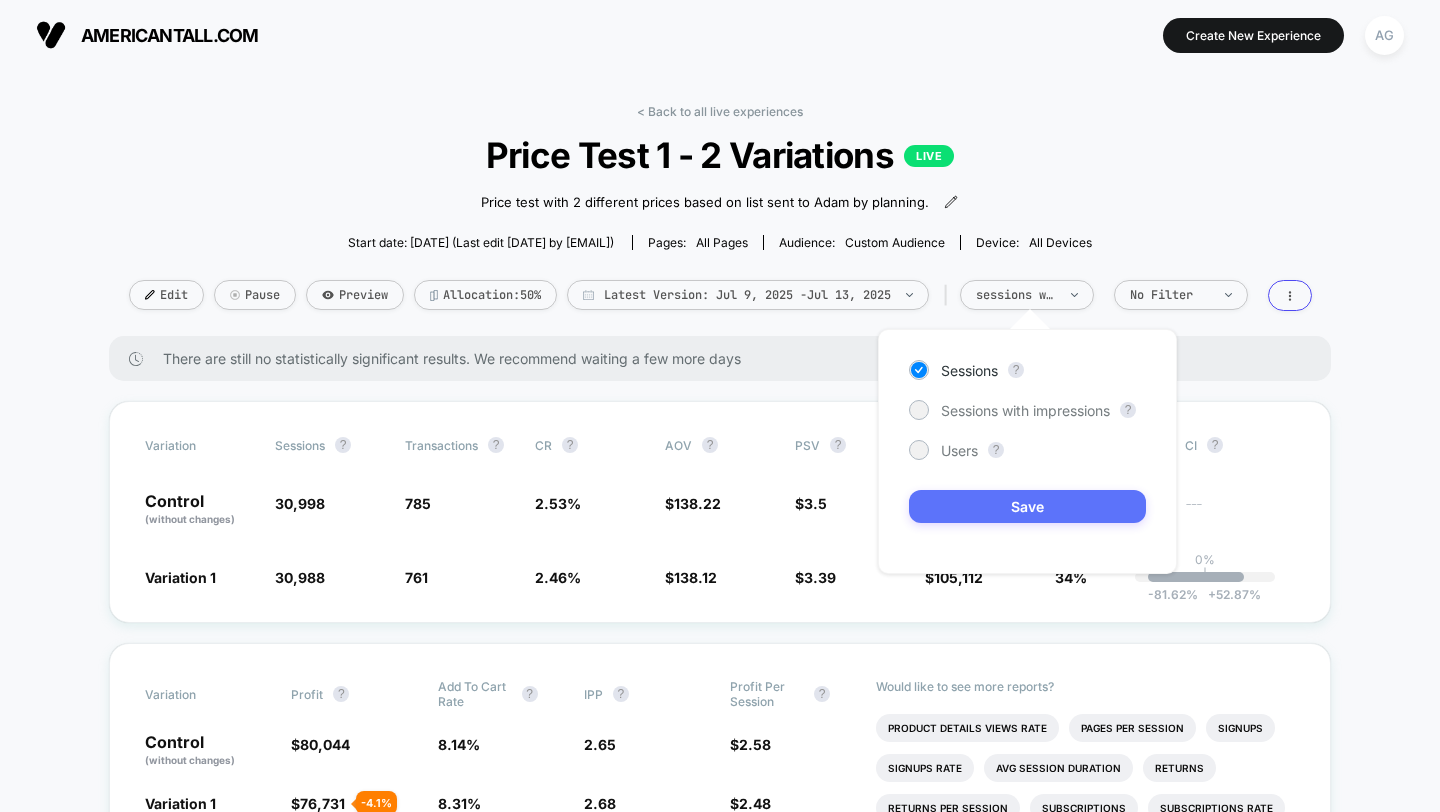 click on "Save" at bounding box center [1027, 506] 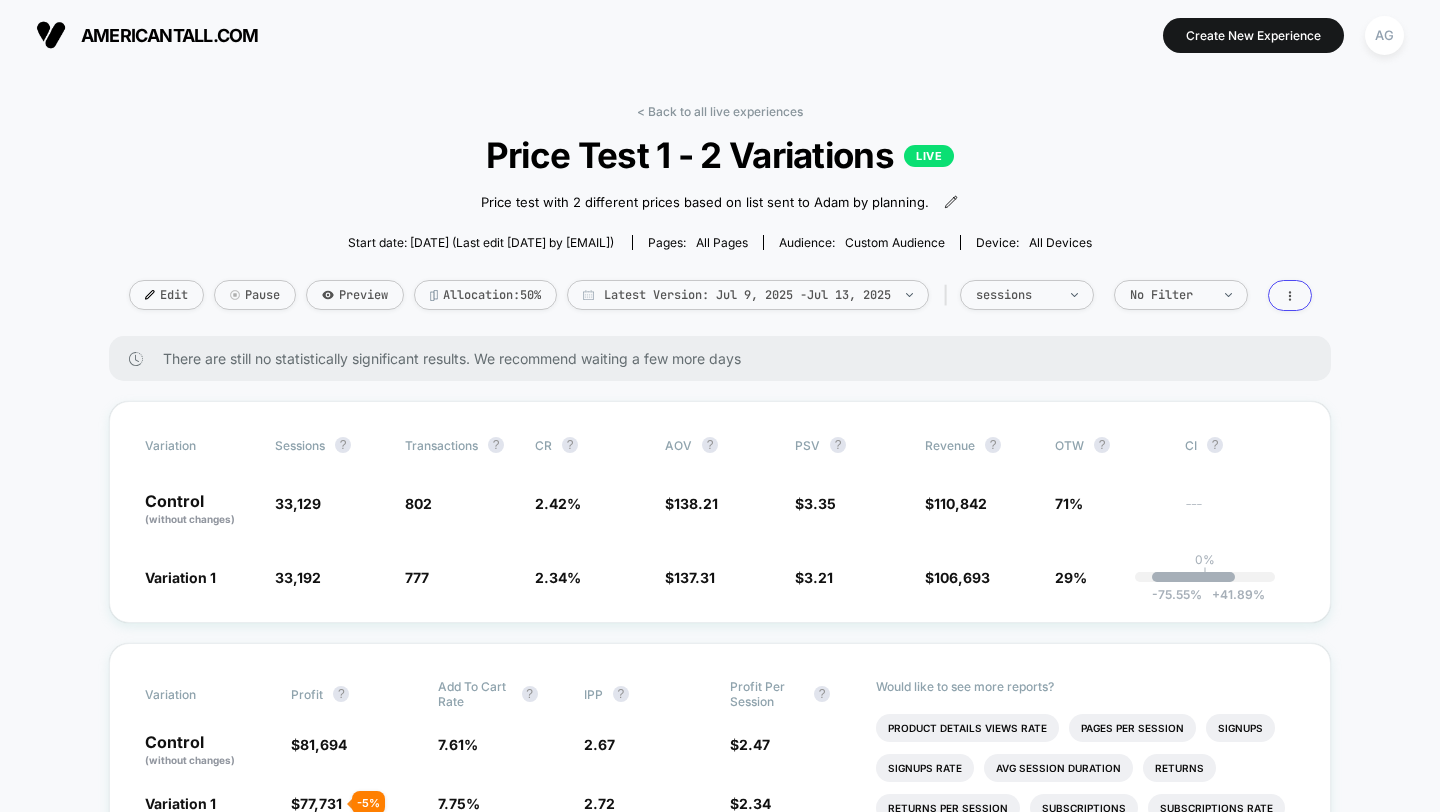 click on "list sent to [FIRST] by planning. Start date: [DATE] (Last edit [DATE] by [EMAIL])" at bounding box center [720, 220] 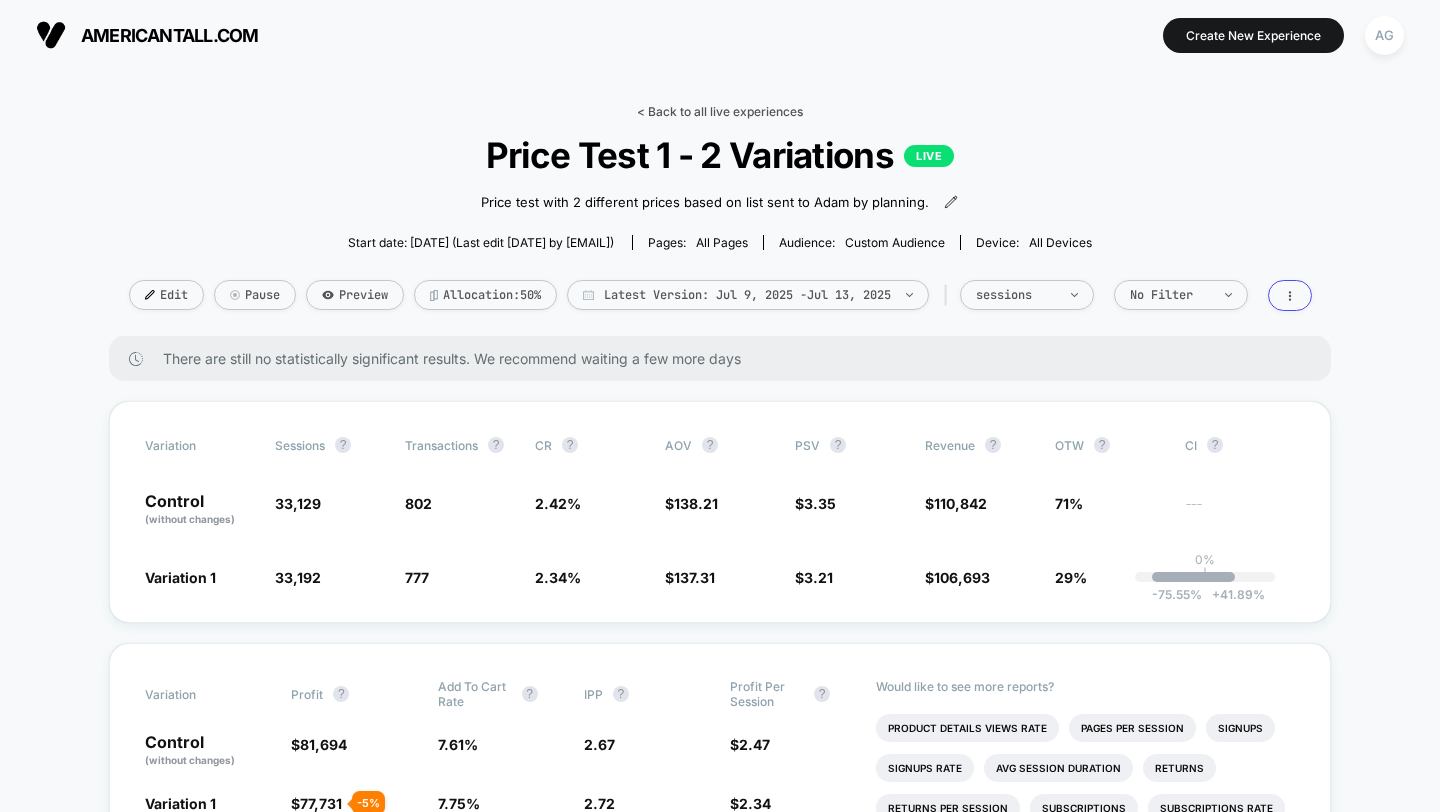 click on "< Back to all live experiences" at bounding box center (720, 111) 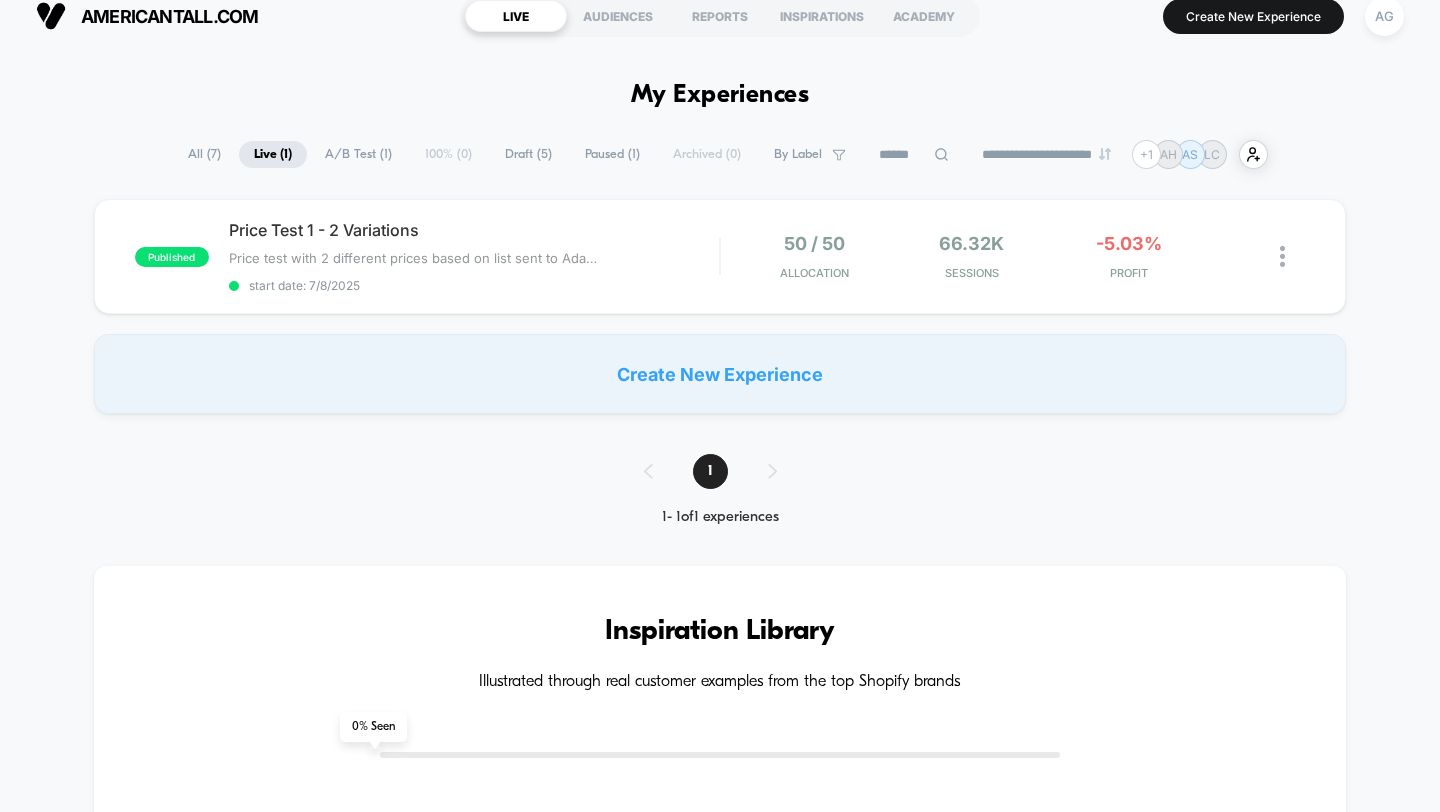scroll, scrollTop: 0, scrollLeft: 0, axis: both 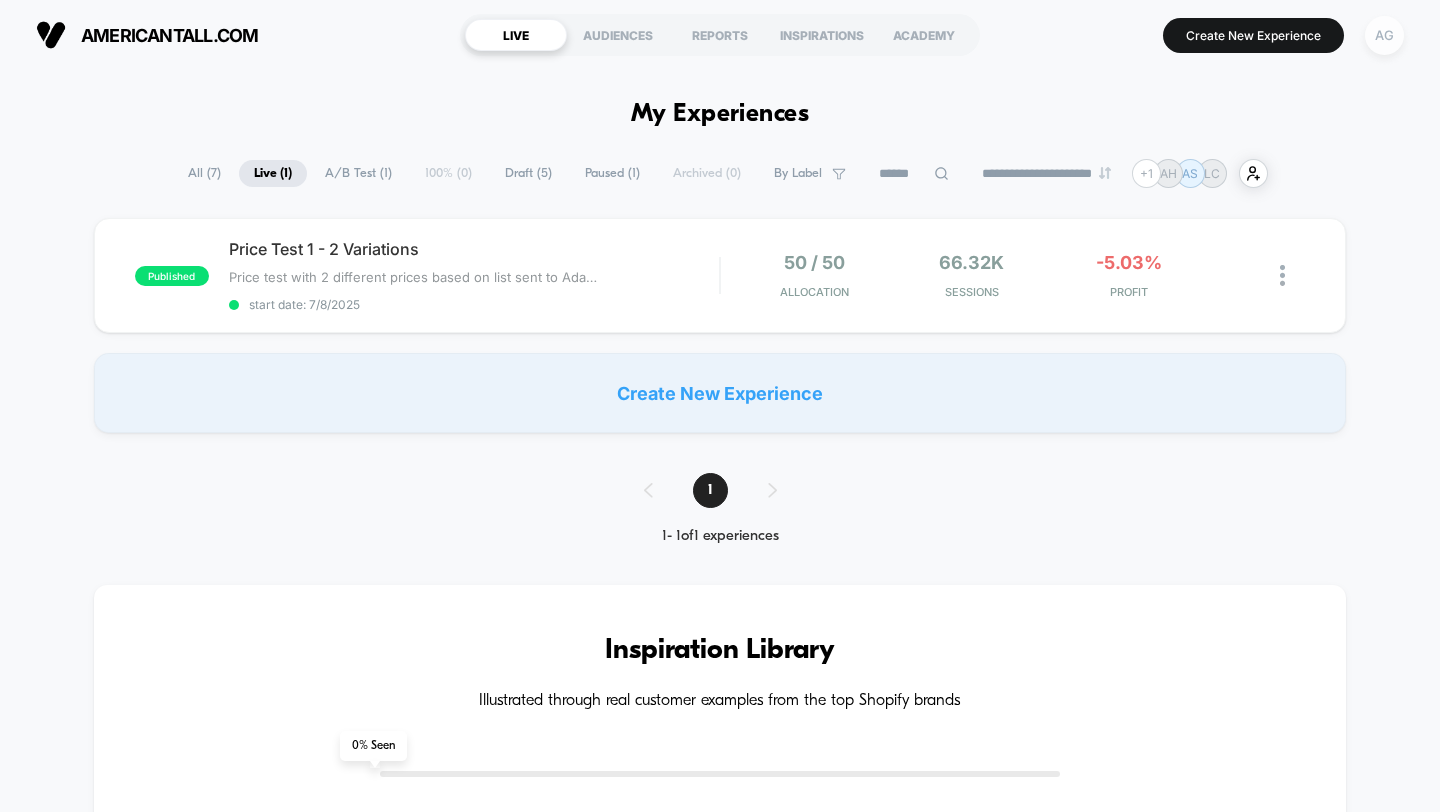 click on "AG" at bounding box center [1384, 35] 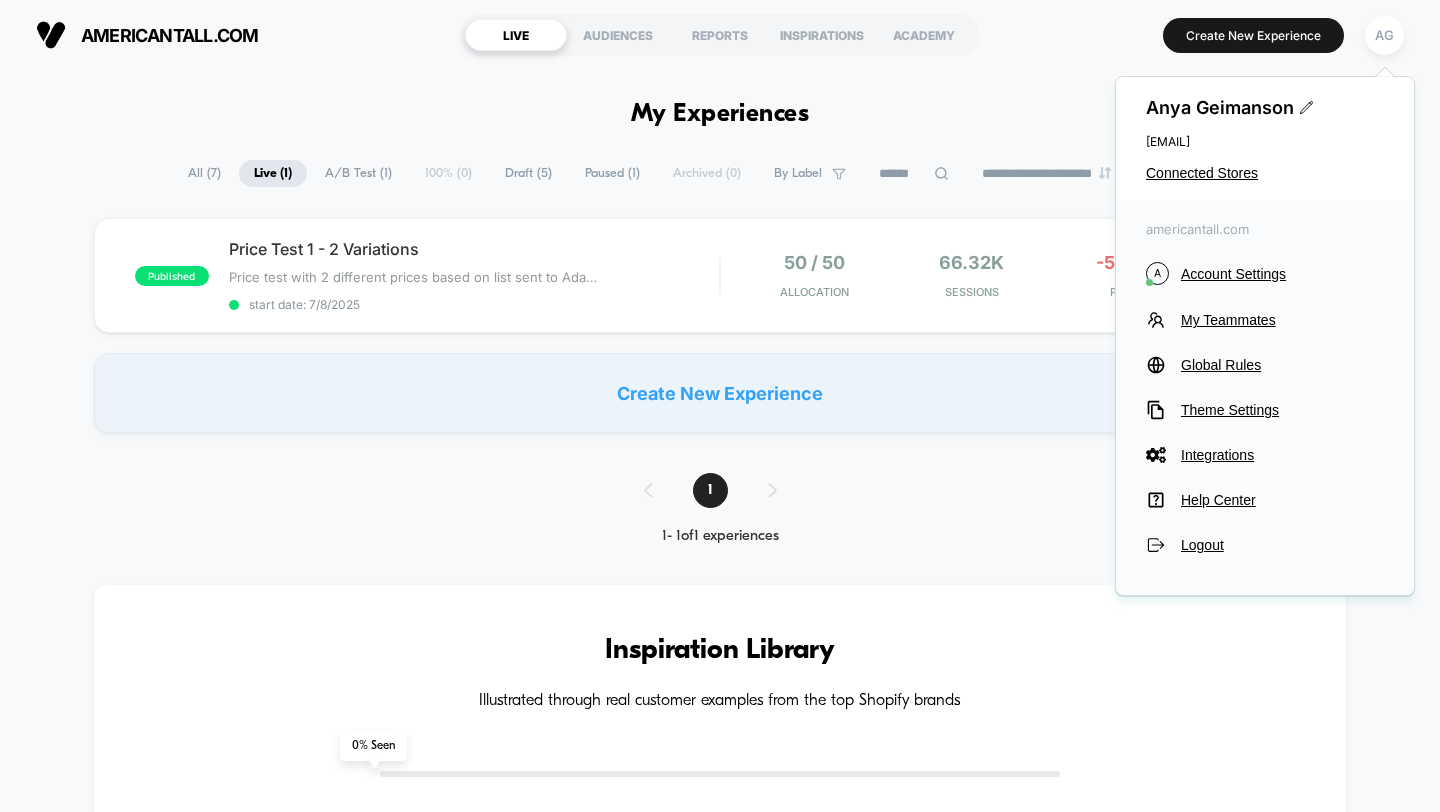 click on "[FIRST]   [LAST] [EMAIL] Connected Stores" at bounding box center (1265, 139) 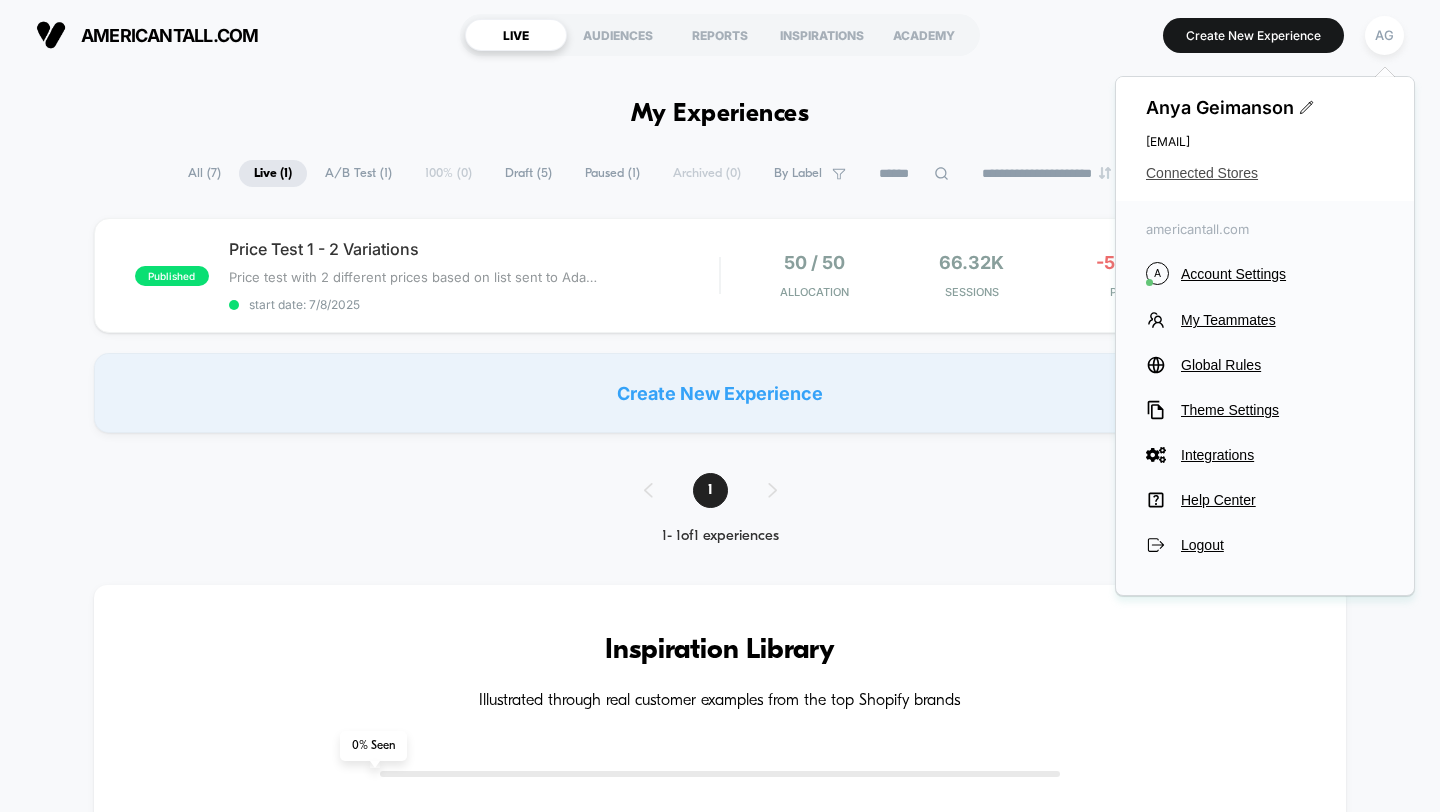 click on "Connected Stores" at bounding box center [1265, 173] 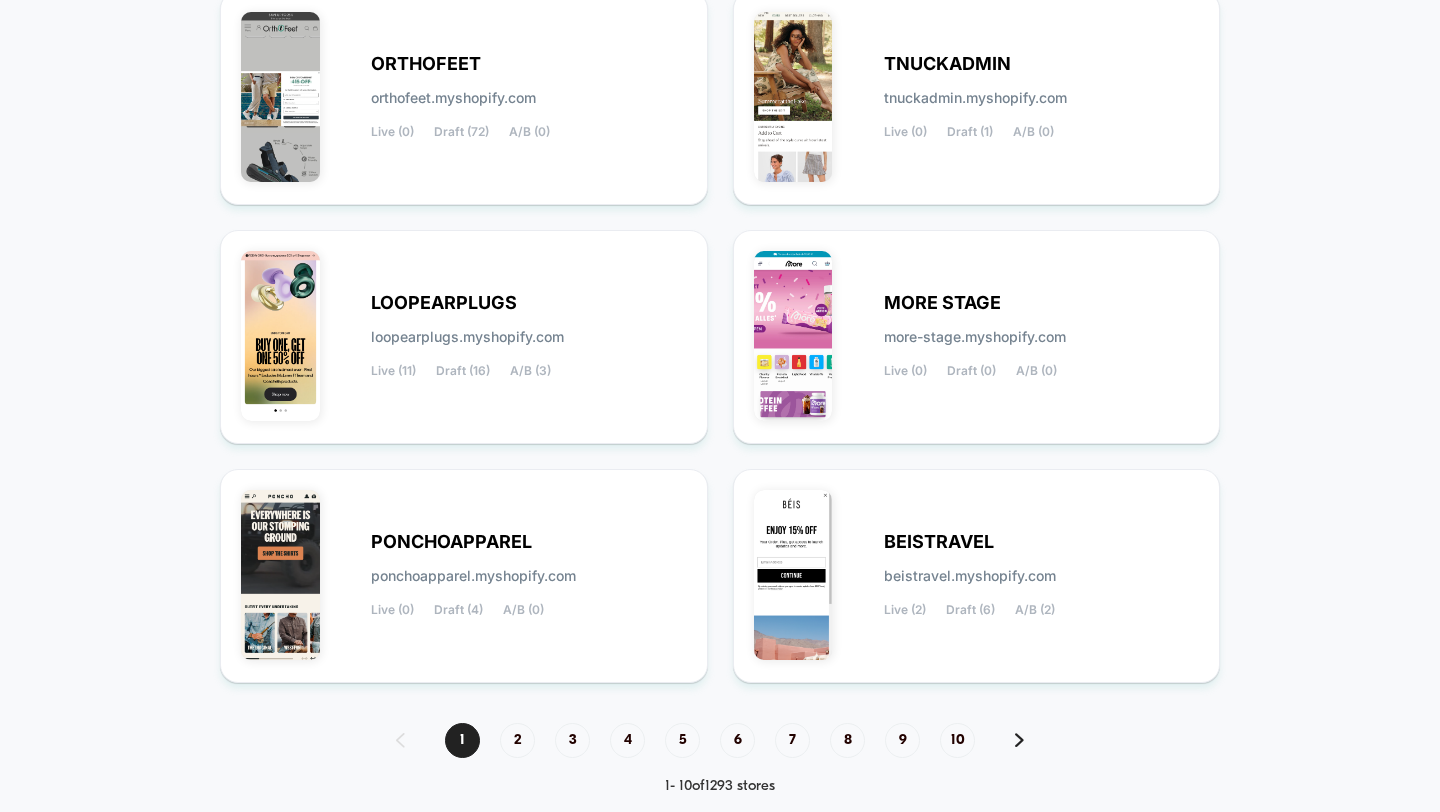 scroll, scrollTop: 789, scrollLeft: 0, axis: vertical 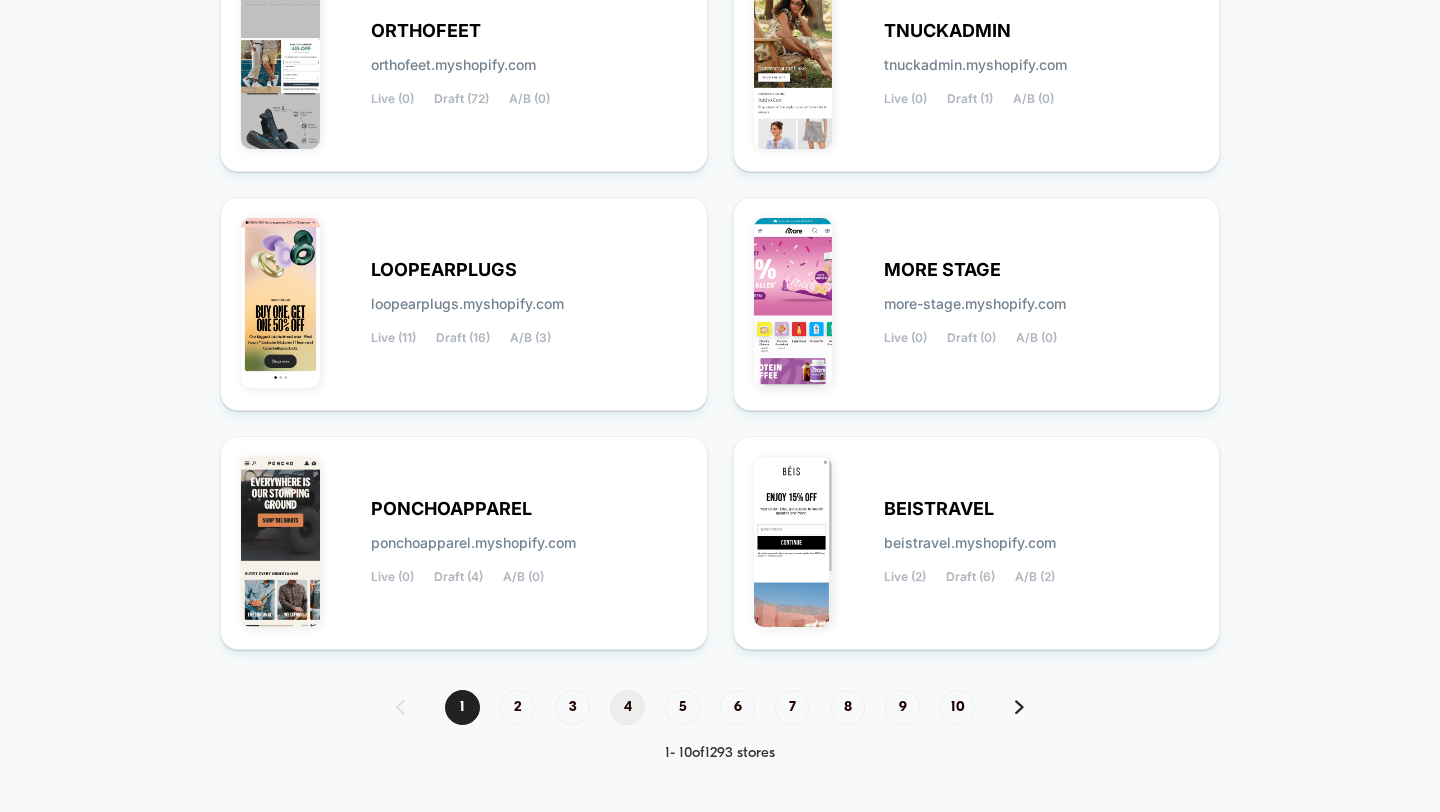 click on "4" at bounding box center (627, 707) 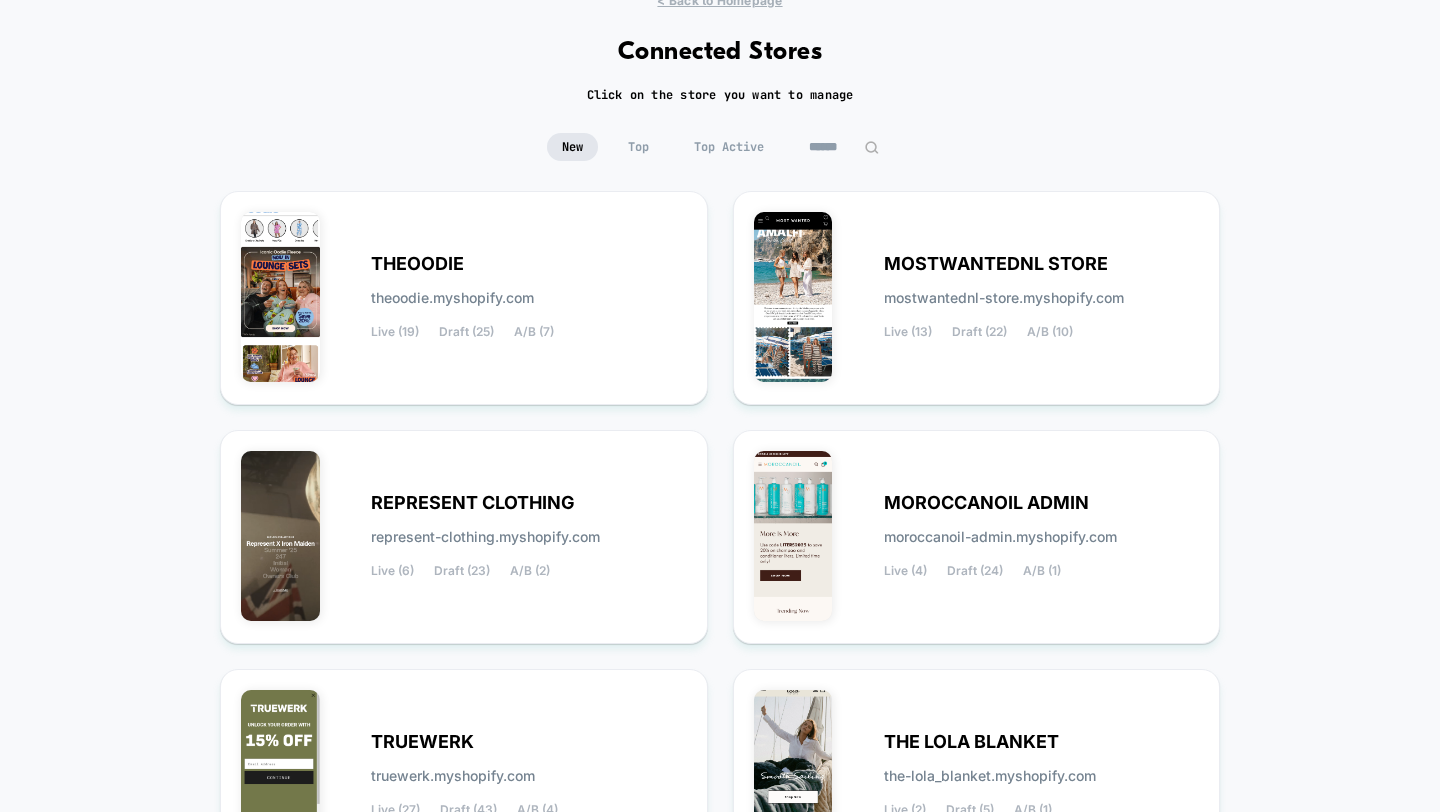 scroll, scrollTop: 789, scrollLeft: 0, axis: vertical 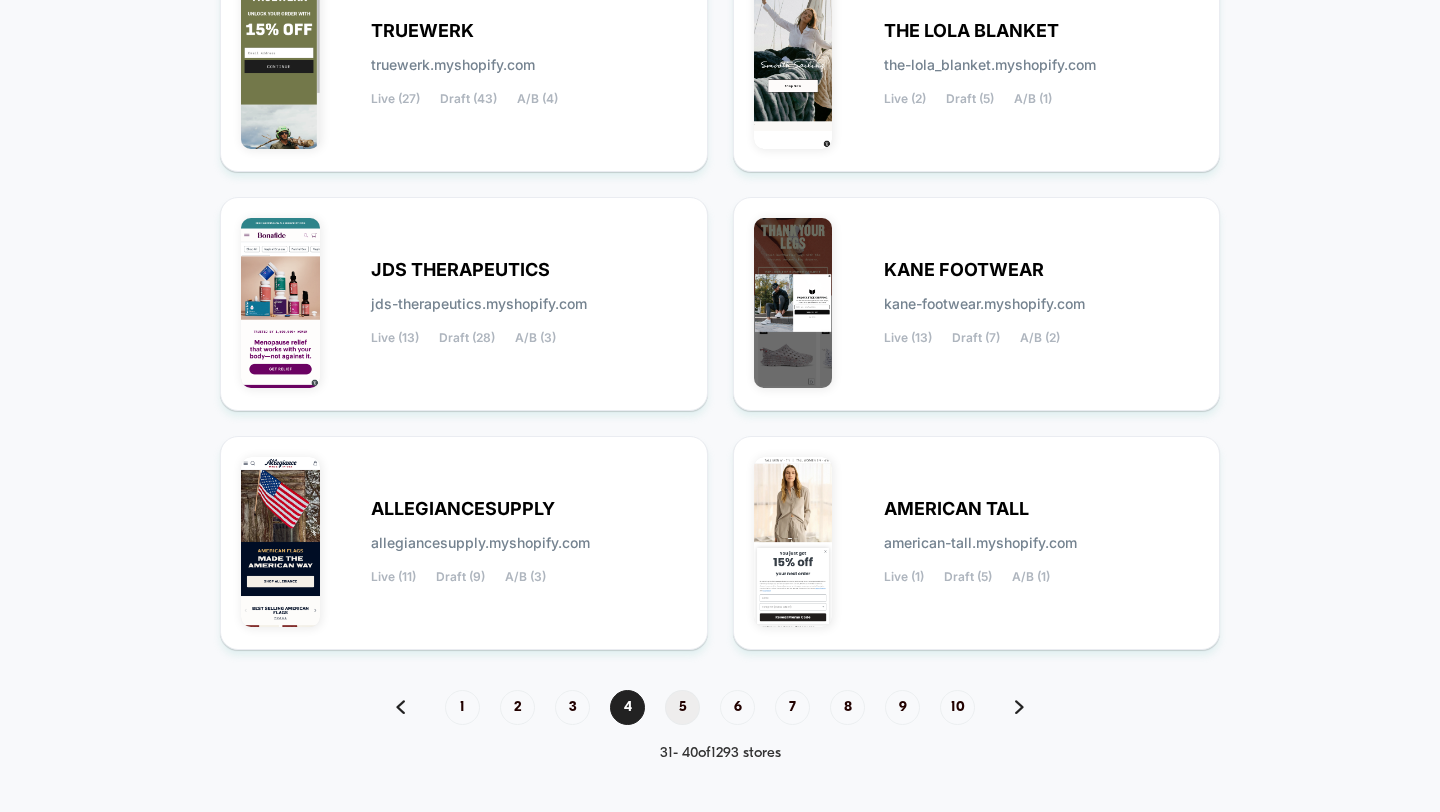 click on "5" at bounding box center [682, 707] 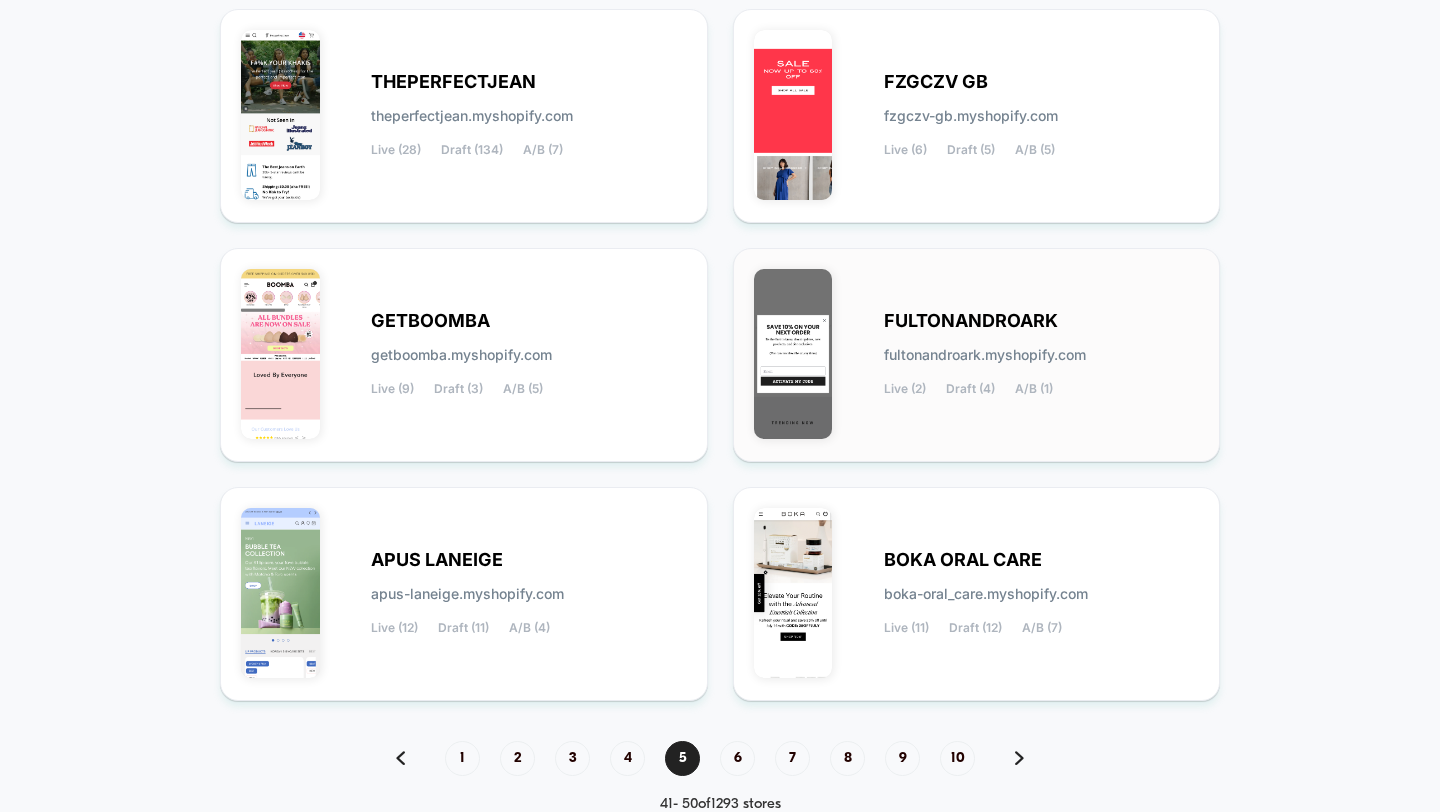 scroll, scrollTop: 789, scrollLeft: 0, axis: vertical 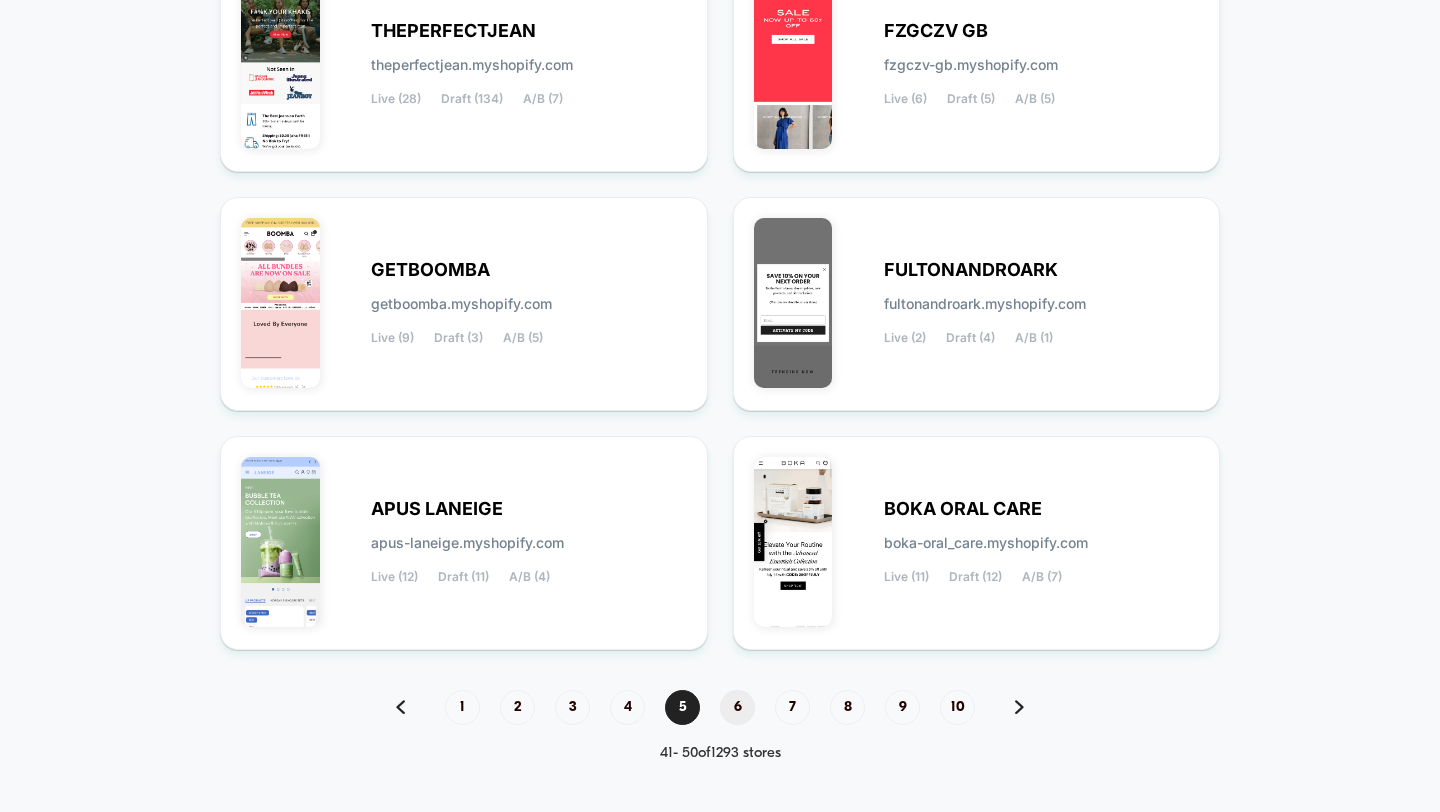 click on "6" at bounding box center [737, 707] 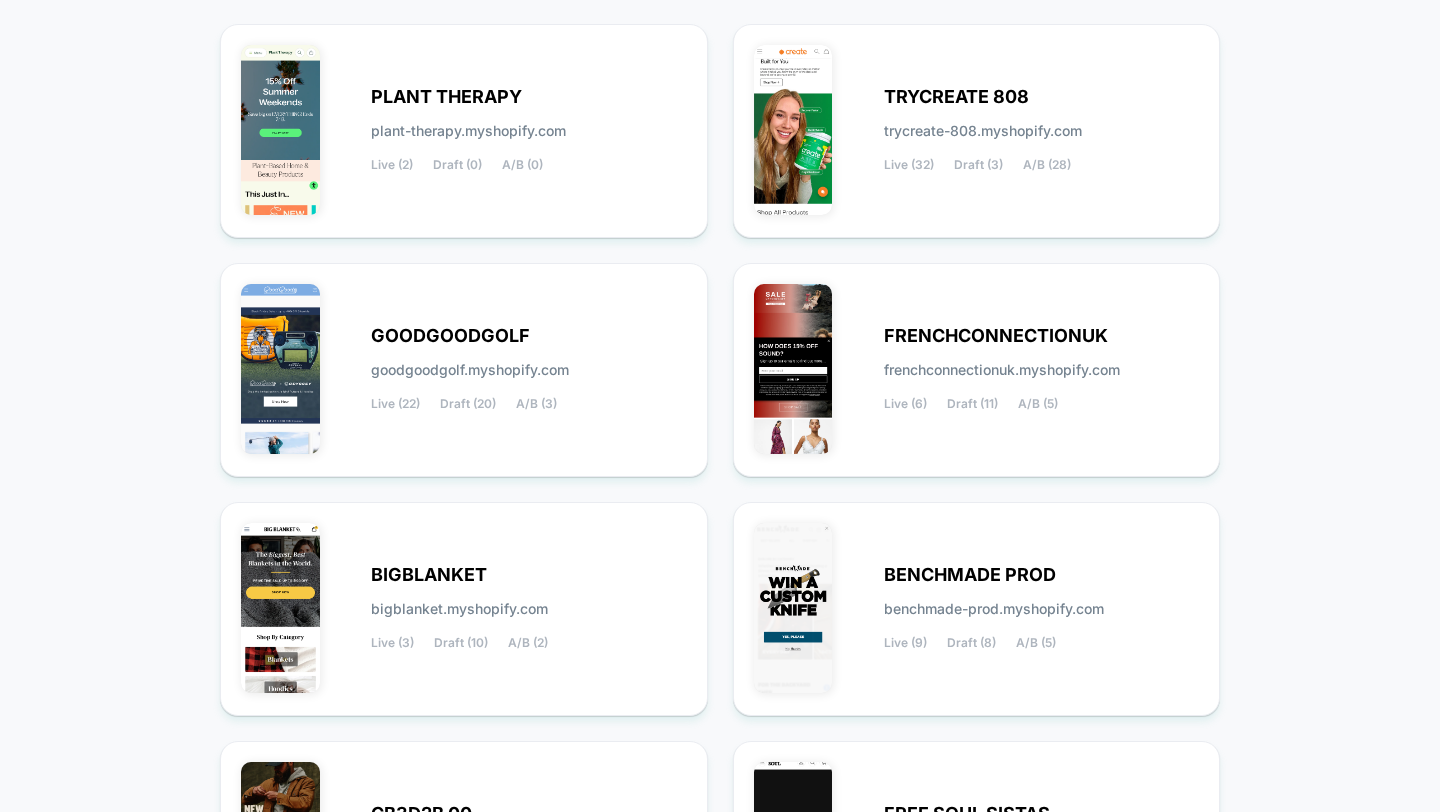 scroll, scrollTop: 0, scrollLeft: 0, axis: both 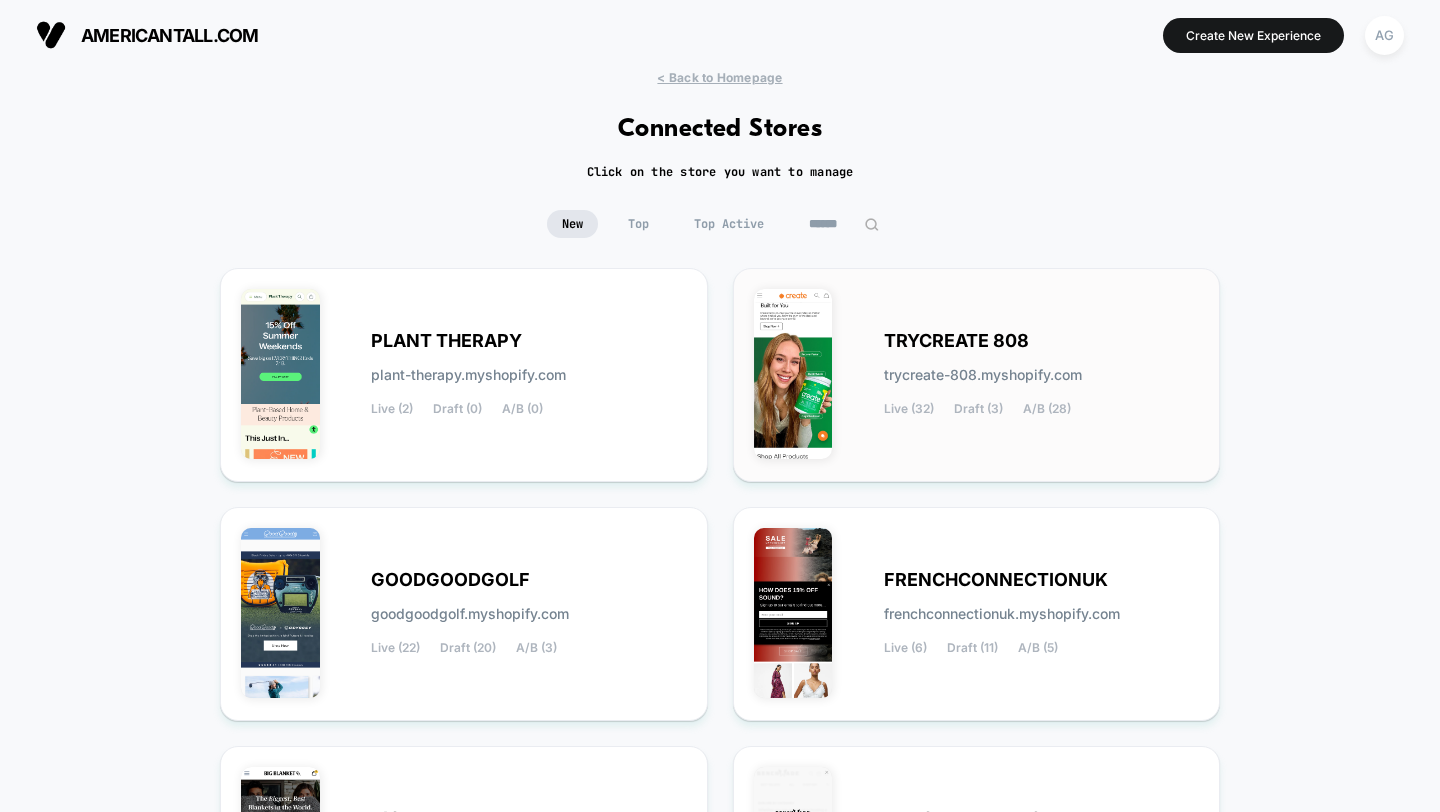 click at bounding box center (793, 374) 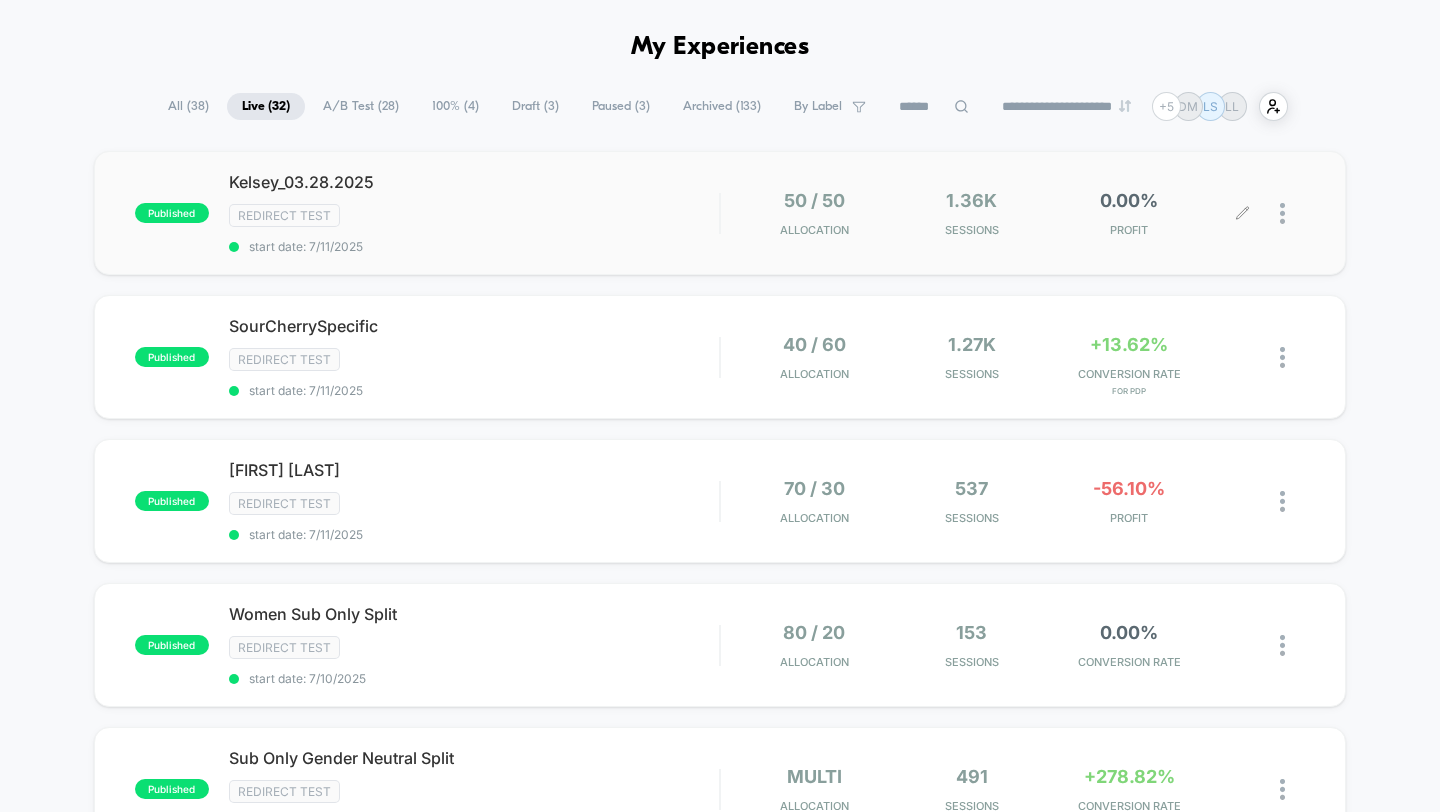 scroll, scrollTop: 81, scrollLeft: 0, axis: vertical 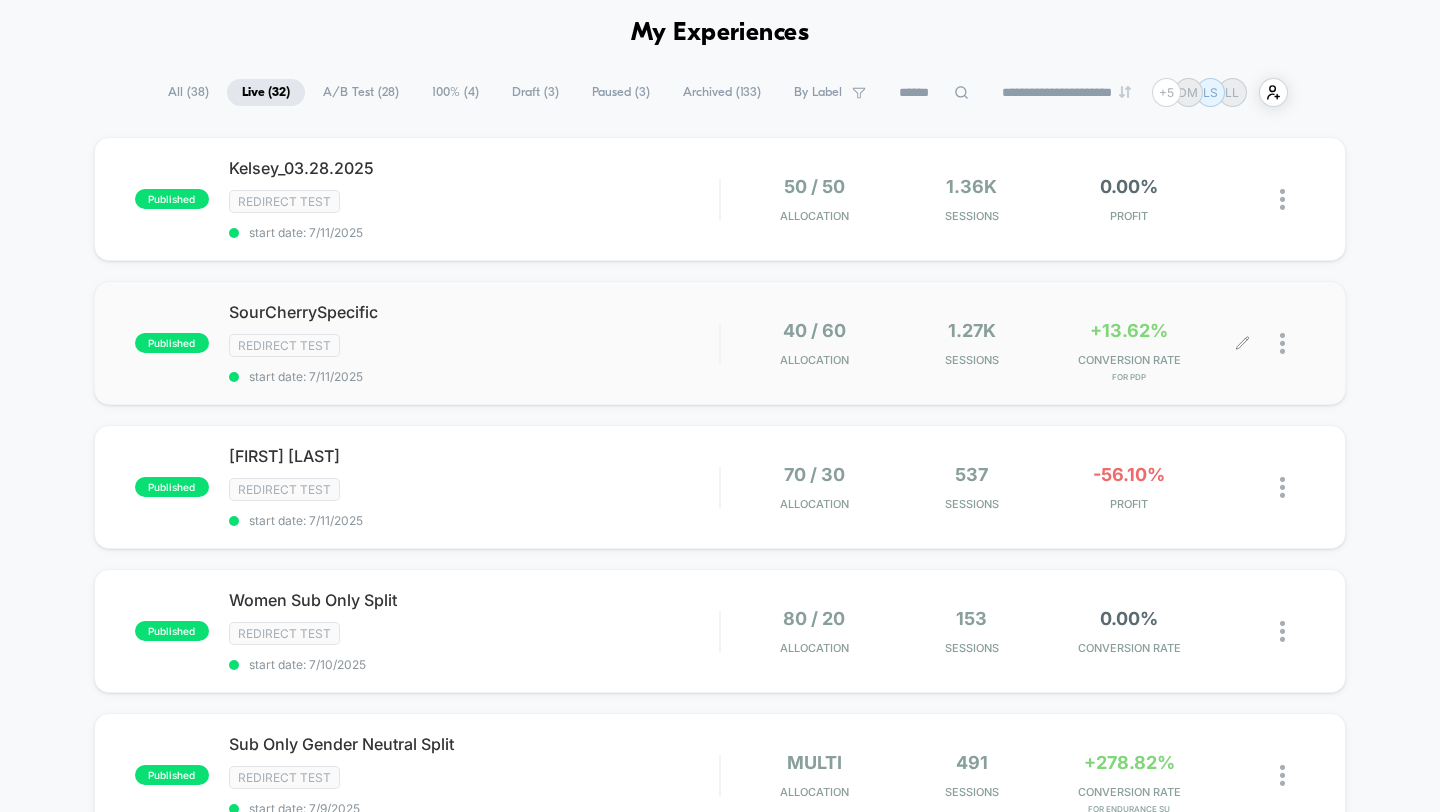 click on "1.27k Sessions" at bounding box center [971, 343] 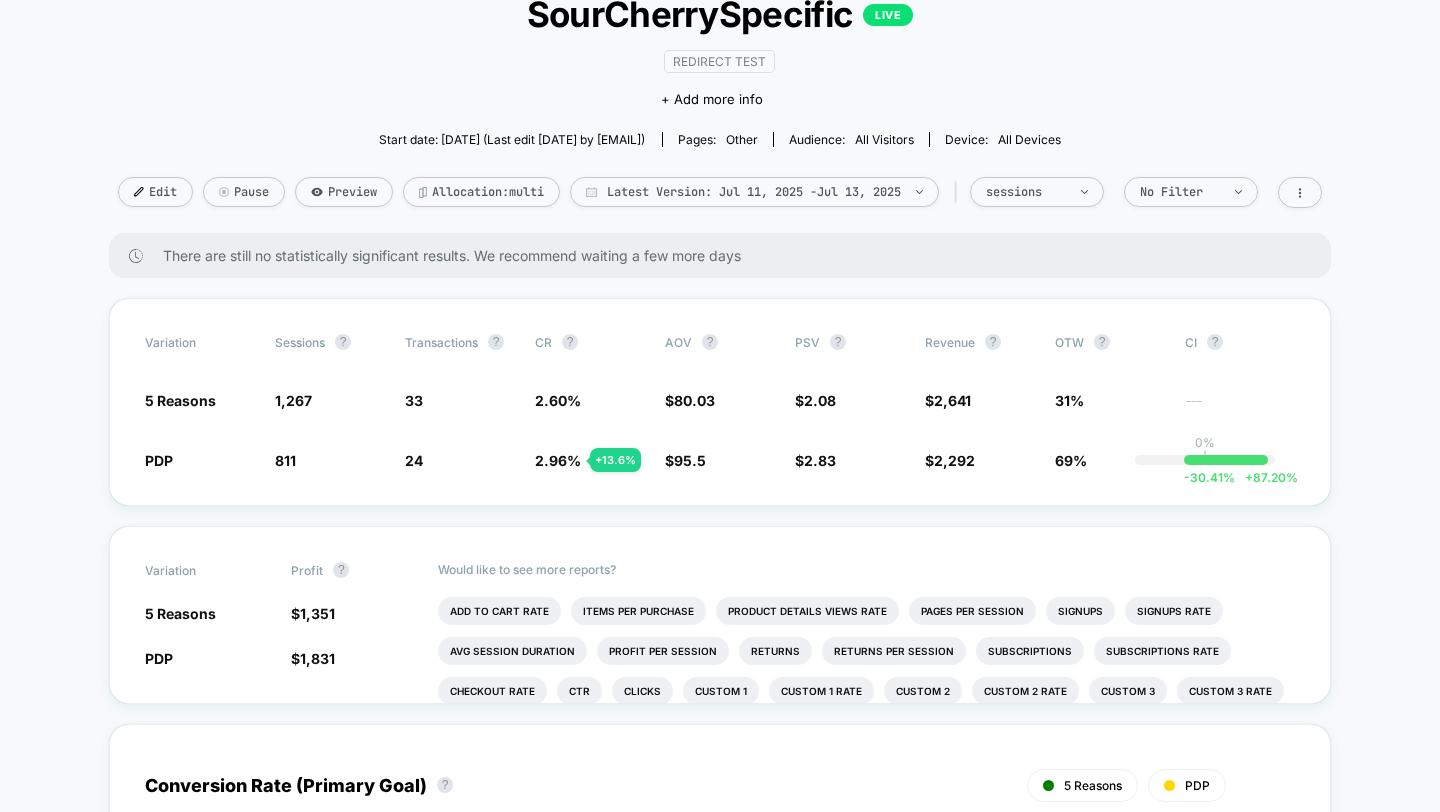 scroll, scrollTop: 0, scrollLeft: 0, axis: both 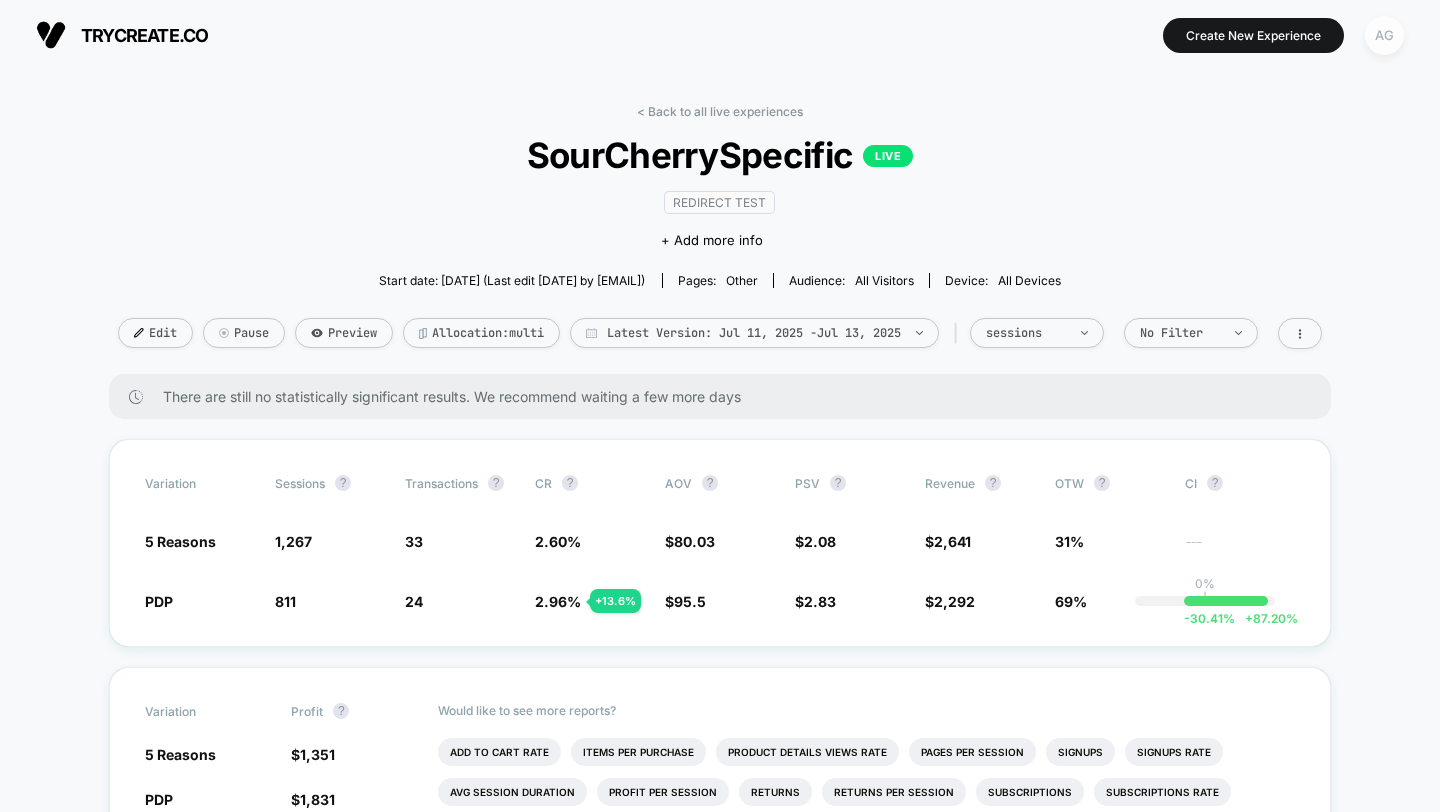 click on "AG" at bounding box center (1384, 35) 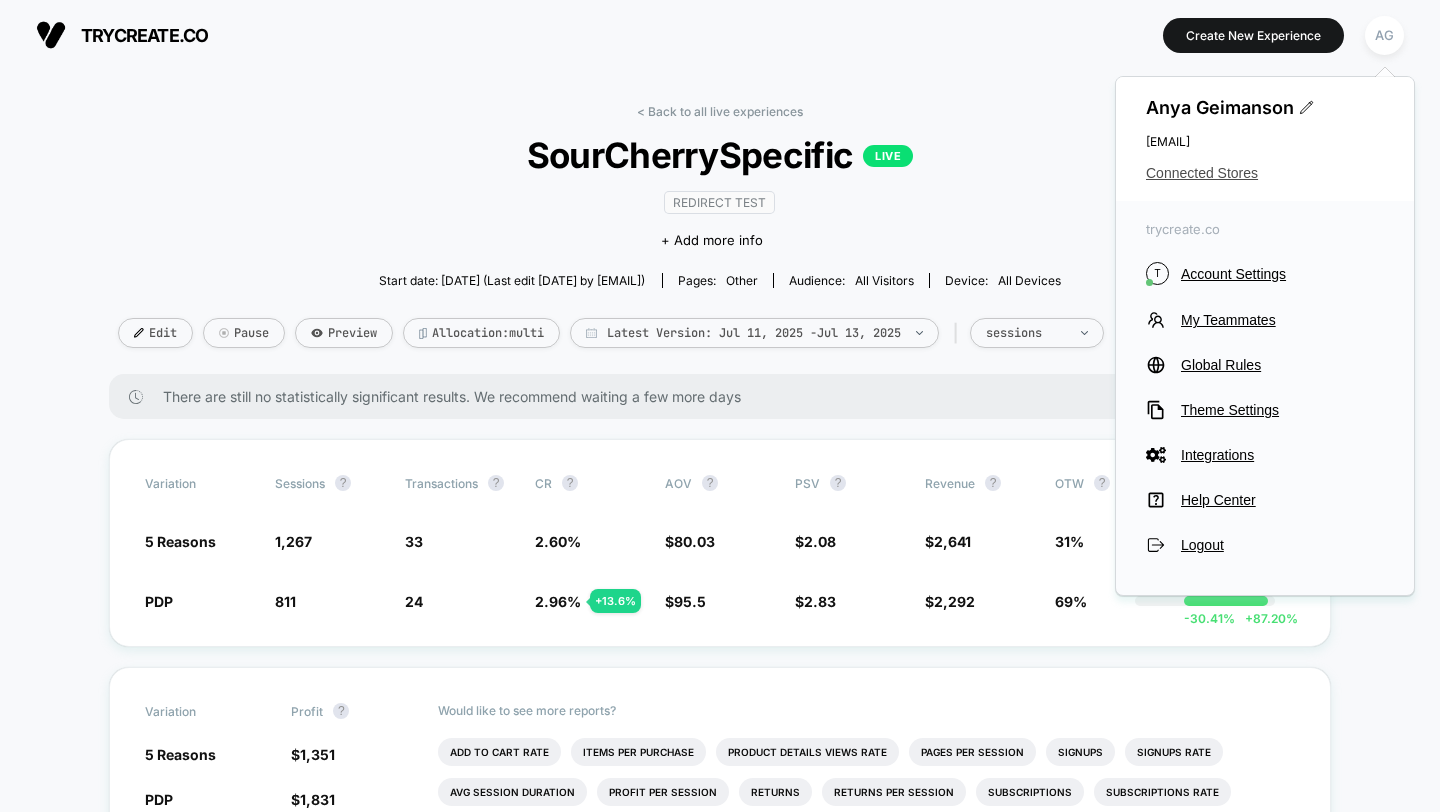 click on "Connected Stores" at bounding box center (1265, 173) 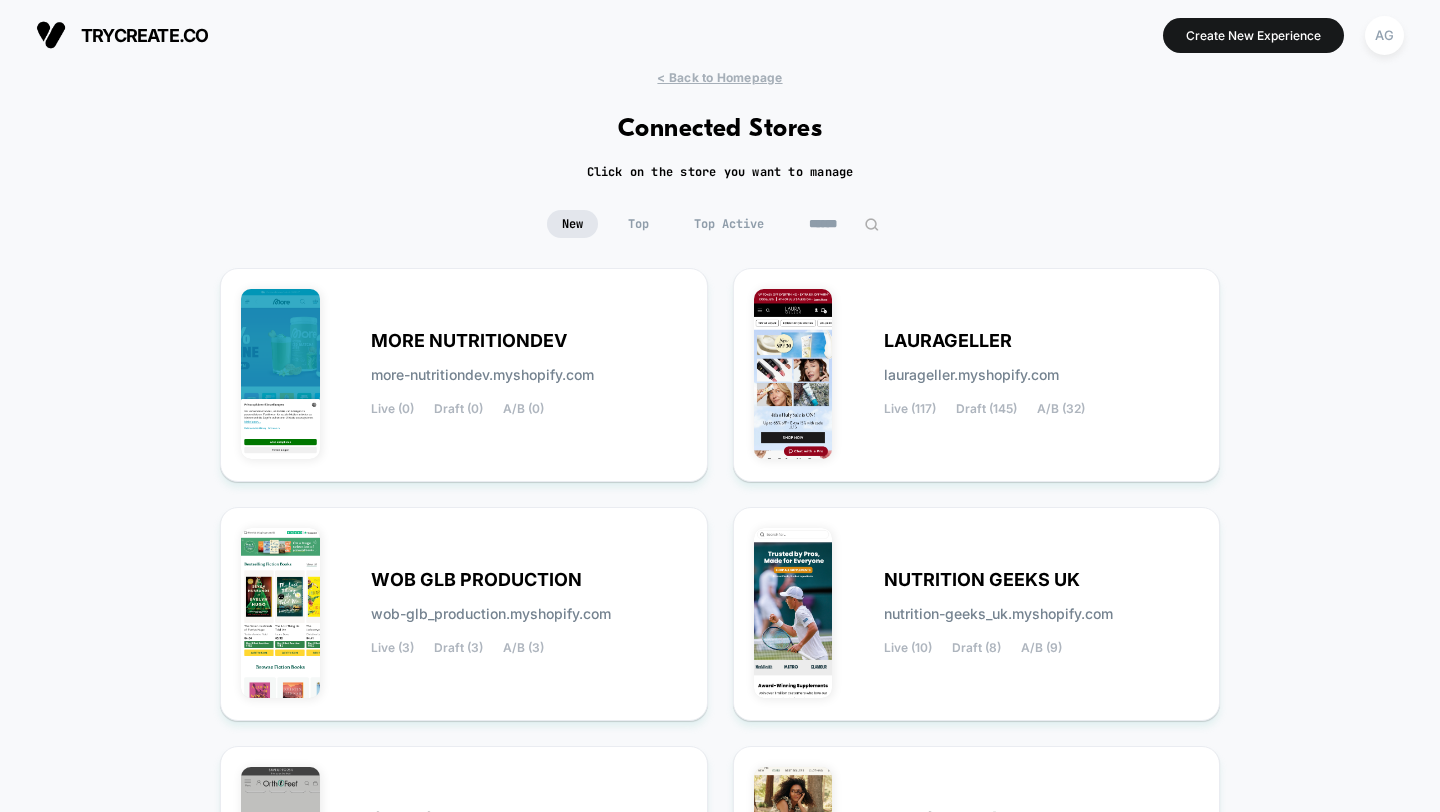 click at bounding box center (844, 224) 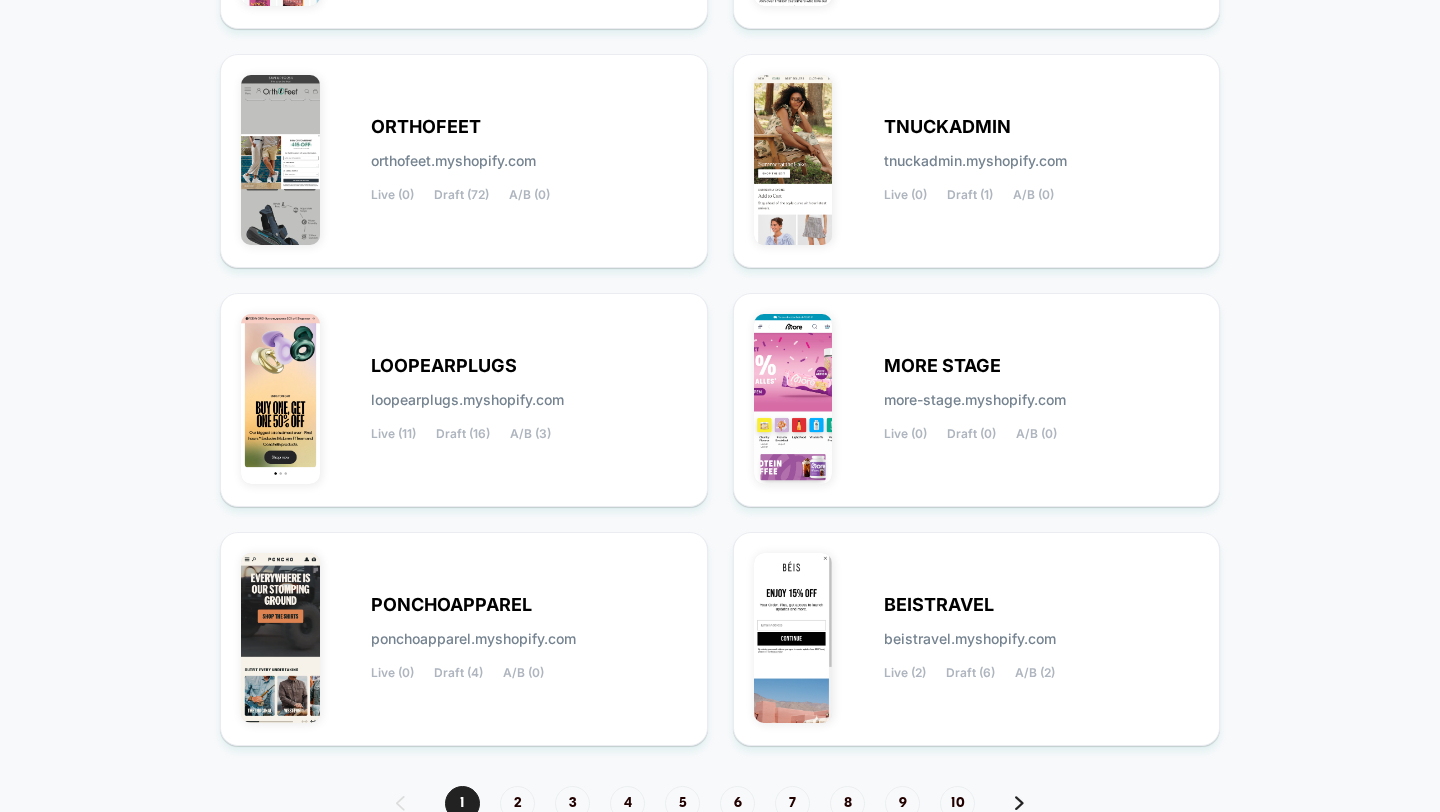 scroll, scrollTop: 789, scrollLeft: 0, axis: vertical 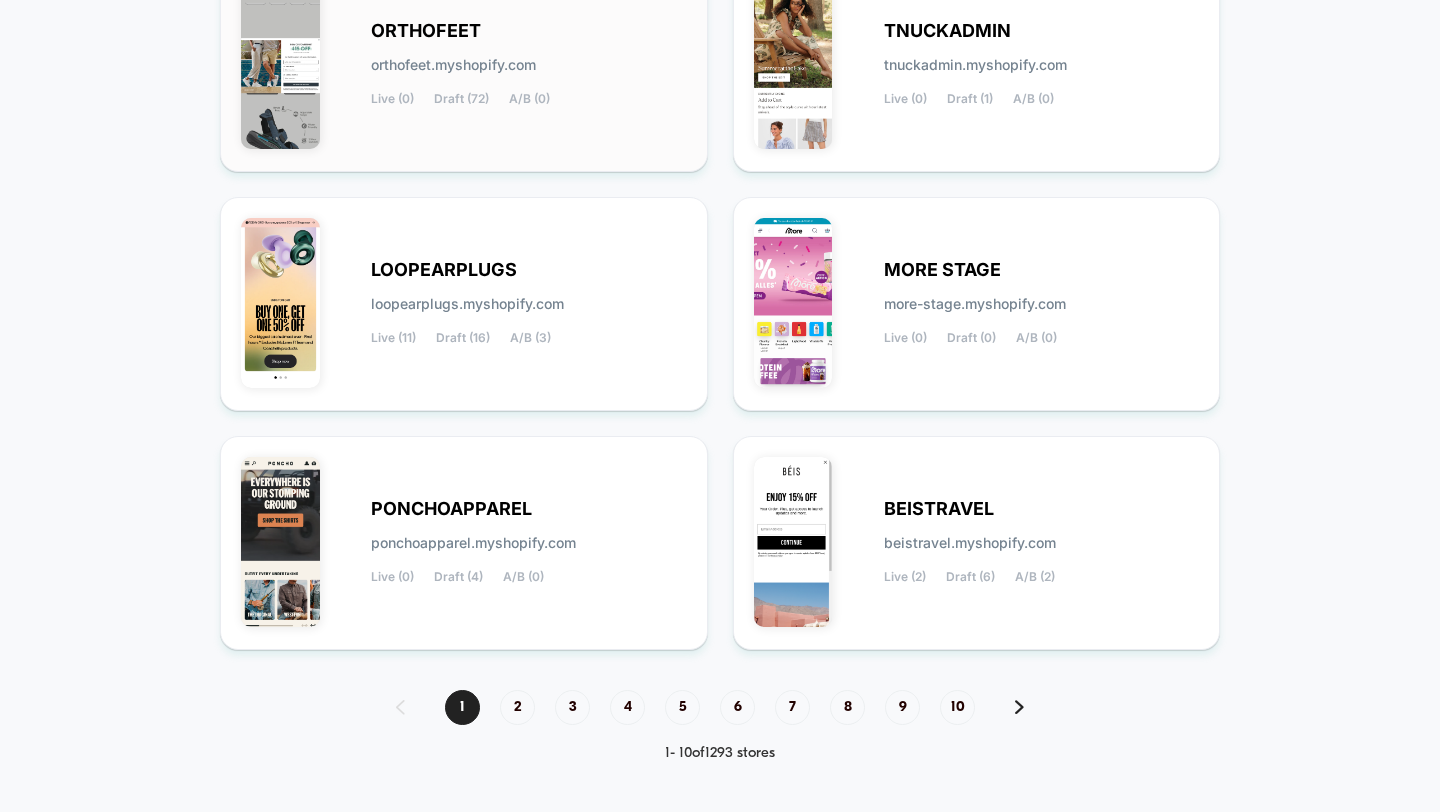 click on "A/B (0)" at bounding box center (529, 99) 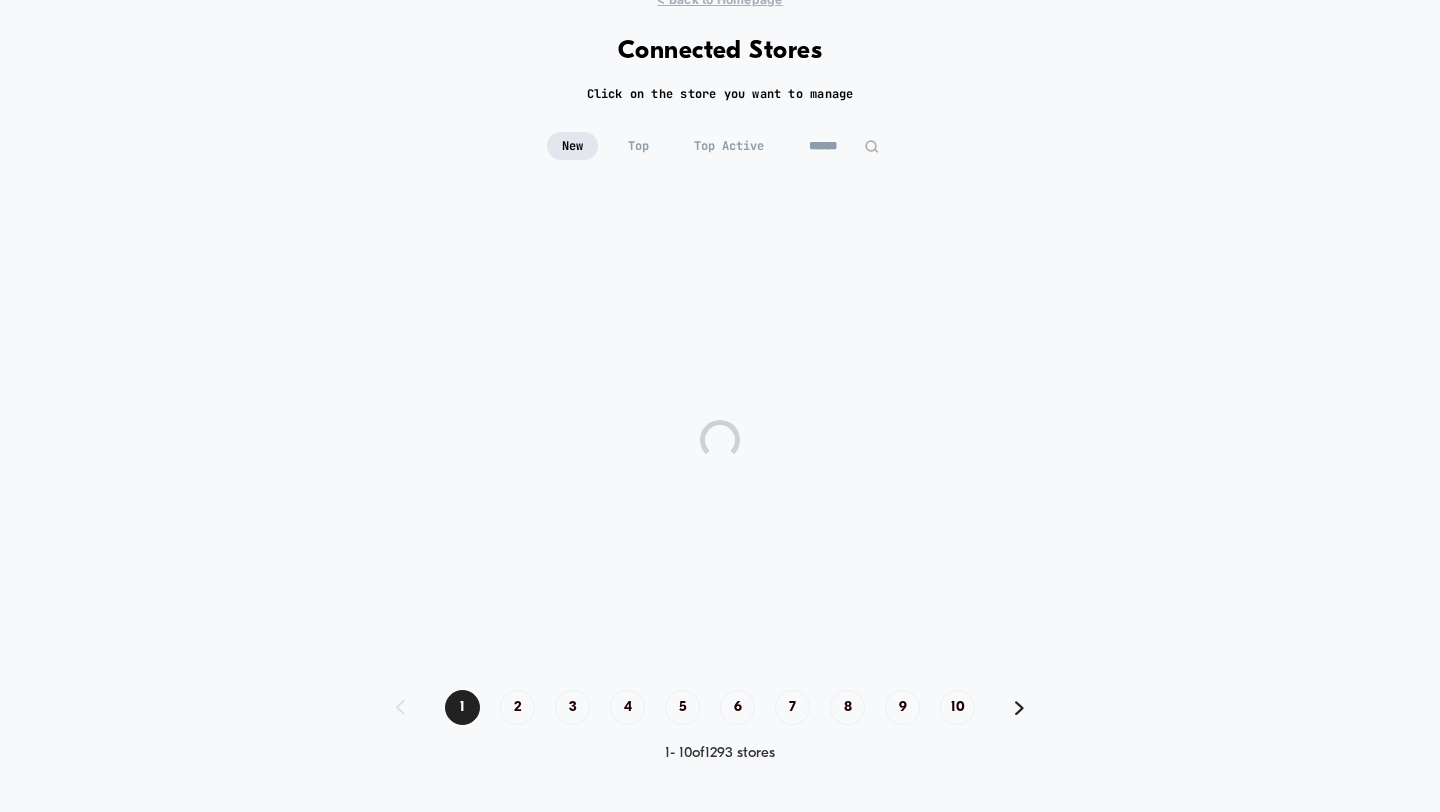 scroll, scrollTop: 77, scrollLeft: 0, axis: vertical 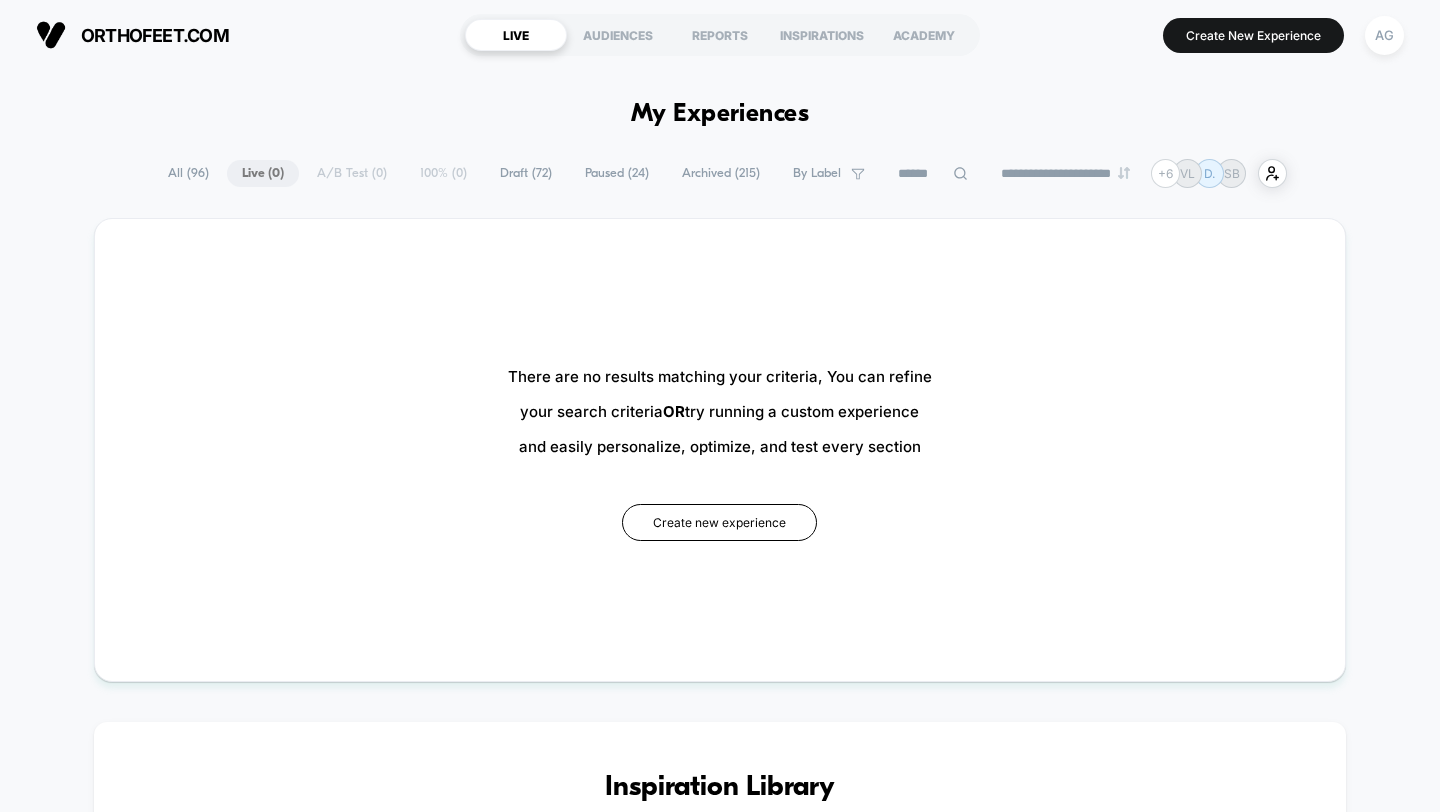 click on "Archived ( 215 )" at bounding box center [721, 173] 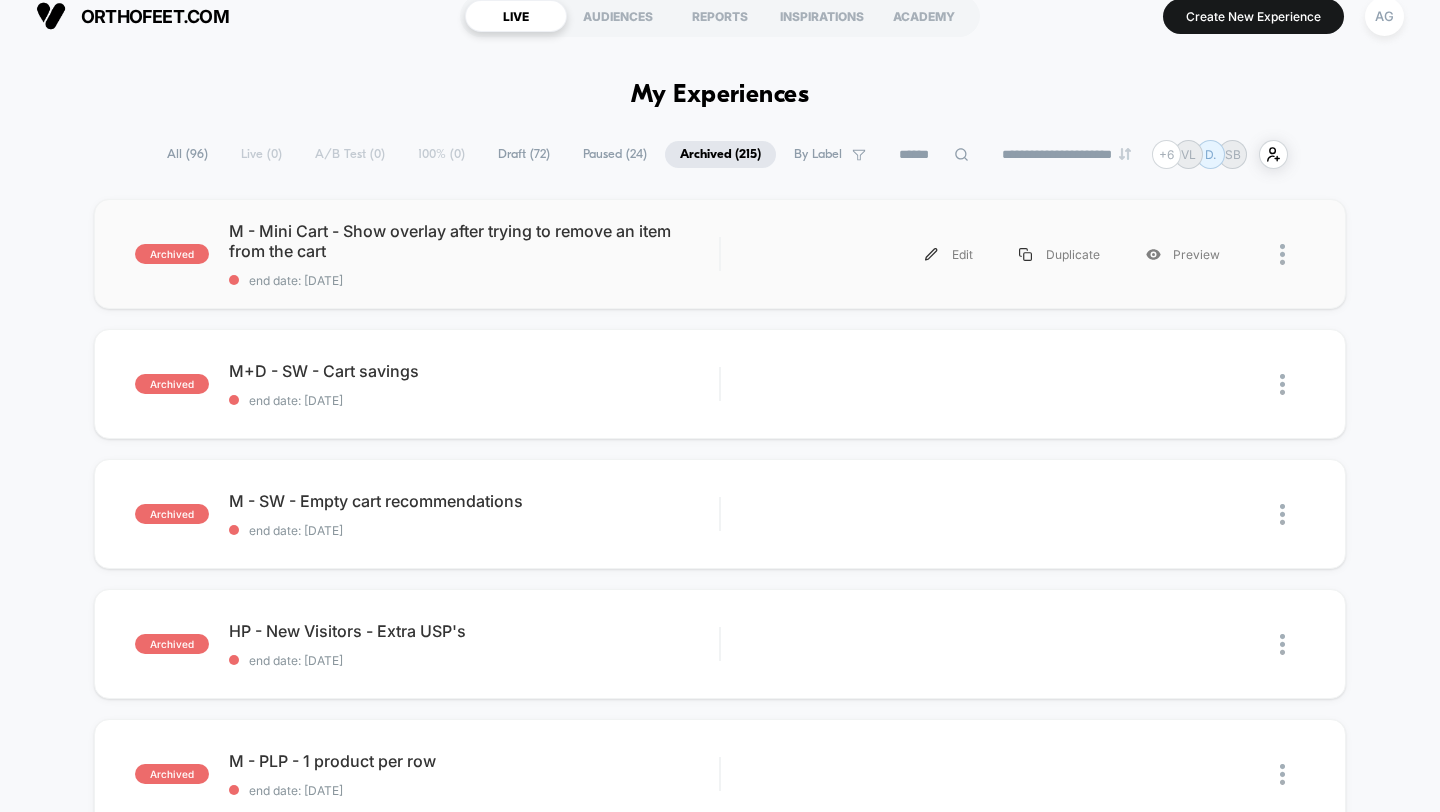 scroll, scrollTop: 22, scrollLeft: 0, axis: vertical 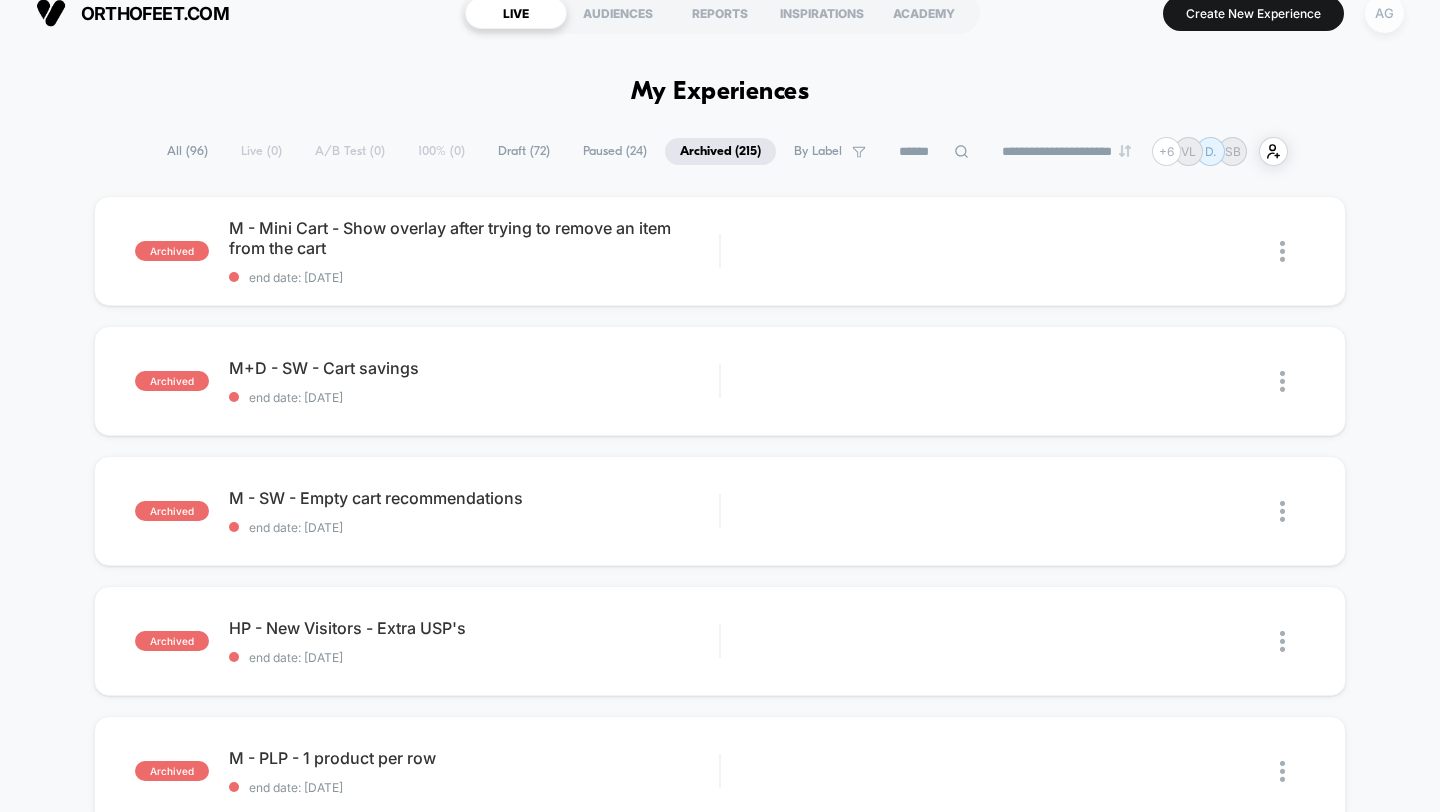 click on "AG" at bounding box center [1384, 13] 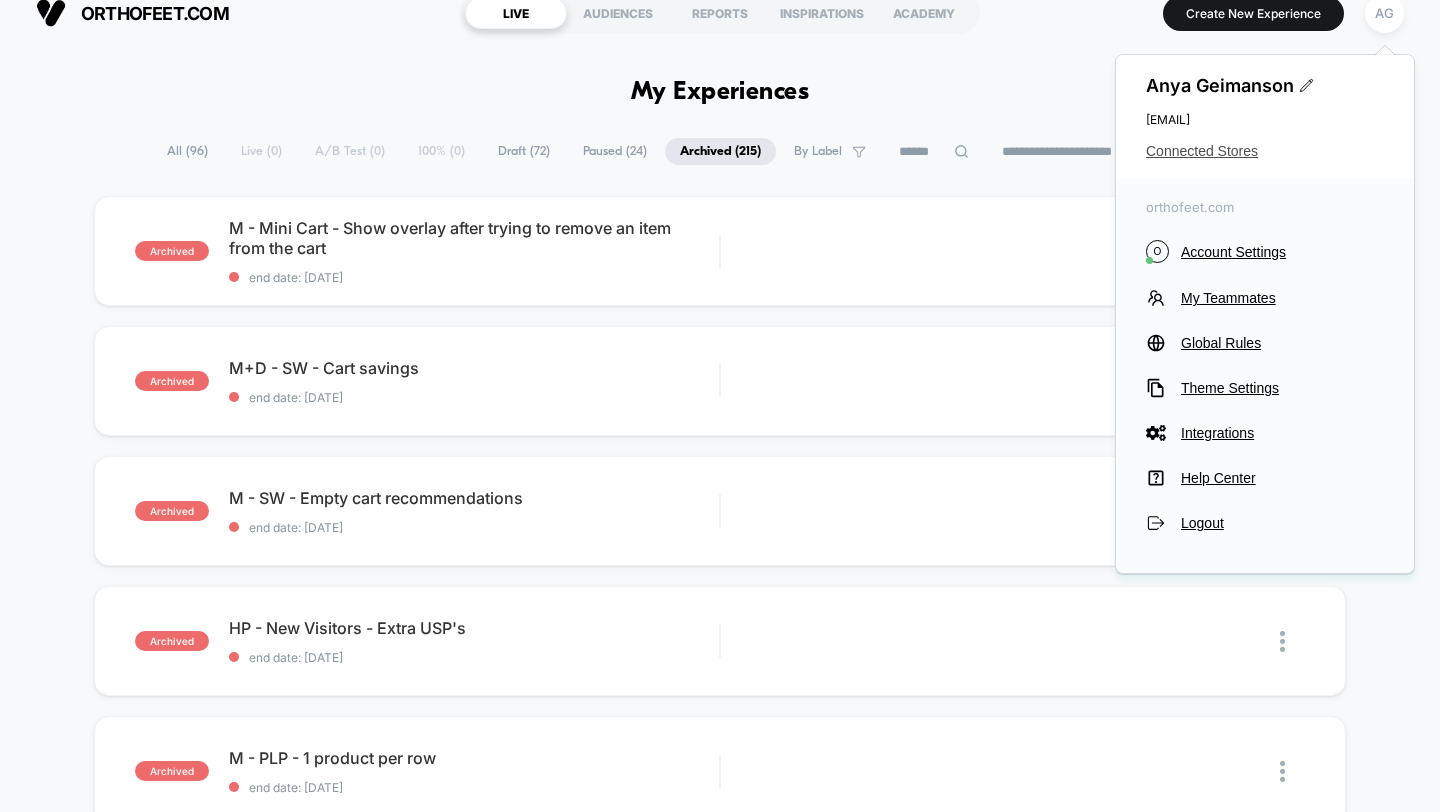 click on "Connected Stores" at bounding box center [1265, 151] 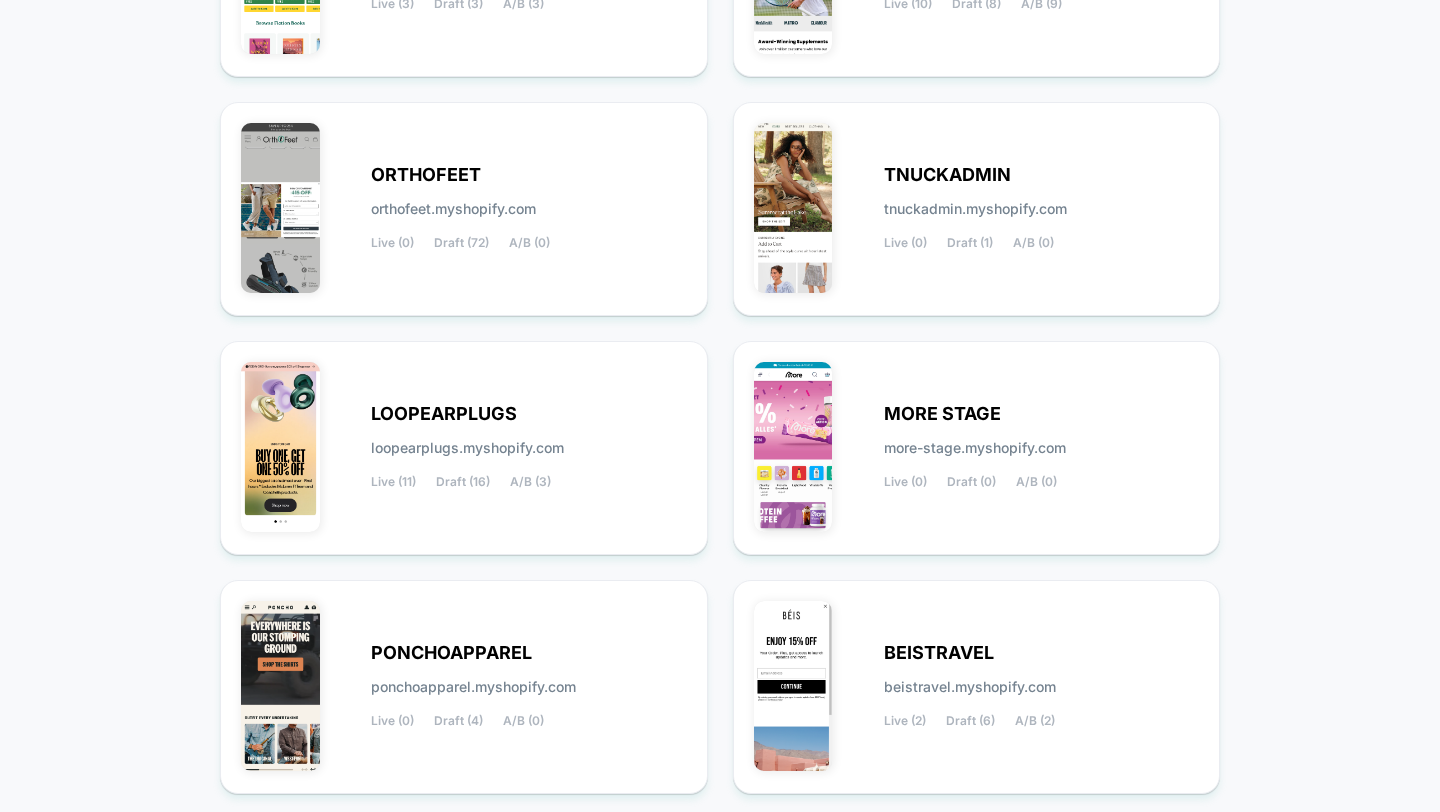 scroll, scrollTop: 789, scrollLeft: 0, axis: vertical 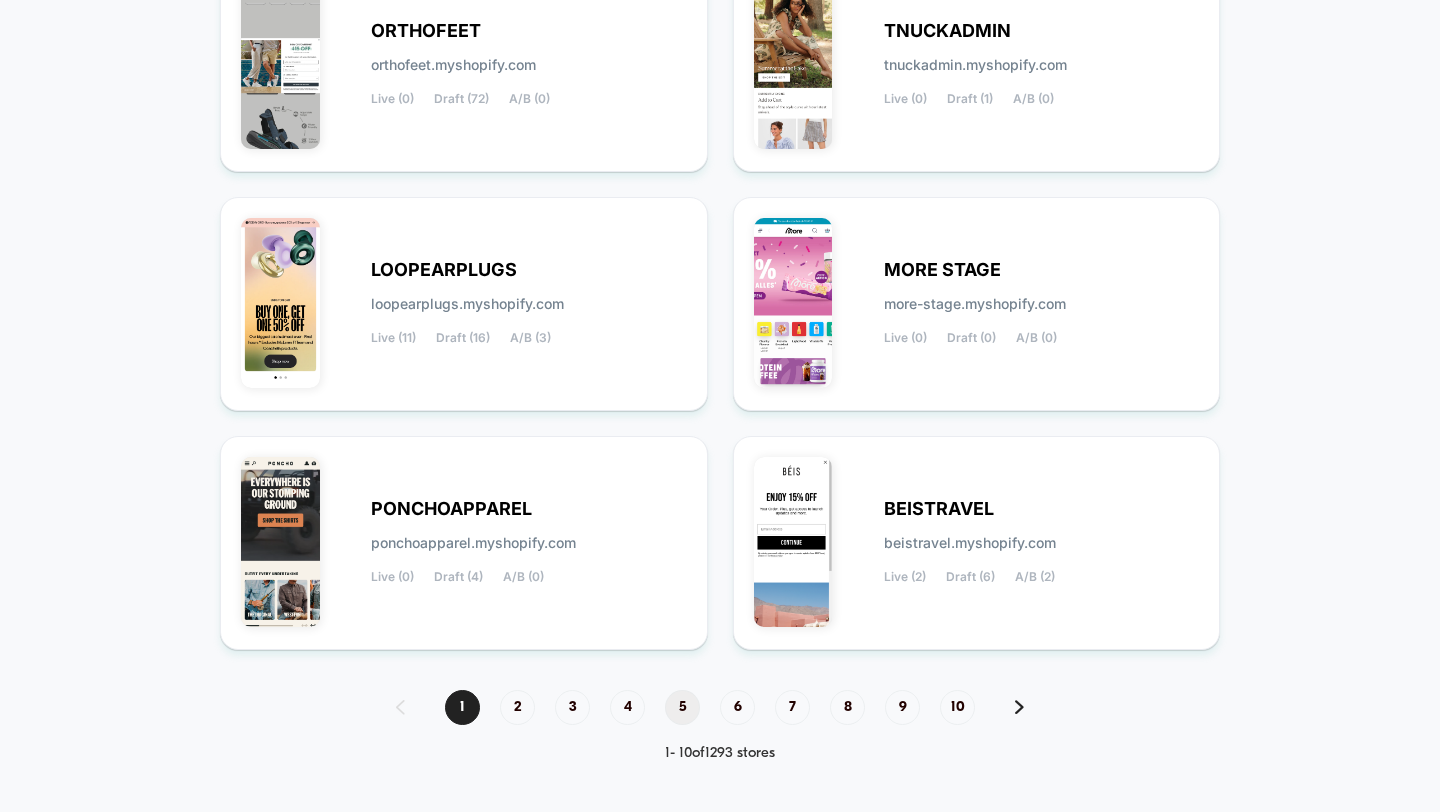 click on "5" at bounding box center [682, 707] 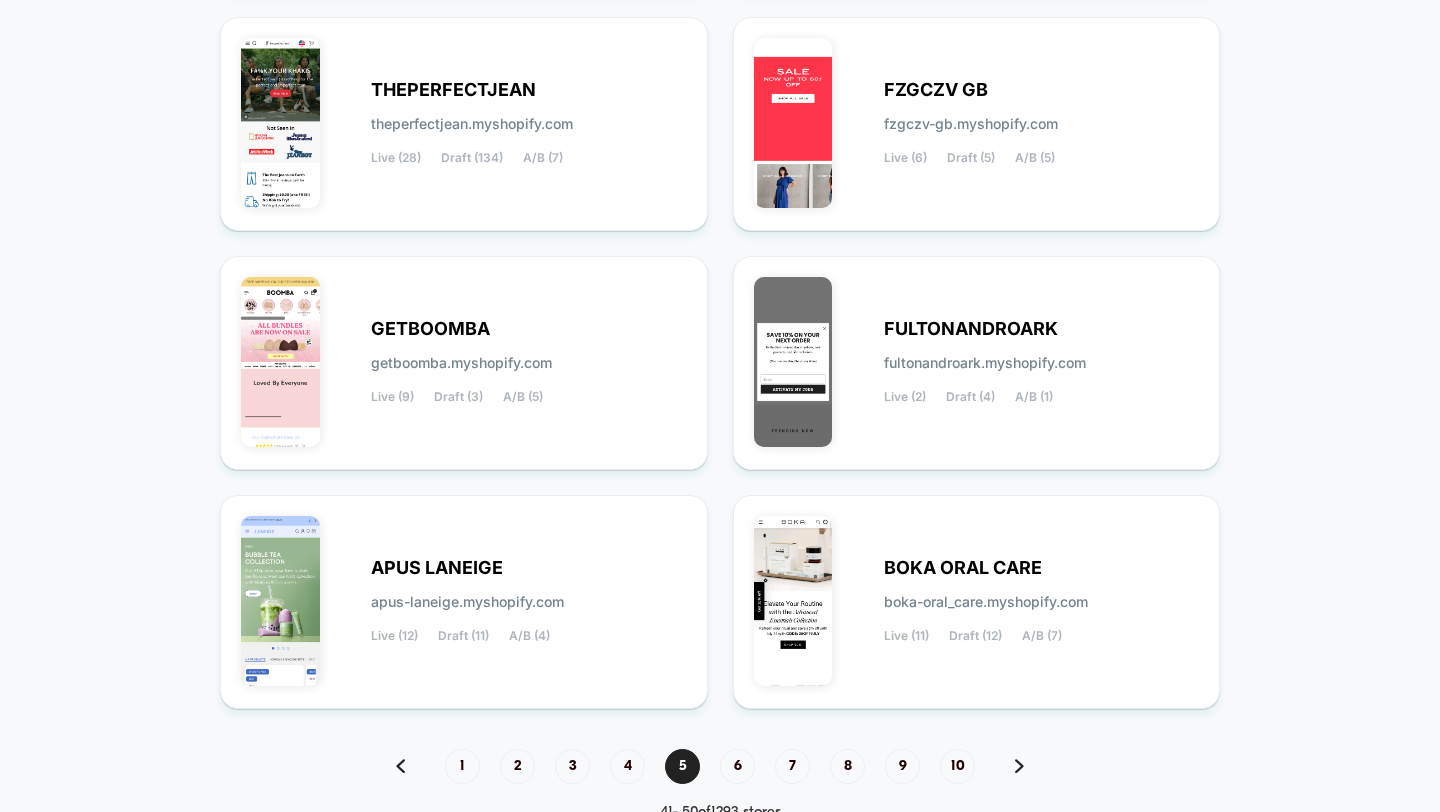 scroll, scrollTop: 789, scrollLeft: 0, axis: vertical 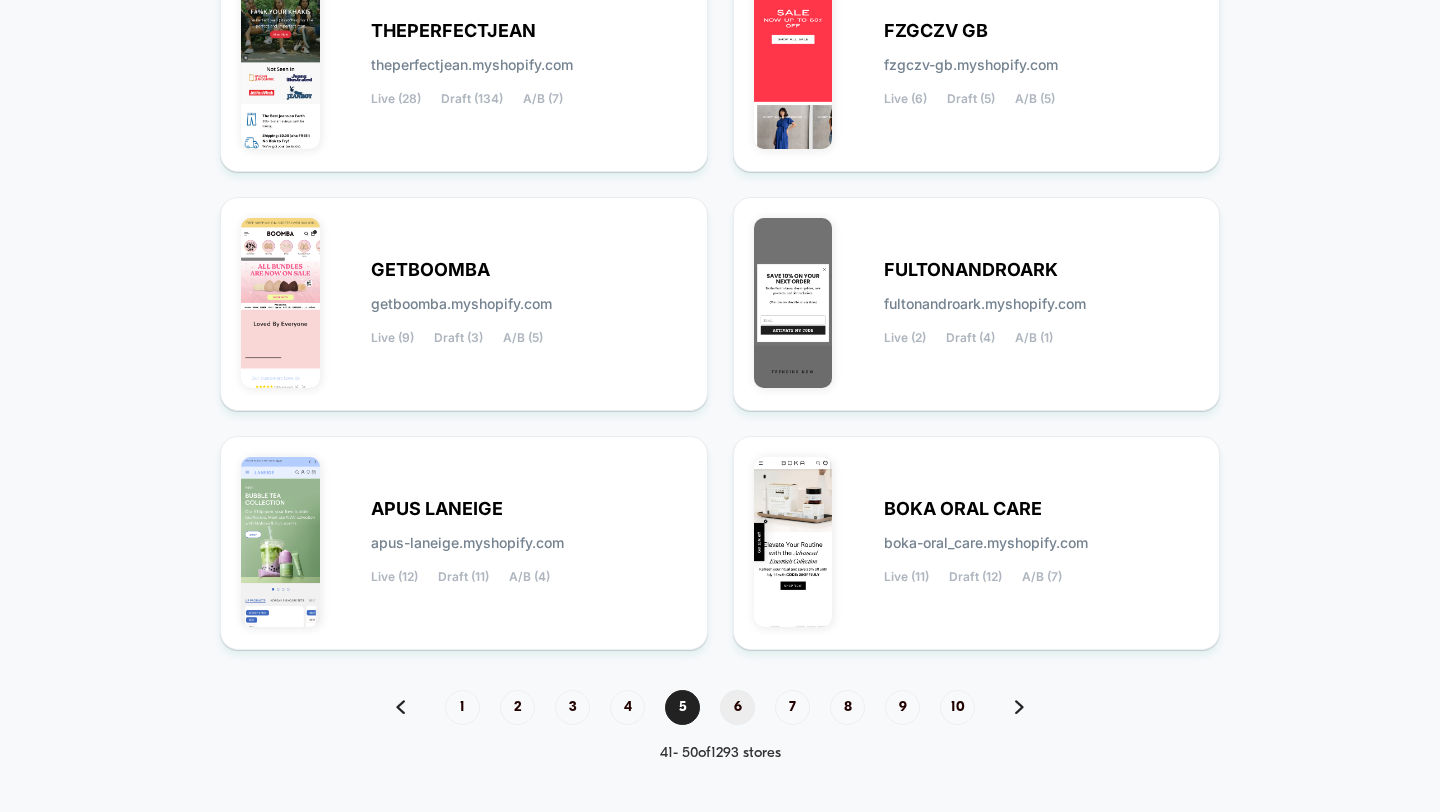 click on "6" at bounding box center (737, 707) 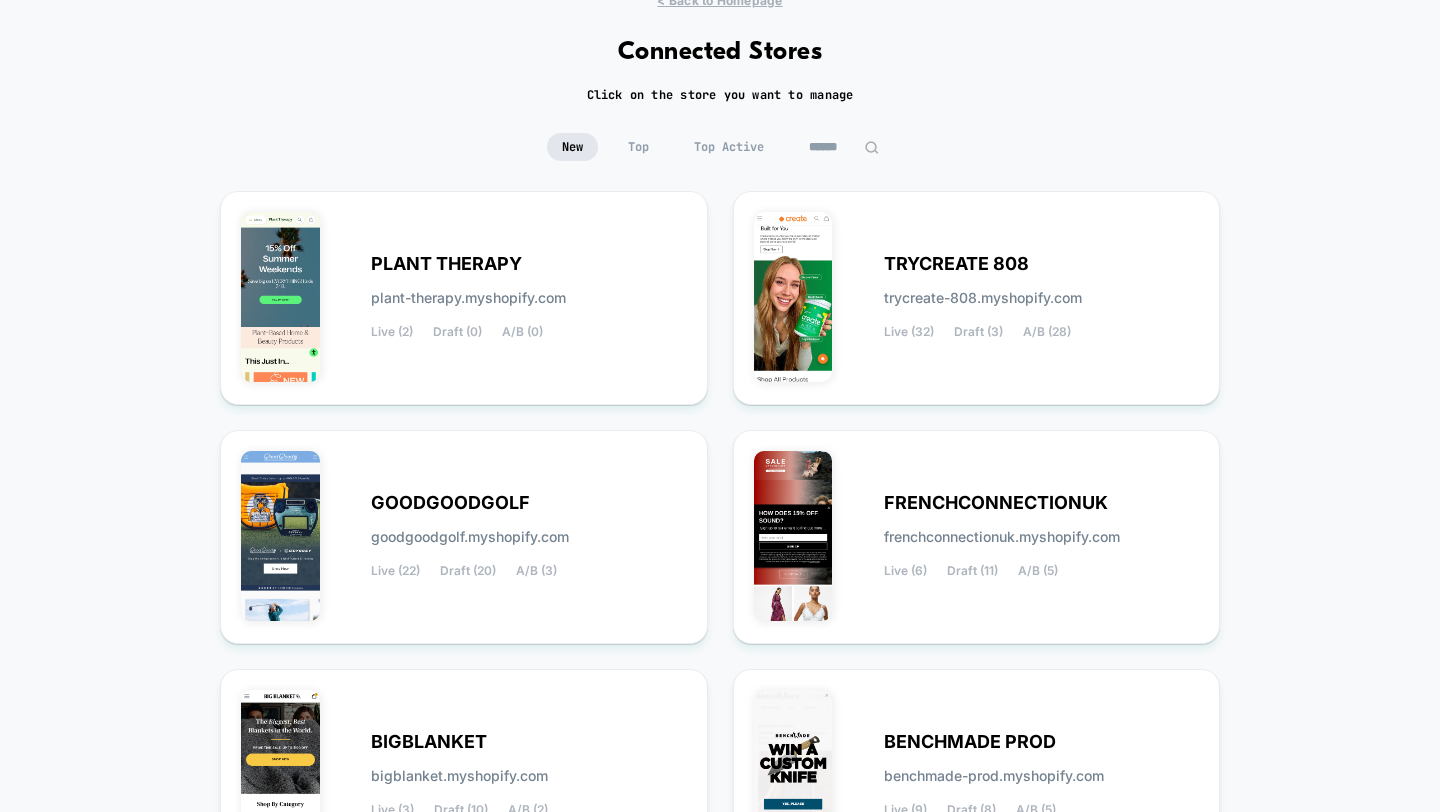scroll, scrollTop: 789, scrollLeft: 0, axis: vertical 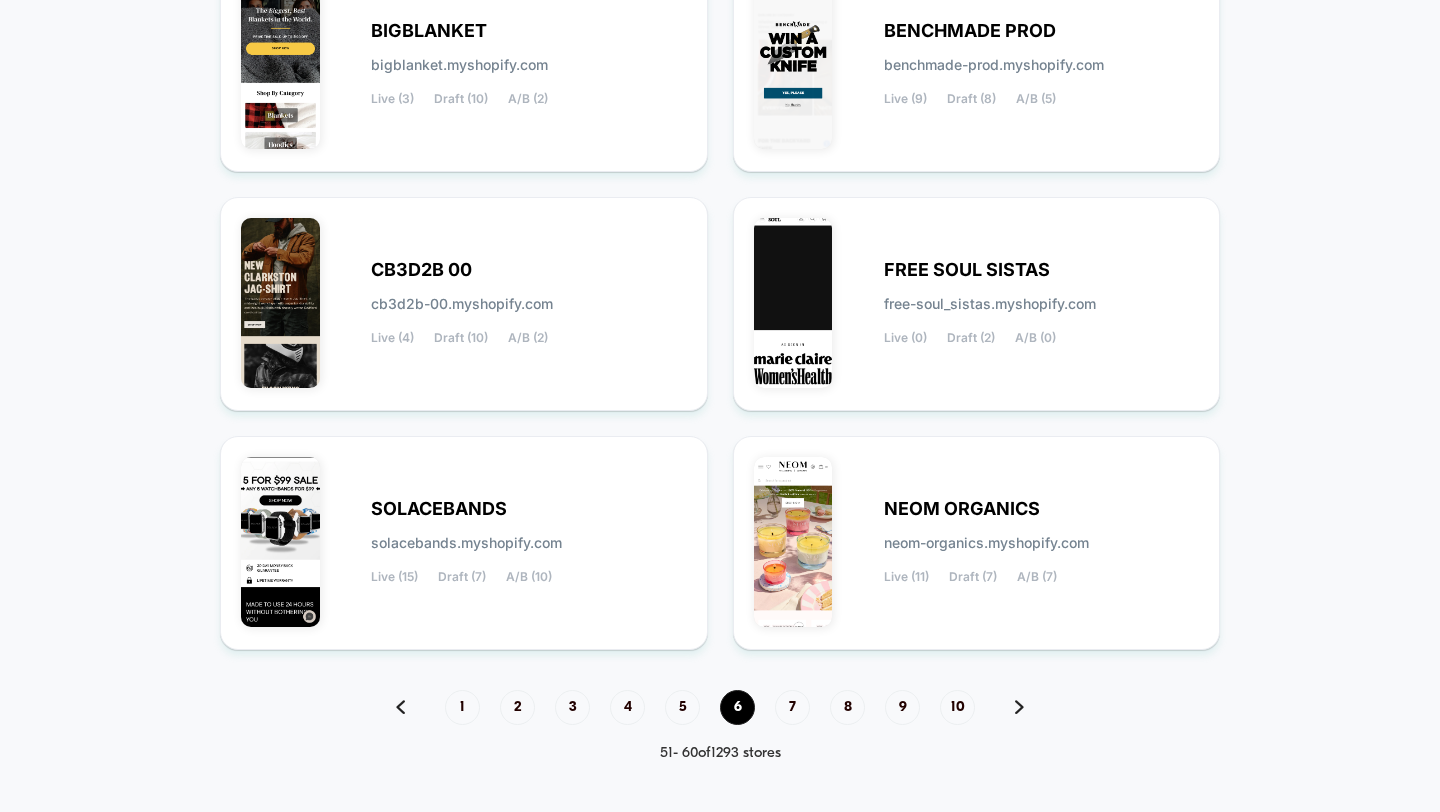 click on "6" at bounding box center (737, 707) 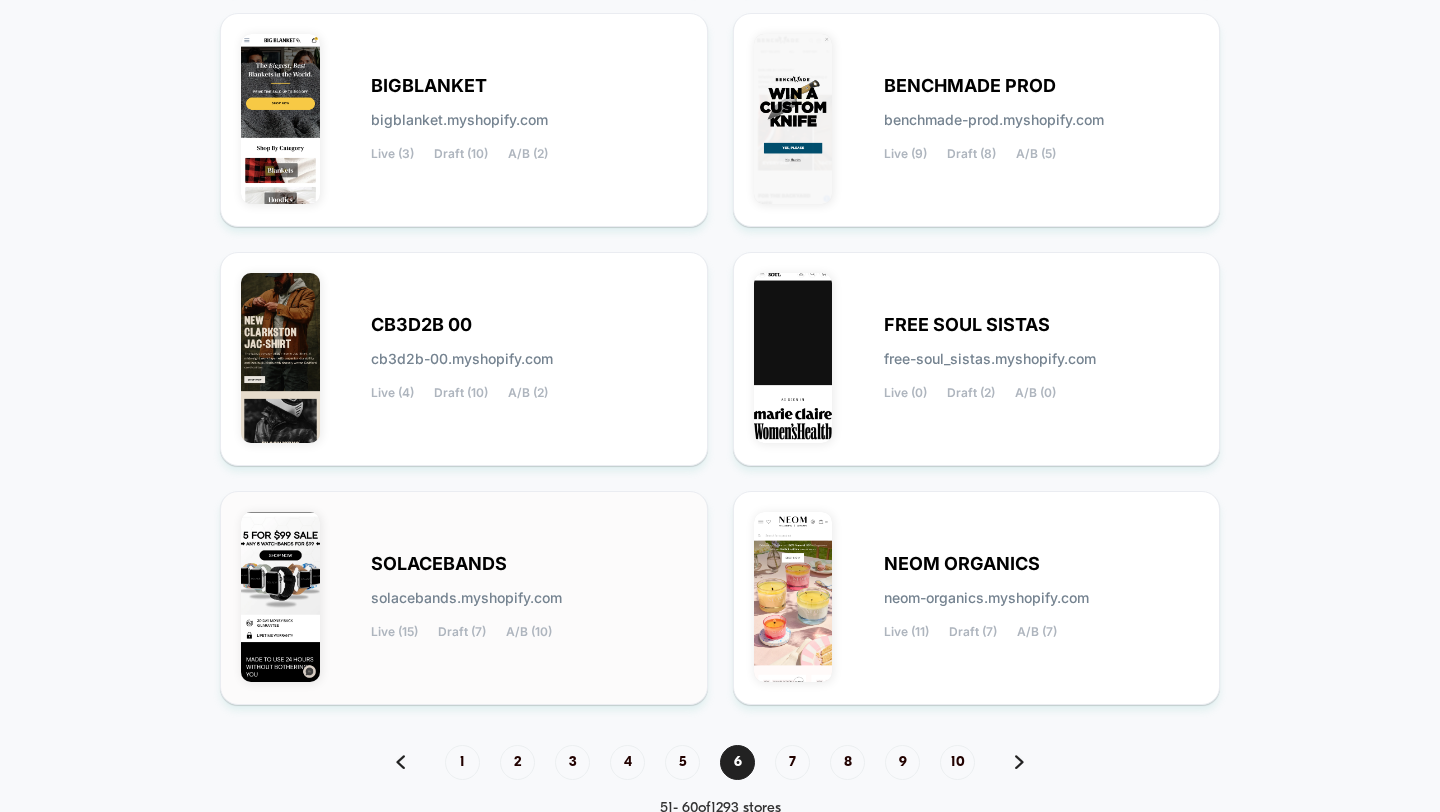 scroll, scrollTop: 621, scrollLeft: 0, axis: vertical 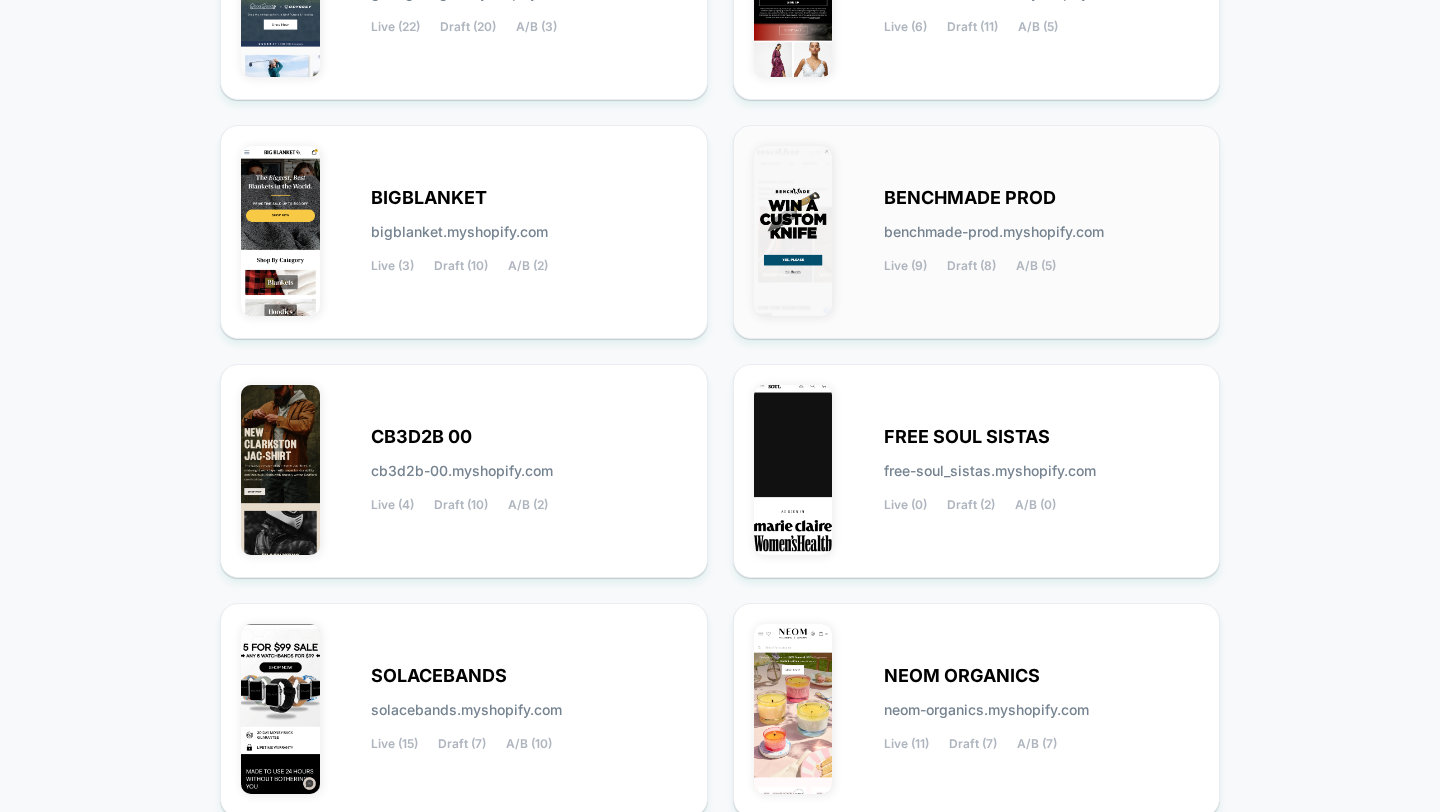 click on "BENCHMADE PROD" at bounding box center [970, 198] 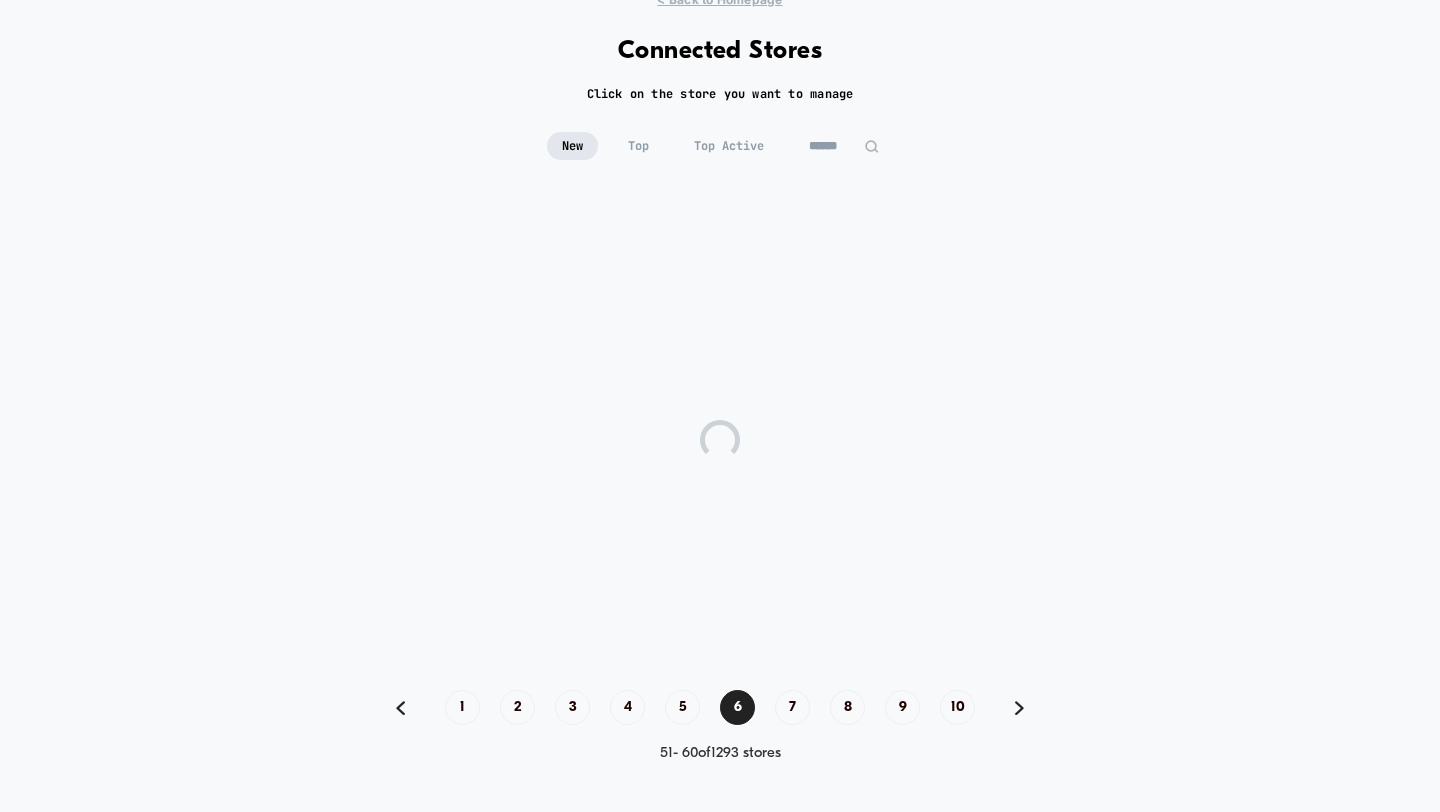 scroll, scrollTop: 77, scrollLeft: 0, axis: vertical 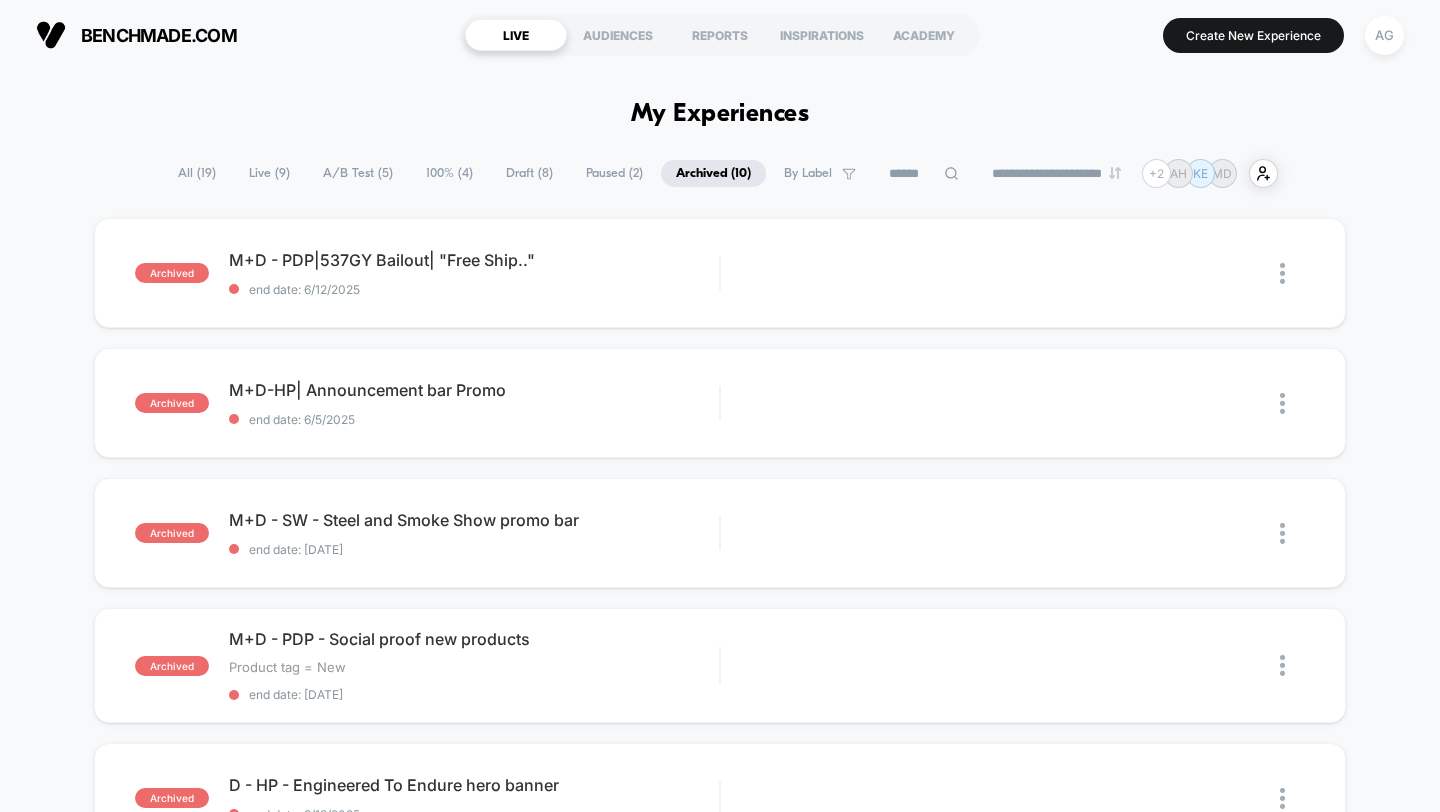 click on "All ( 19 )" at bounding box center (197, 173) 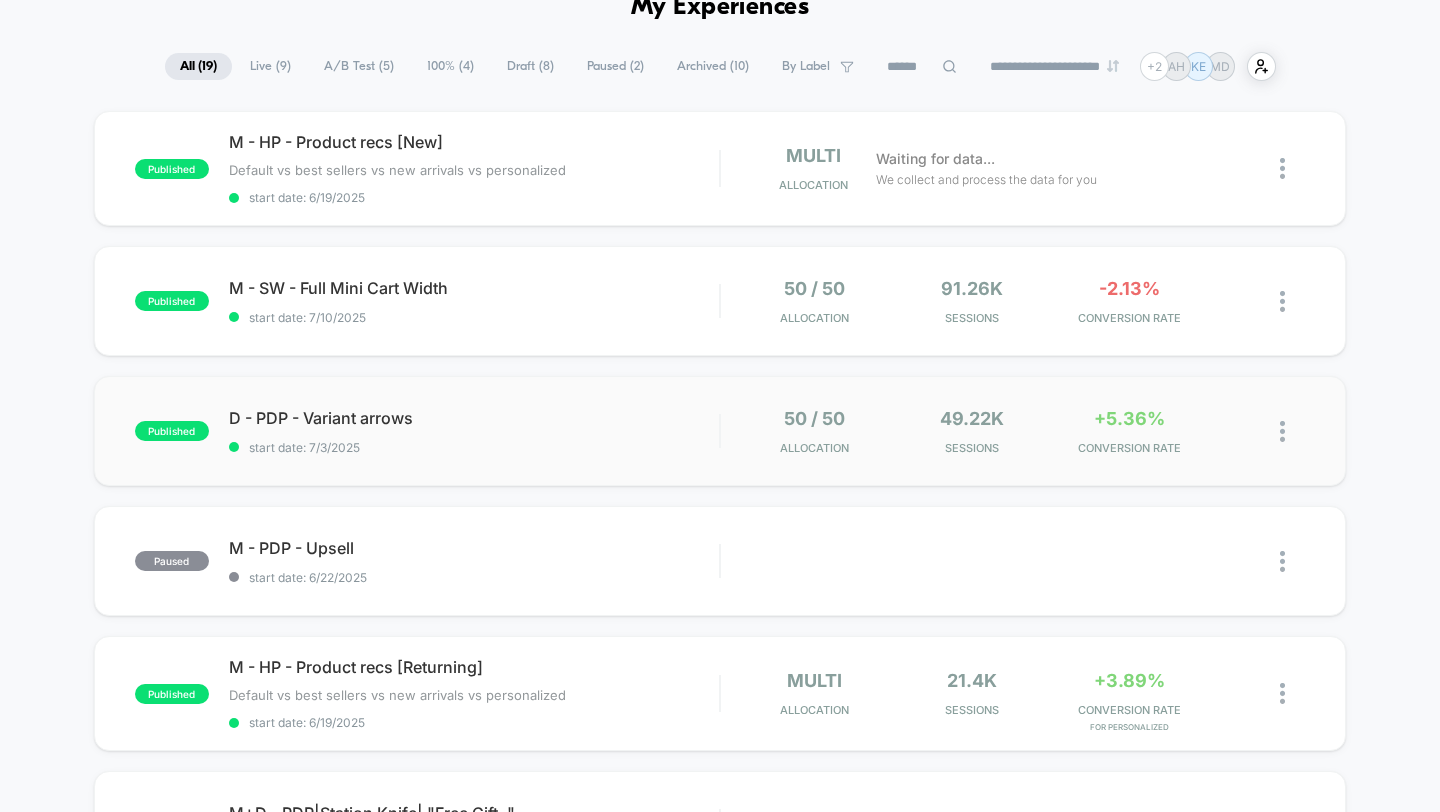 scroll, scrollTop: 121, scrollLeft: 0, axis: vertical 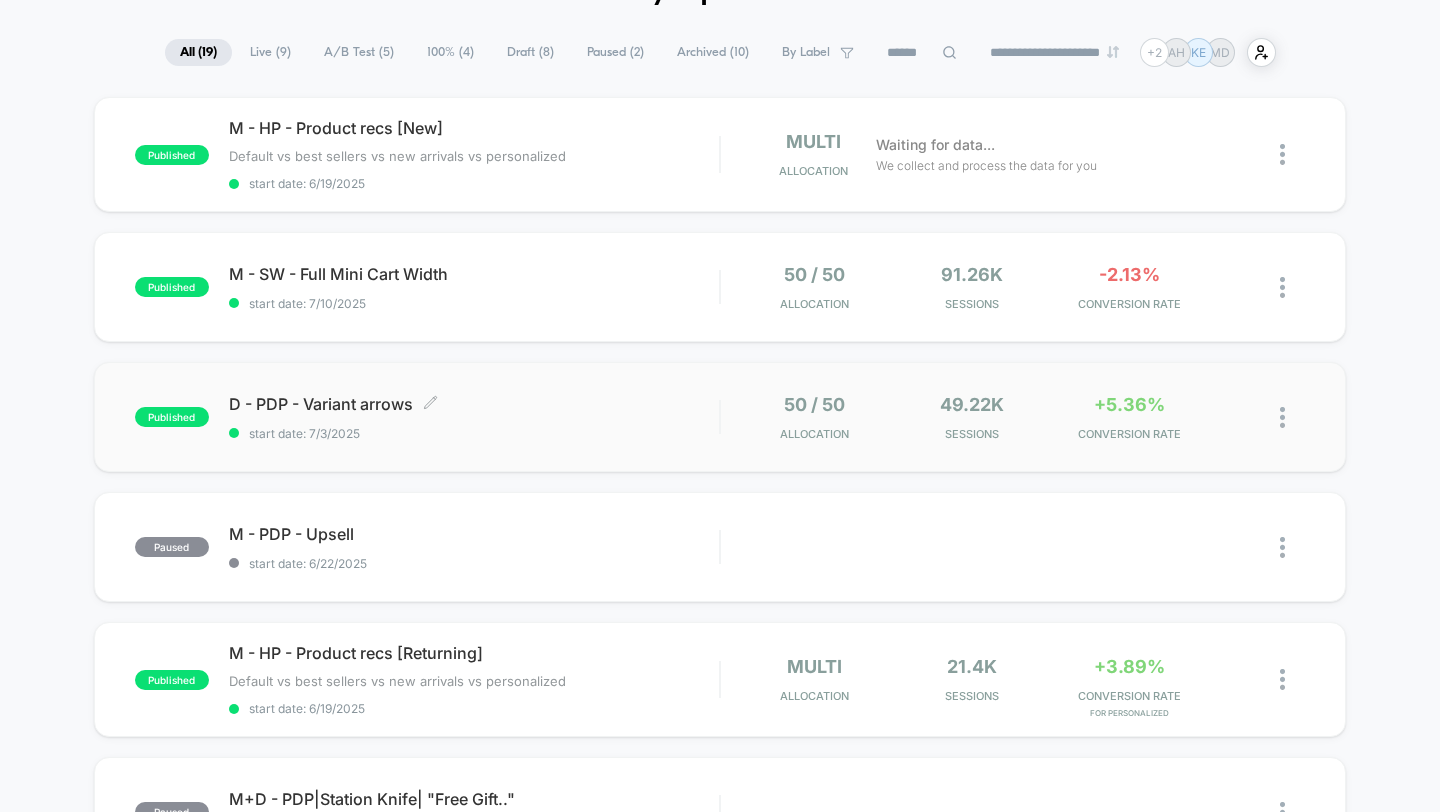 click on "D - PDP - Variant arrows Click to edit experience details Click to edit experience details start date: 7/3/2025" at bounding box center [474, 417] 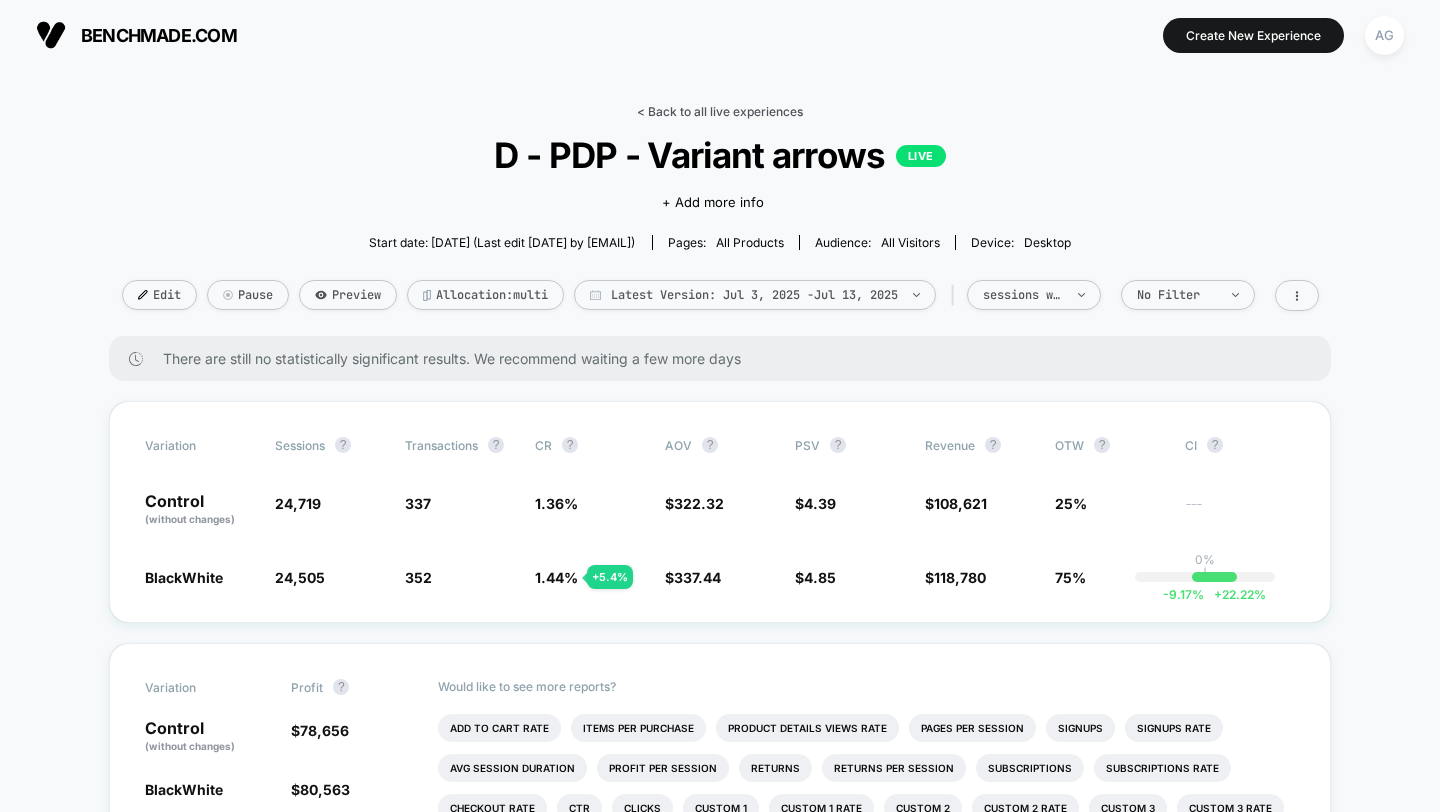 click on "< Back to all live experiences" at bounding box center [720, 111] 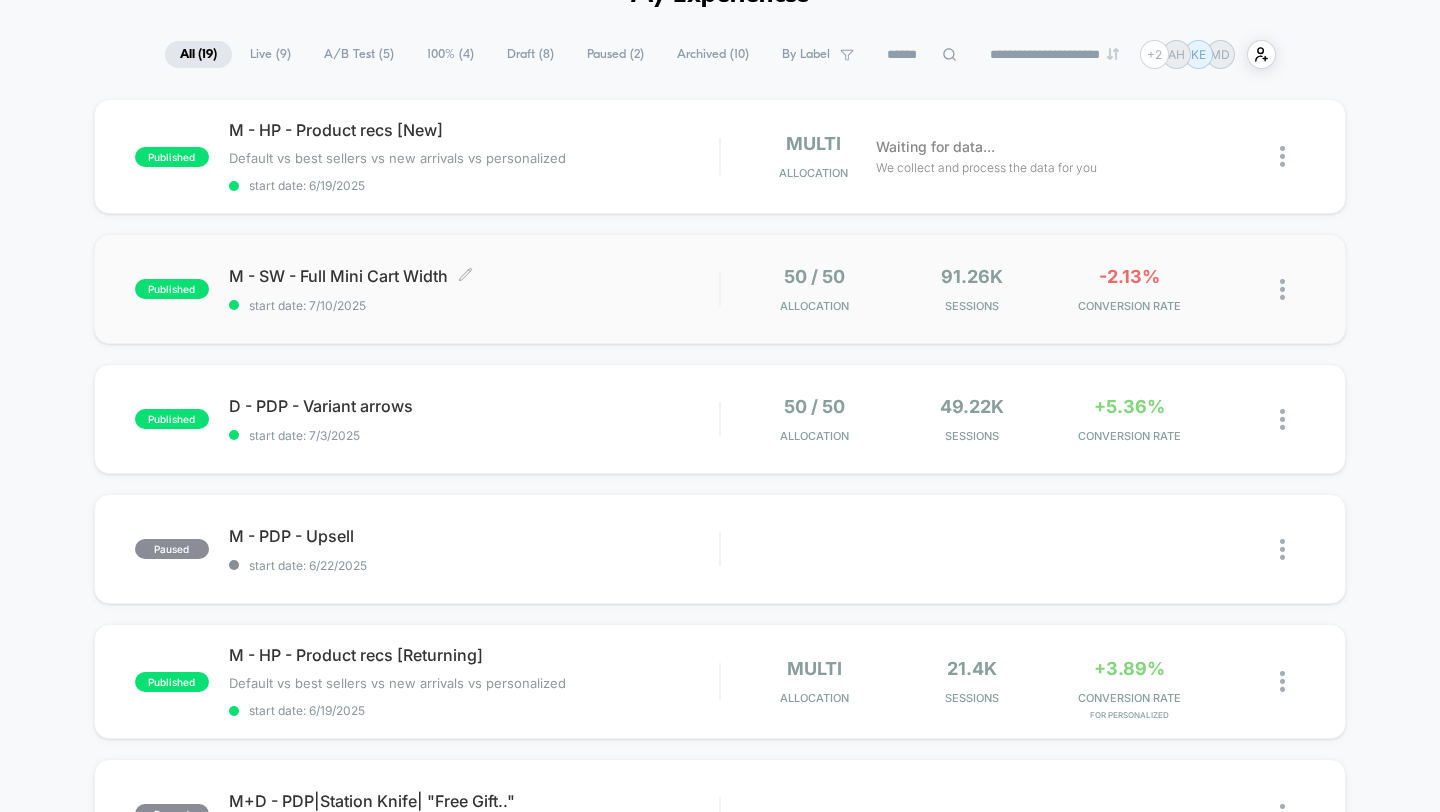 scroll, scrollTop: 161, scrollLeft: 0, axis: vertical 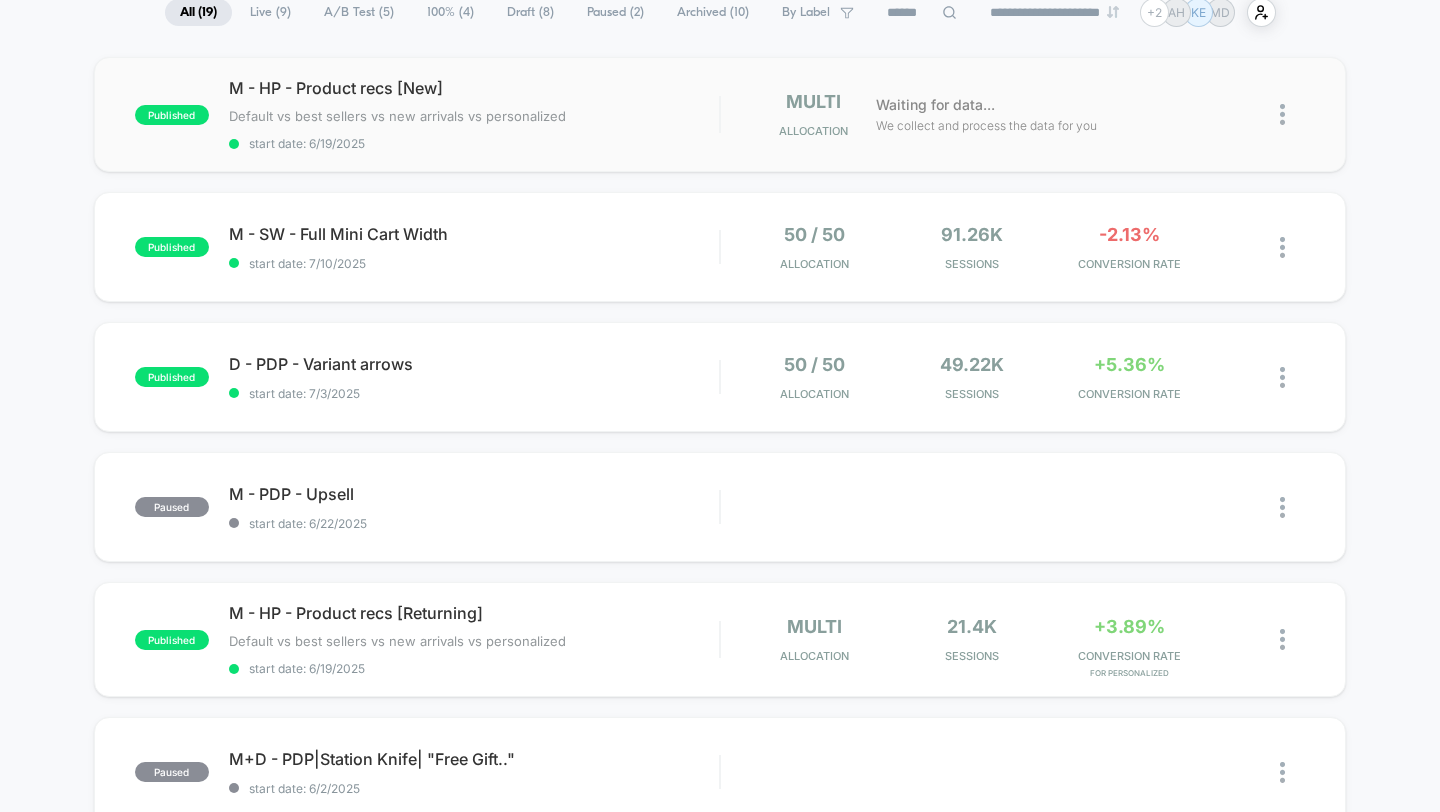 click on "start date: [DATE]" at bounding box center (720, 114) 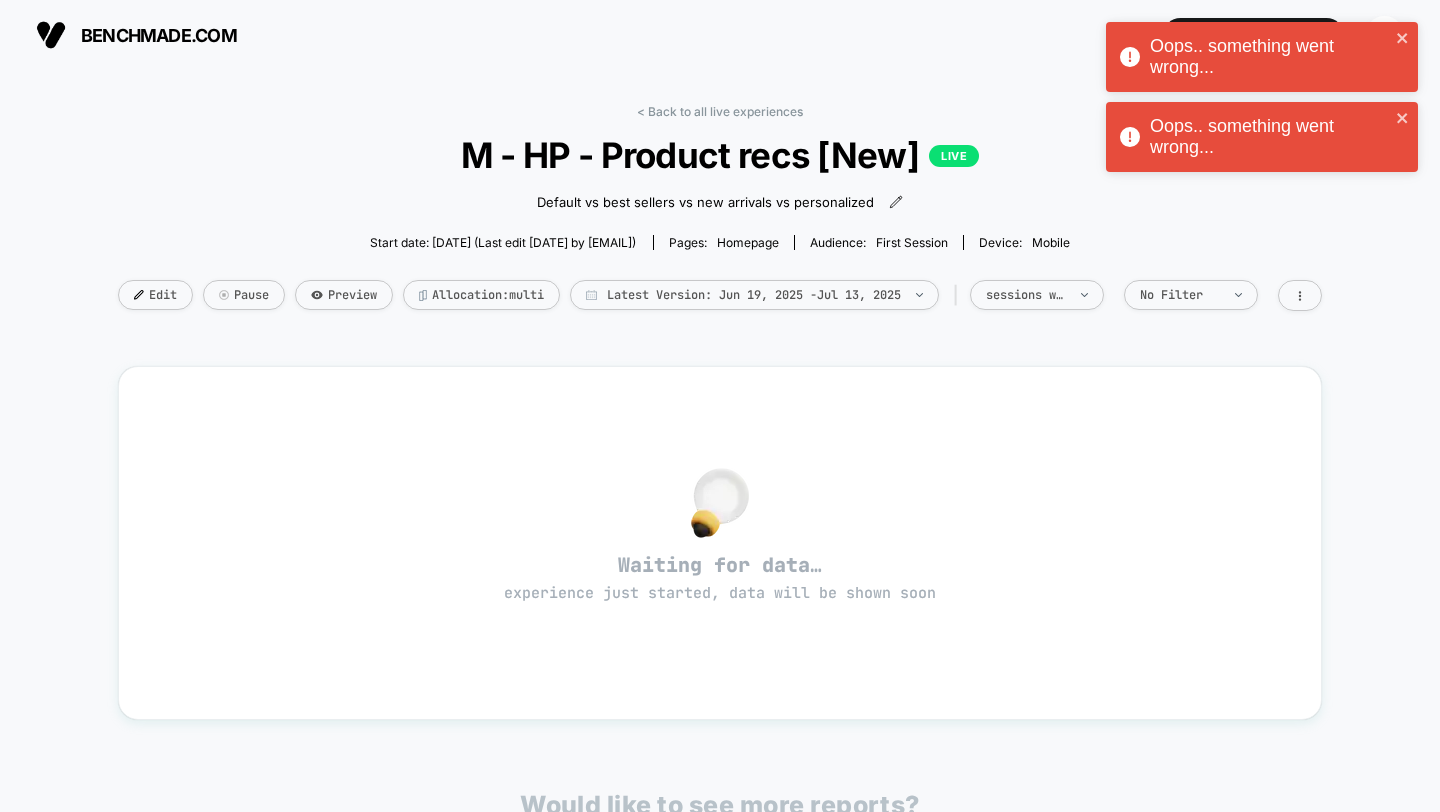 click on "Oops.. something went wrong... Oops.. something went wrong..." at bounding box center (1262, 102) 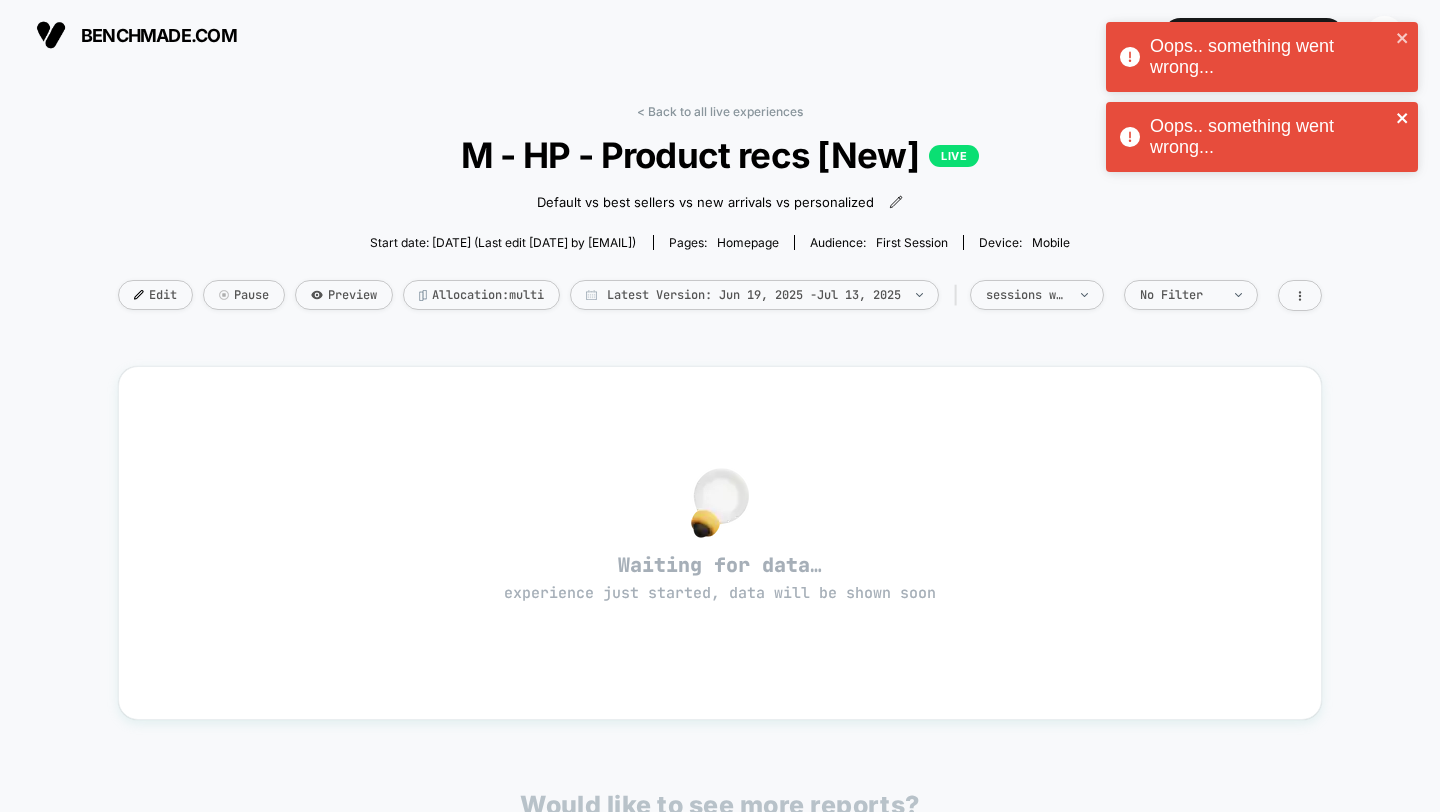 click 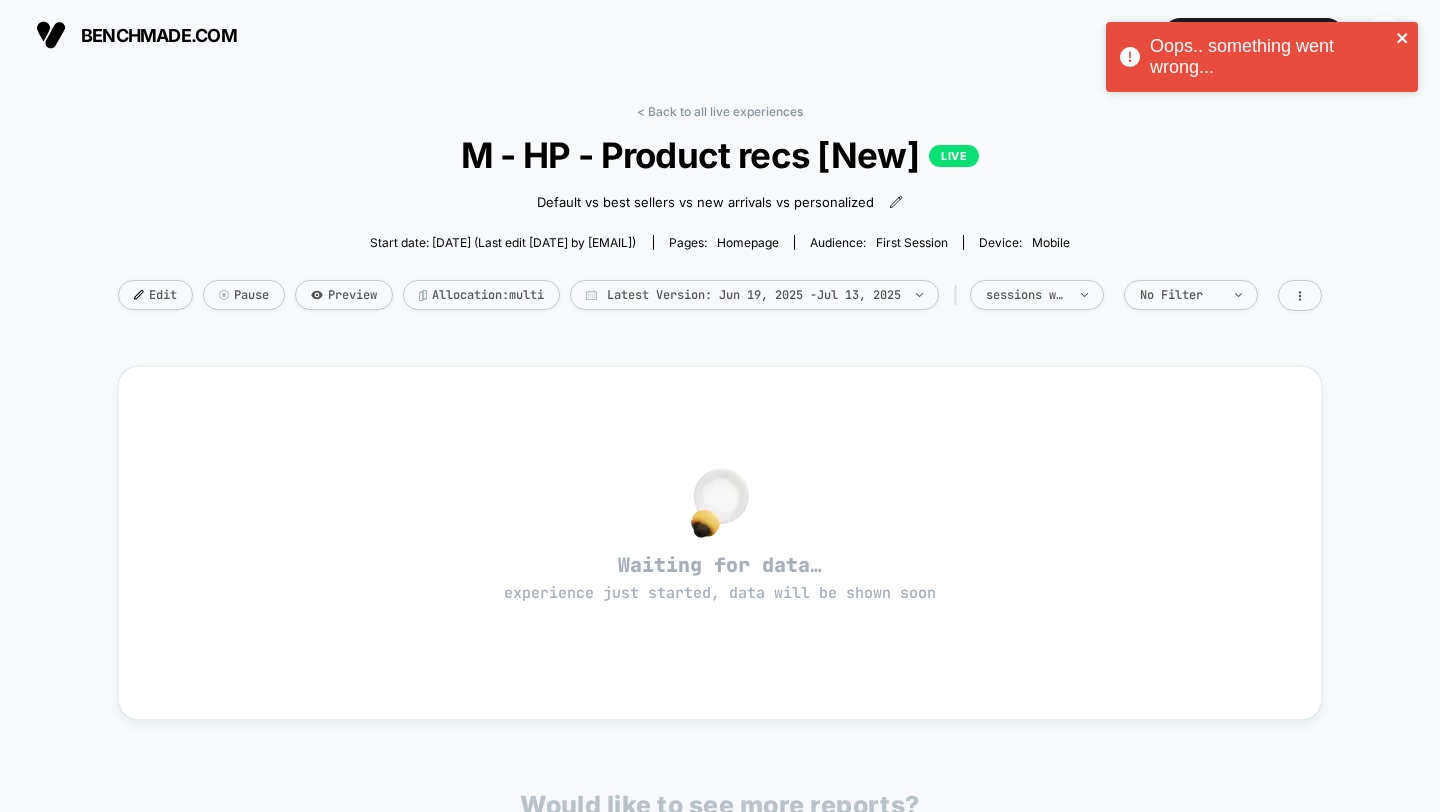 click 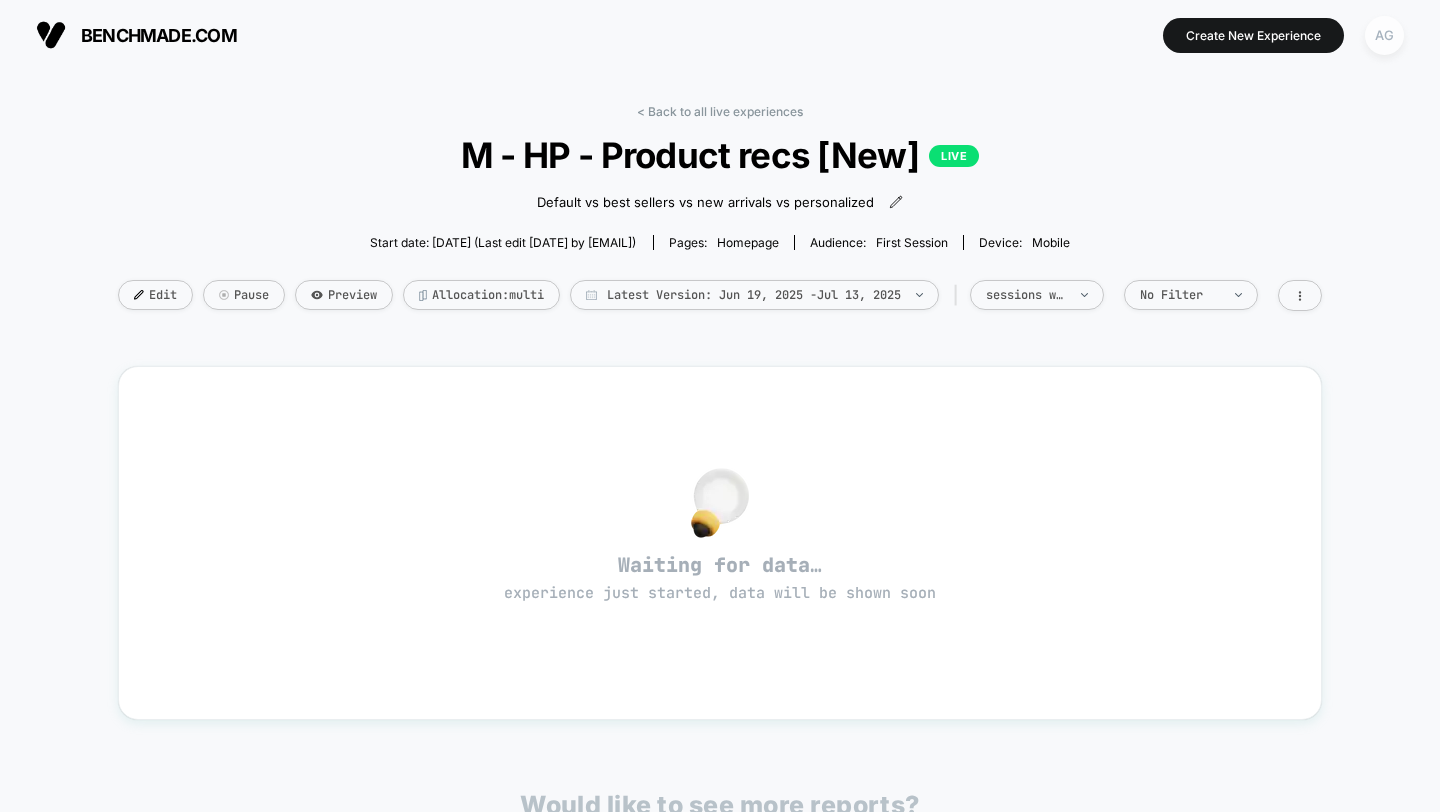 click on "AG" at bounding box center (1384, 35) 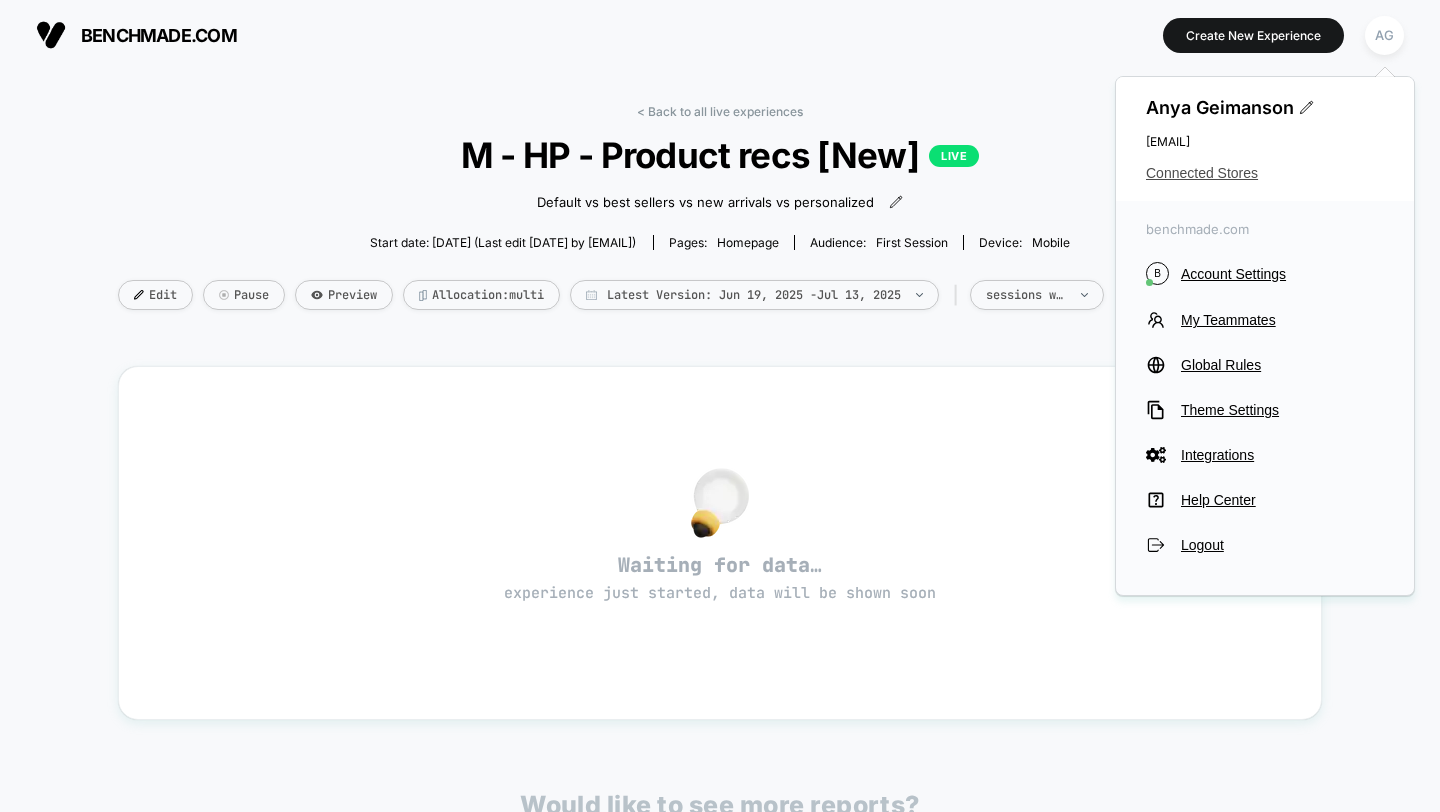click on "Connected Stores" at bounding box center [1265, 173] 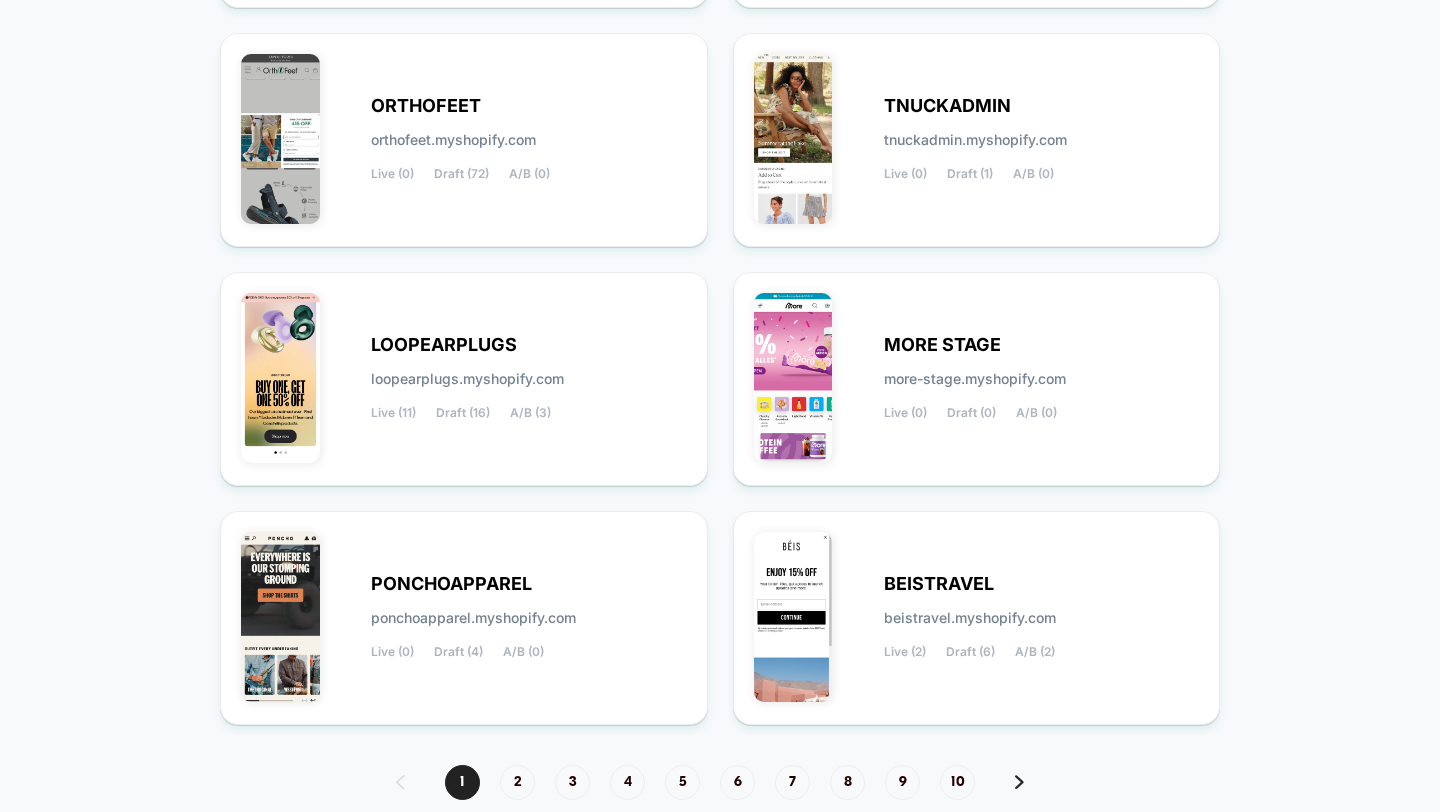 scroll, scrollTop: 789, scrollLeft: 0, axis: vertical 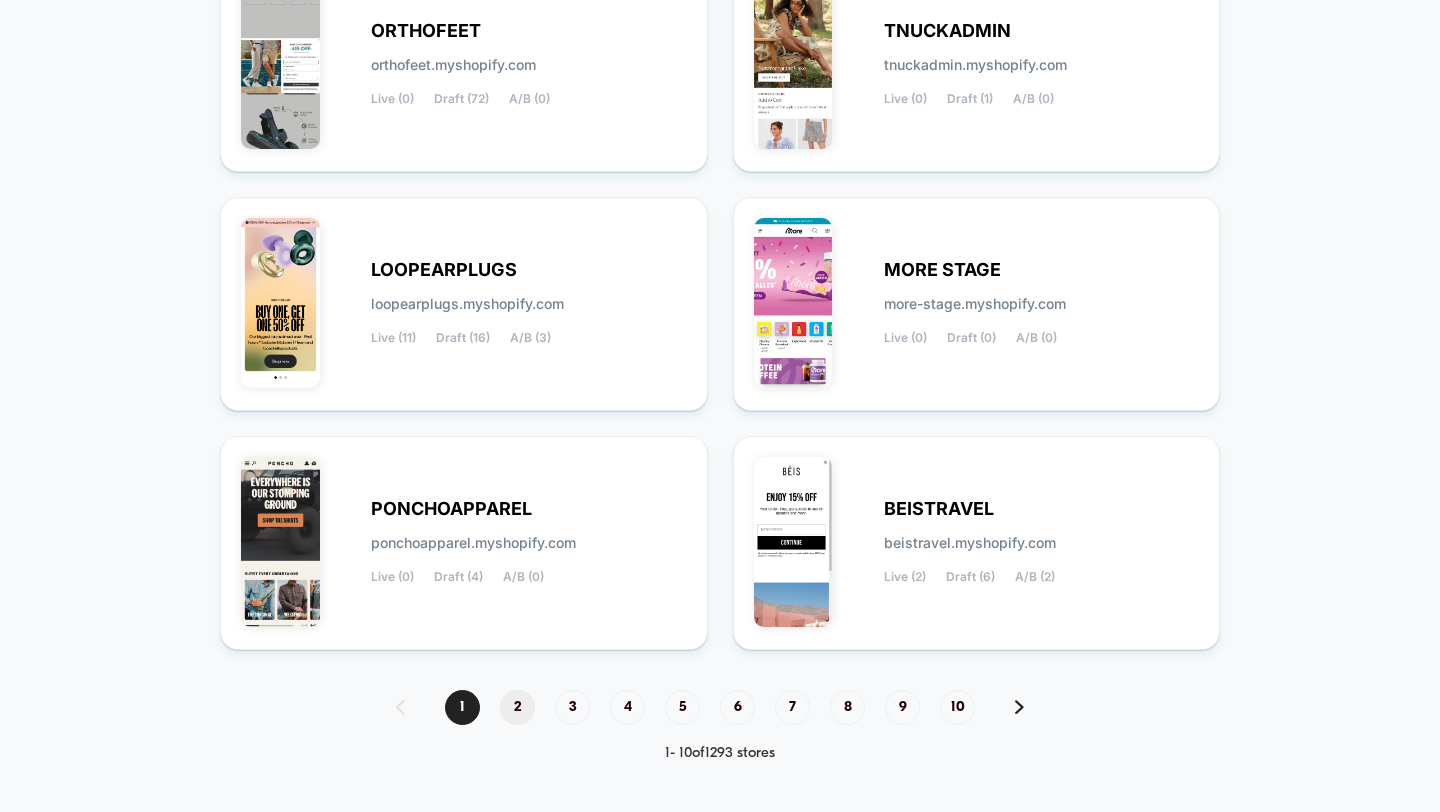click on "2" at bounding box center [517, 707] 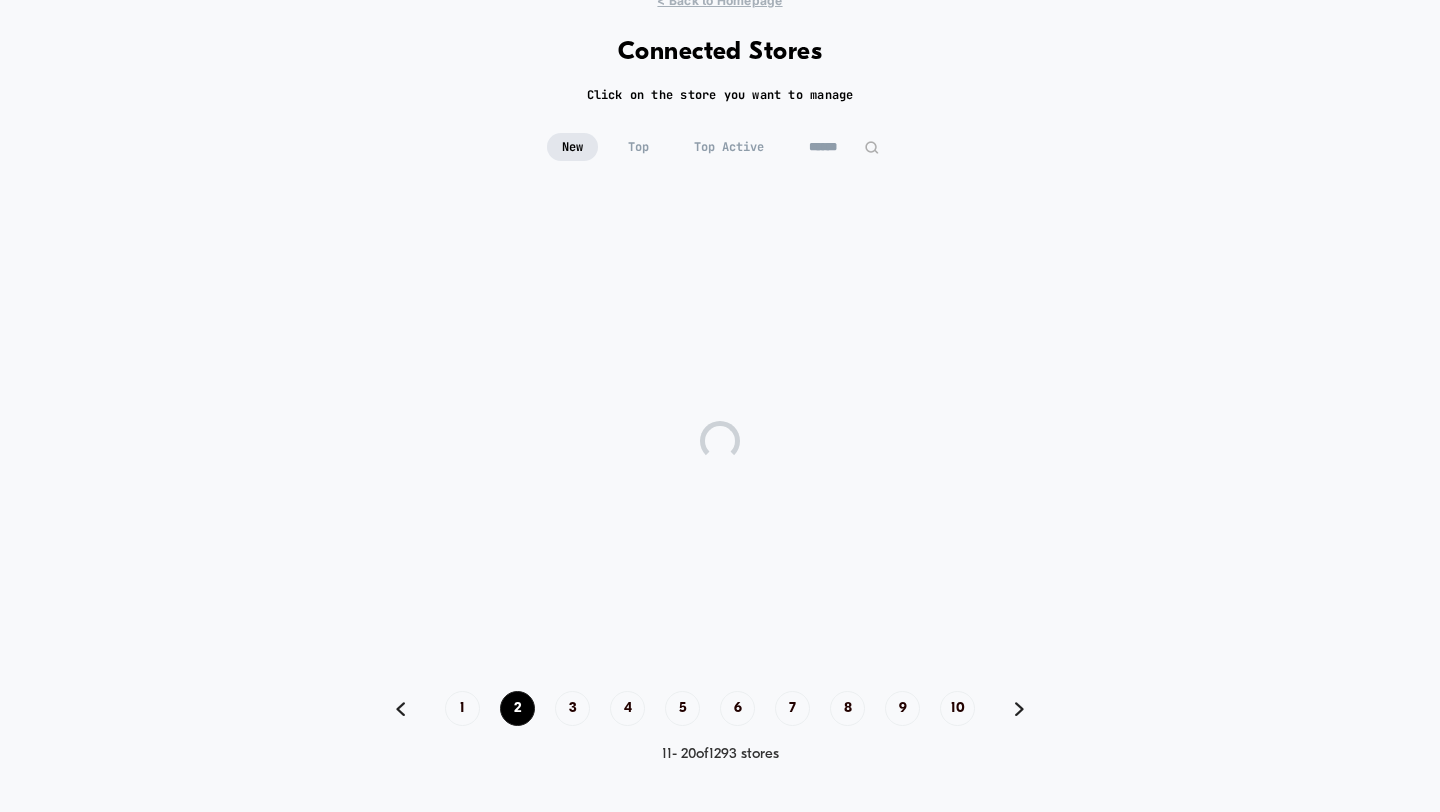 scroll, scrollTop: 789, scrollLeft: 0, axis: vertical 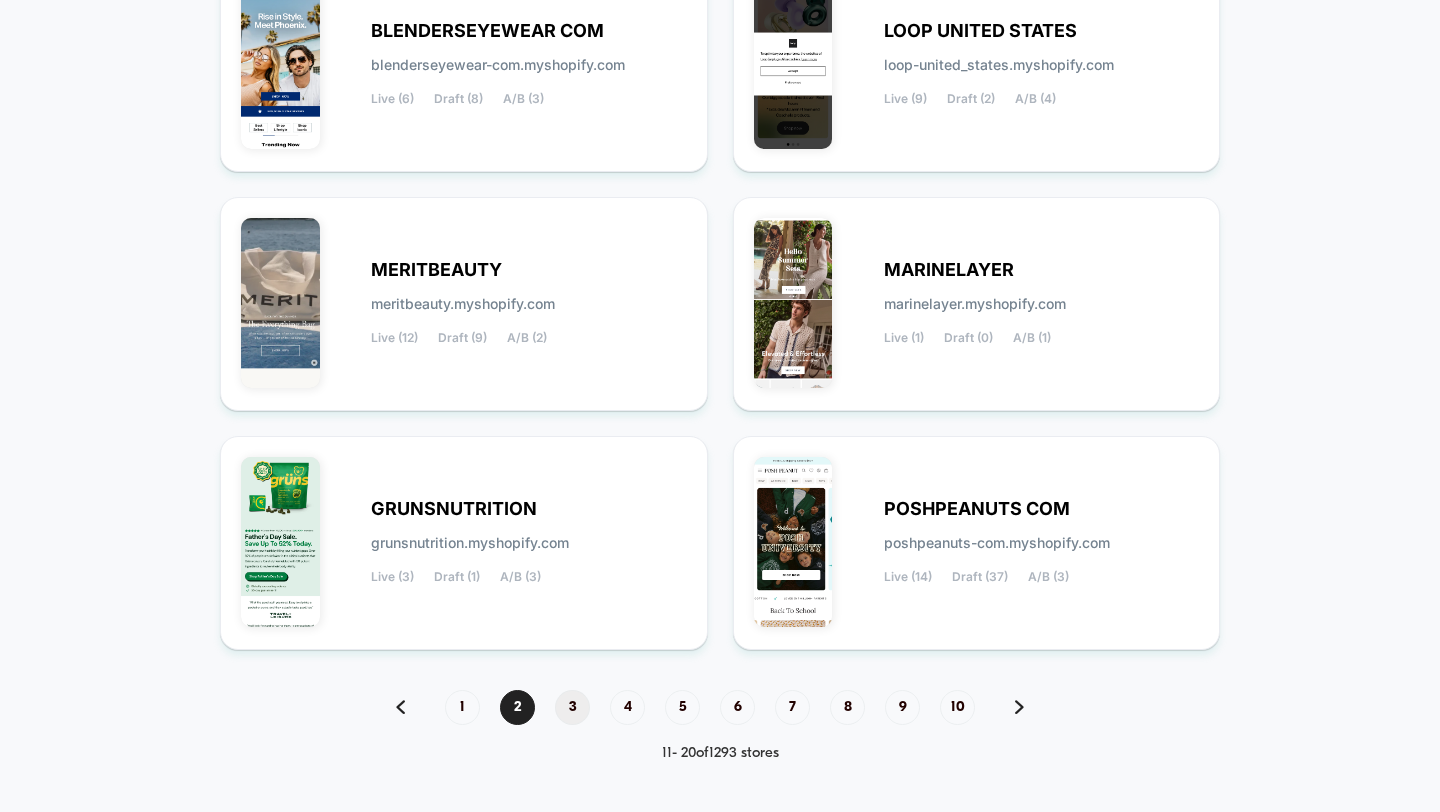 click on "3" at bounding box center [572, 707] 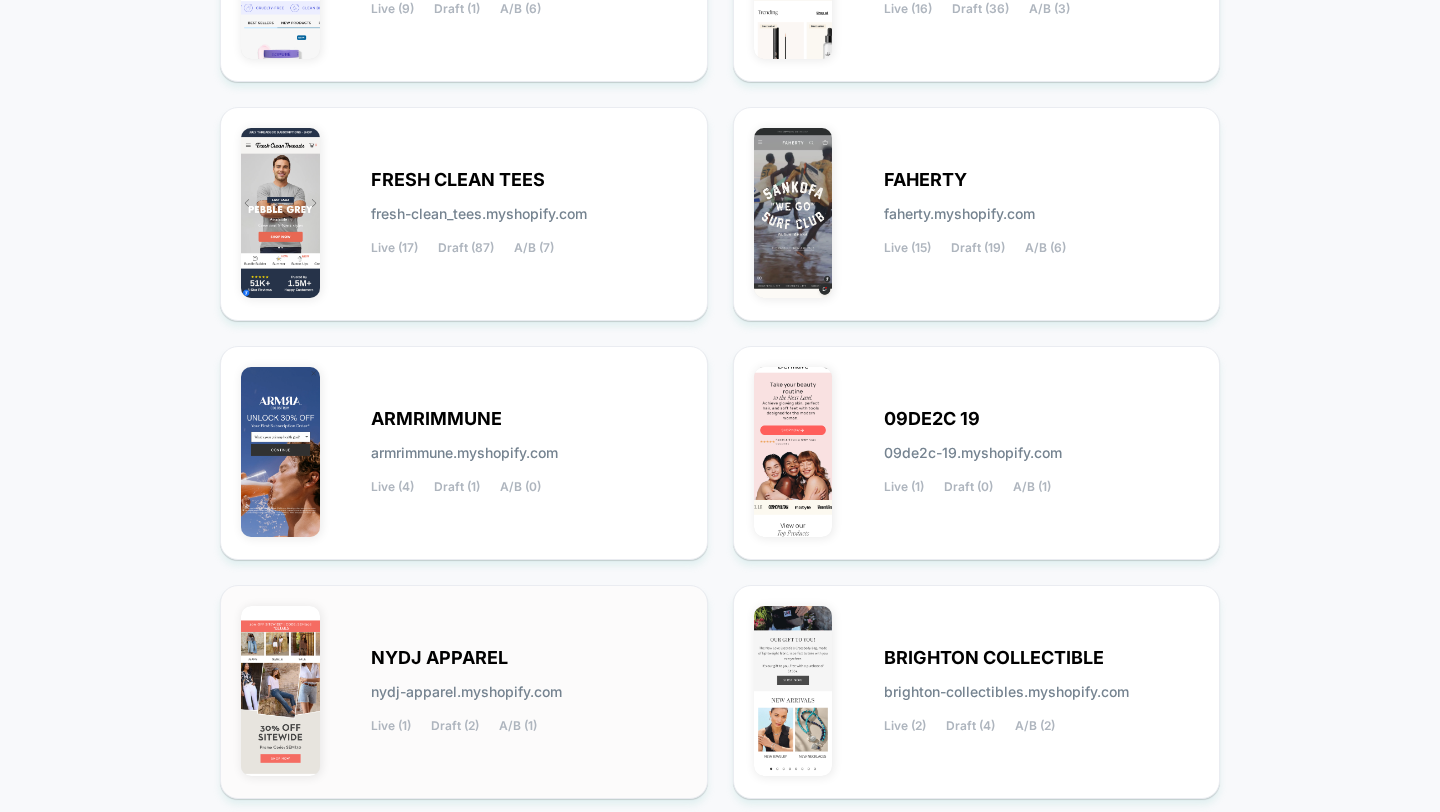 scroll, scrollTop: 585, scrollLeft: 0, axis: vertical 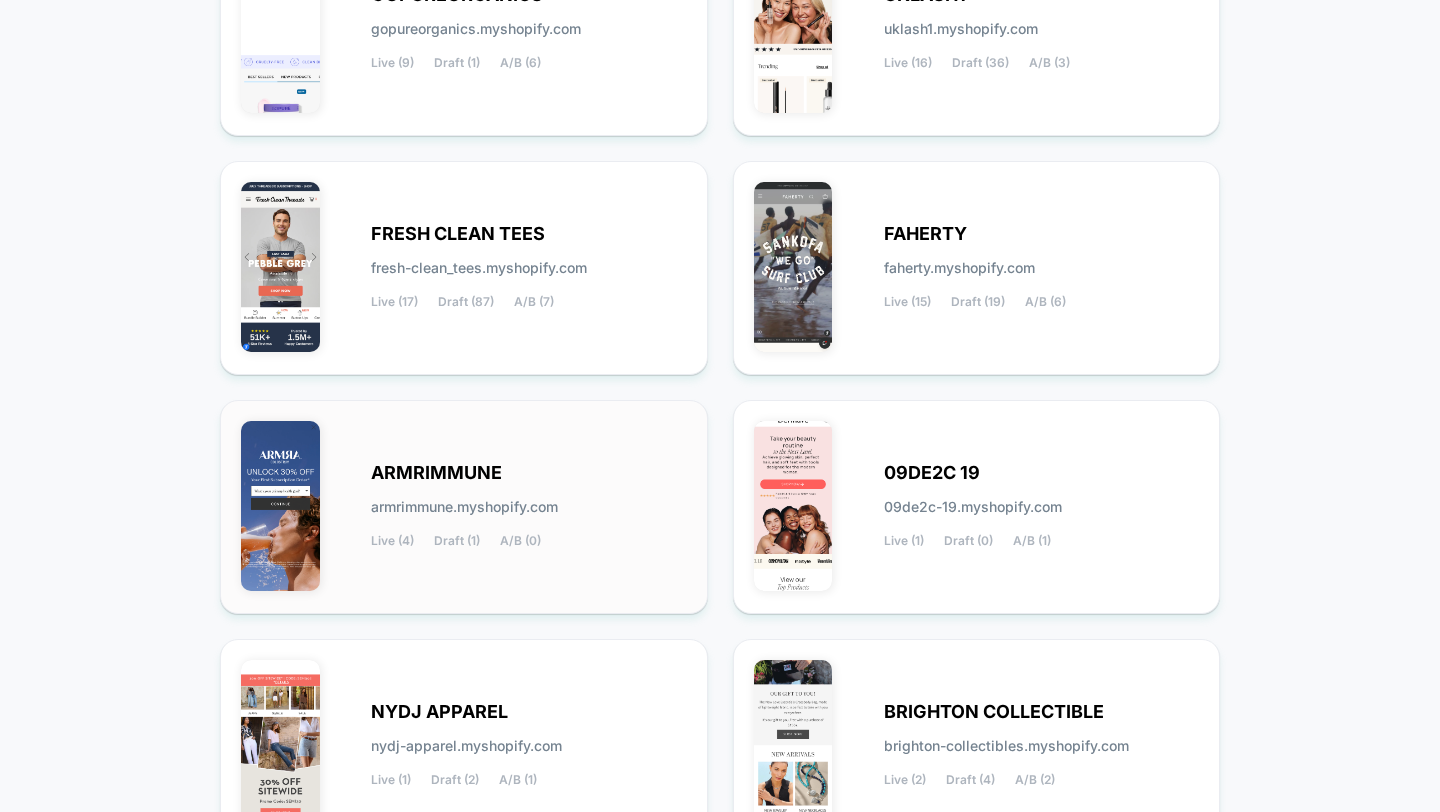 click on "ARMRIMMUNE armrimmune.myshopify.com Live (4) Draft (1) A/B (0)" at bounding box center [464, 507] 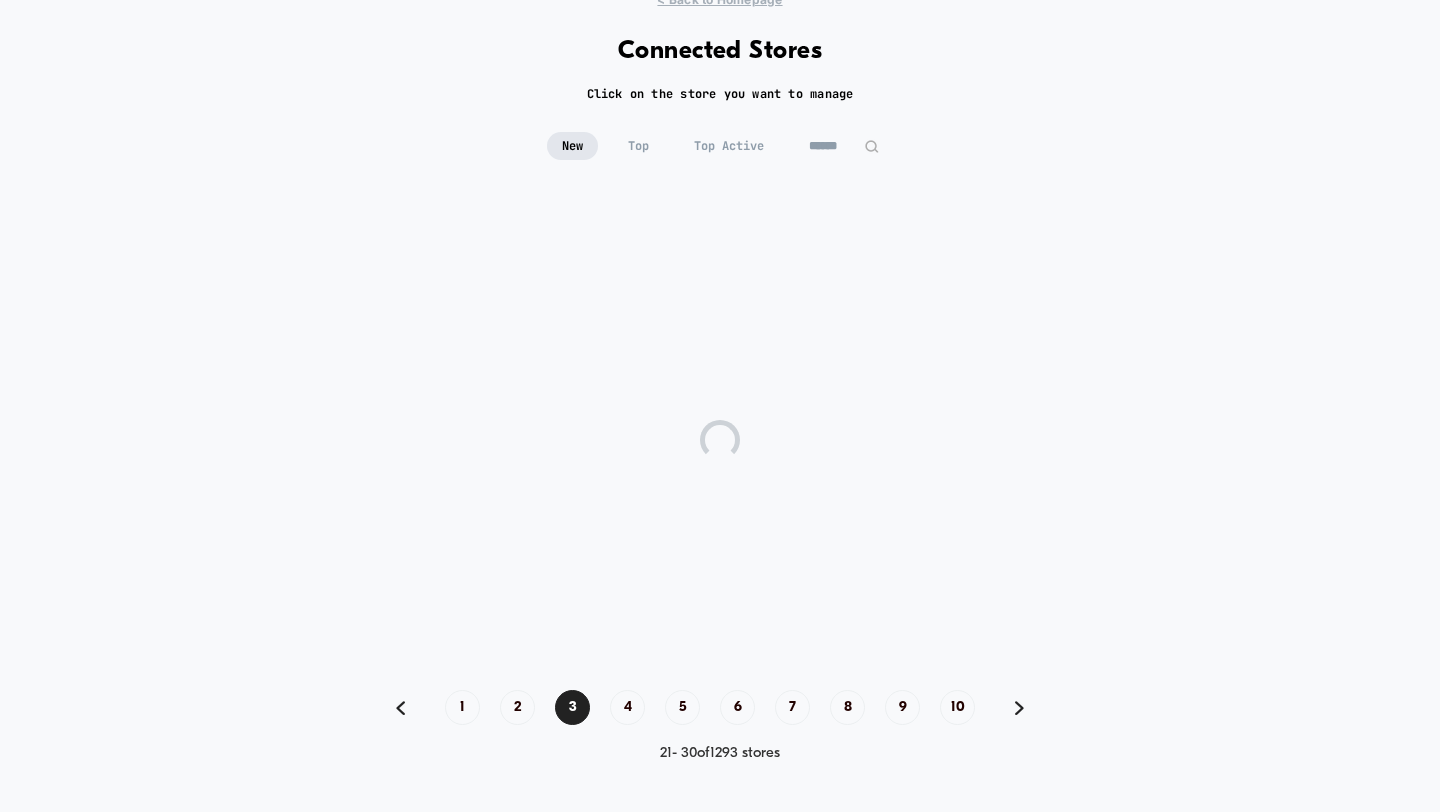 scroll, scrollTop: 77, scrollLeft: 0, axis: vertical 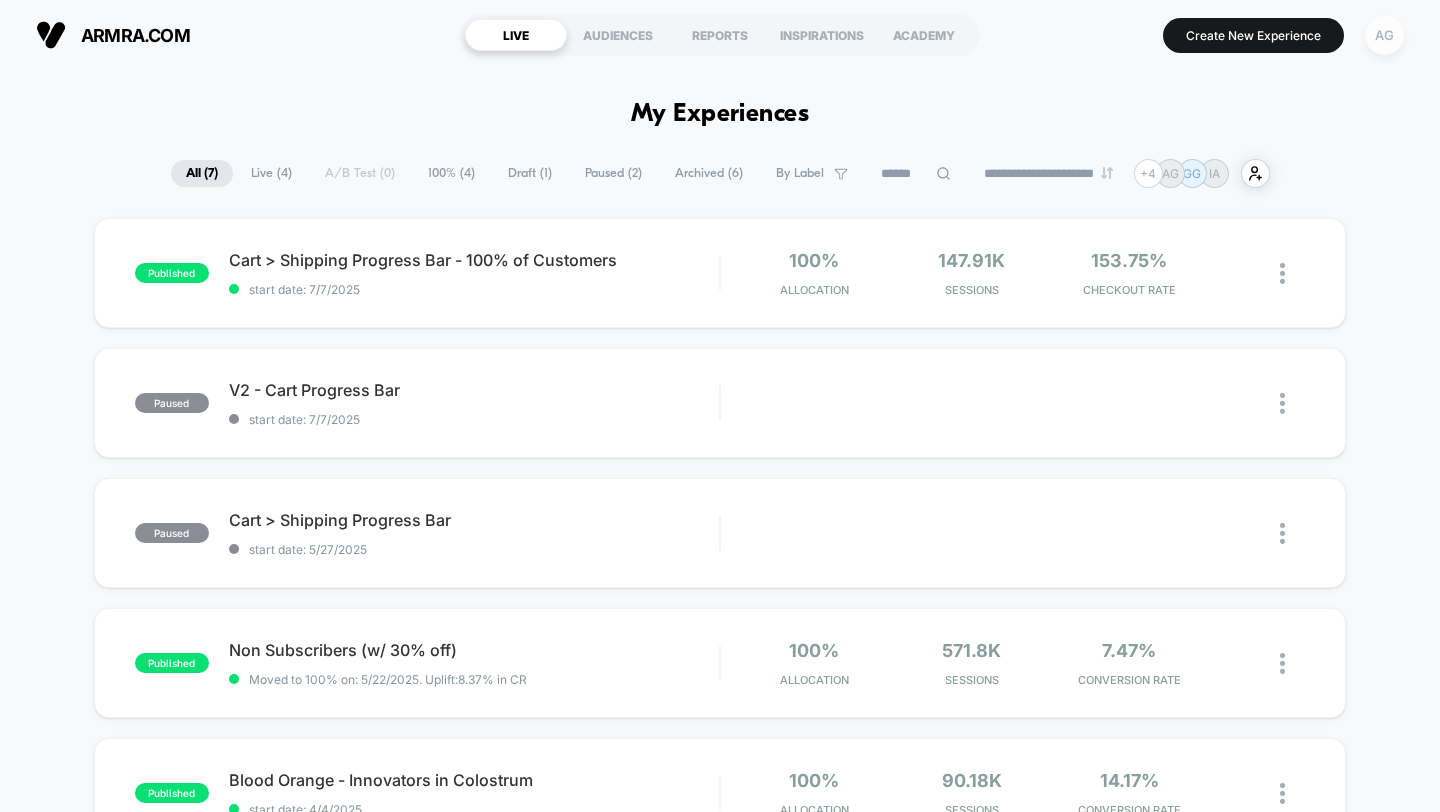click on "AG" at bounding box center (1384, 35) 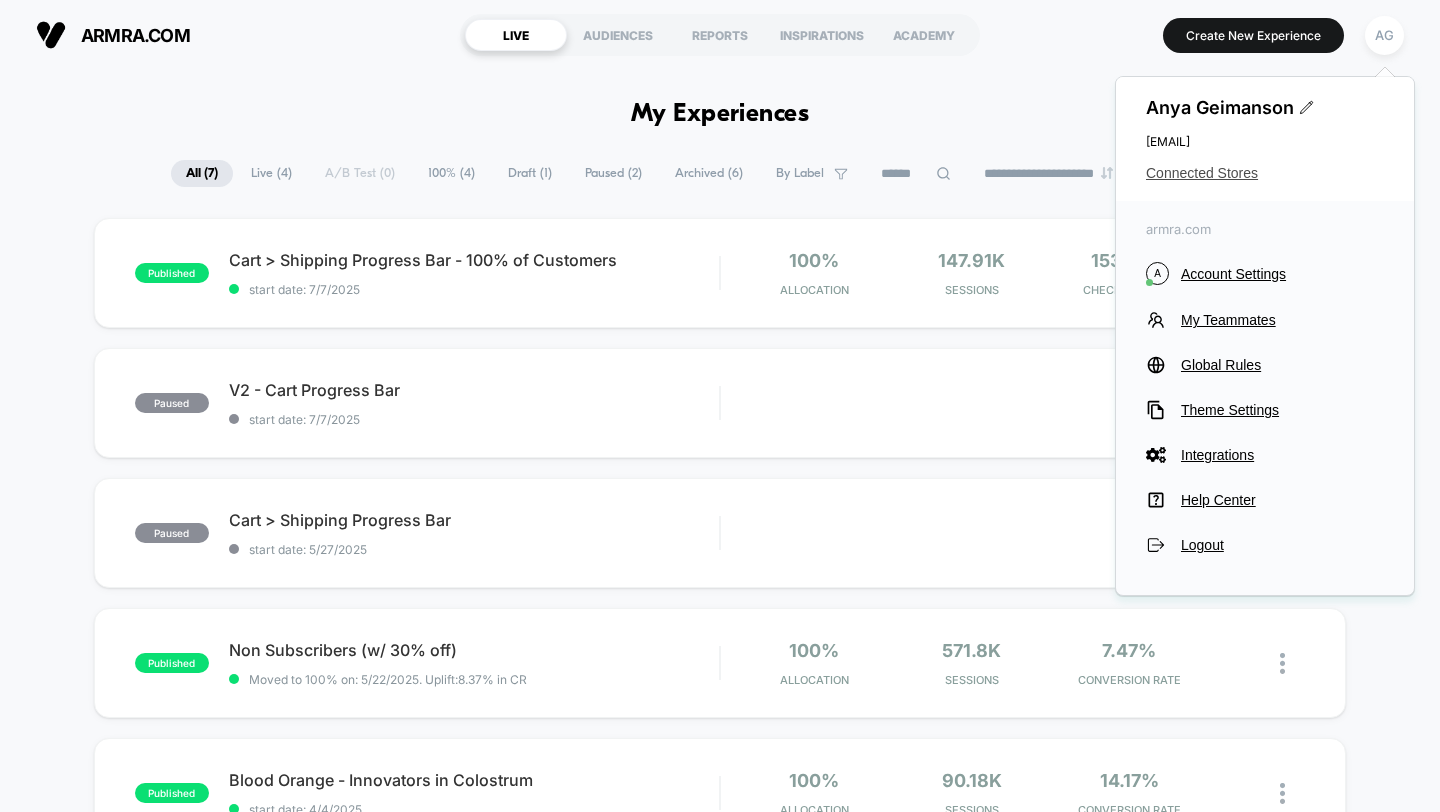 click on "Connected Stores" at bounding box center [1265, 173] 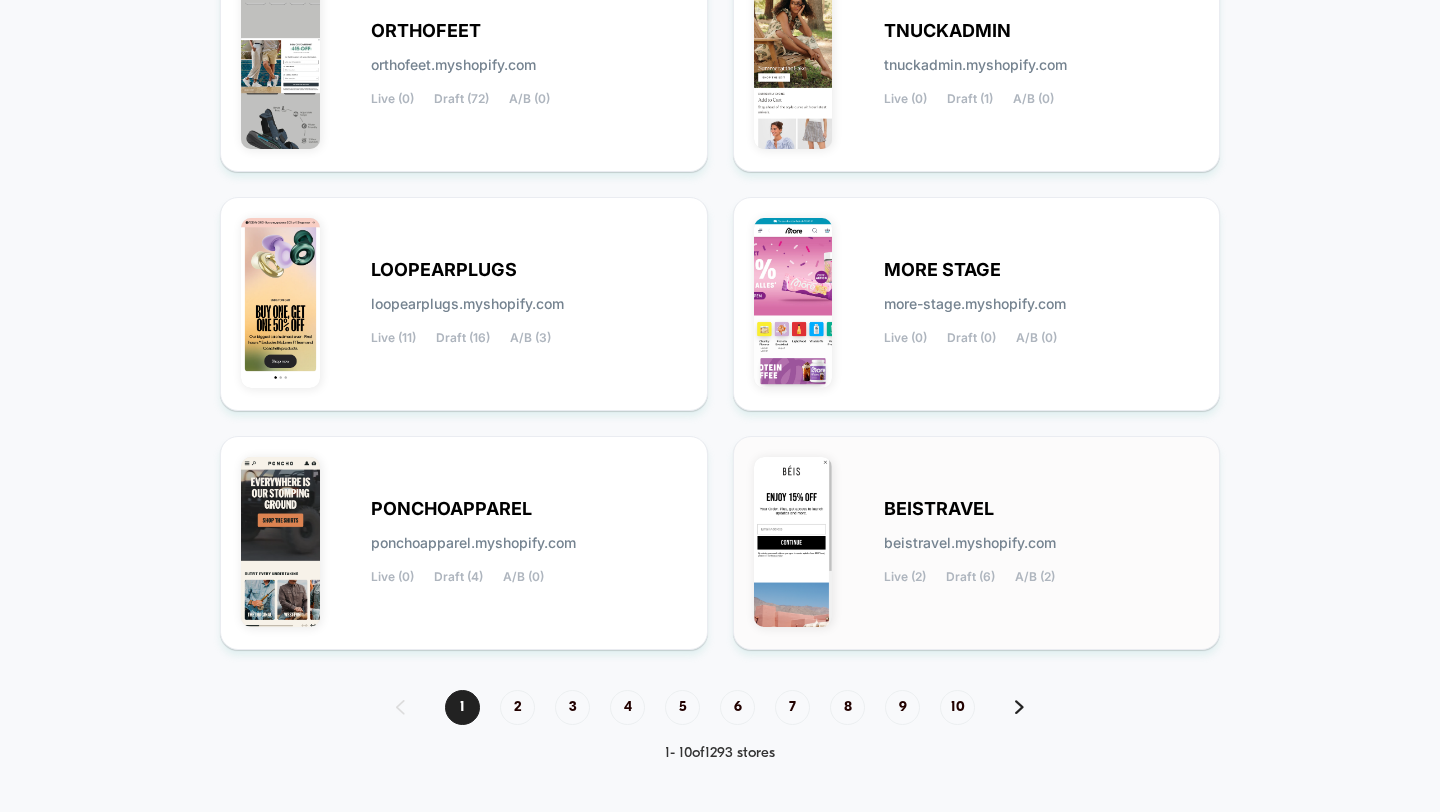 scroll, scrollTop: 52, scrollLeft: 0, axis: vertical 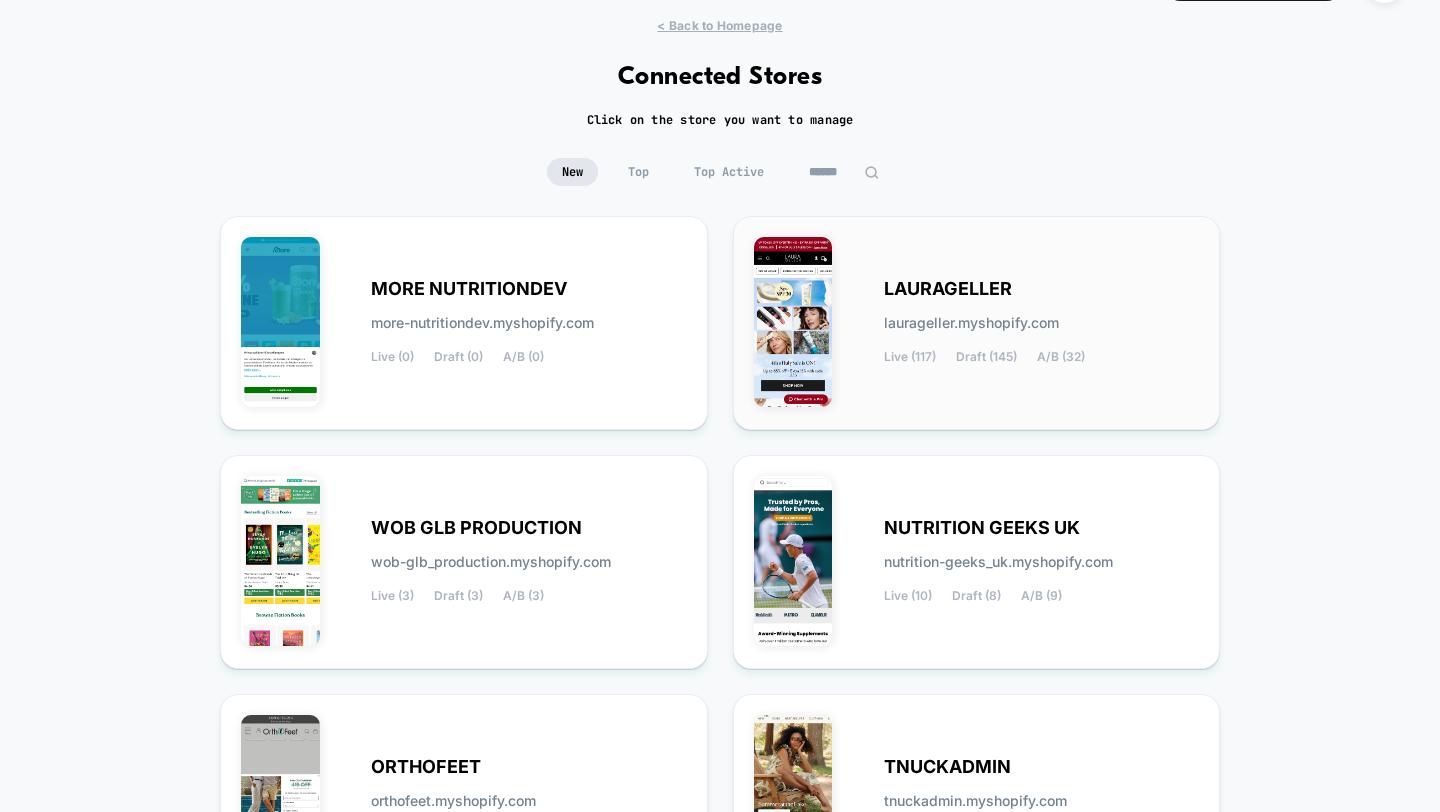 click on "LAURAGELLER" at bounding box center (948, 289) 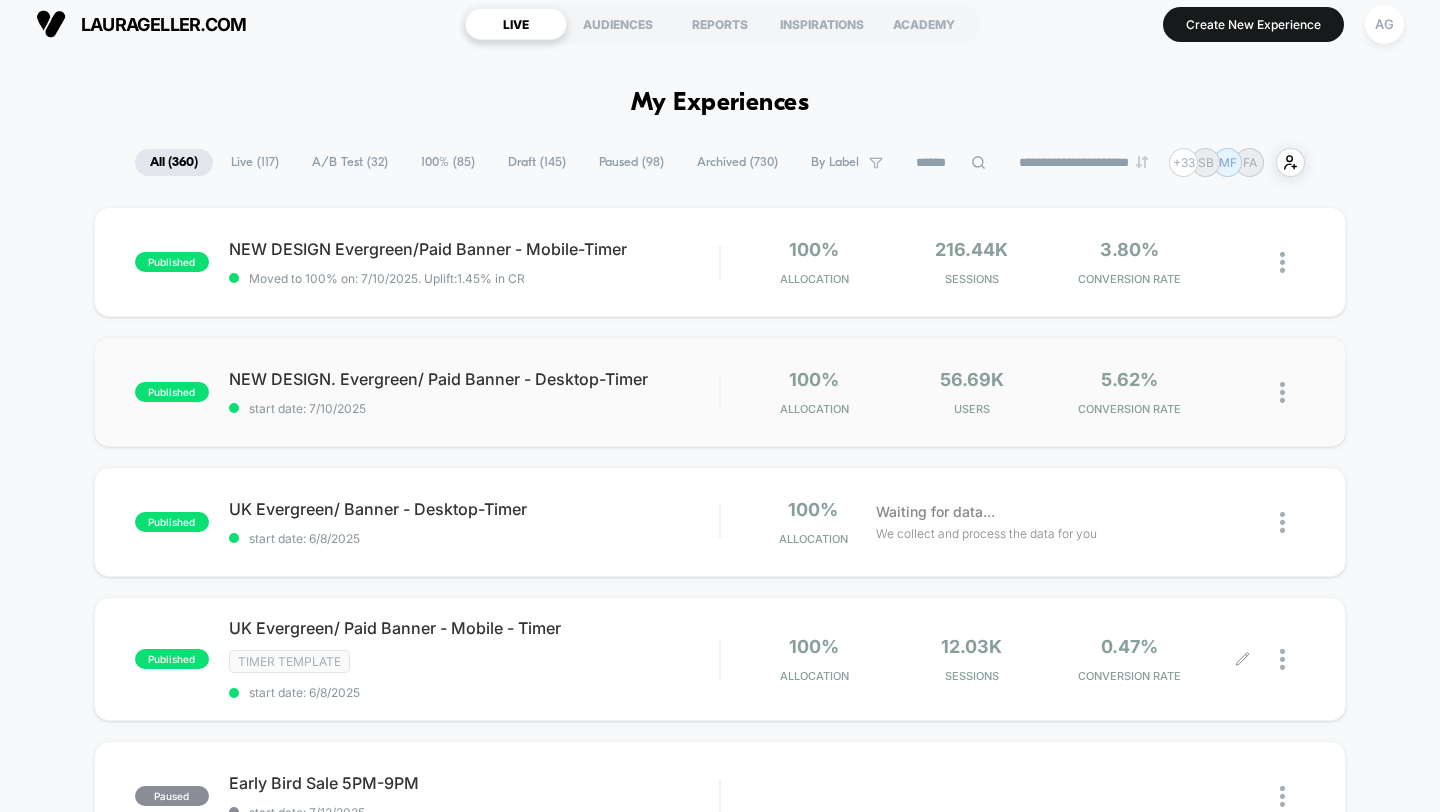scroll, scrollTop: 0, scrollLeft: 0, axis: both 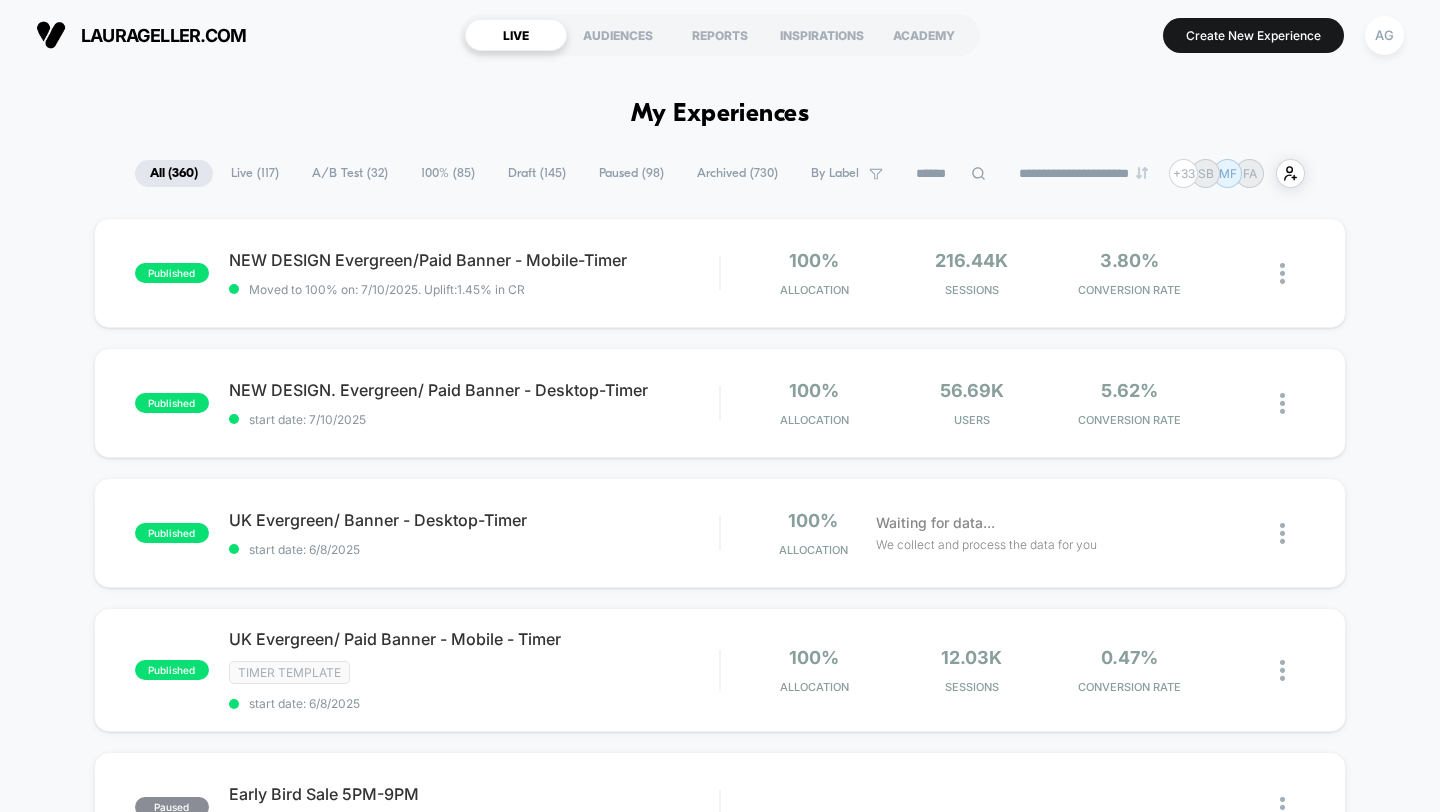 click on "A/B Test ( 32 )" at bounding box center (350, 173) 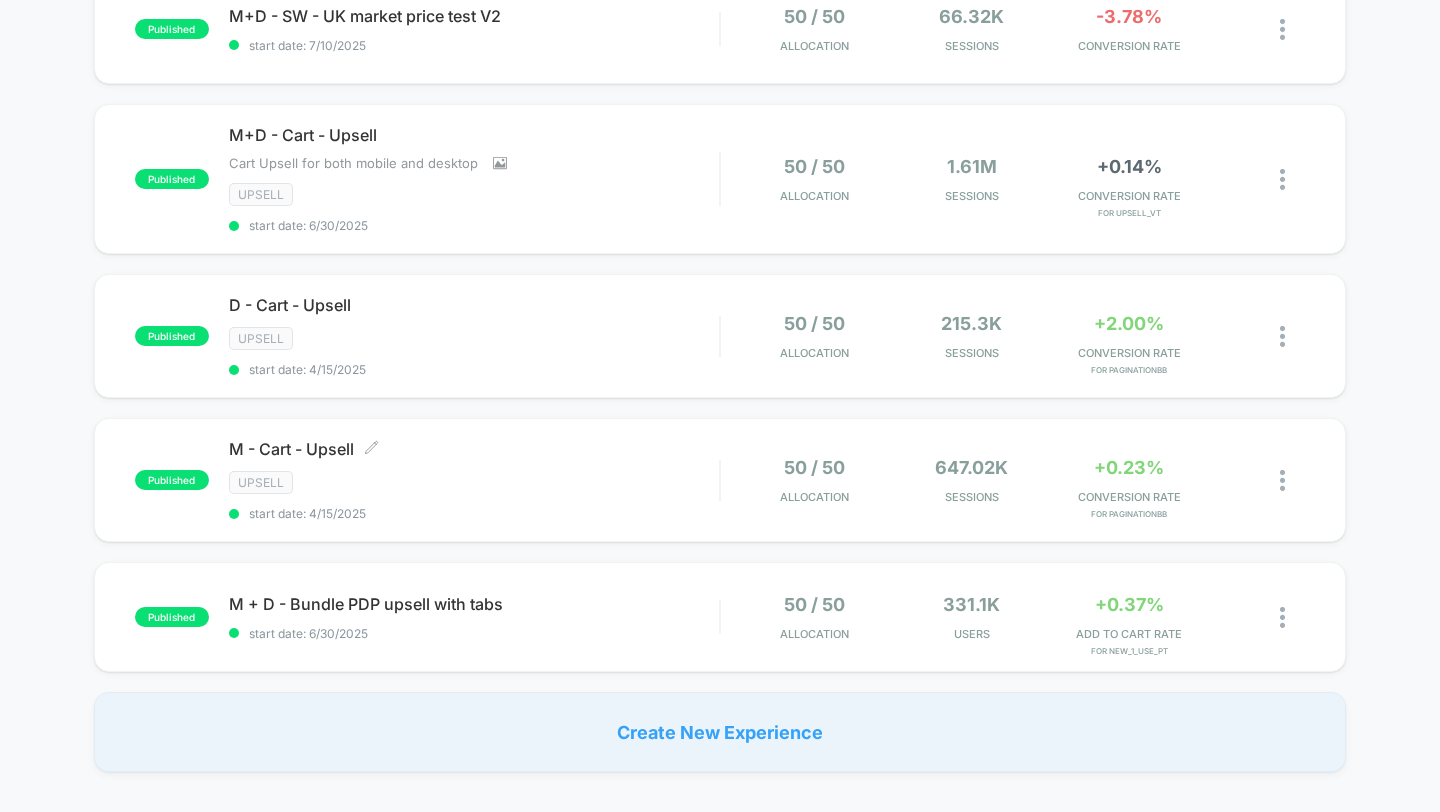 scroll, scrollTop: 1173, scrollLeft: 0, axis: vertical 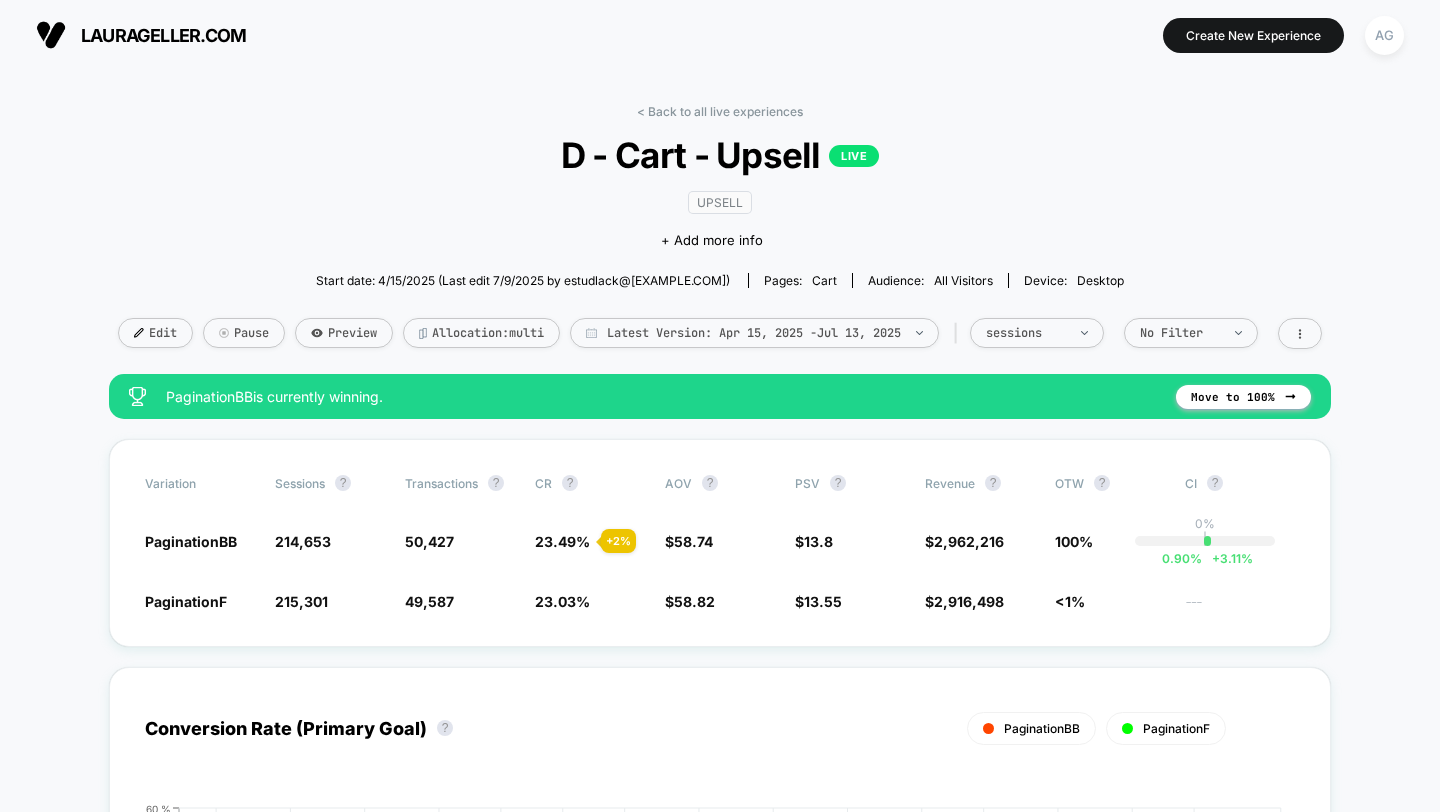 click on "< Back to all live experiences  D - Cart - Upsell LIVE Upsell Click to edit experience details + Add more info Start date: 4/15/2025 (Last edit 7/9/2025 by estudlack@asbeautyco.com) Pages: cart Audience: All Visitors Device: desktop Edit Pause  Preview Allocation:  multi Latest Version:     Apr 15, 2025    -    Jul 13, 2025 |   sessions   No Filter PaginationBB  is currently winning. Move to 100%    Variation Sessions ? Transactions ? CR ? AOV ? PSV ? Revenue ? OTW ? CI ? PaginationBB 214,653 - 0.30 % 50,427 + 2 % 23.49 % + 2 % $ 58.74 - 0.12 % $ 13.8 + 1.9 % $ 2,962,216 + 1.9 % 100% 0% | 0.90 % + 3.11 % PaginationF  215,301 49,587 23.03 % $ 58.82 $ 13.55 $ 2,916,498 <1% --- Conversion Rate (Primary Goal) ? PaginationBB PaginationF  Hide 2025-04-18 2025-04-24 2025-04-30 2025-05-06 2025-05-11 2025-05-16 2025-05-21 2025-05-27 2025-06-02 2025-06-08 2025-06-14 2025-06-19 2025-06-25 2025-07-01 2025-07-06 2025-07-13 0 % 15 % 30 % 45 % 60 % Assisted Revenue  - PaginationF  Assisted Revenue  - PaginationF  ? Total:" at bounding box center (720, 1717) 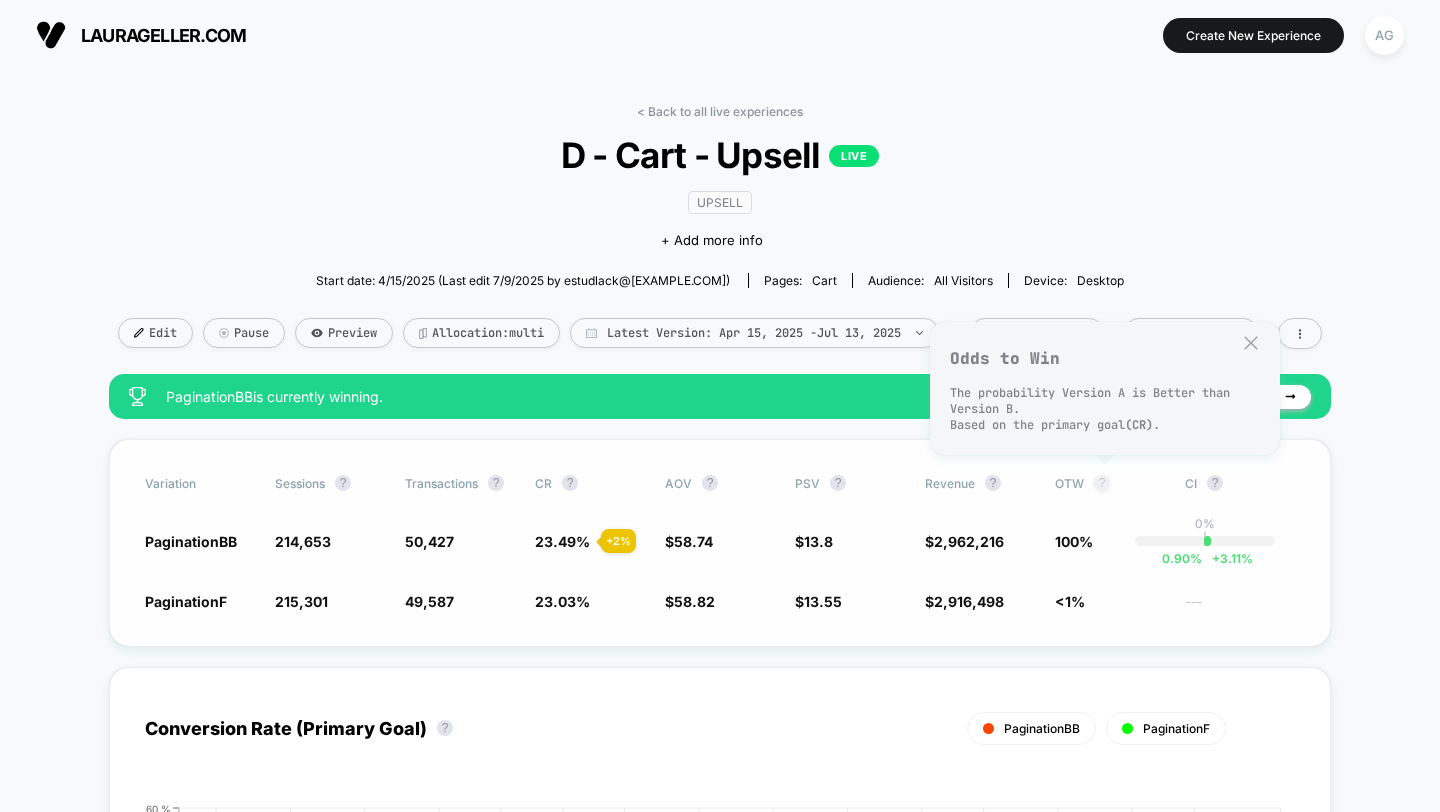 click on "?" at bounding box center [1102, 483] 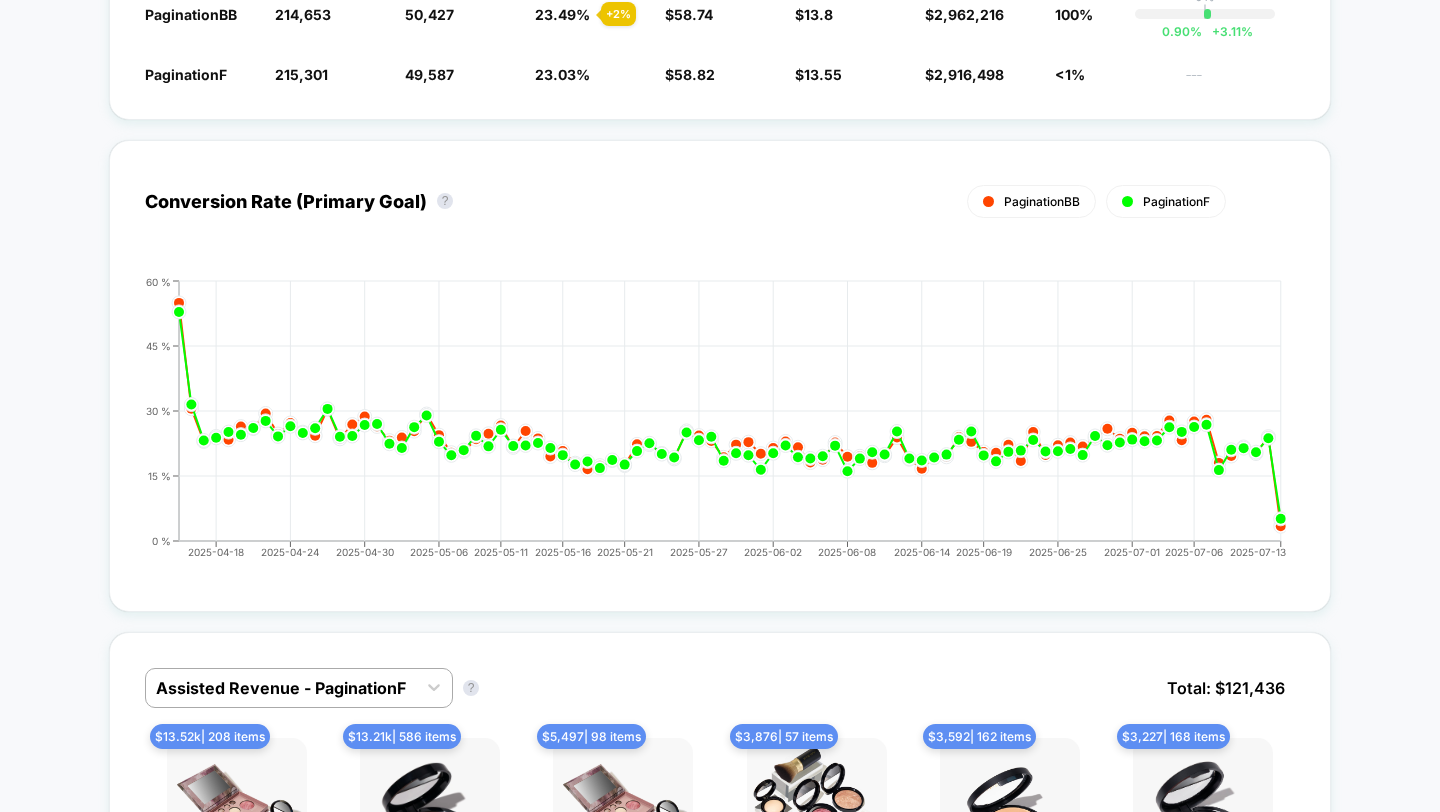 scroll, scrollTop: 0, scrollLeft: 0, axis: both 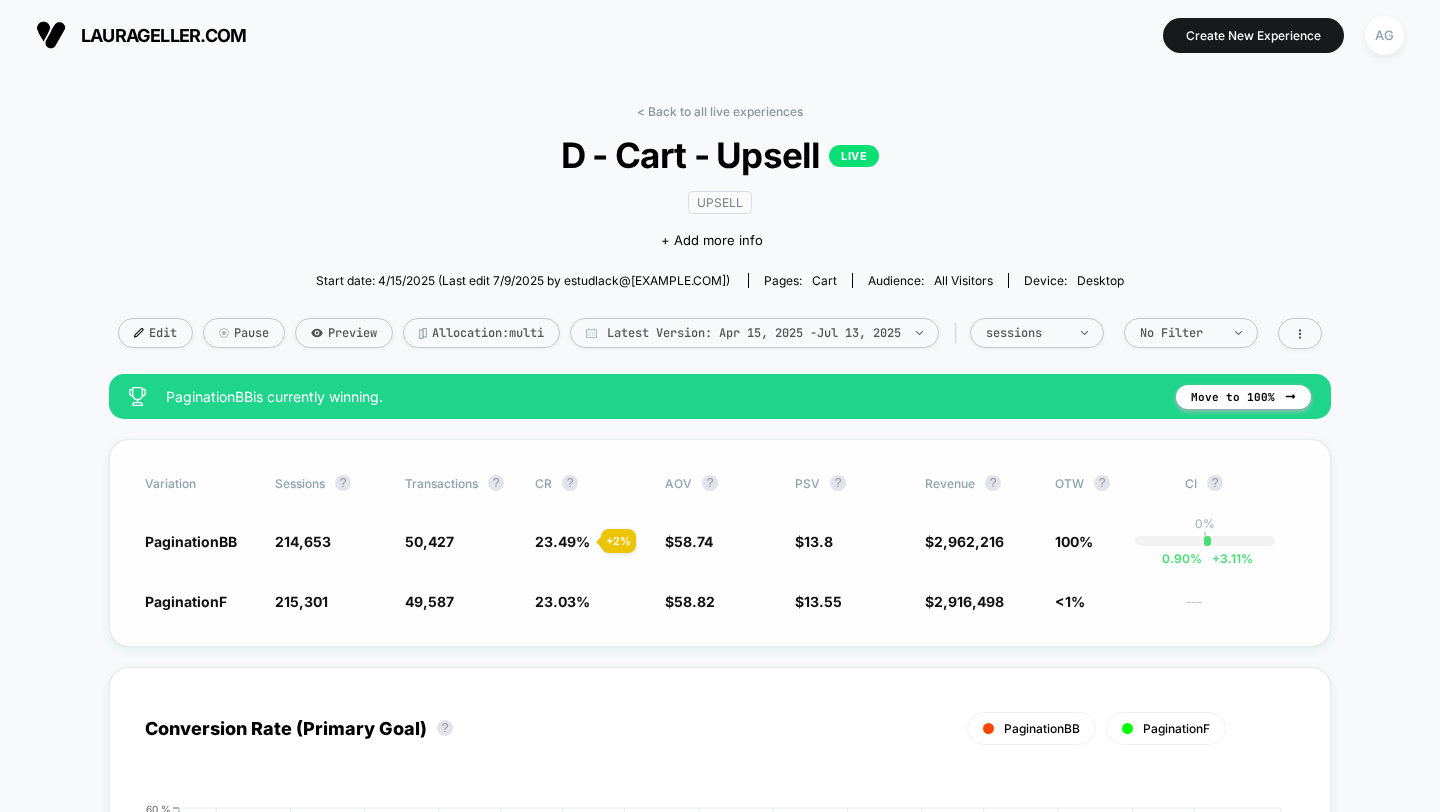 type 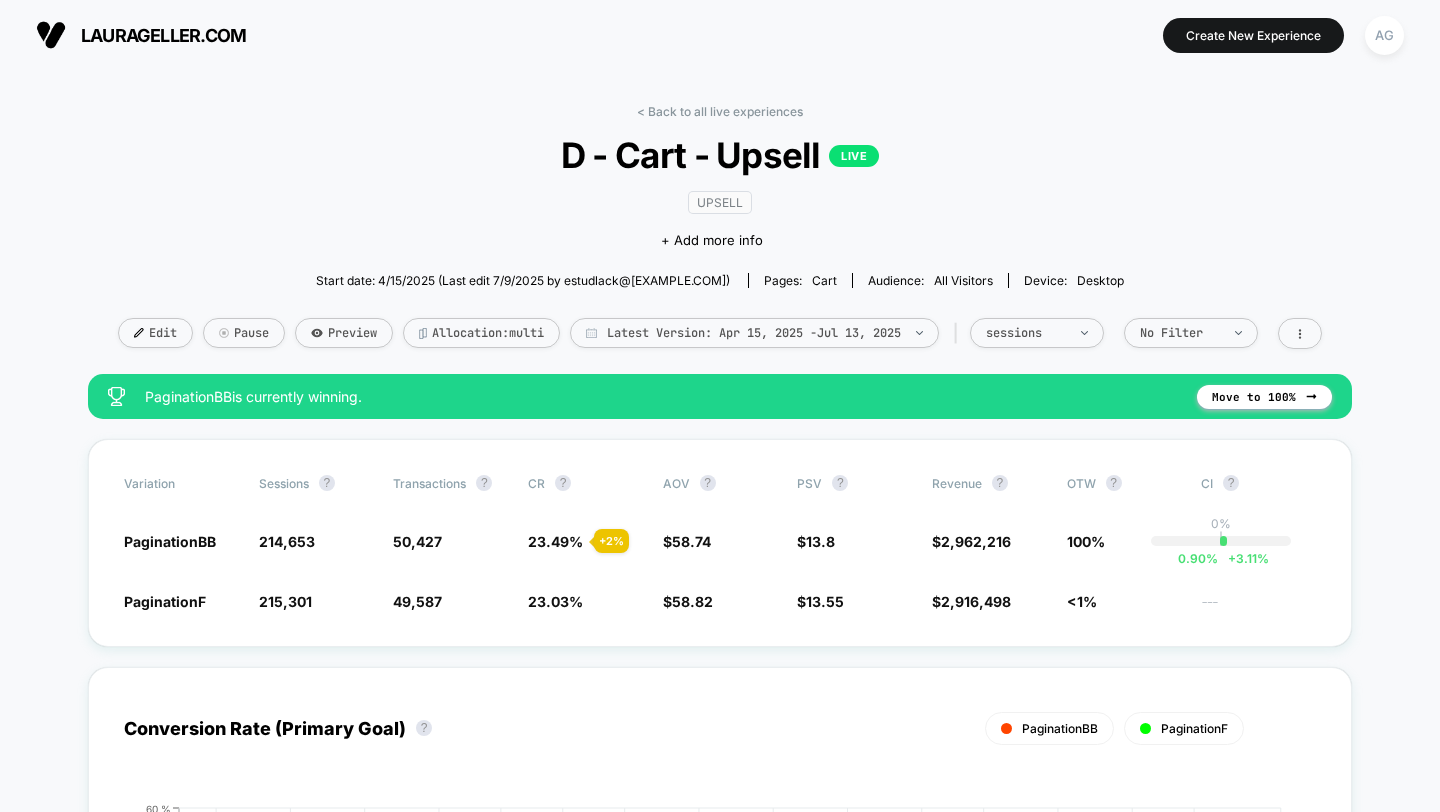 click on "< Back to all live experiences  D - Cart - Upsell LIVE Upsell Click to edit experience details + Add more info Start date: 4/15/2025 (Last edit 7/9/2025 by estudlack@asbeautyco.com) Pages: cart Audience: All Visitors Device: desktop Edit Pause  Preview Allocation:  multi Latest Version:     Apr 15, 2025    -    Jul 13, 2025 |   sessions   No Filter" at bounding box center [720, 239] 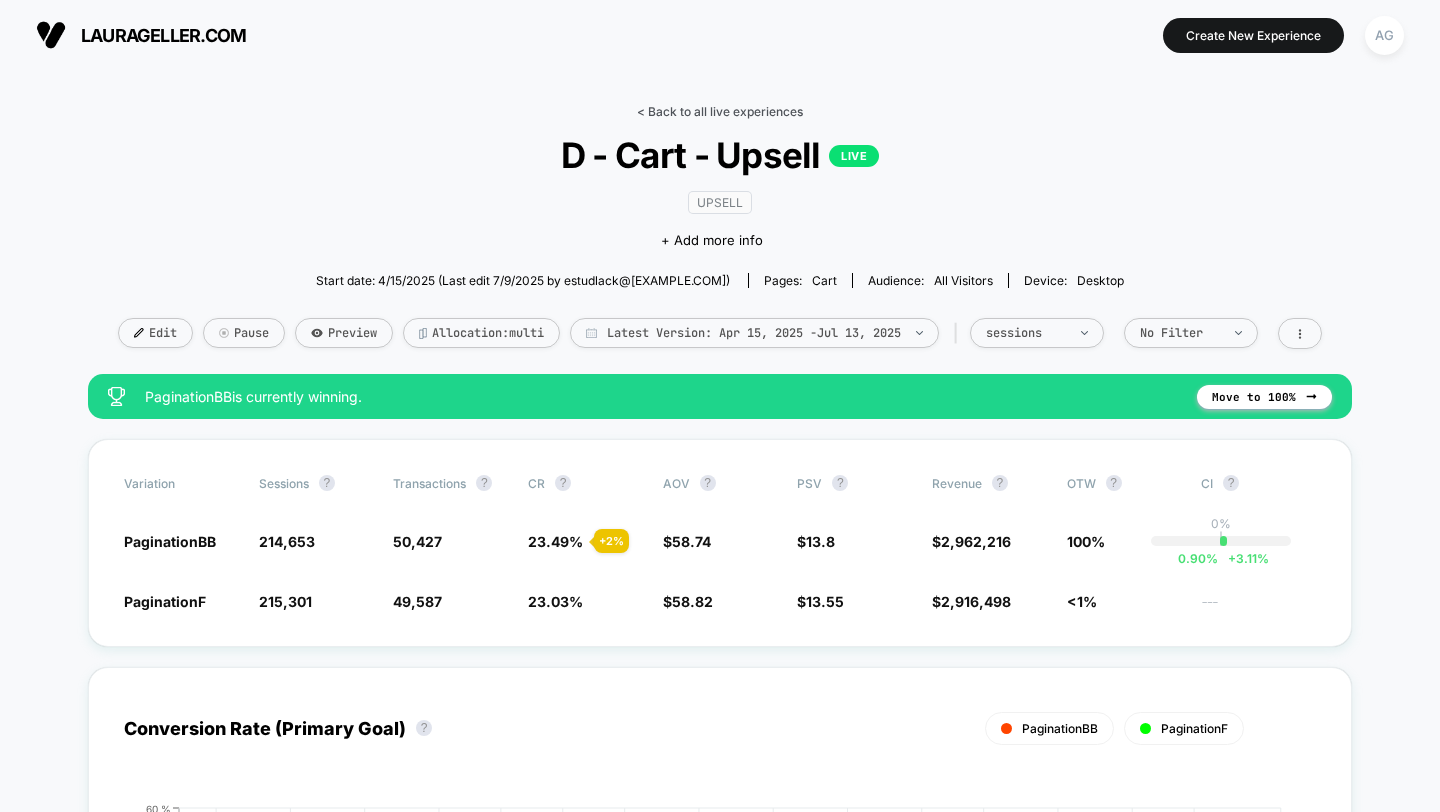 click on "< Back to all live experiences" at bounding box center [720, 111] 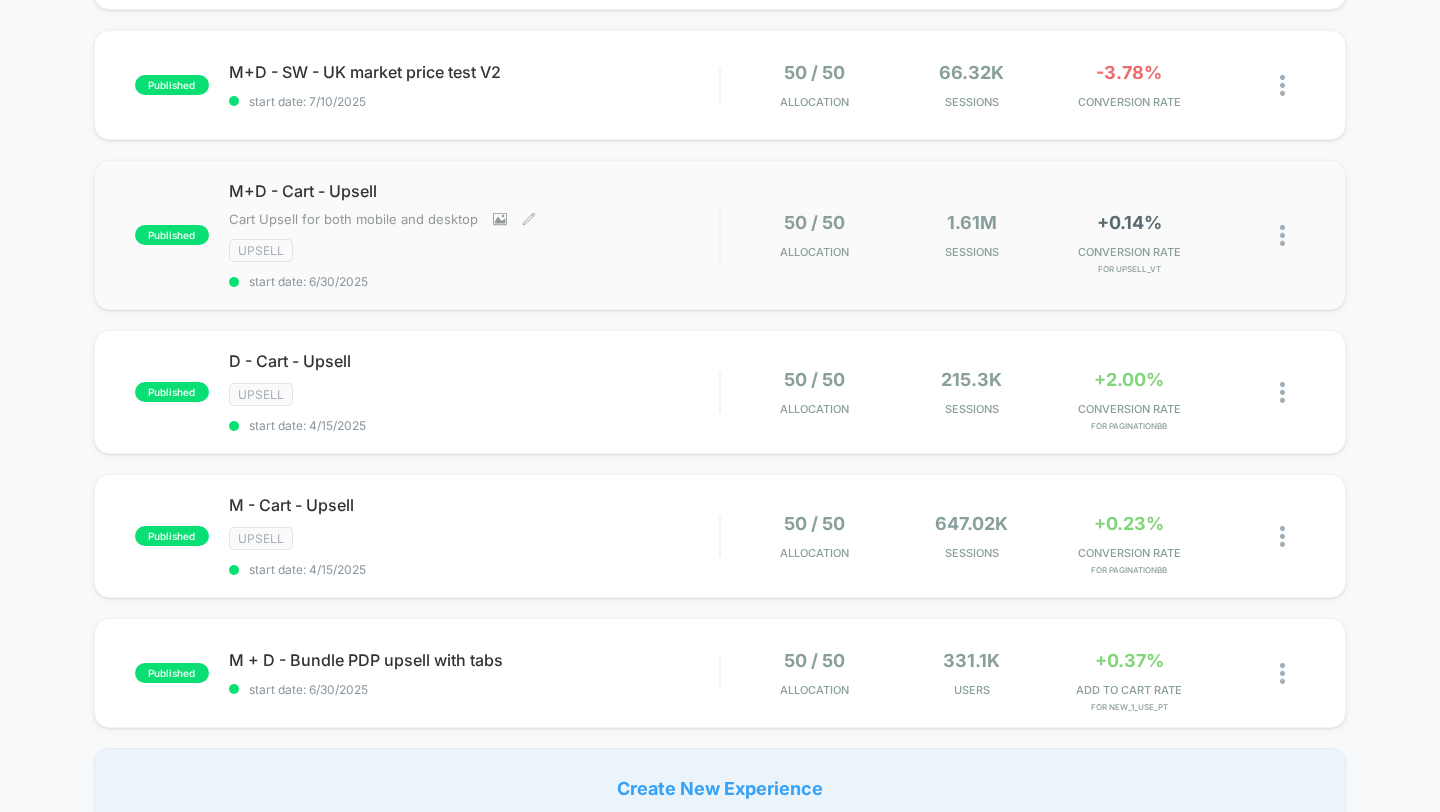 scroll, scrollTop: 1055, scrollLeft: 0, axis: vertical 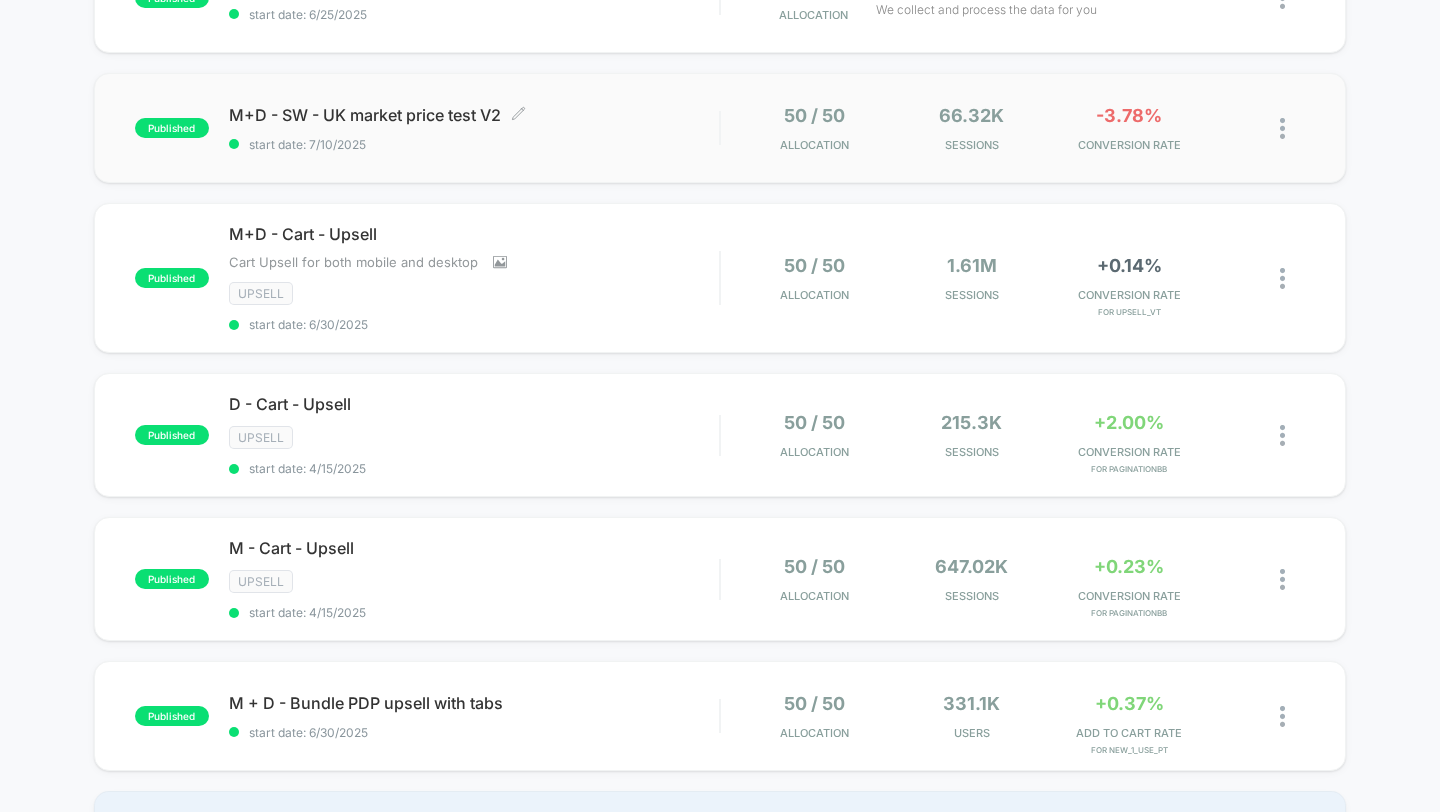 click on "start date: 7/10/2025" at bounding box center (474, 144) 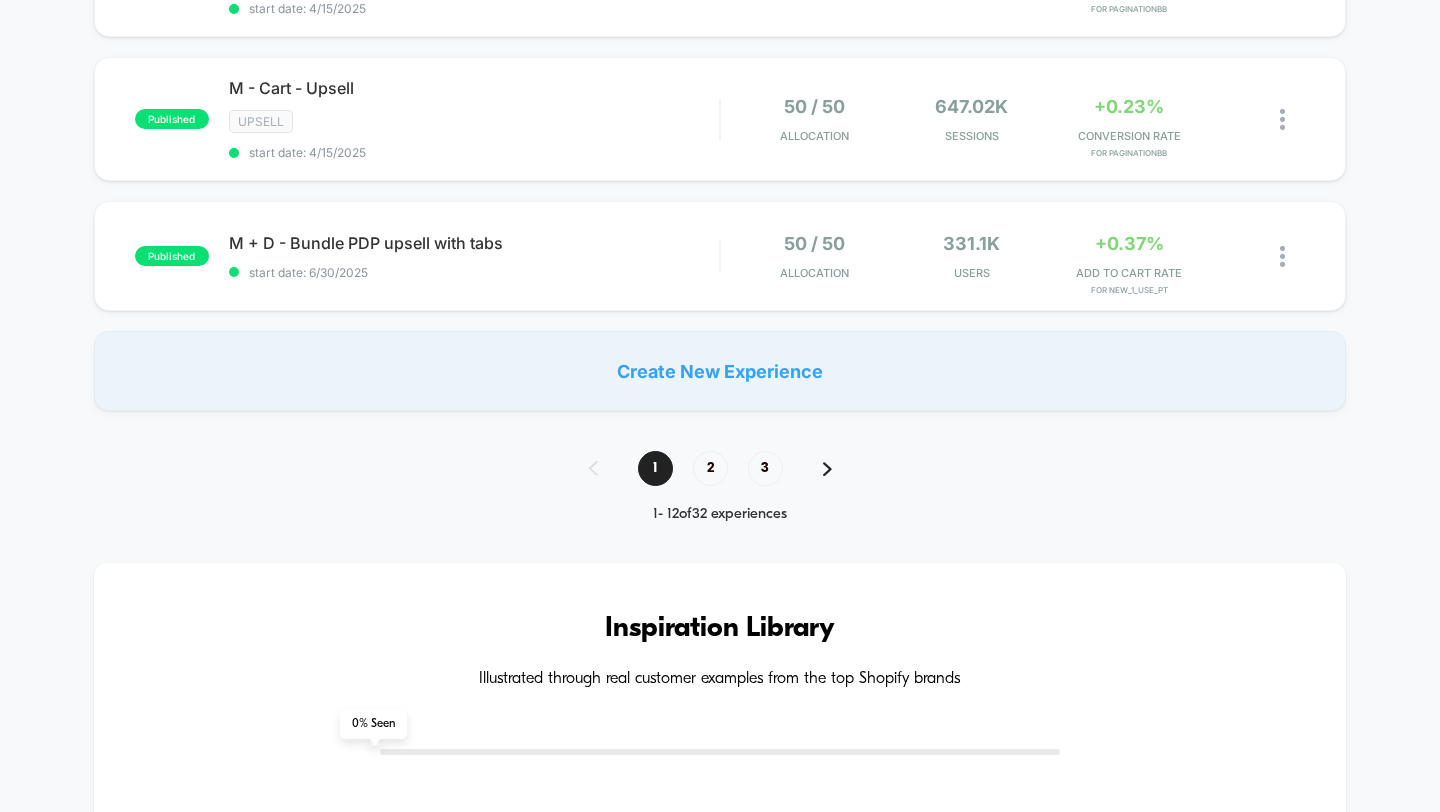 scroll, scrollTop: 1473, scrollLeft: 0, axis: vertical 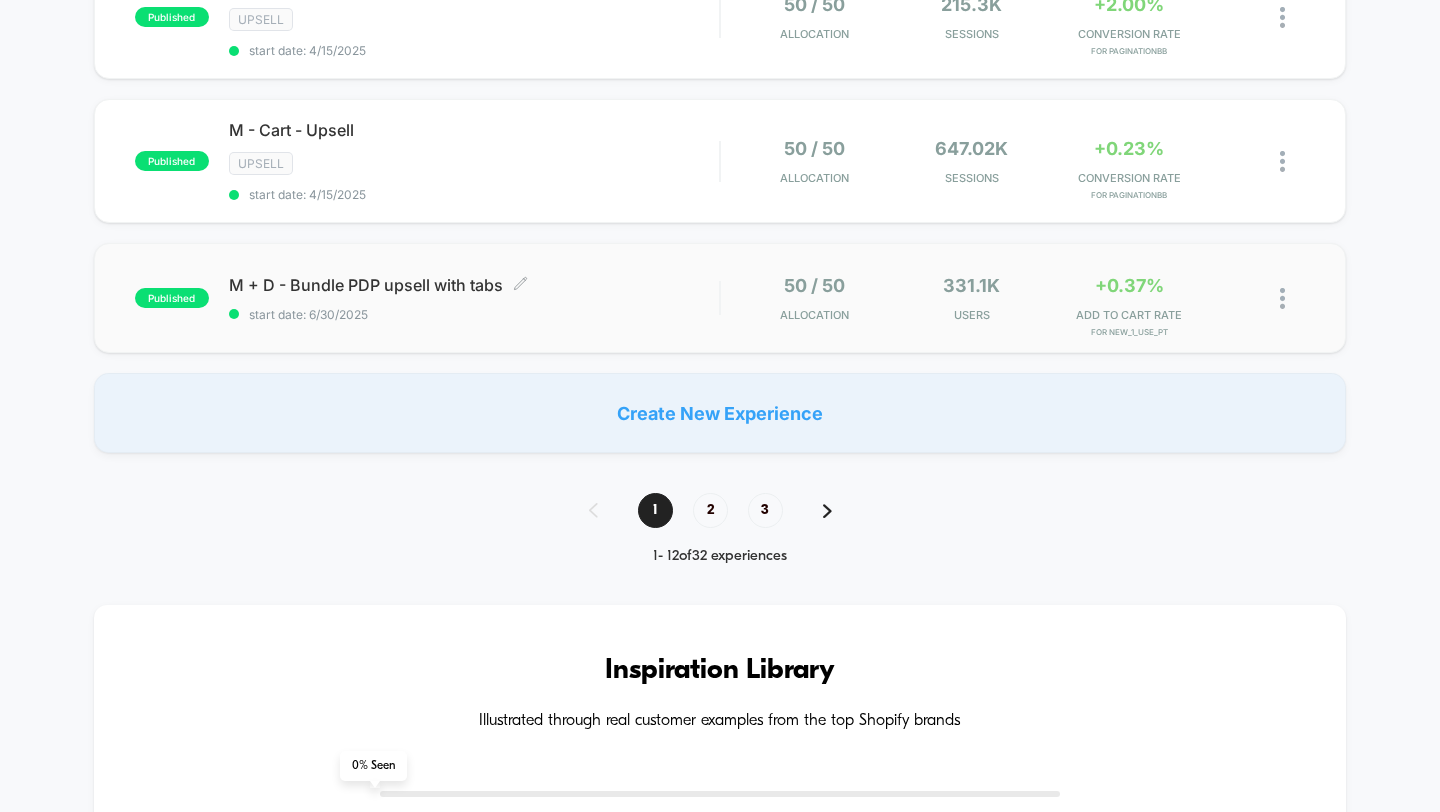 click on "start date: 6/30/2025" at bounding box center [474, 314] 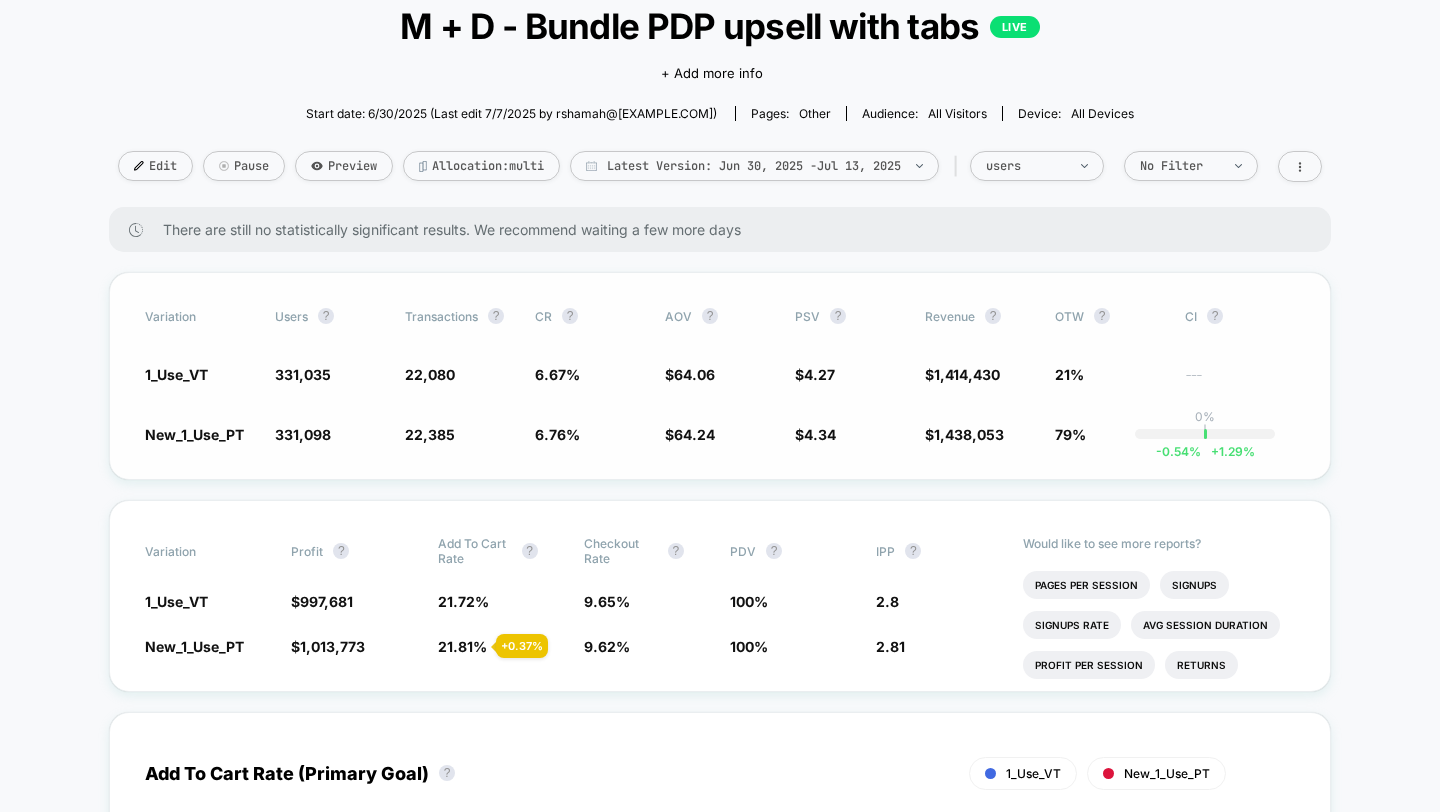 scroll, scrollTop: 0, scrollLeft: 0, axis: both 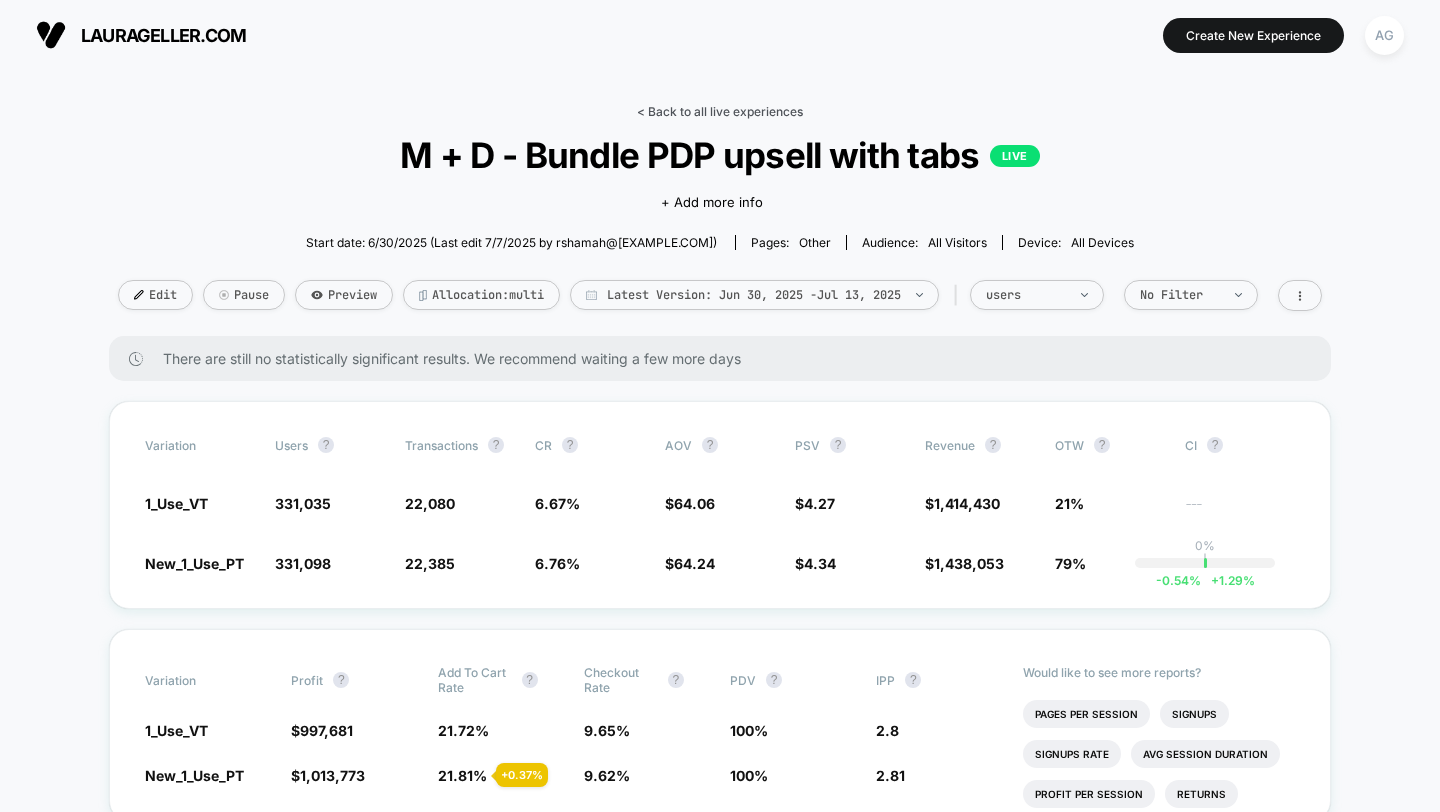 click on "< Back to all live experiences" at bounding box center (720, 111) 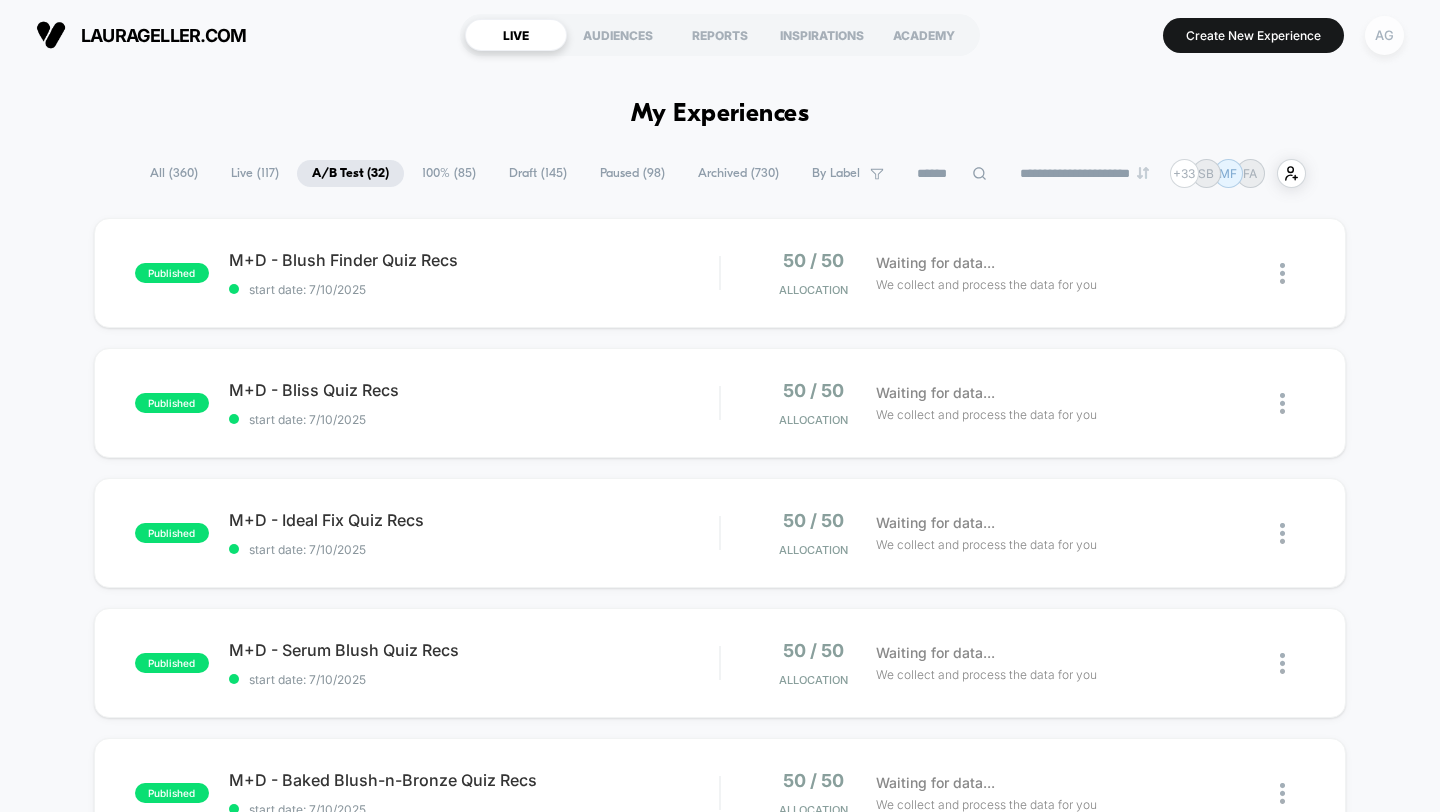 click on "AG" at bounding box center (1384, 35) 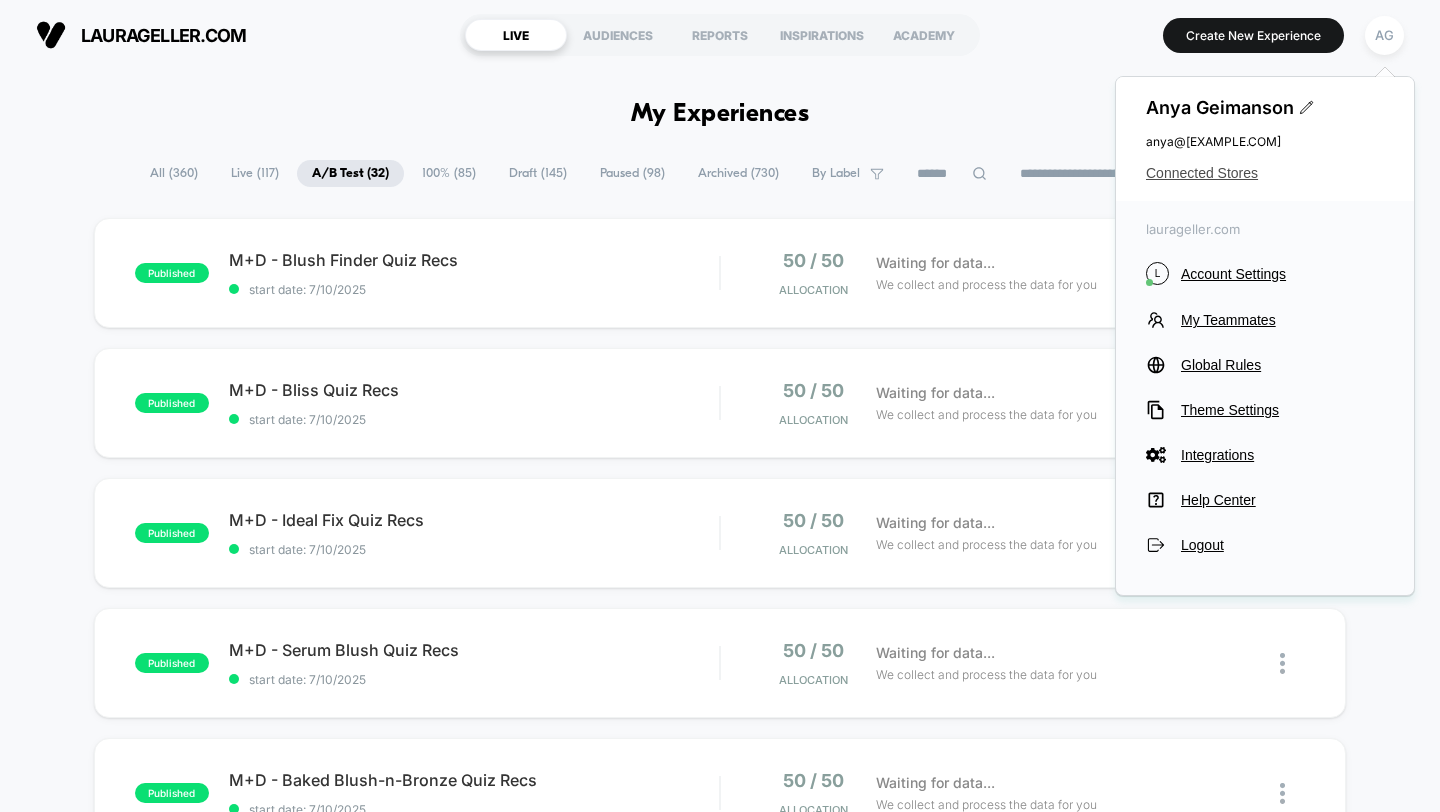 click on "Connected Stores" at bounding box center [1265, 173] 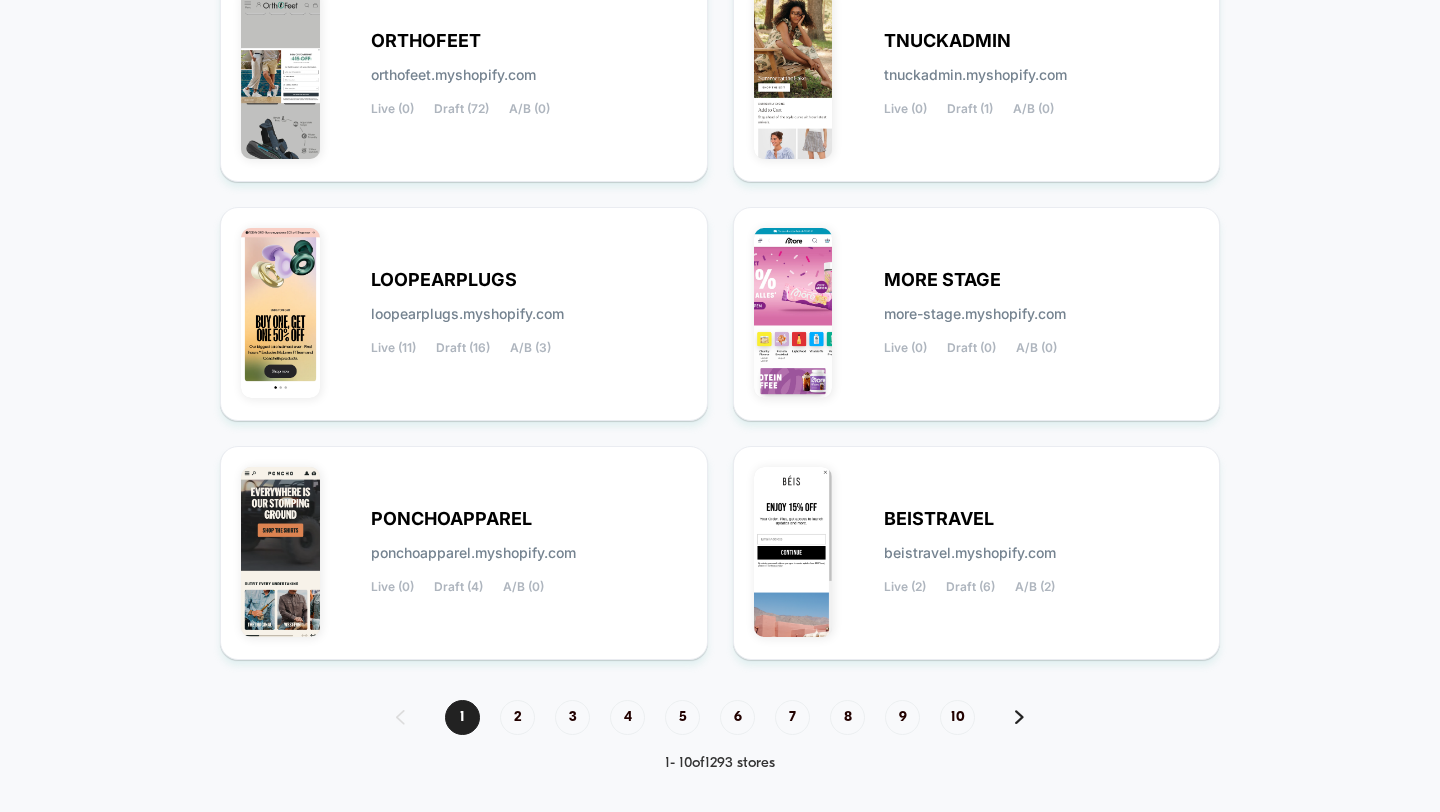 scroll, scrollTop: 789, scrollLeft: 0, axis: vertical 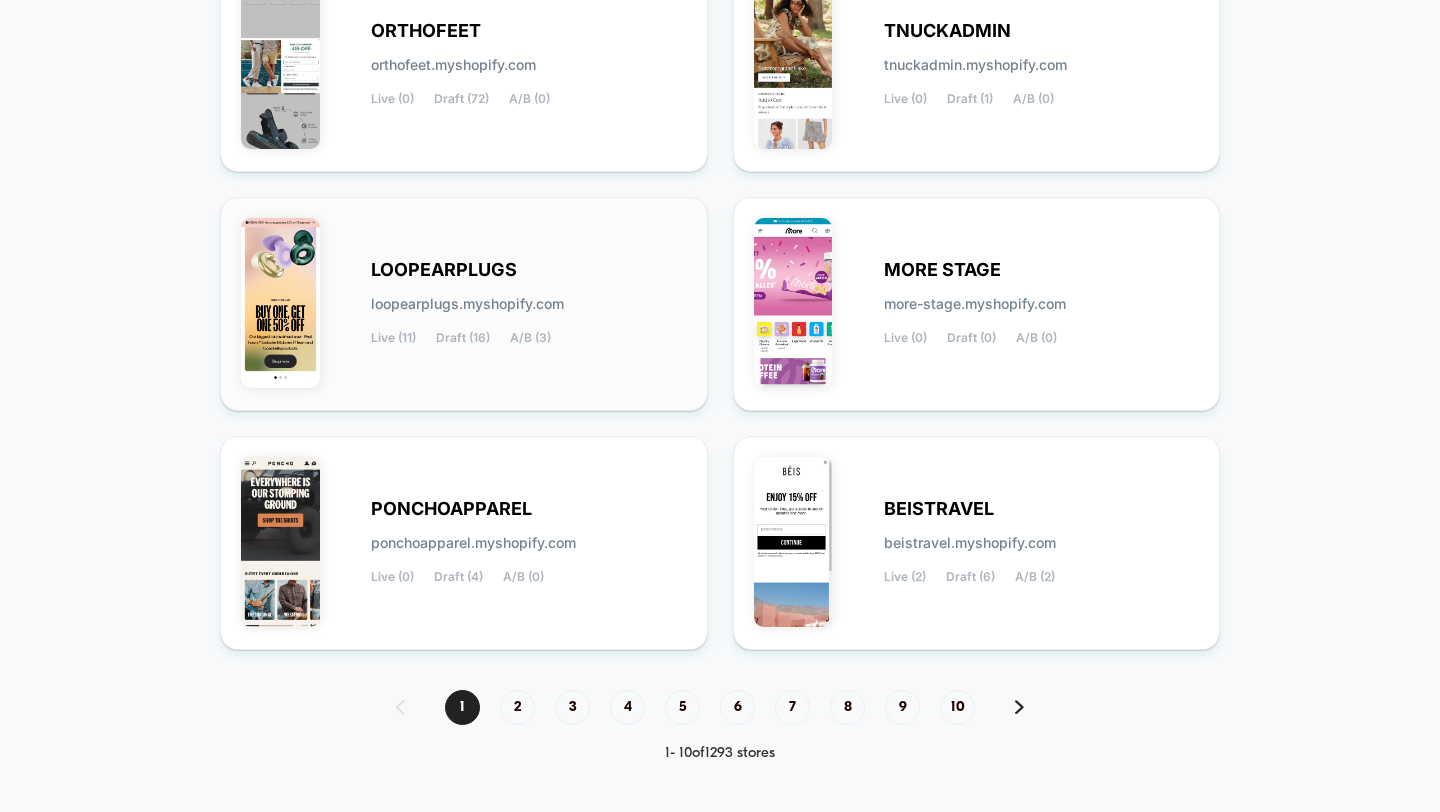click on "LOOPEARPLUGS loopearplugs.myshopify.com Live (11) Draft (16) A/B (3)" at bounding box center [529, 304] 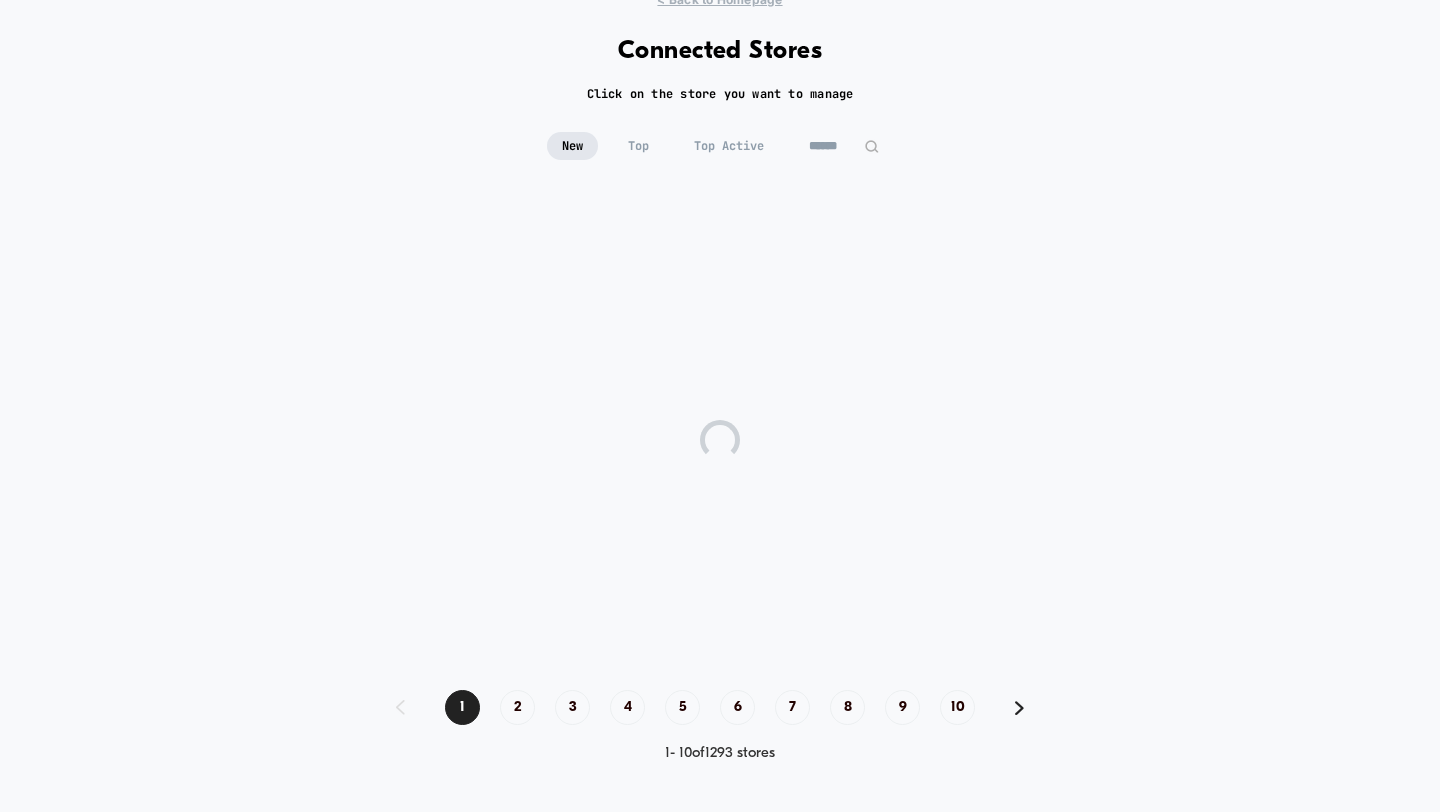 scroll, scrollTop: 77, scrollLeft: 0, axis: vertical 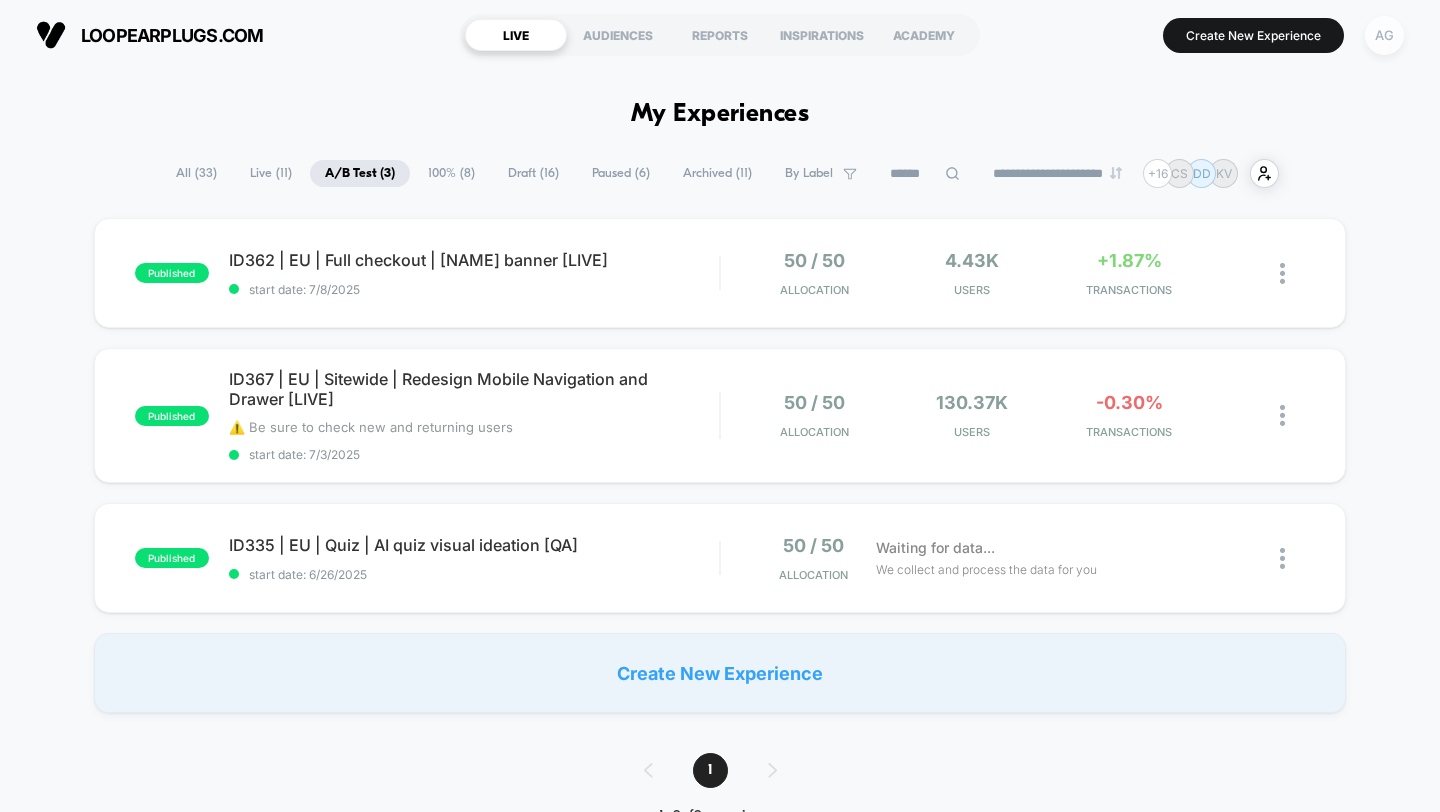 click on "AG" at bounding box center (1384, 35) 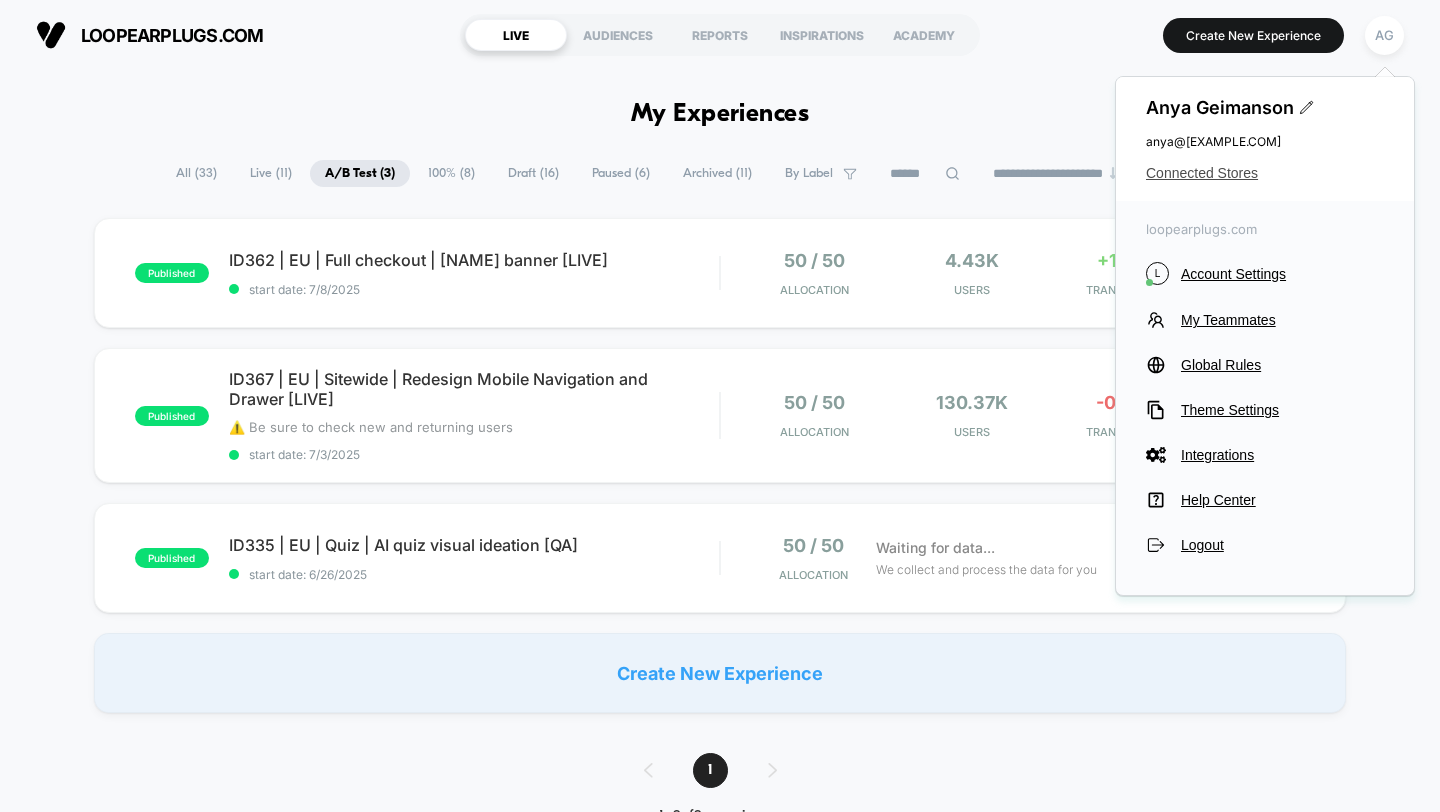 click on "Connected Stores" at bounding box center [1265, 173] 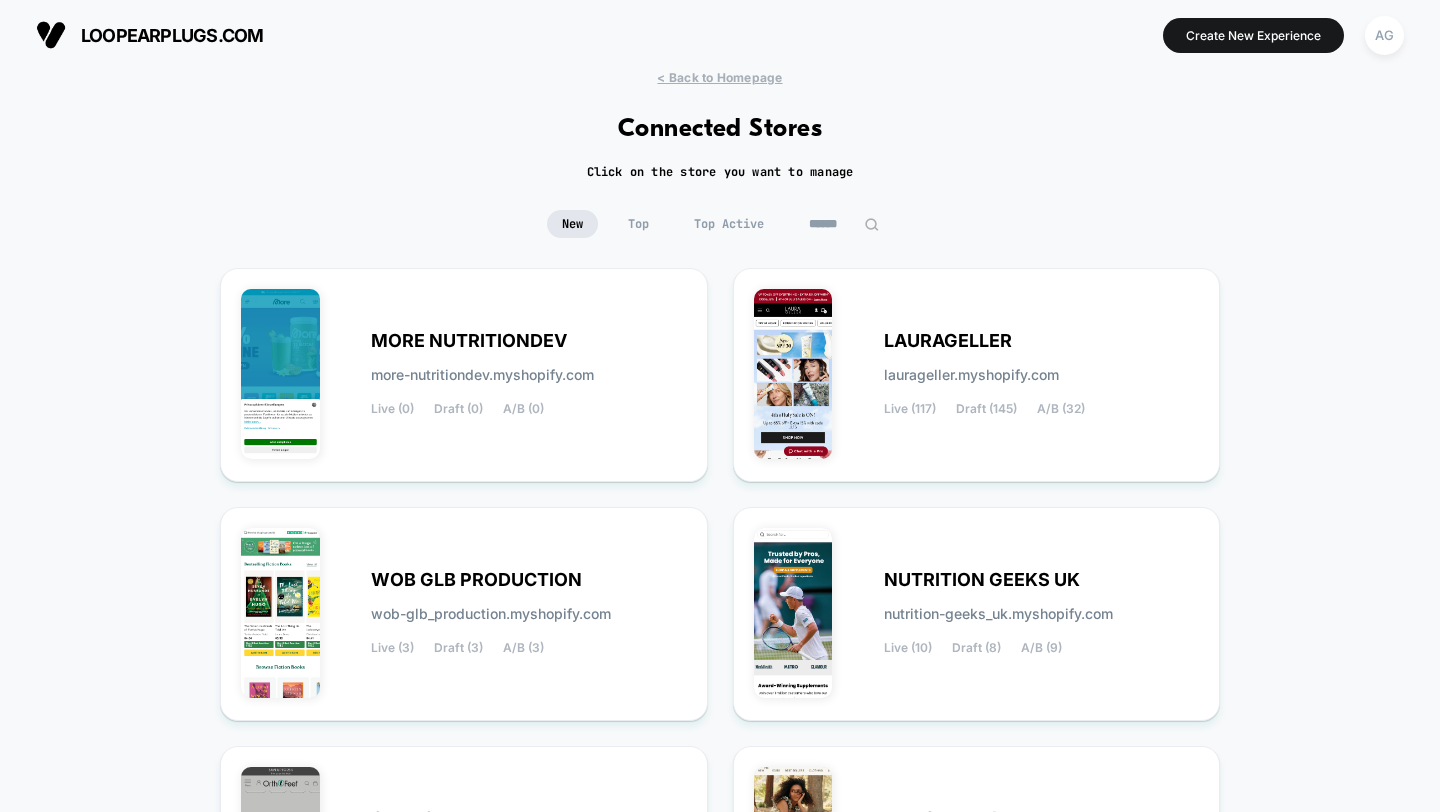 click on "Top Active" at bounding box center (729, 224) 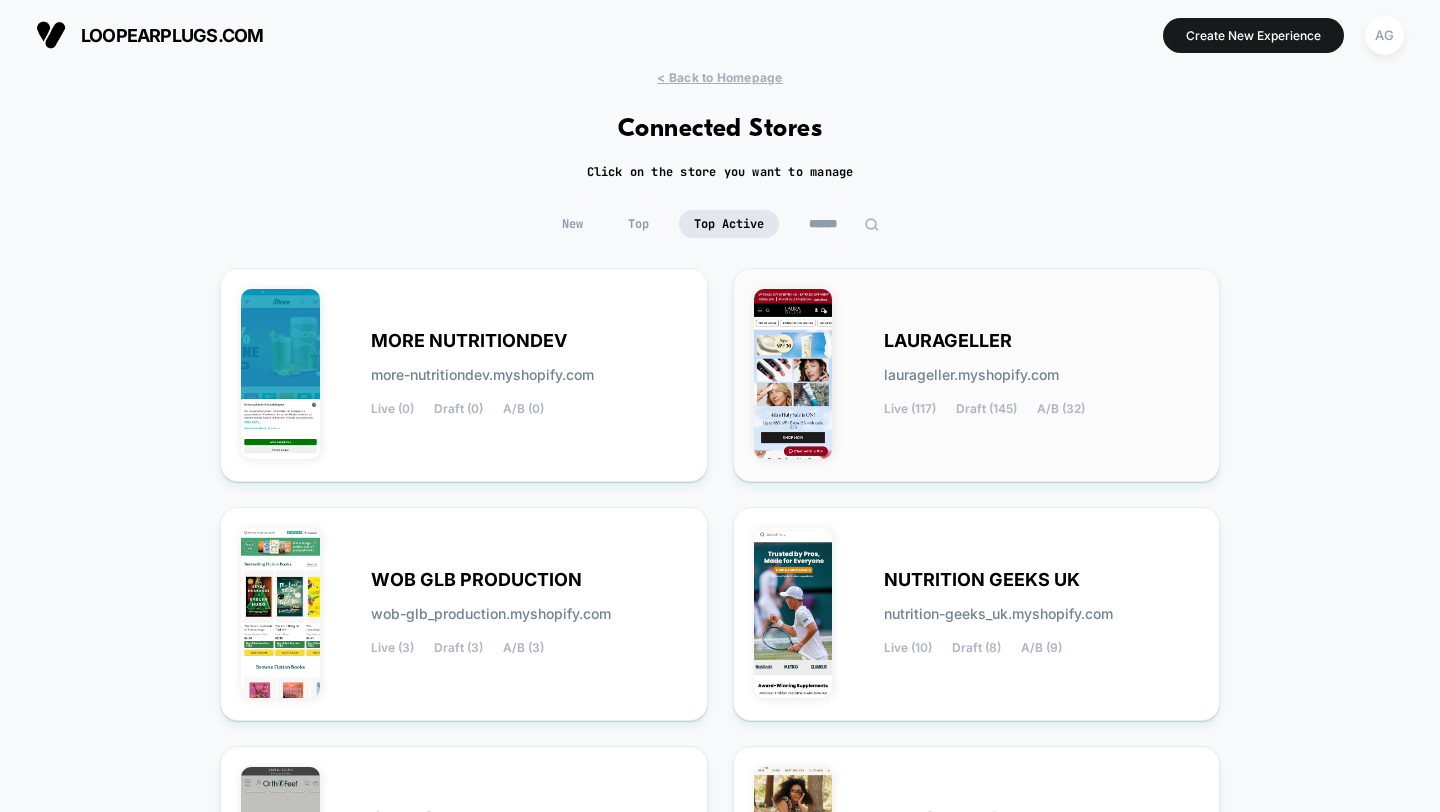 scroll, scrollTop: 789, scrollLeft: 0, axis: vertical 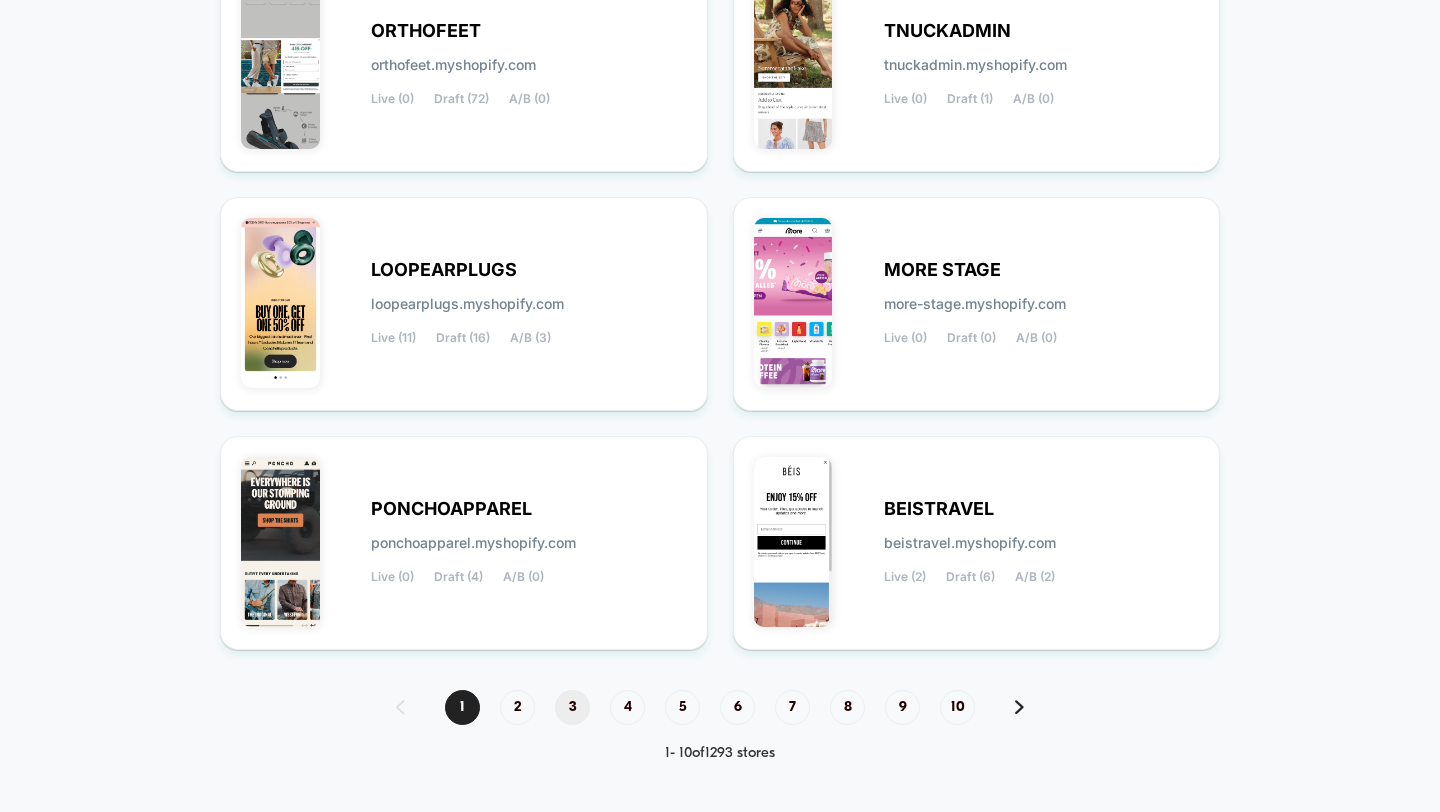 click on "3" at bounding box center [572, 707] 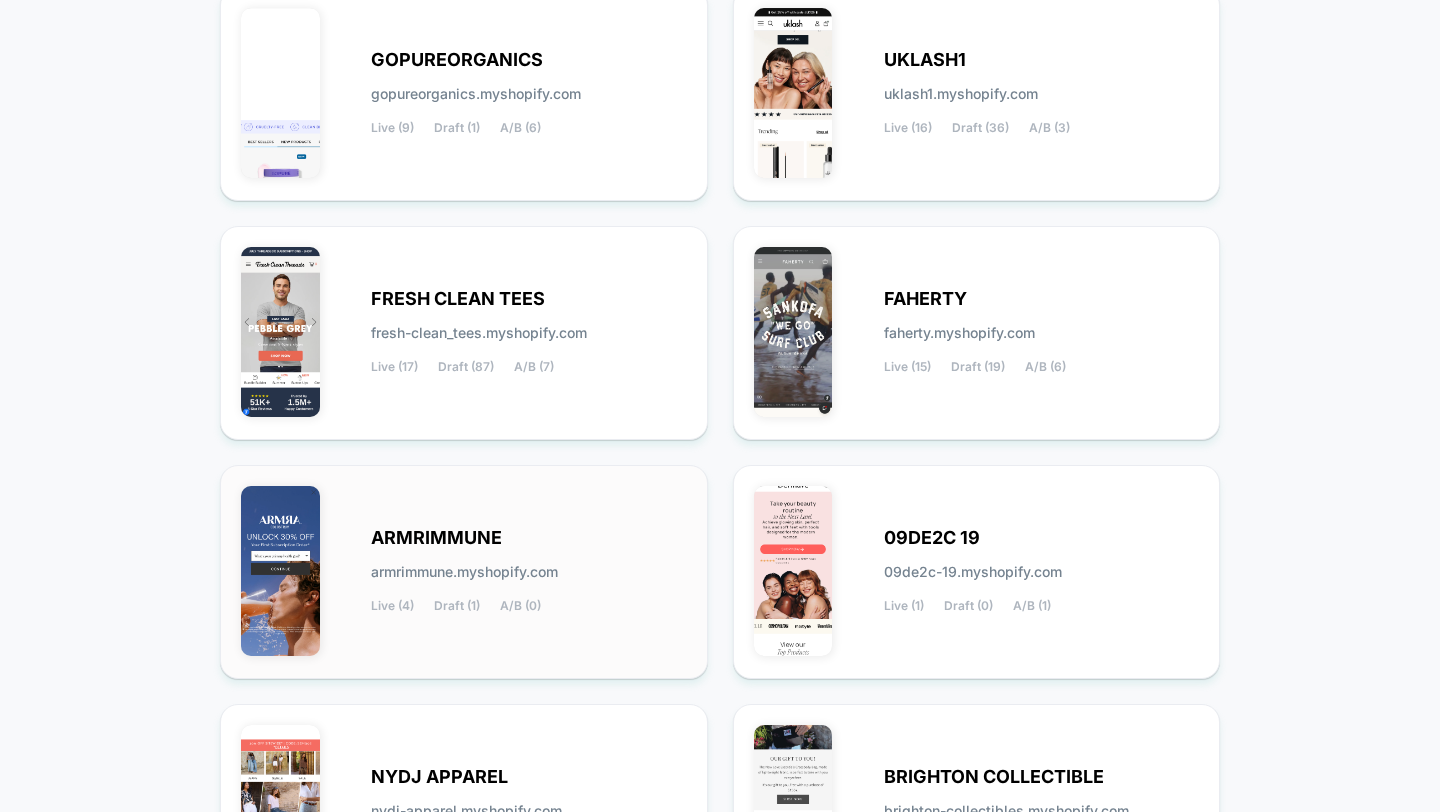 scroll, scrollTop: 423, scrollLeft: 0, axis: vertical 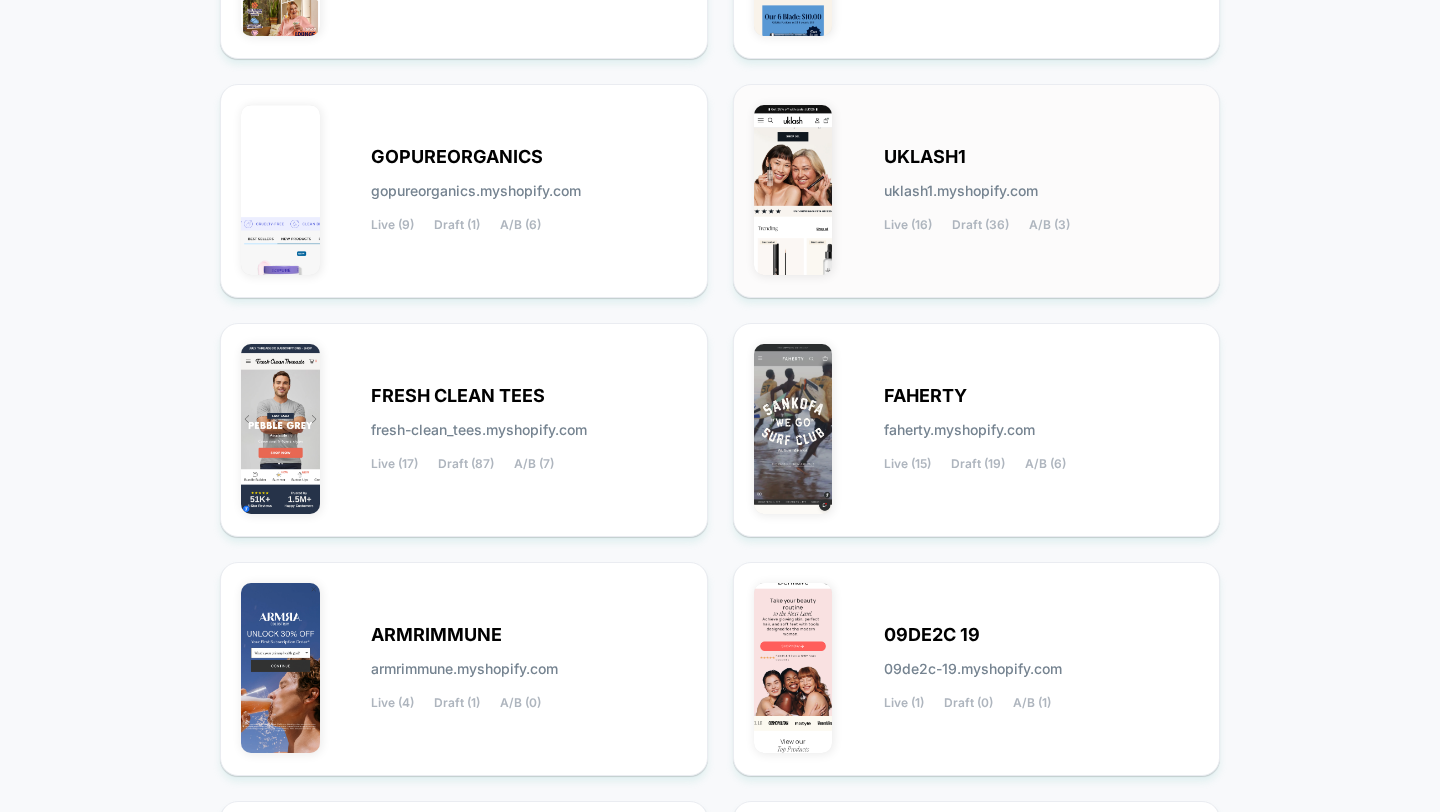 click on "UKLASH1 uklash1.myshopify.com Live (16) Draft (36) A/B (3)" at bounding box center (1042, 191) 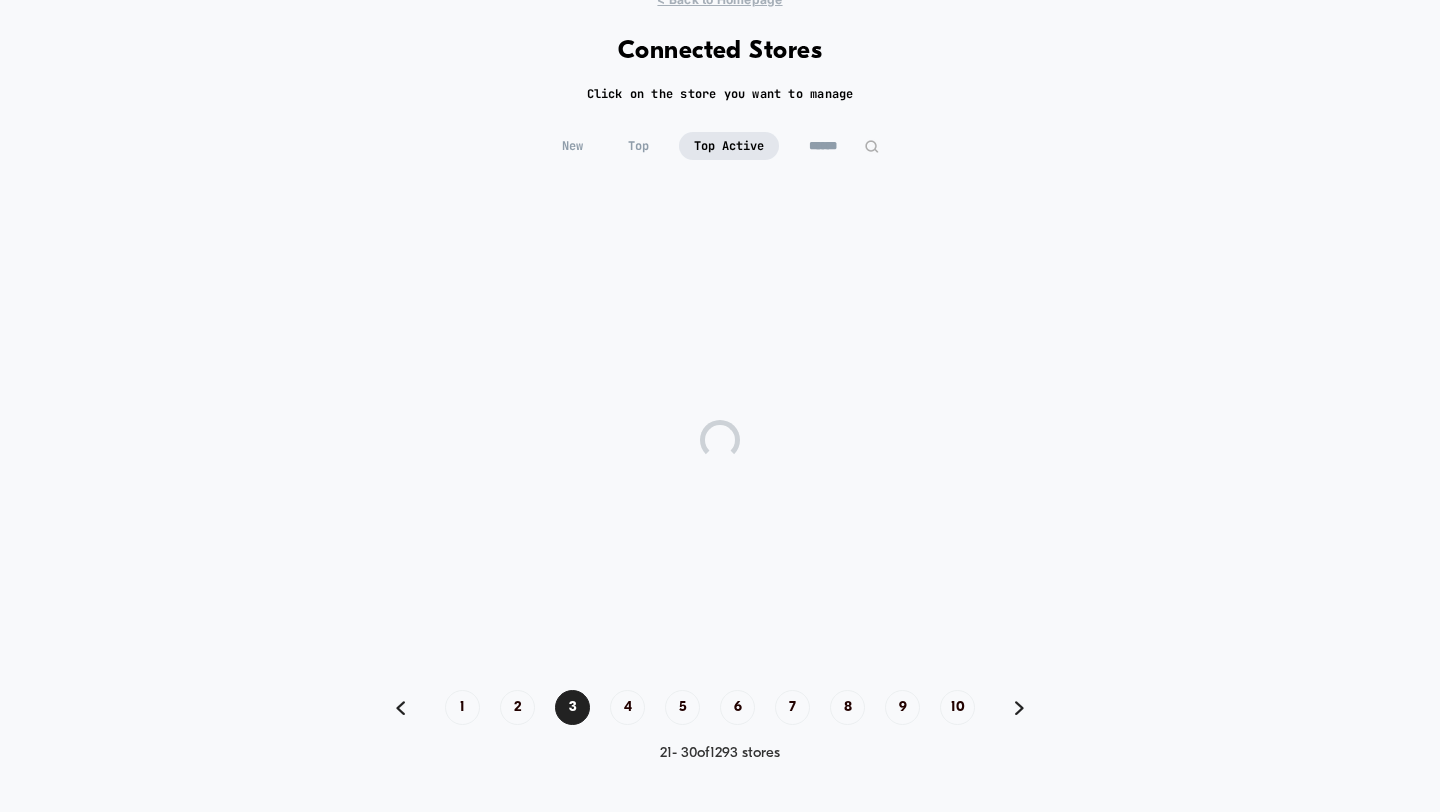 scroll, scrollTop: 77, scrollLeft: 0, axis: vertical 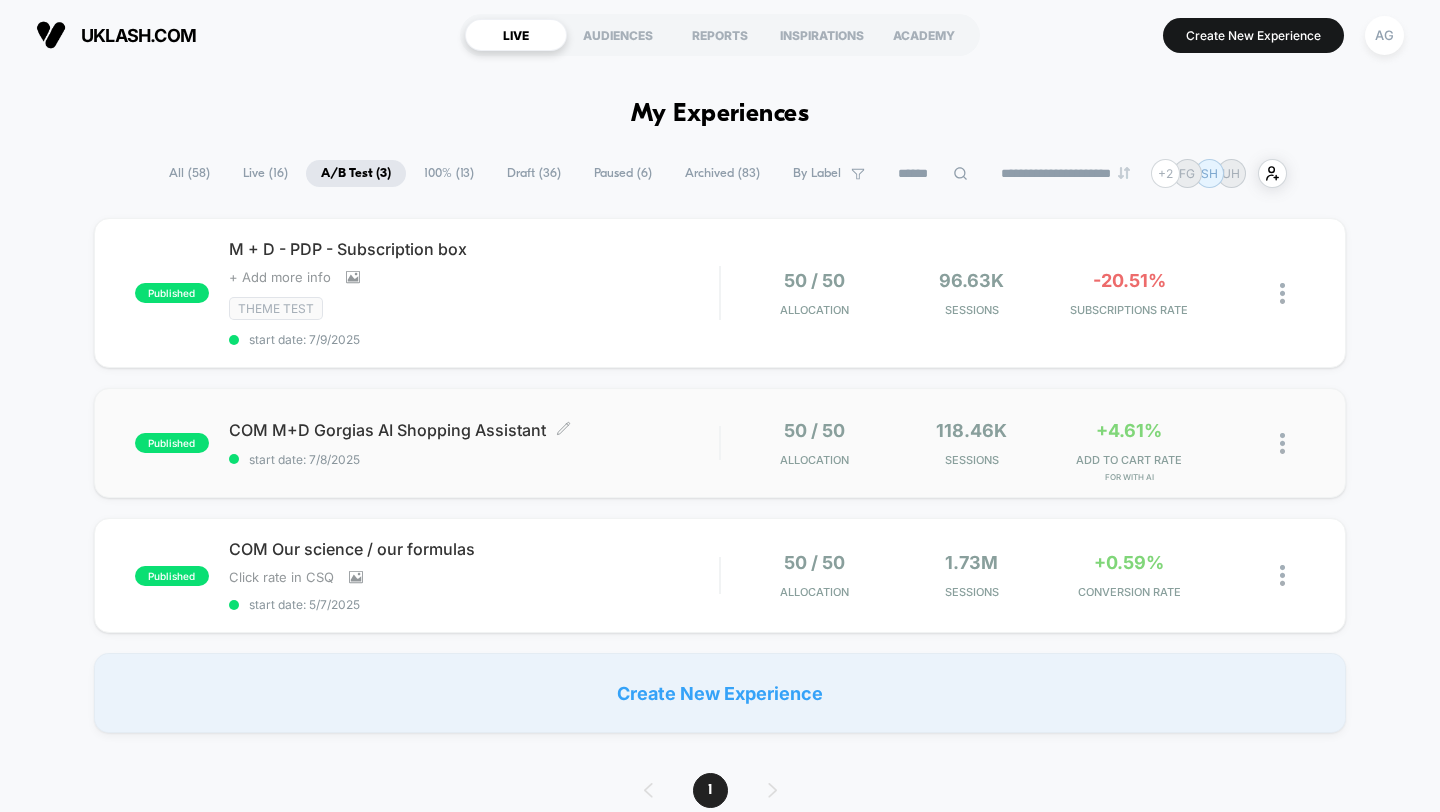 click on "start date: 7/8/2025" at bounding box center (474, 459) 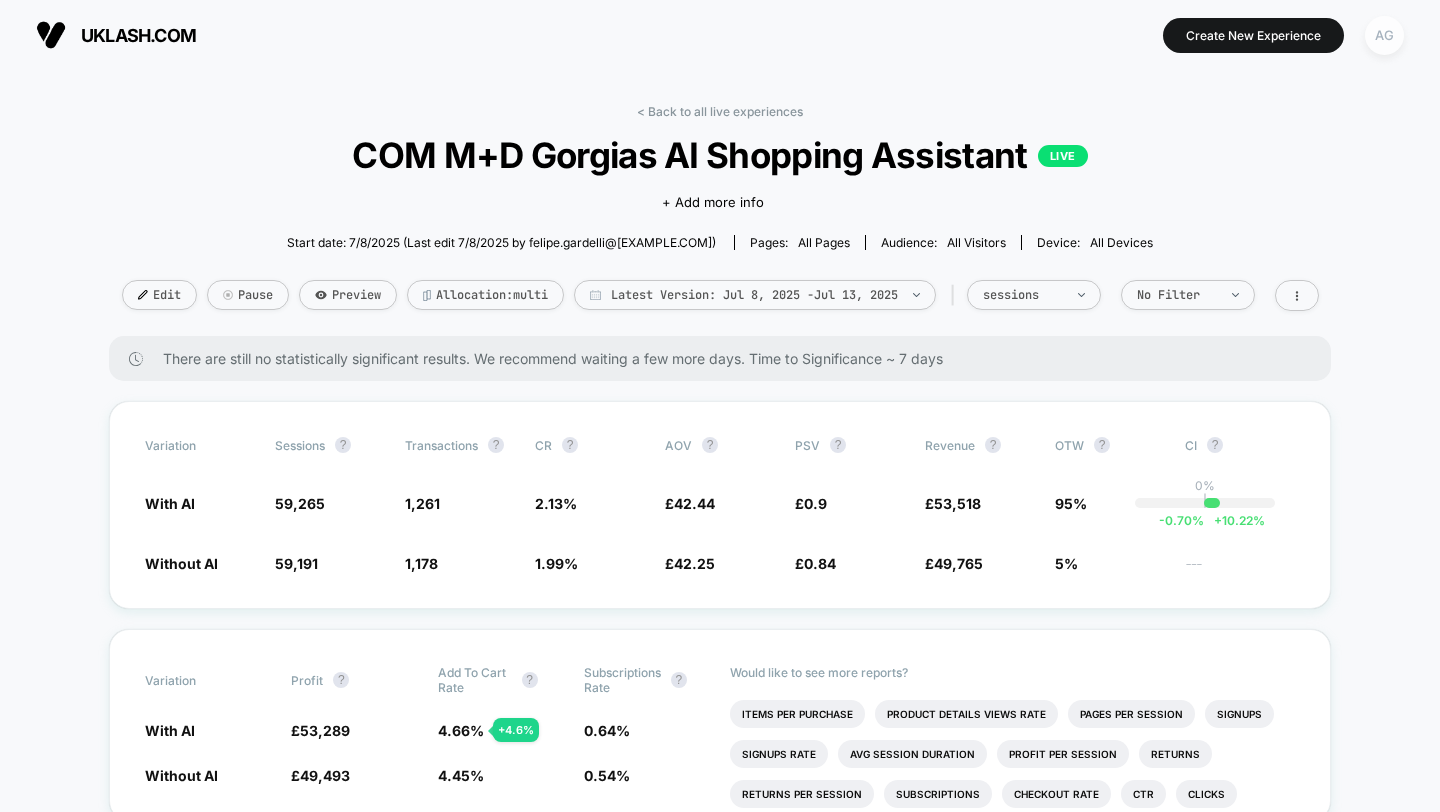click on "AG" at bounding box center (1384, 35) 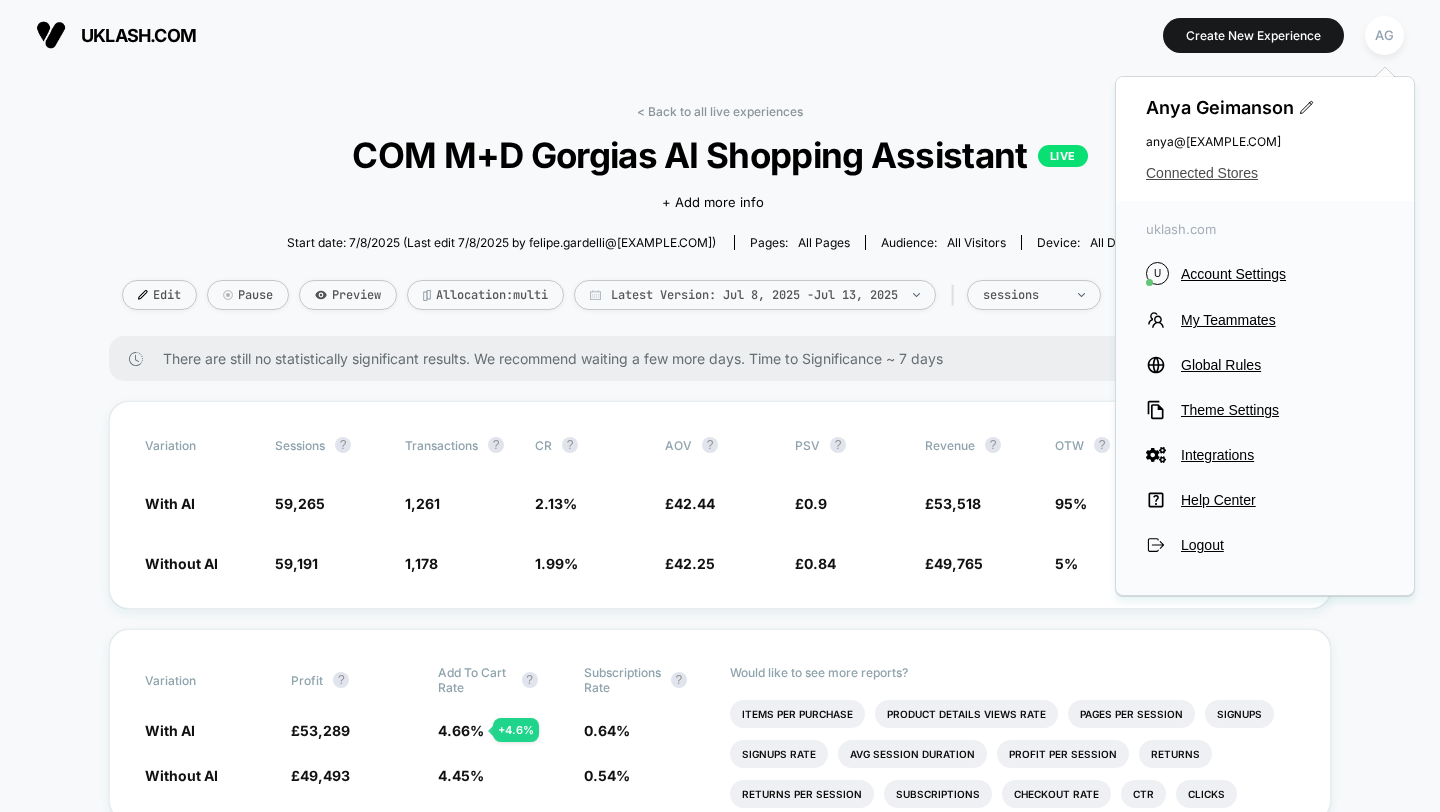 click on "Connected Stores" at bounding box center (1265, 173) 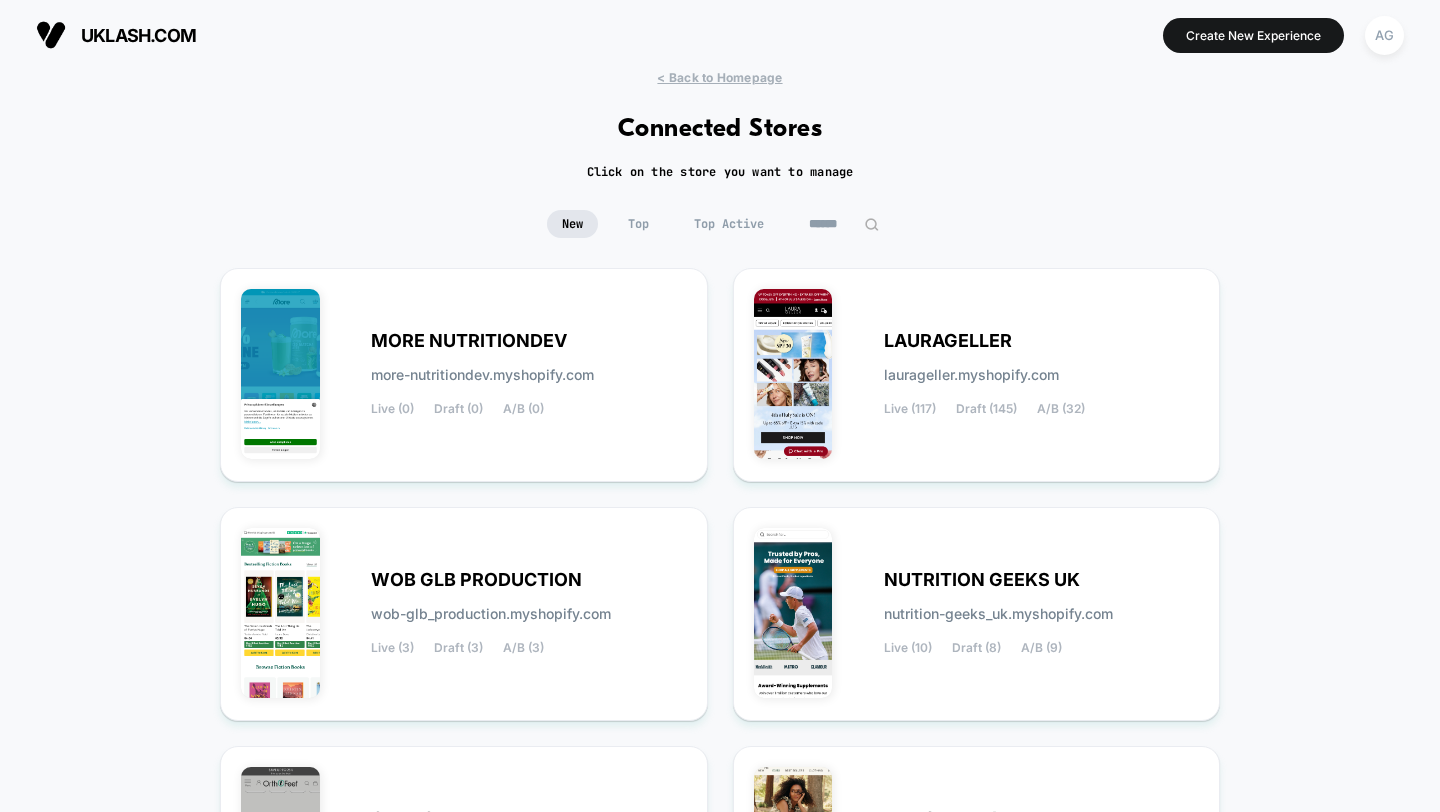 click on "Top Active" at bounding box center (729, 224) 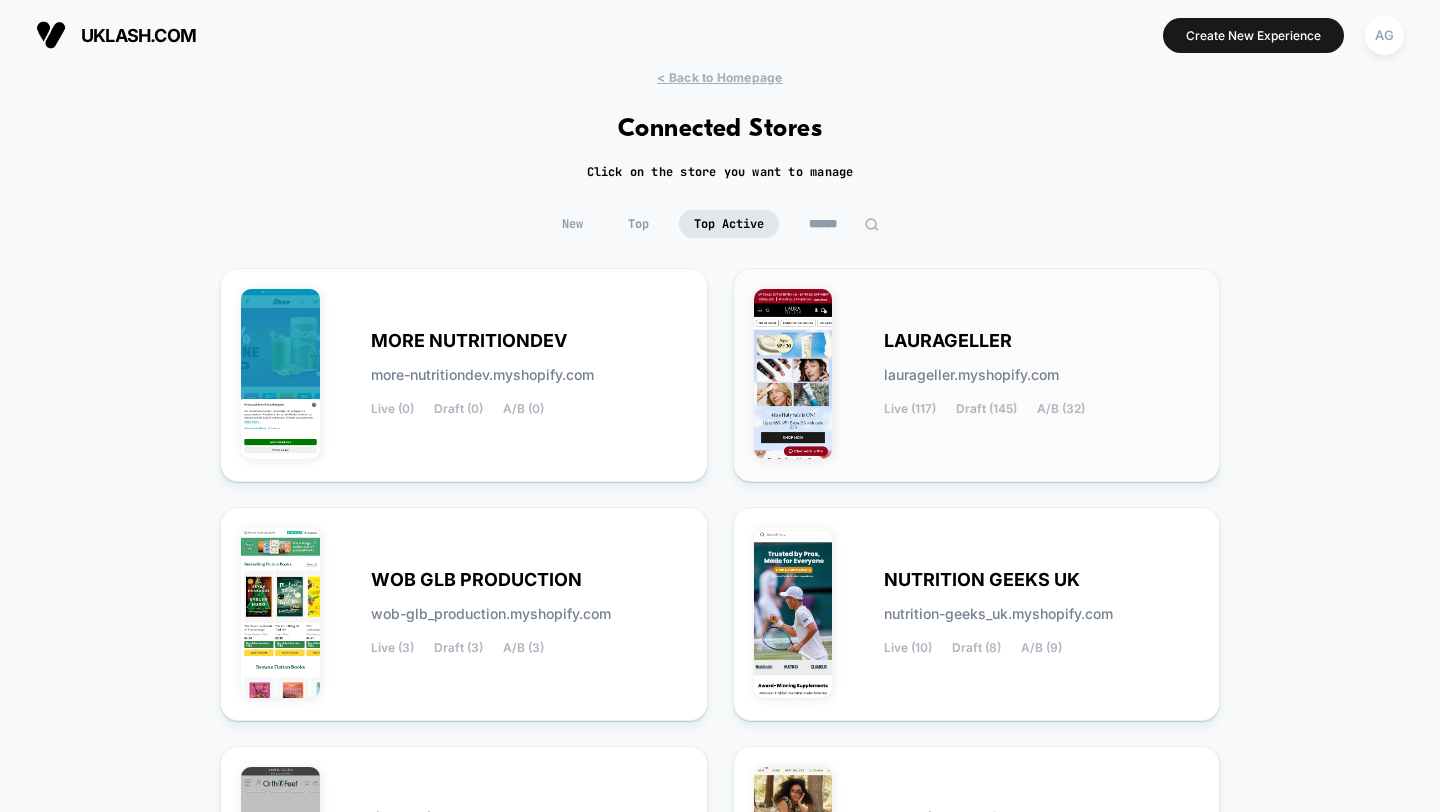 scroll, scrollTop: 789, scrollLeft: 0, axis: vertical 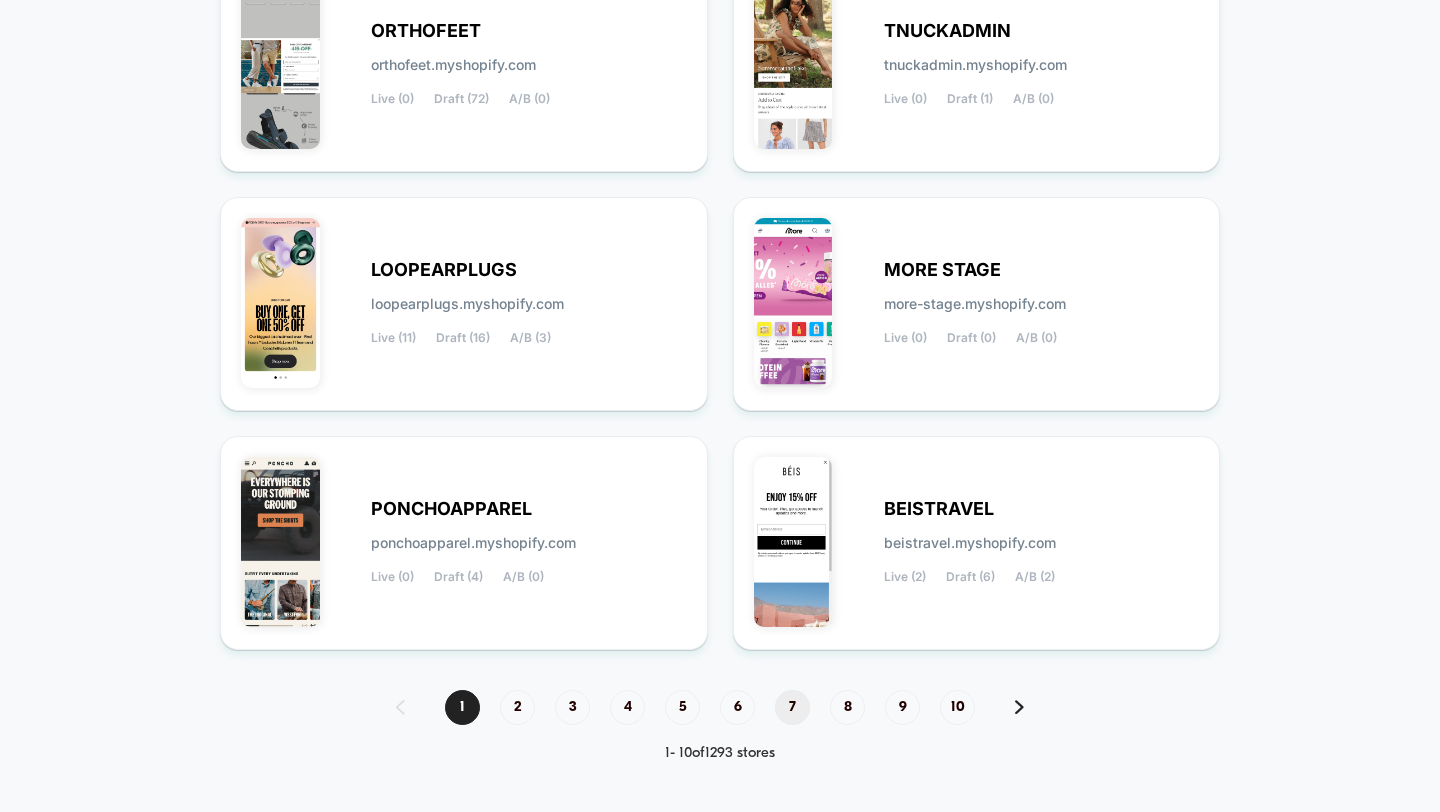 click on "7" at bounding box center [792, 707] 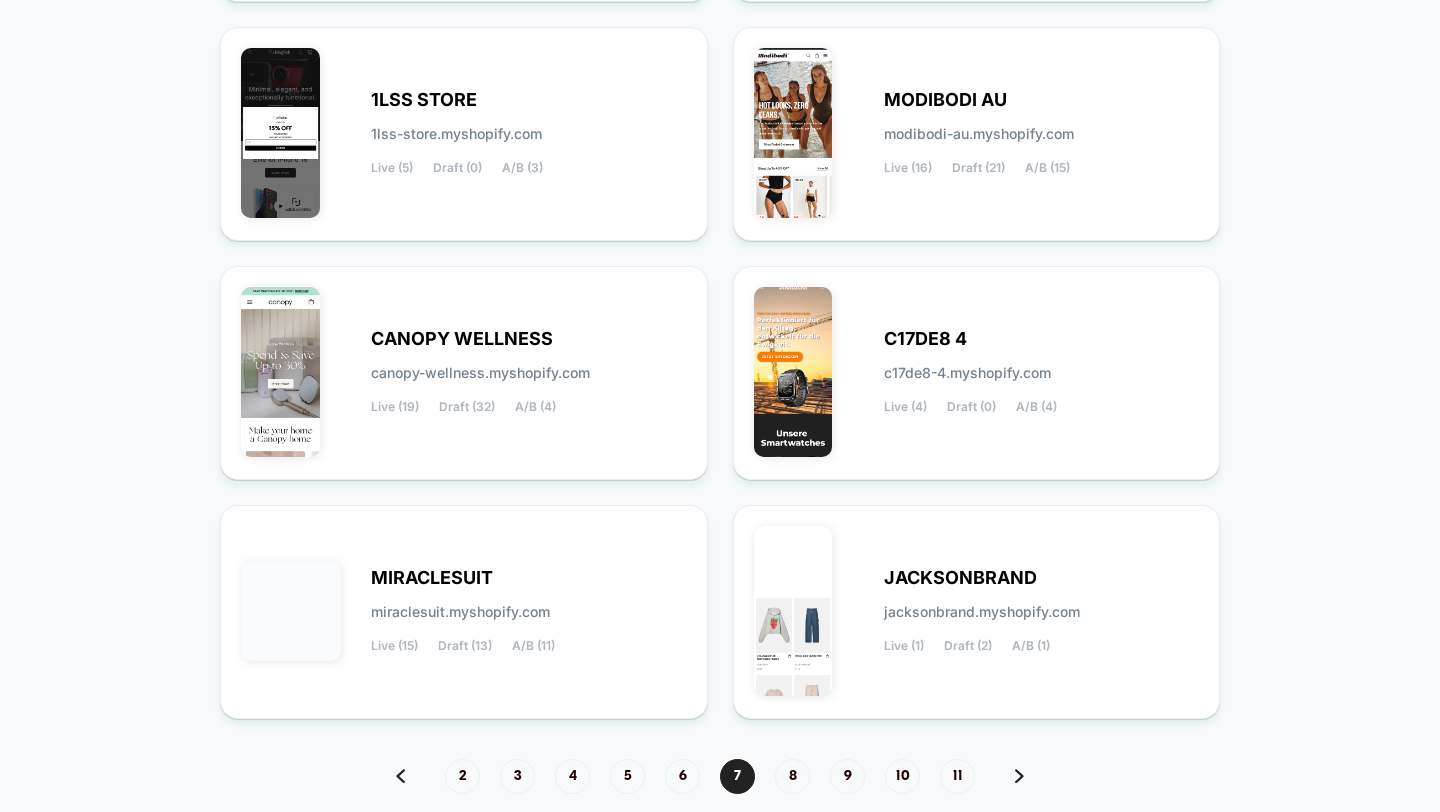 scroll, scrollTop: 789, scrollLeft: 0, axis: vertical 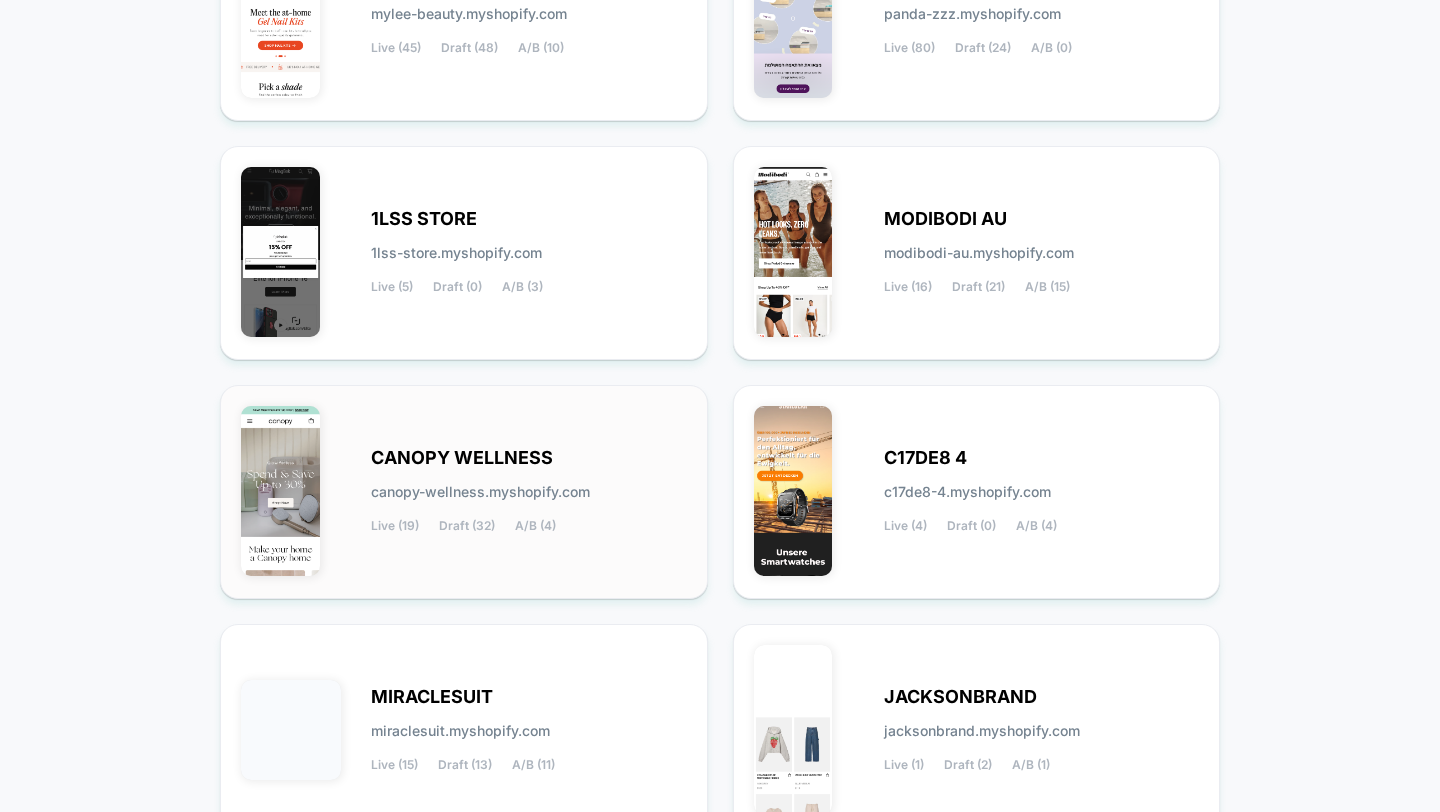 click on "canopy-wellness.myshopify.com" at bounding box center (480, 492) 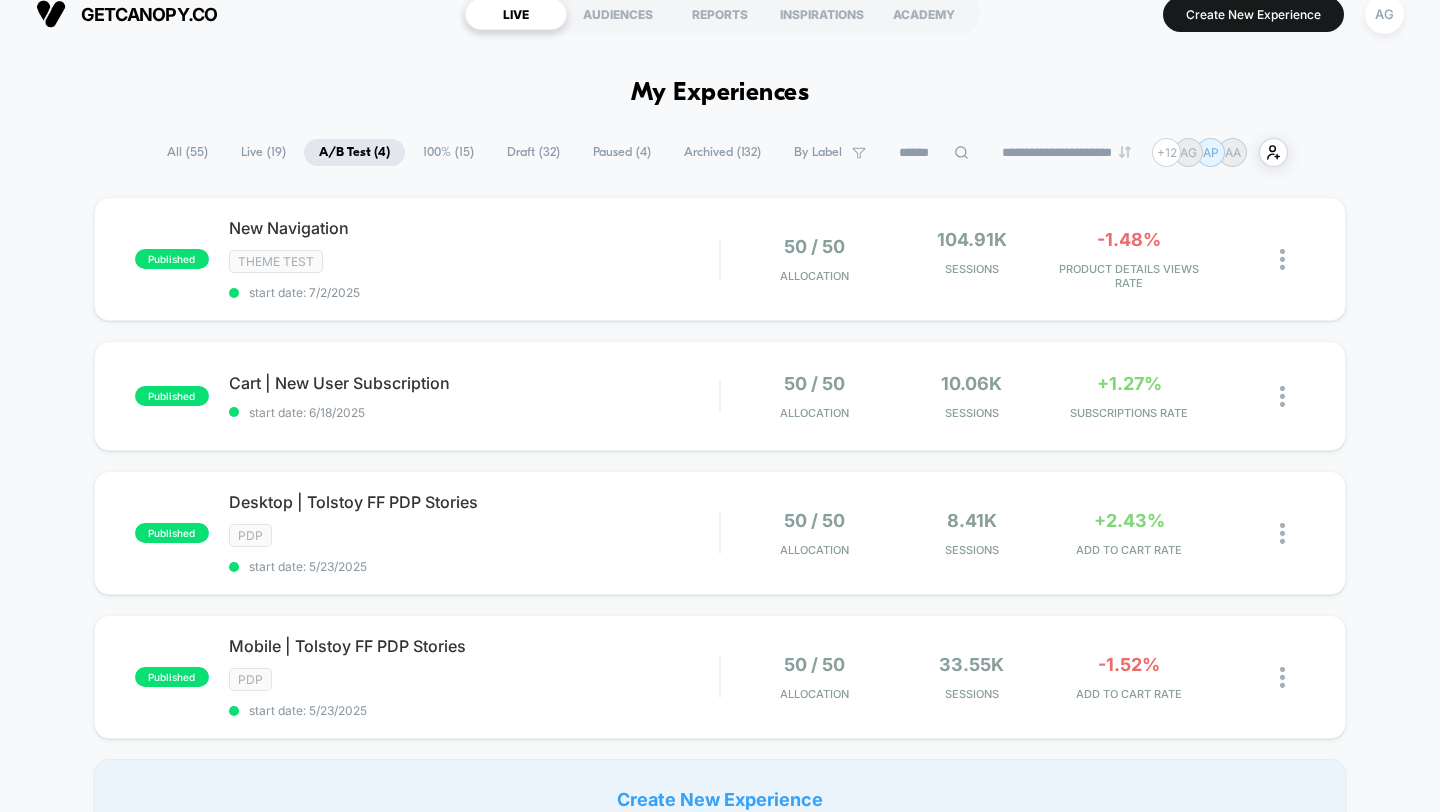 scroll, scrollTop: 25, scrollLeft: 0, axis: vertical 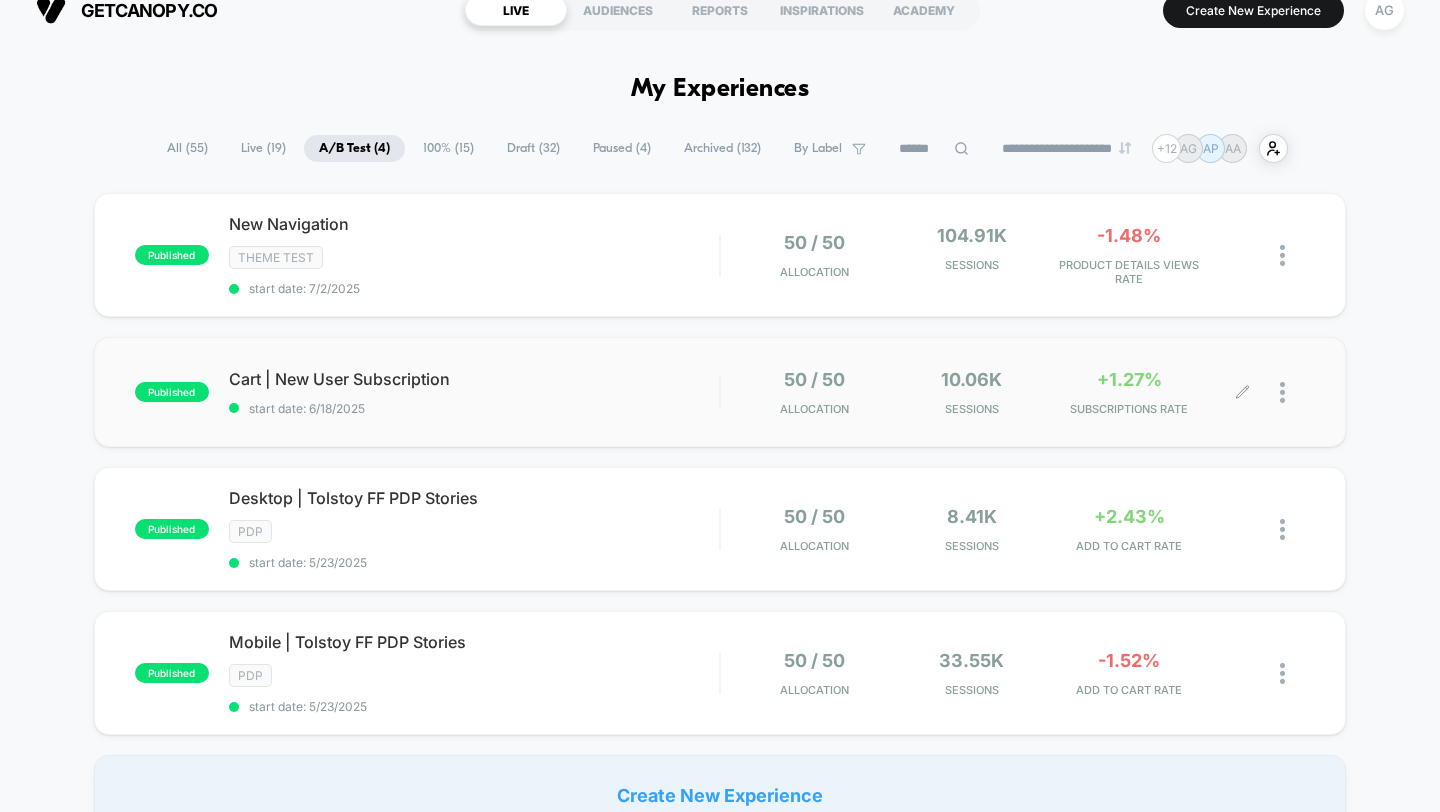 click on "50 / 50 Allocation 10.06k Sessions +1.27% SUBSCRIPTIONS RATE" at bounding box center (1013, 392) 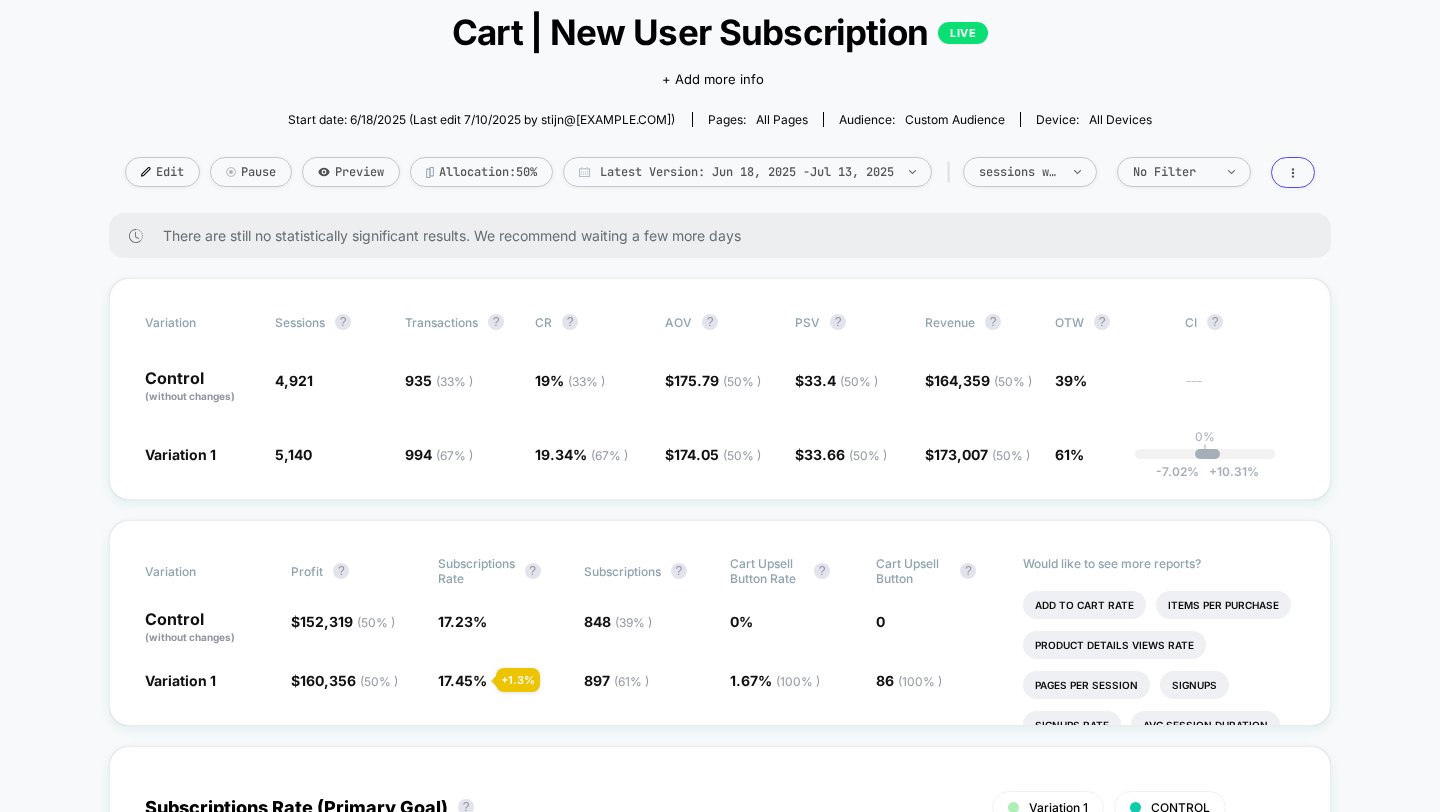 scroll, scrollTop: 0, scrollLeft: 0, axis: both 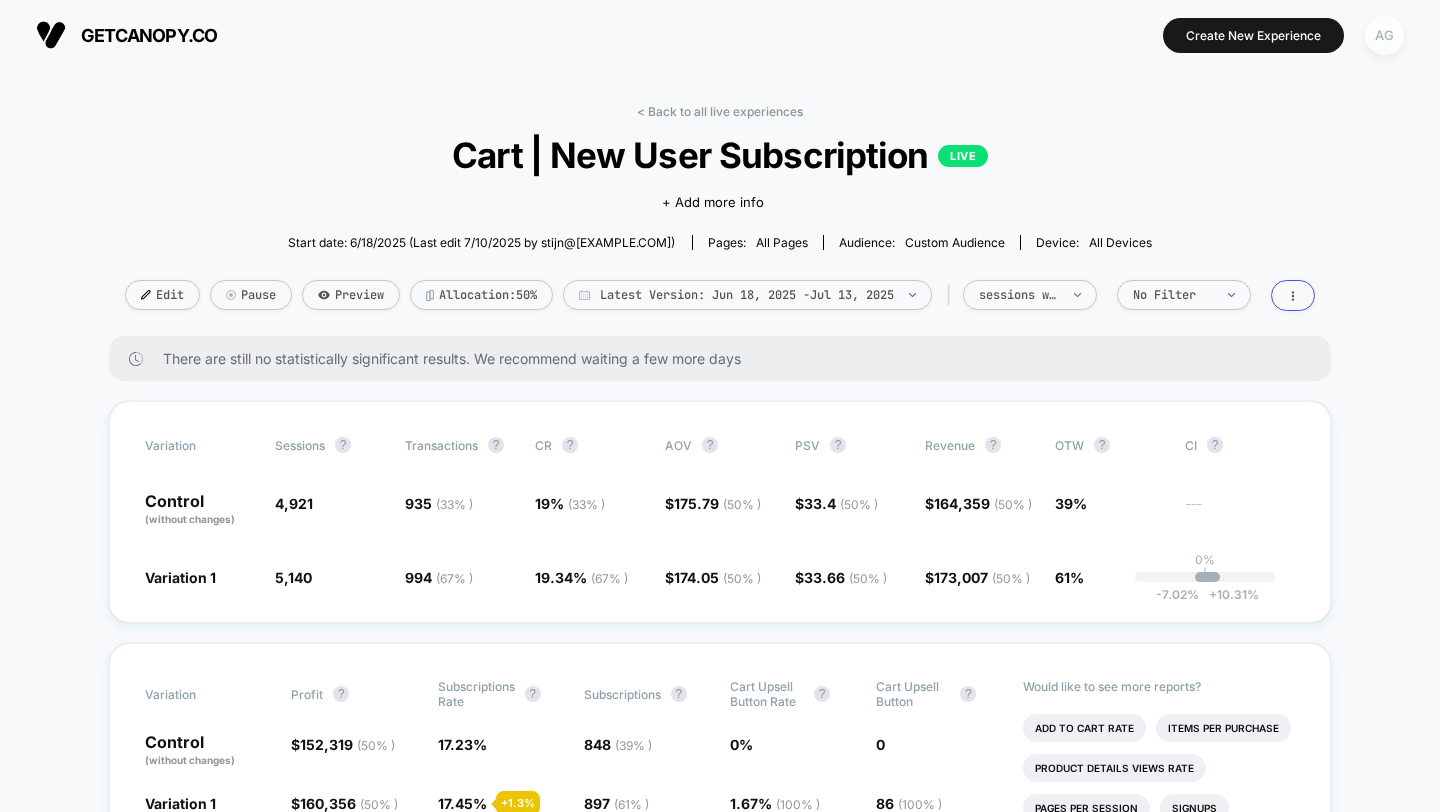 click on "AG" at bounding box center [1384, 35] 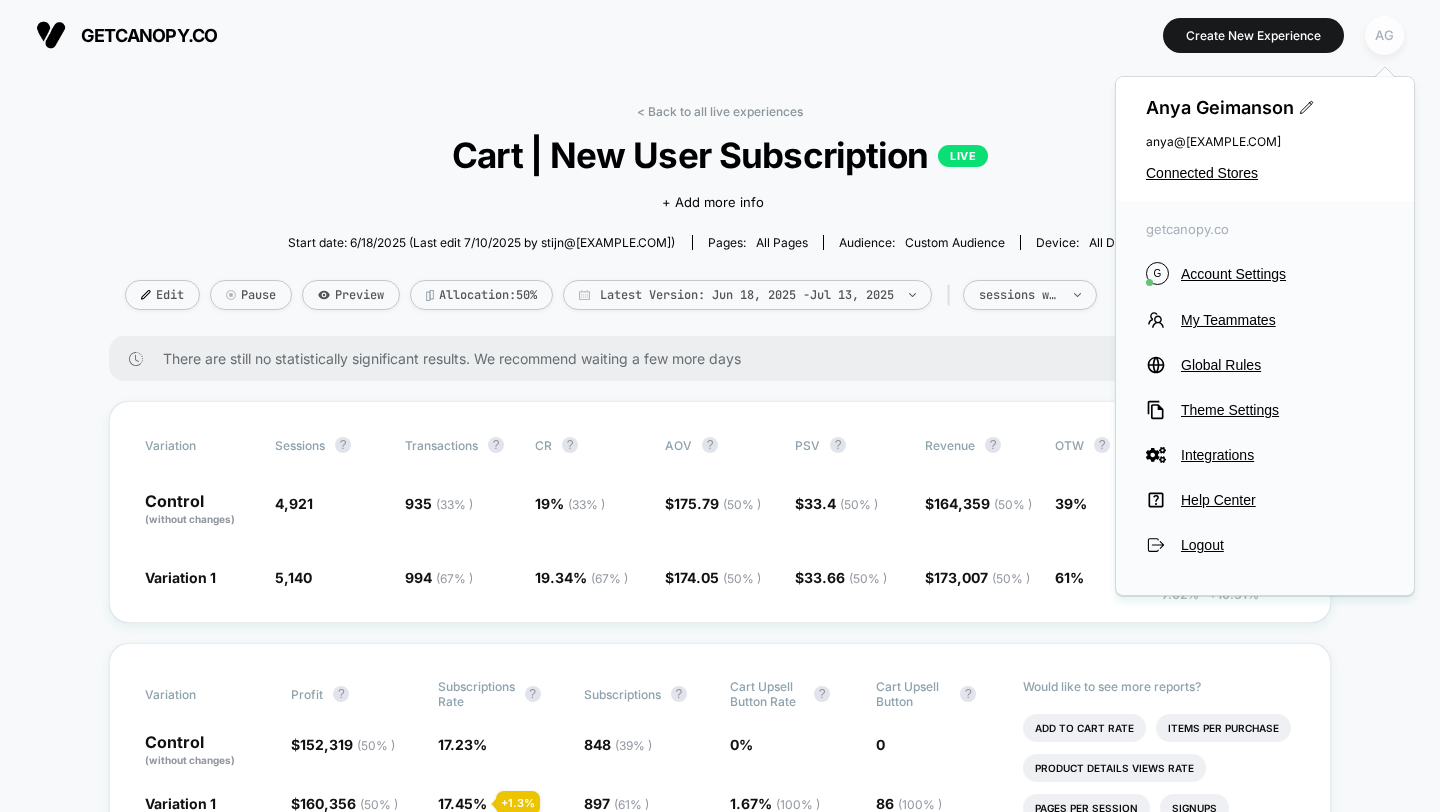 click on "AG" at bounding box center (1384, 35) 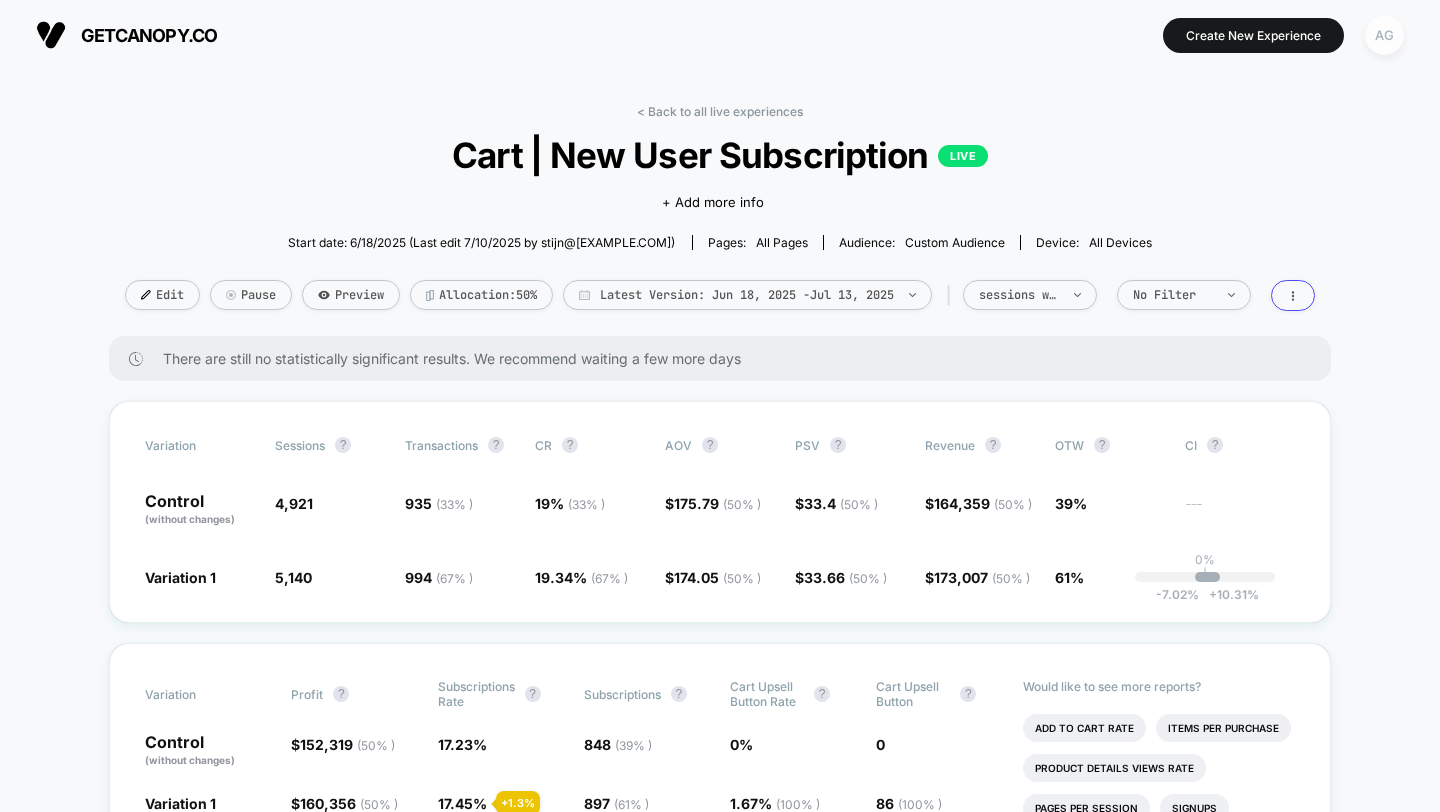 click on "AG" at bounding box center [1384, 35] 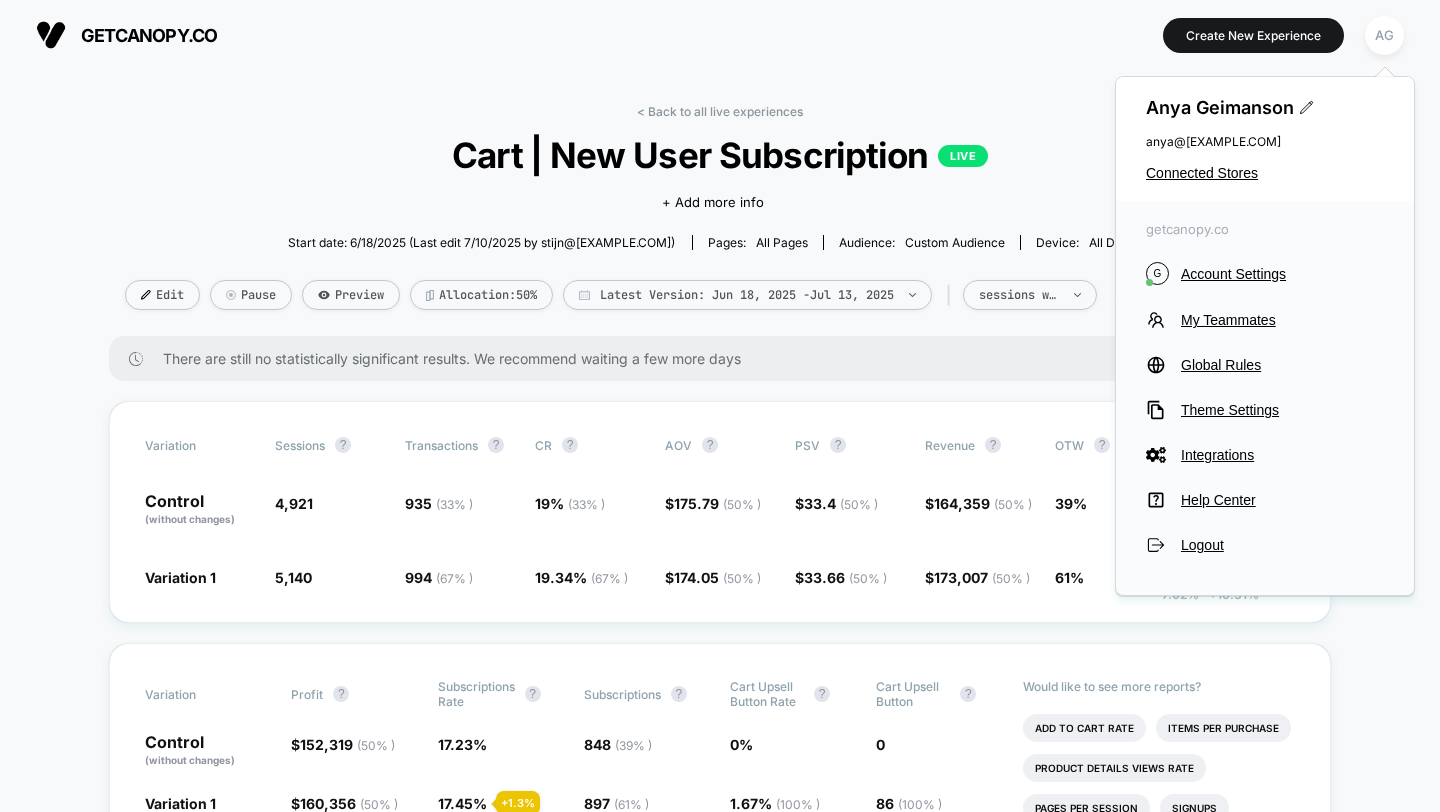 click on "[FIRST]   [LAST] [EMAIL] Connected Stores" at bounding box center [1265, 139] 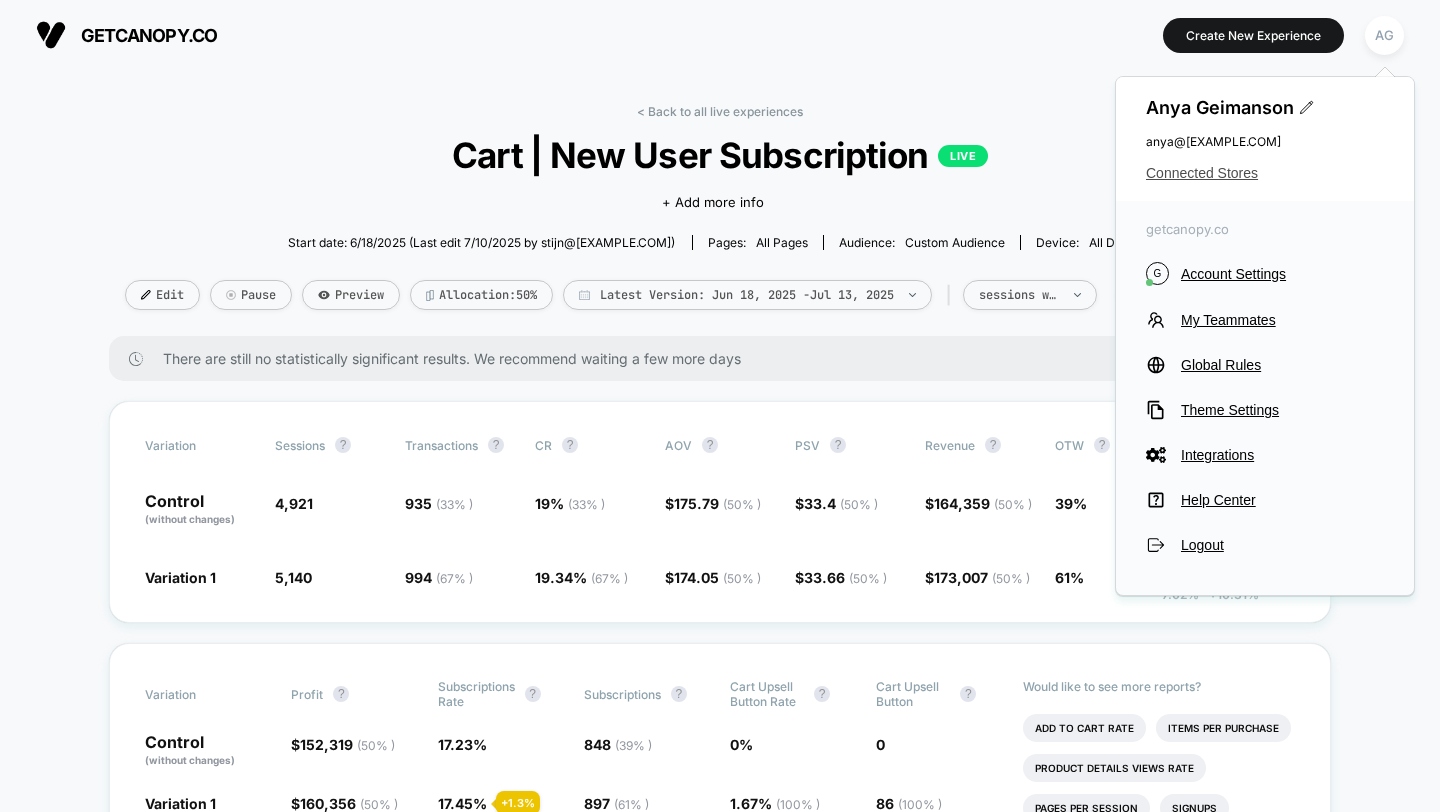 click on "Connected Stores" at bounding box center [1265, 173] 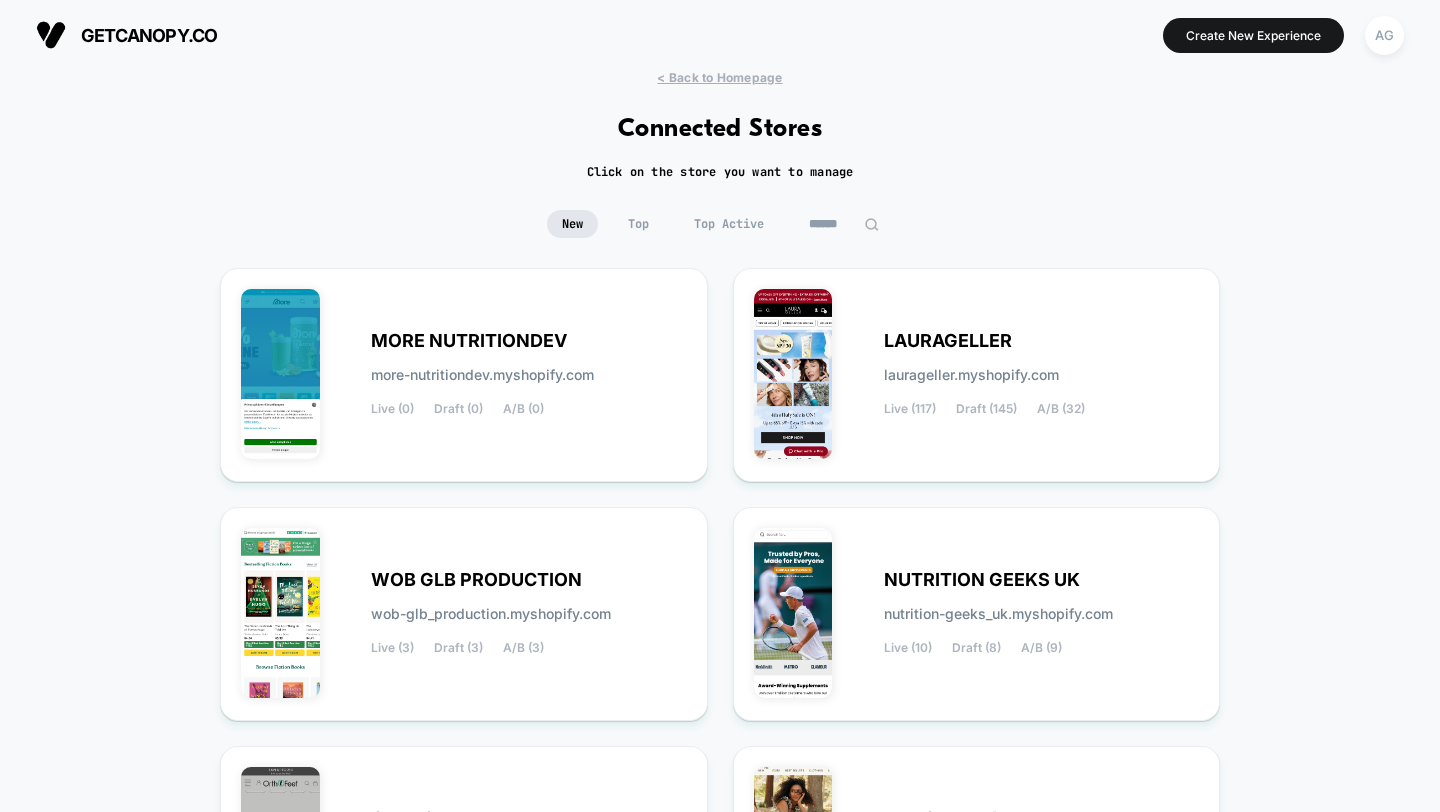 click on "Top Active" at bounding box center (729, 224) 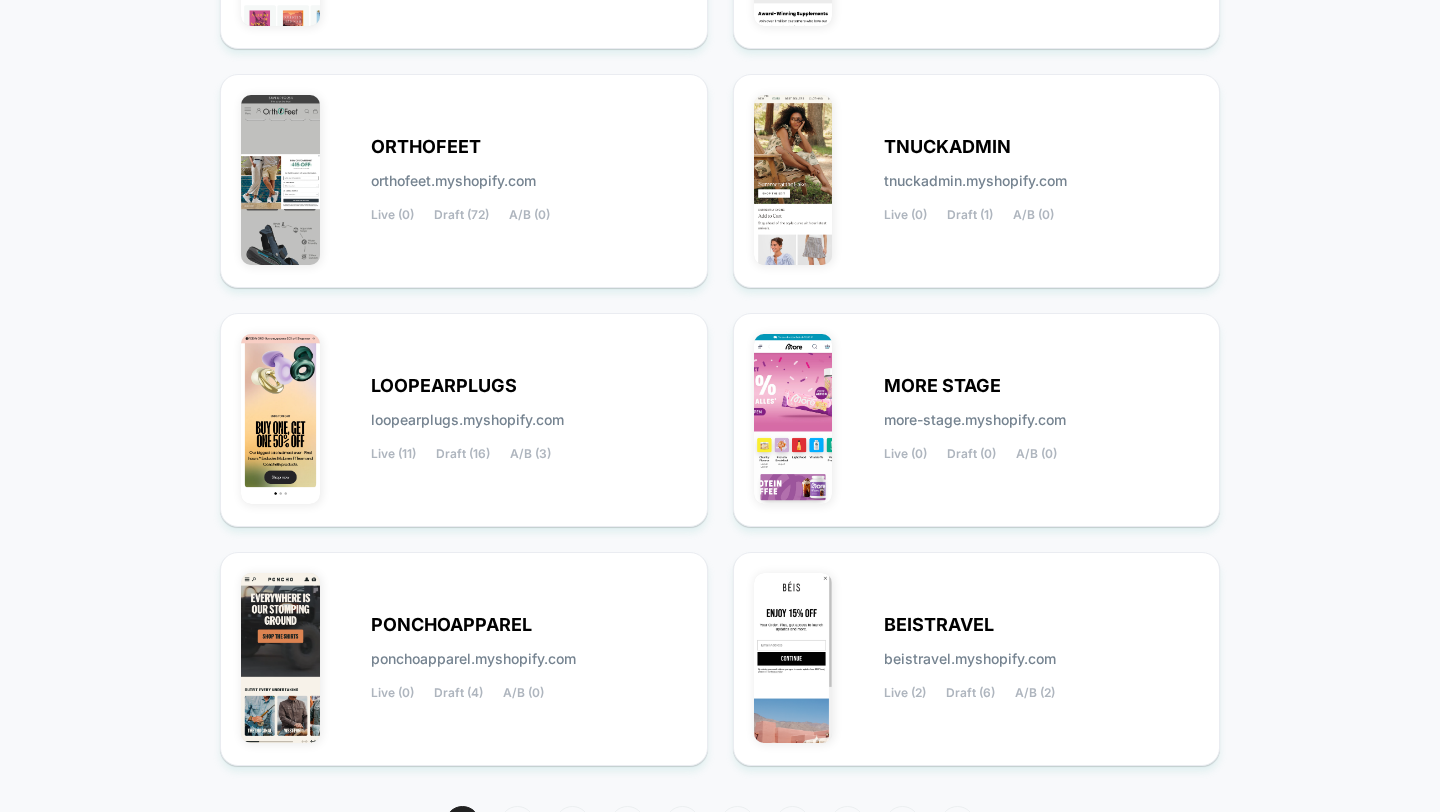 scroll, scrollTop: 789, scrollLeft: 0, axis: vertical 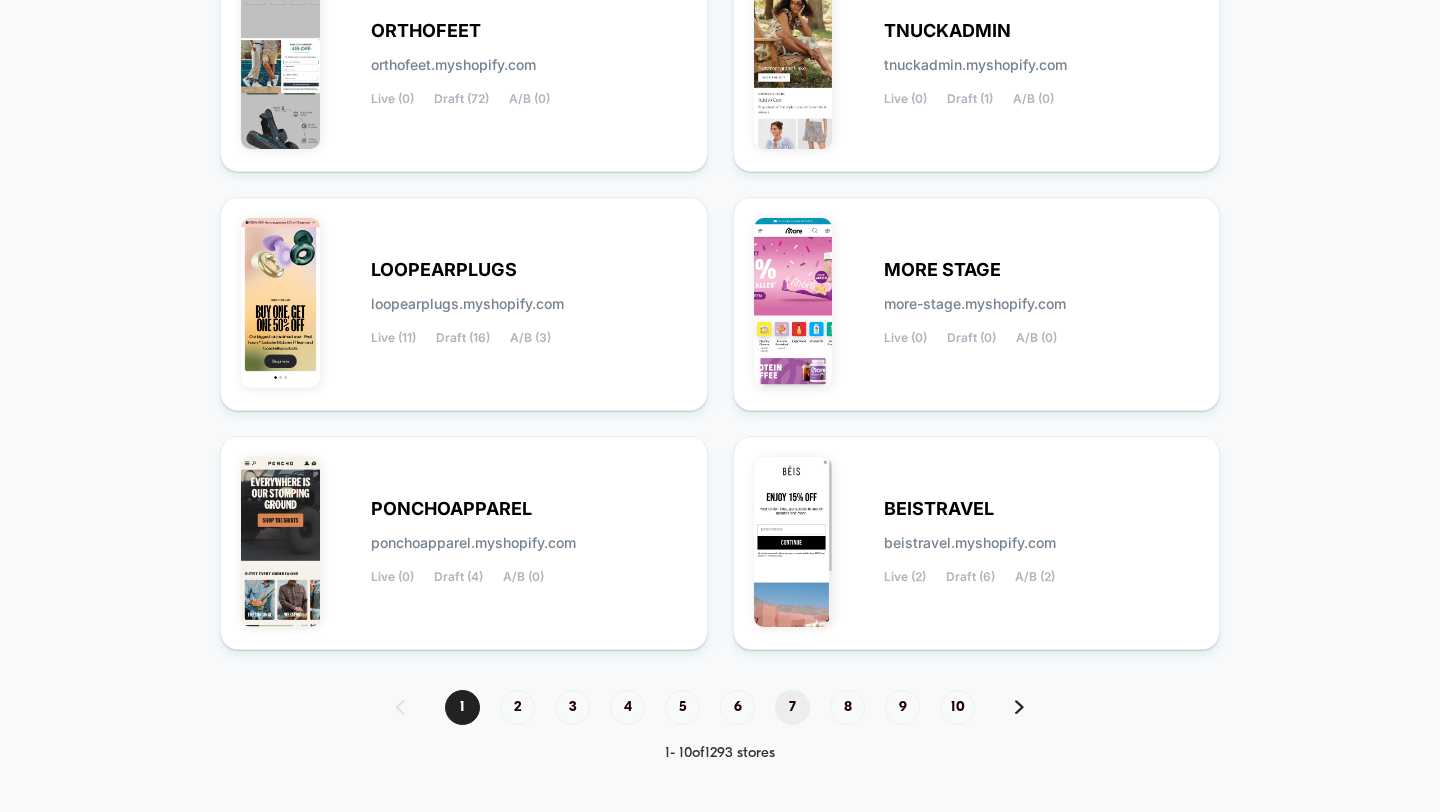 click on "7" at bounding box center [792, 707] 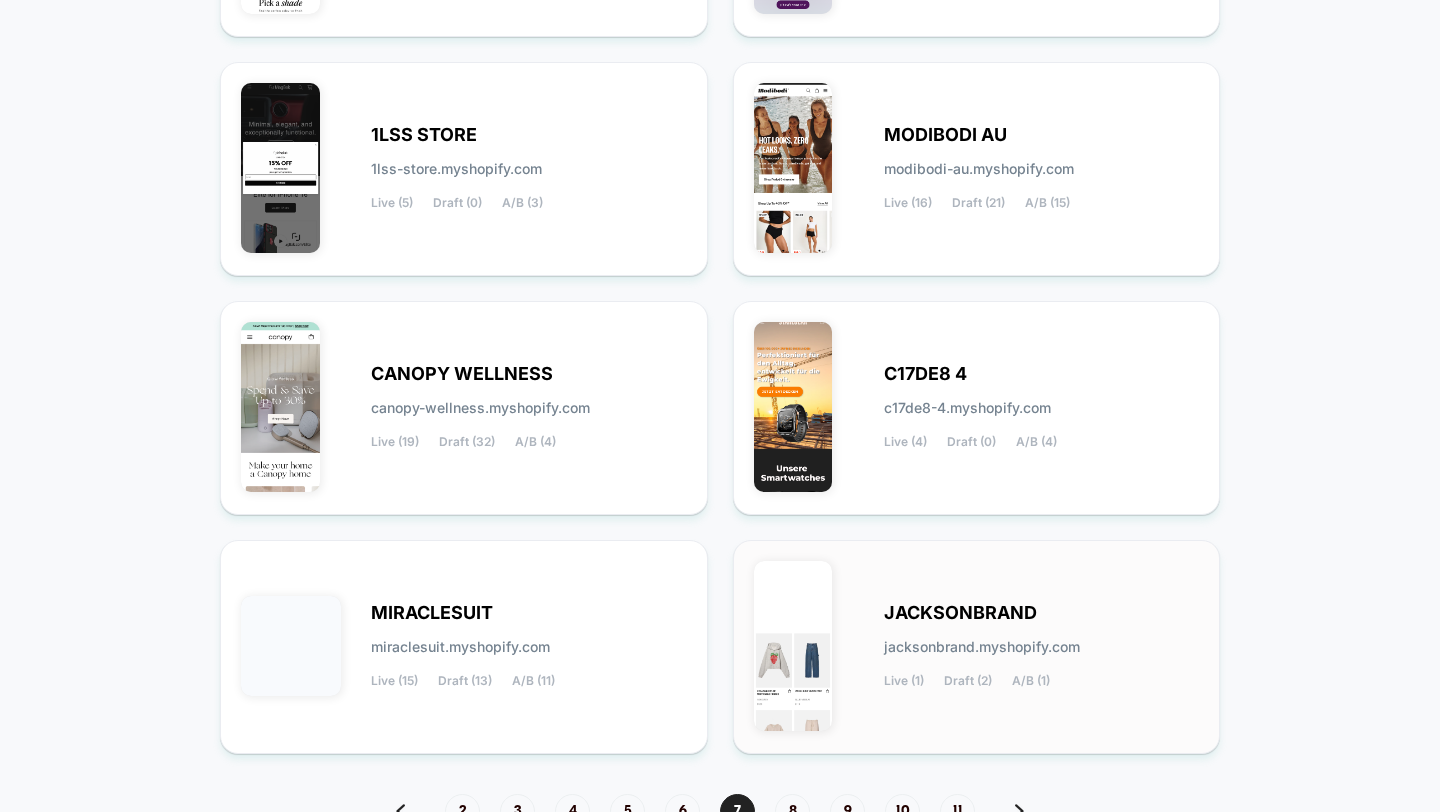 scroll, scrollTop: 789, scrollLeft: 0, axis: vertical 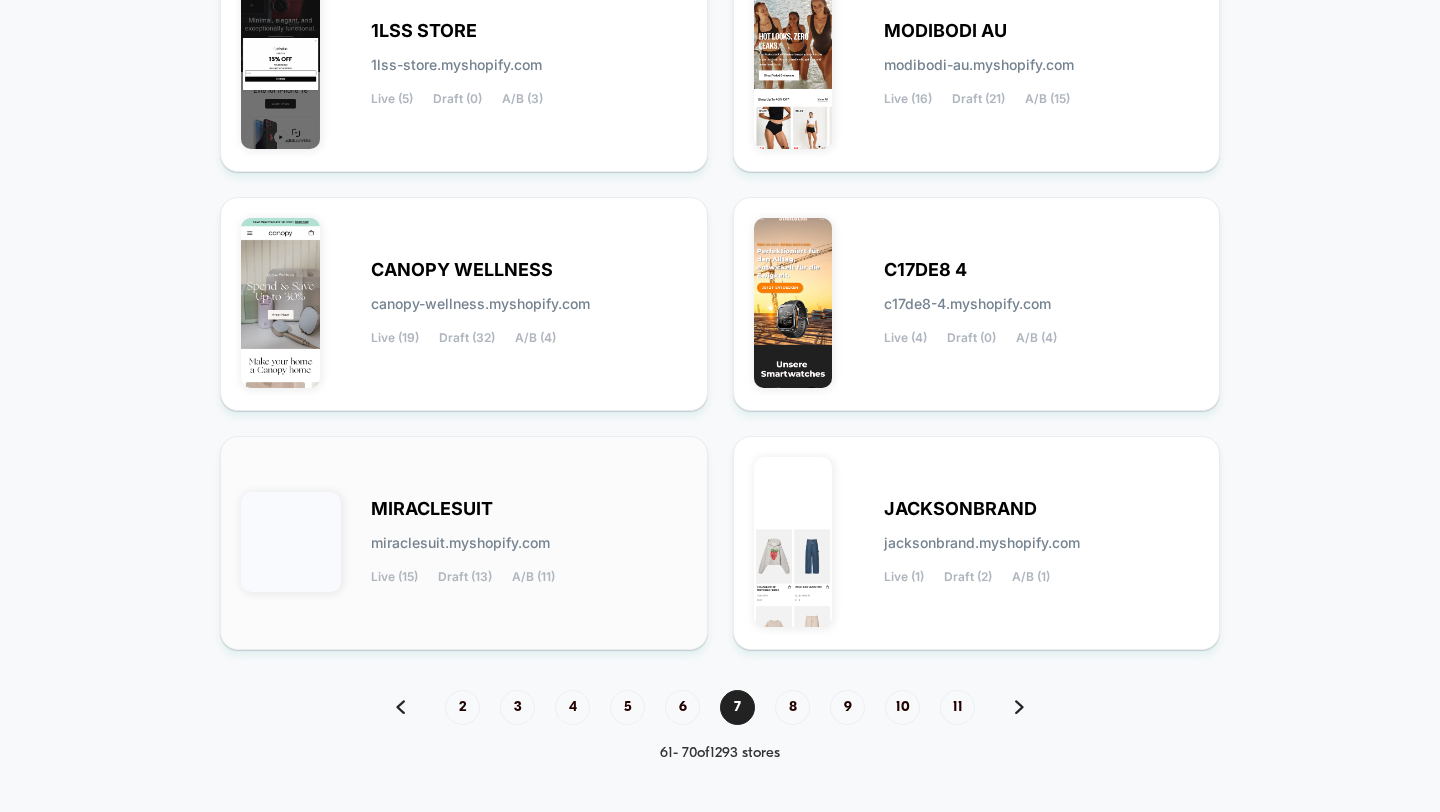 click on "MIRACLESUIT miraclesuit.myshopify.com Live (15) Draft (13) A/B (11)" at bounding box center (529, 543) 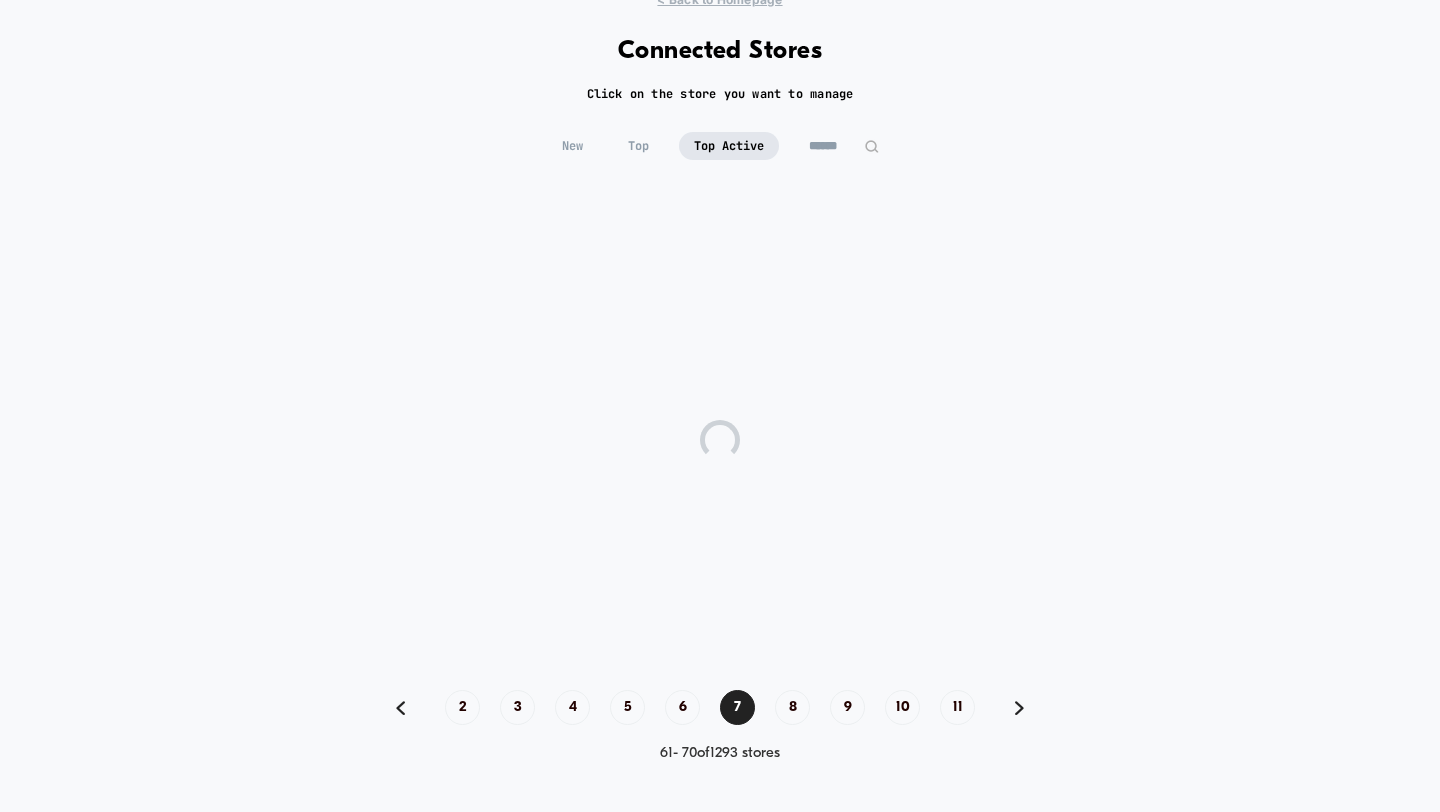 scroll, scrollTop: 77, scrollLeft: 0, axis: vertical 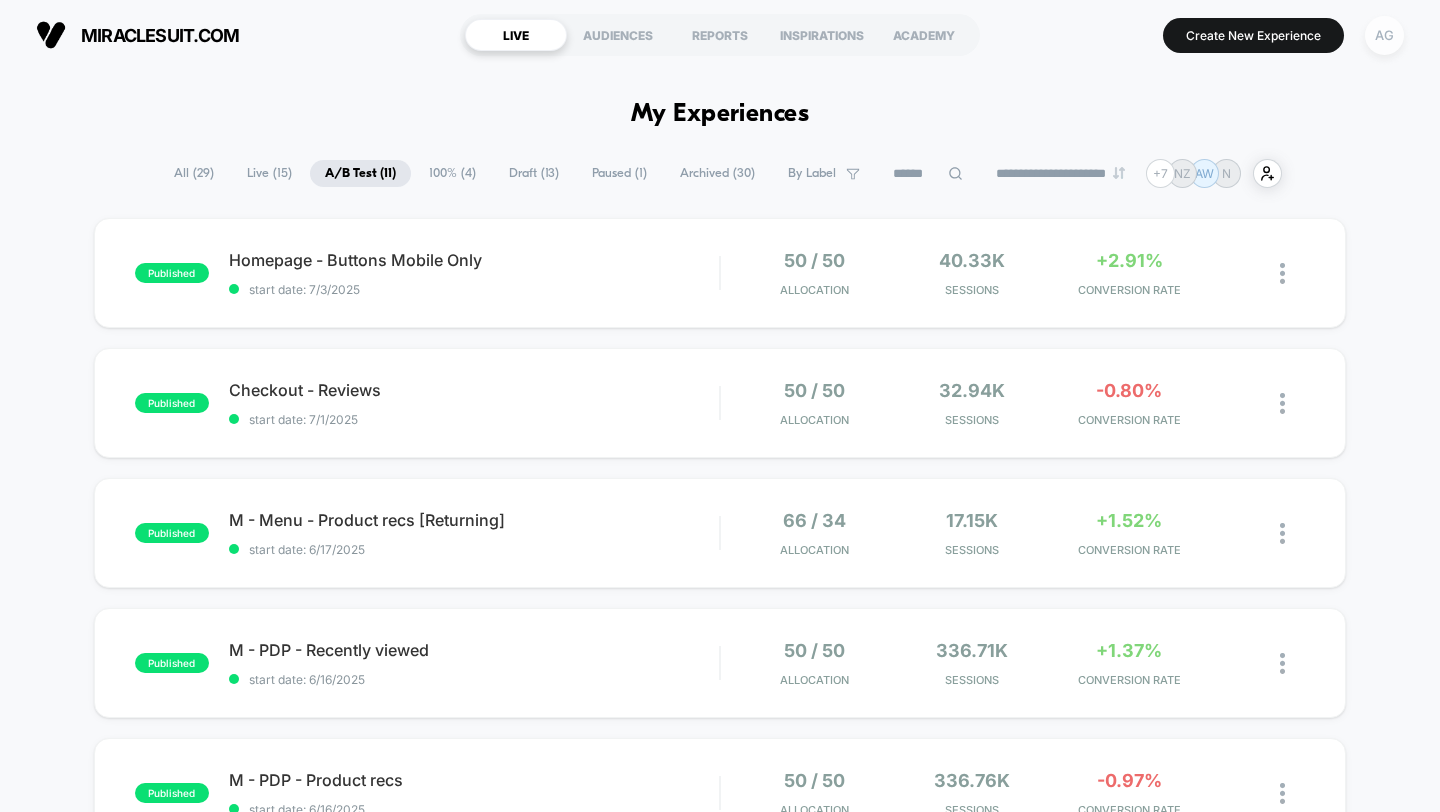 click on "AG" at bounding box center [1384, 35] 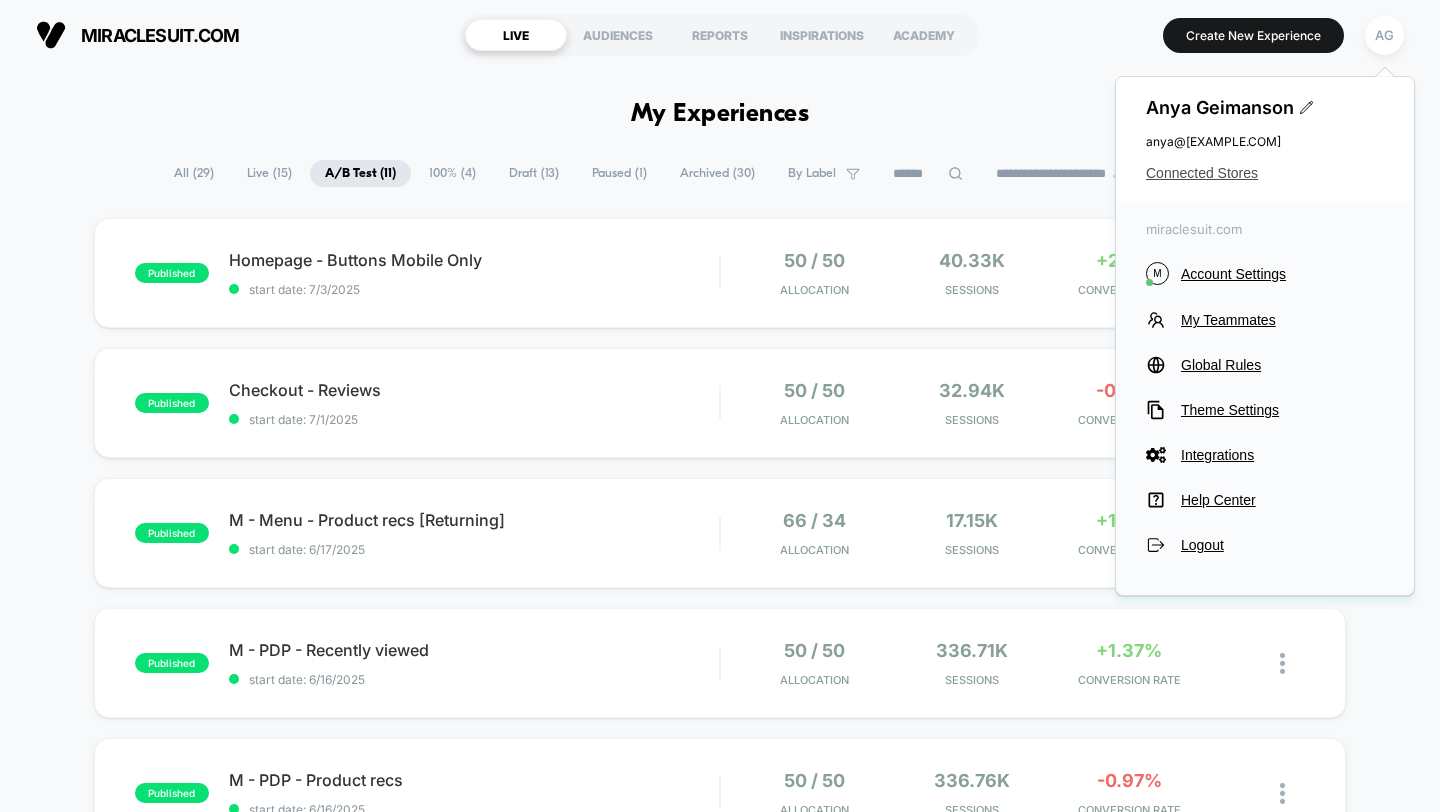 click on "Connected Stores" at bounding box center [1265, 173] 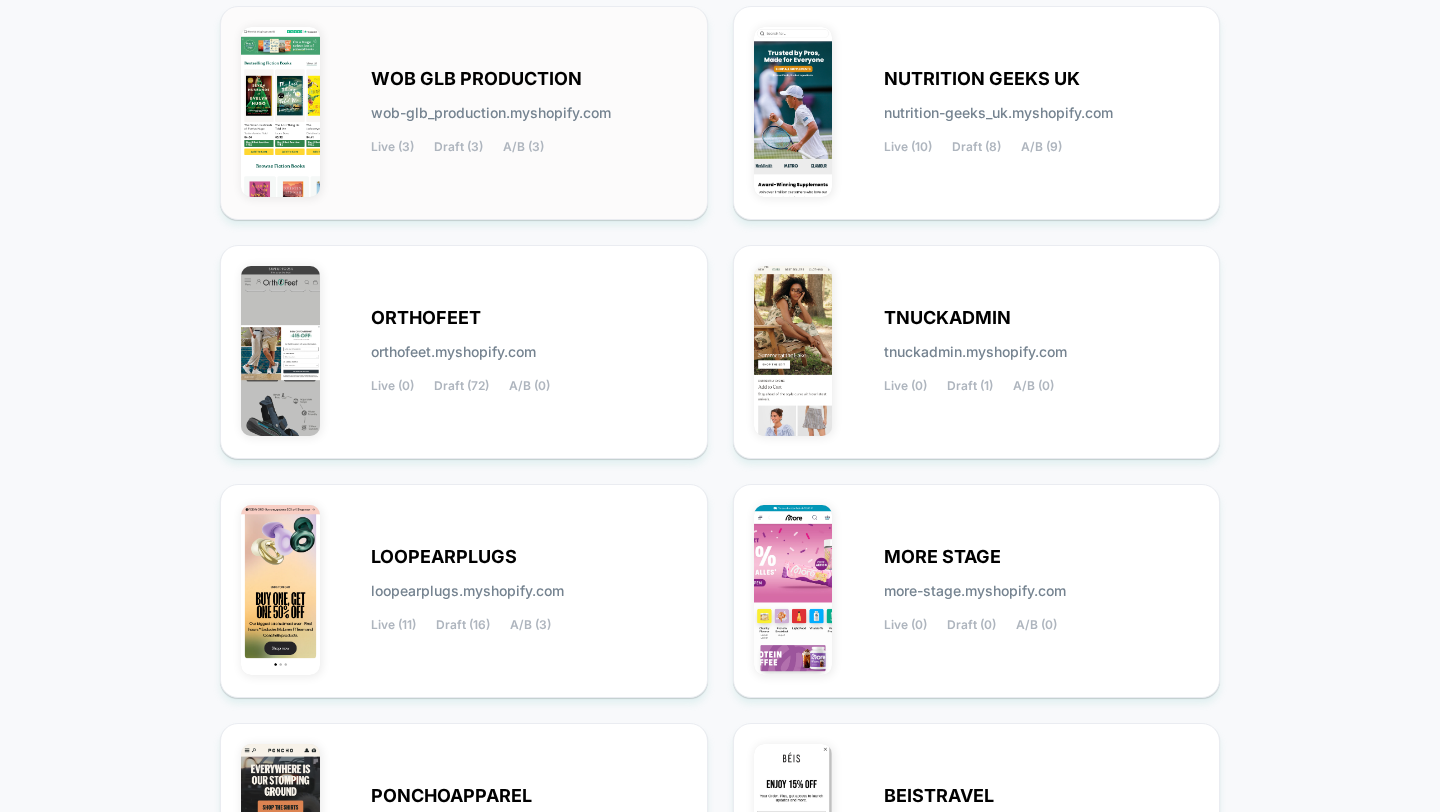 scroll, scrollTop: 74, scrollLeft: 0, axis: vertical 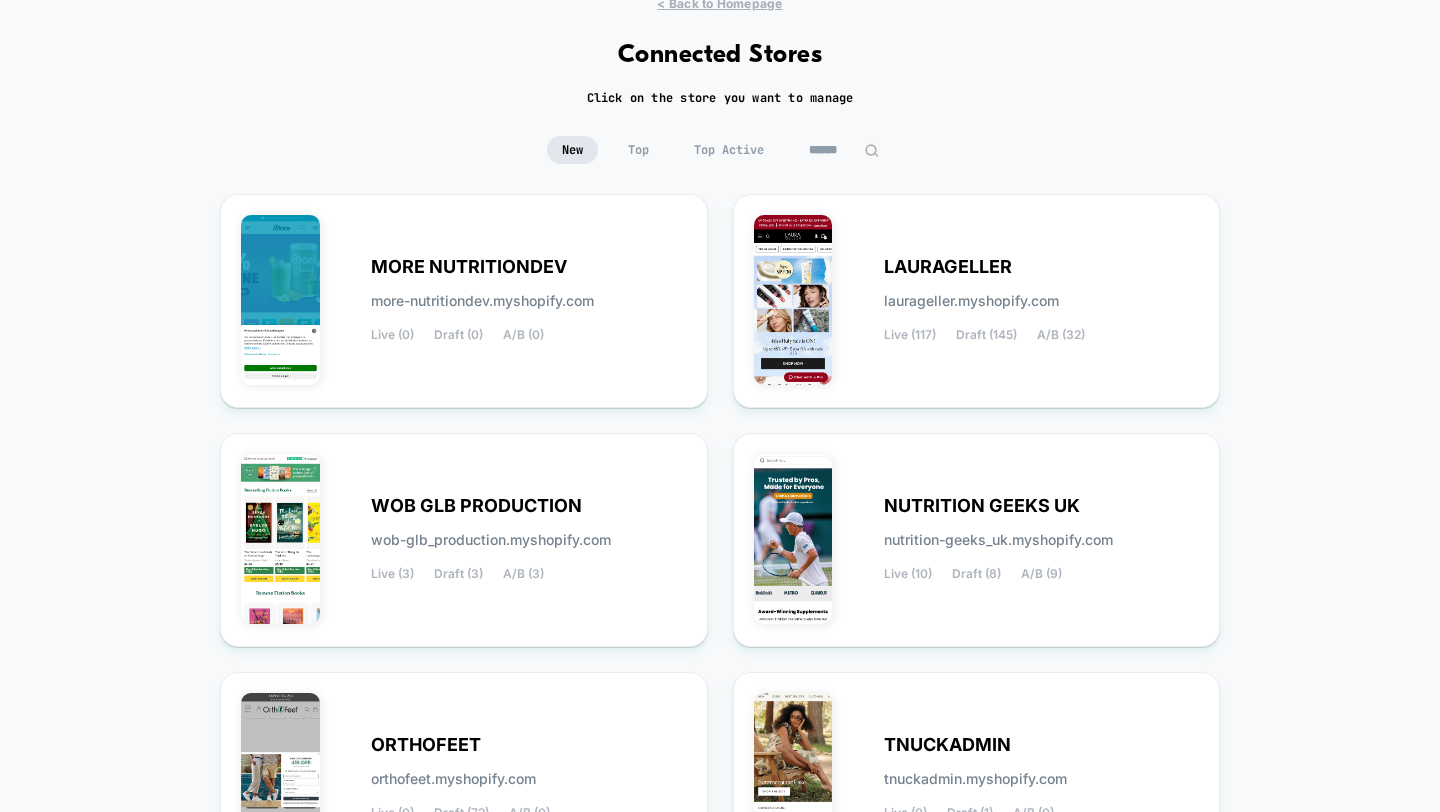 click at bounding box center (844, 150) 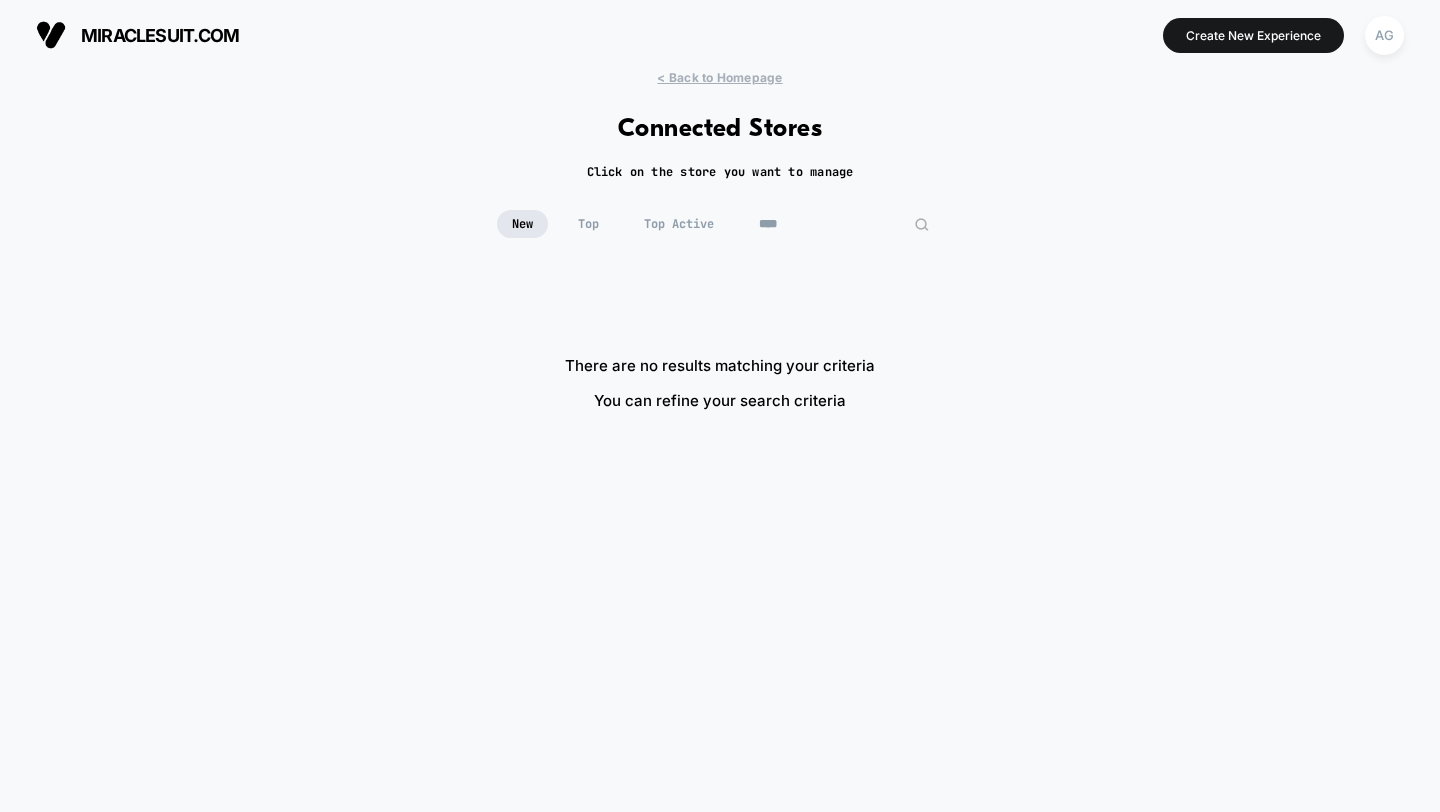 scroll, scrollTop: 0, scrollLeft: 0, axis: both 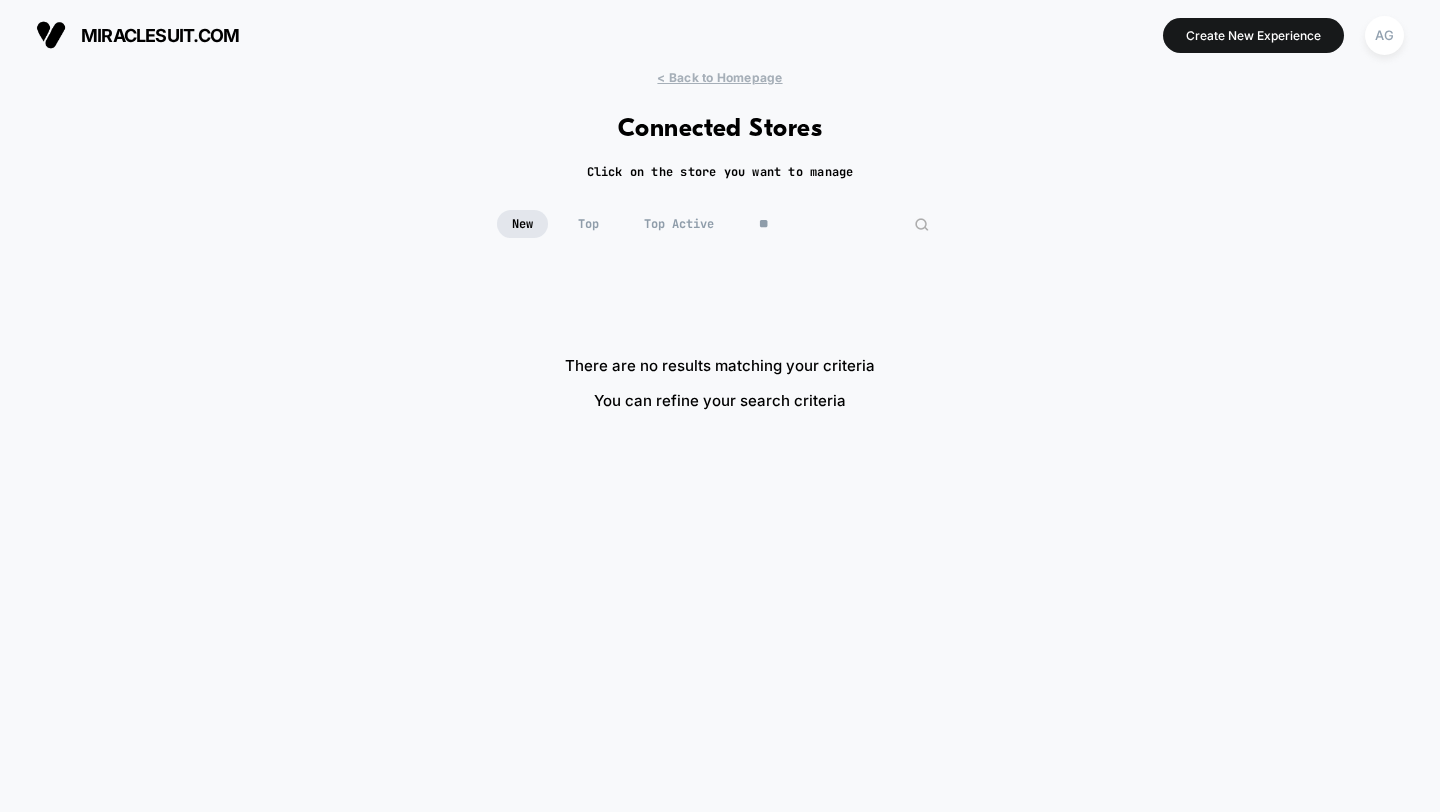type on "*" 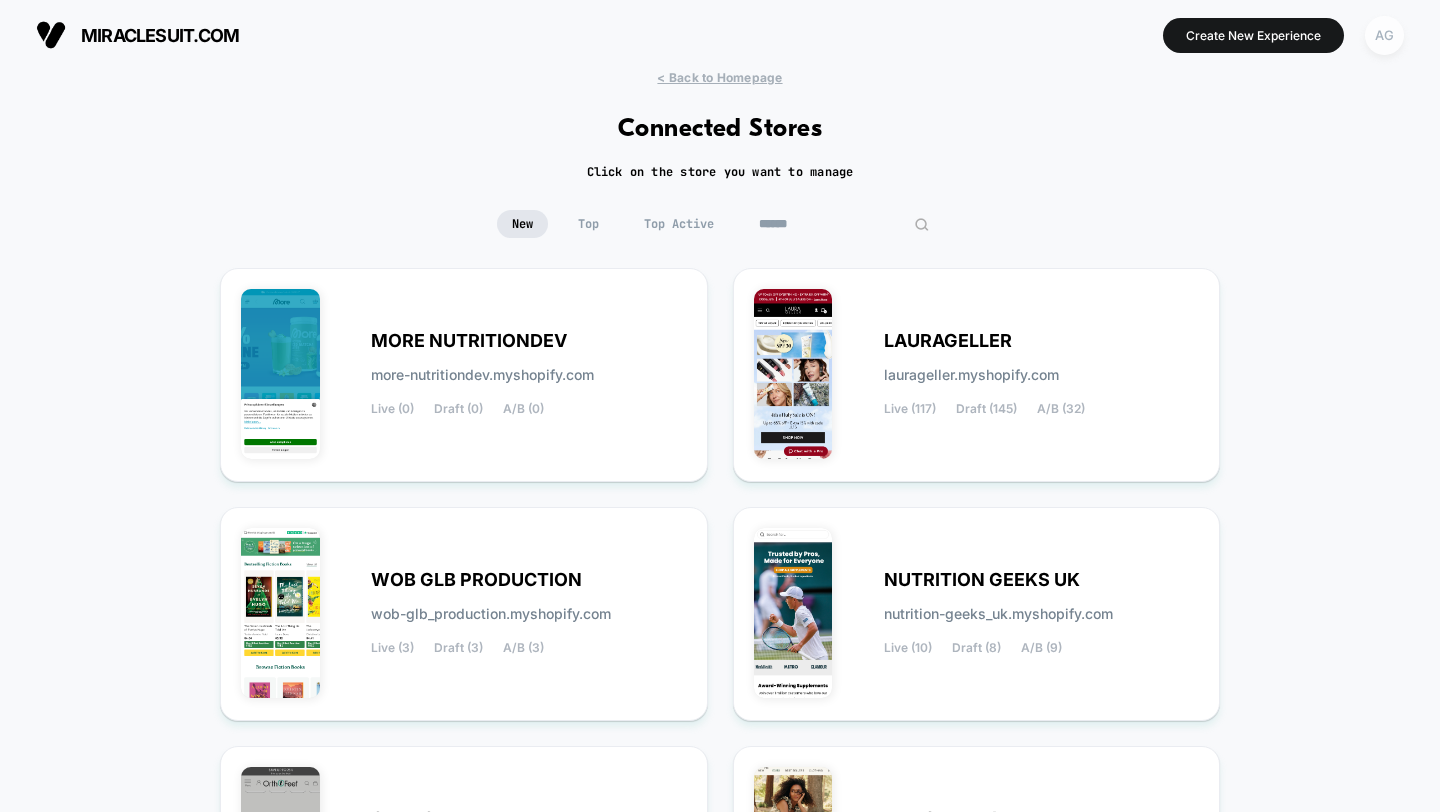 click on "AG" at bounding box center (1384, 35) 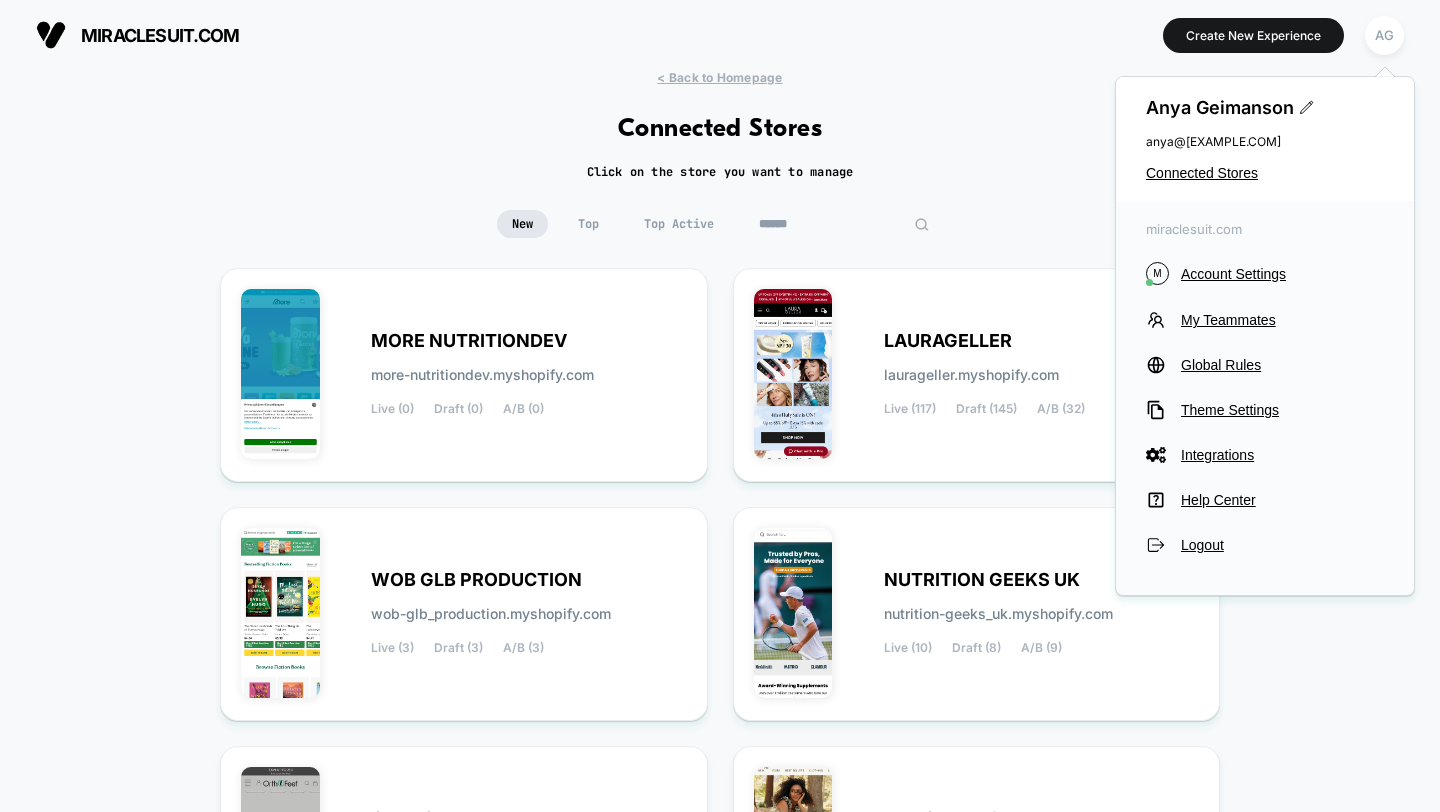 click at bounding box center [844, 224] 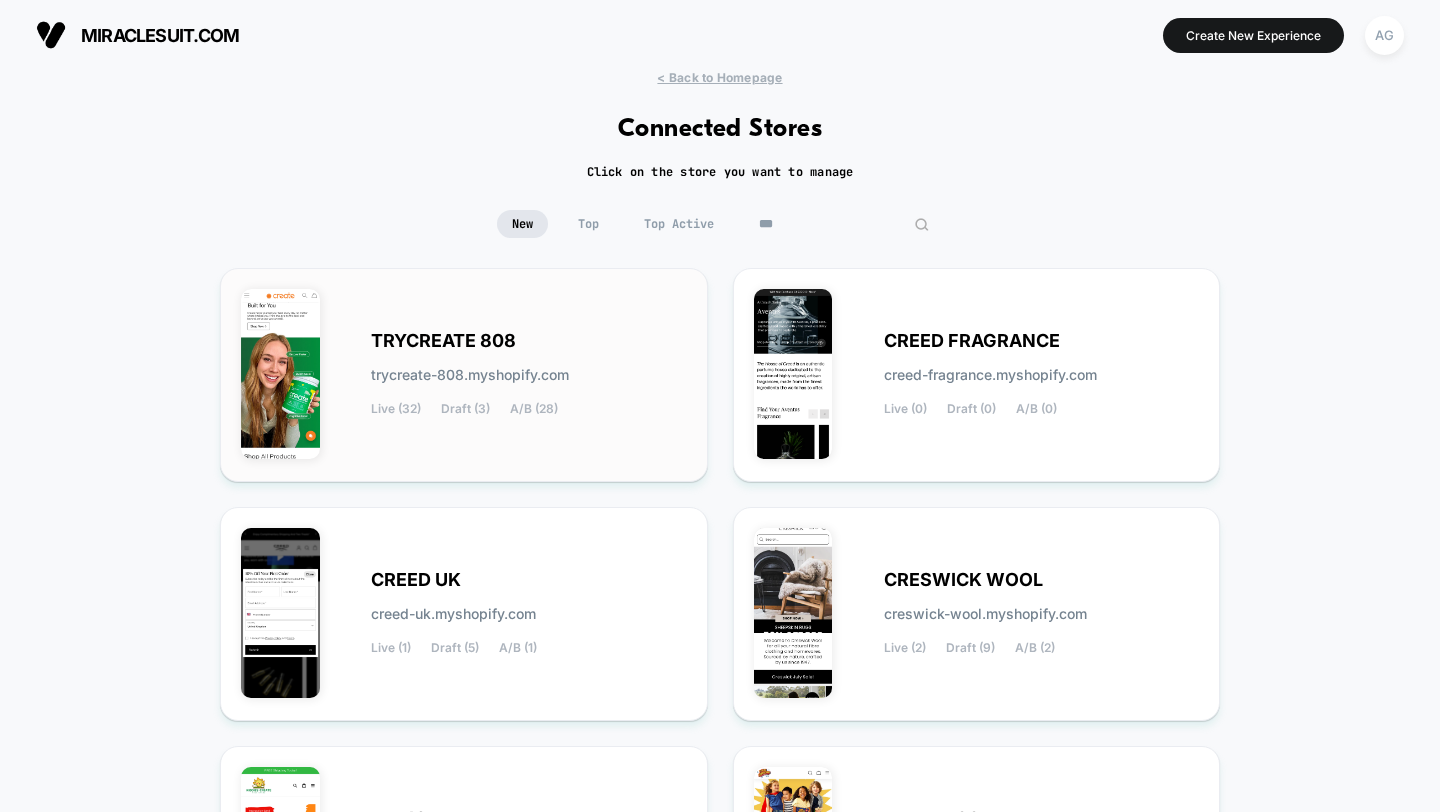 type on "***" 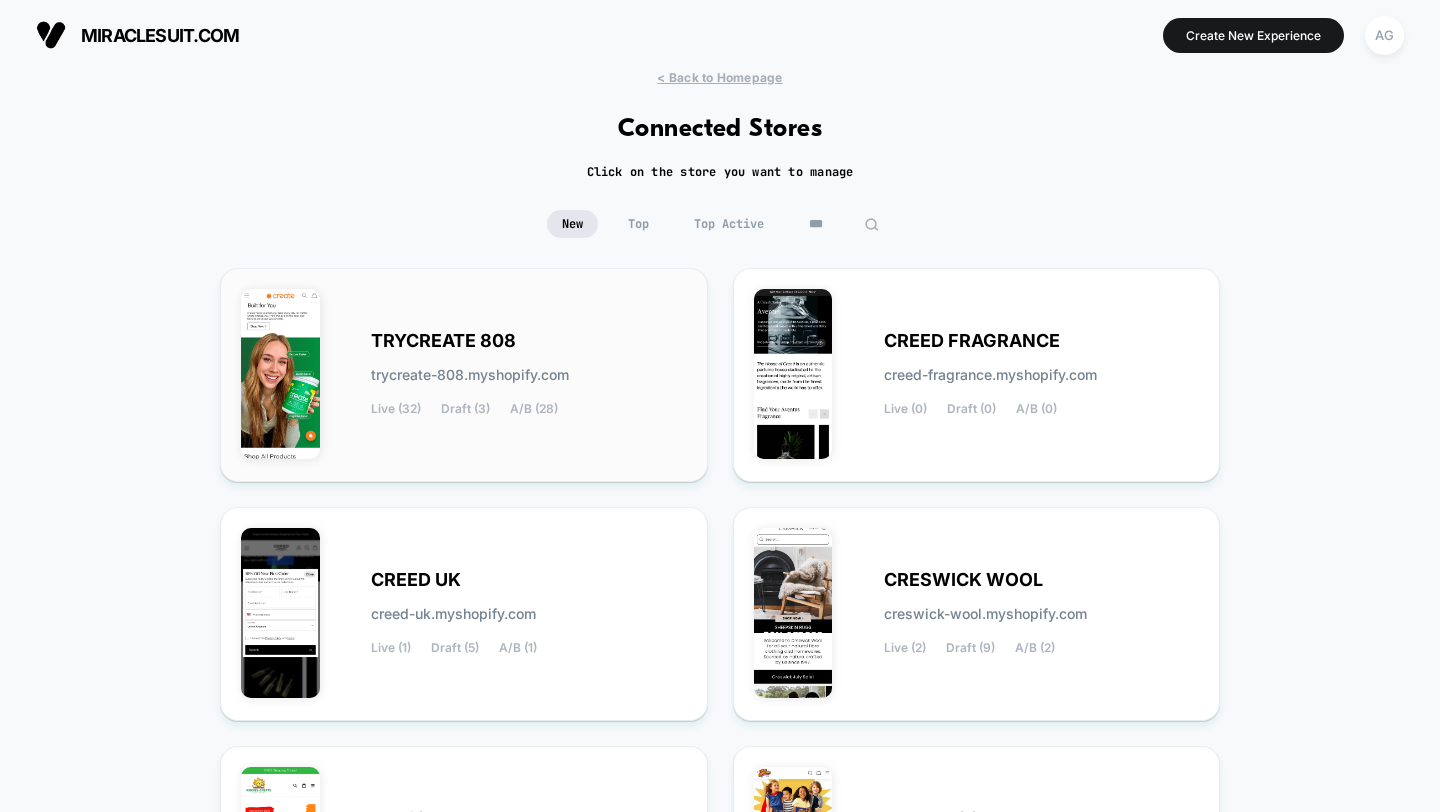 click on "TRYCREATE 808 trycreate-808.myshopify.com Live (32) Draft (3) A/B (28)" at bounding box center [529, 375] 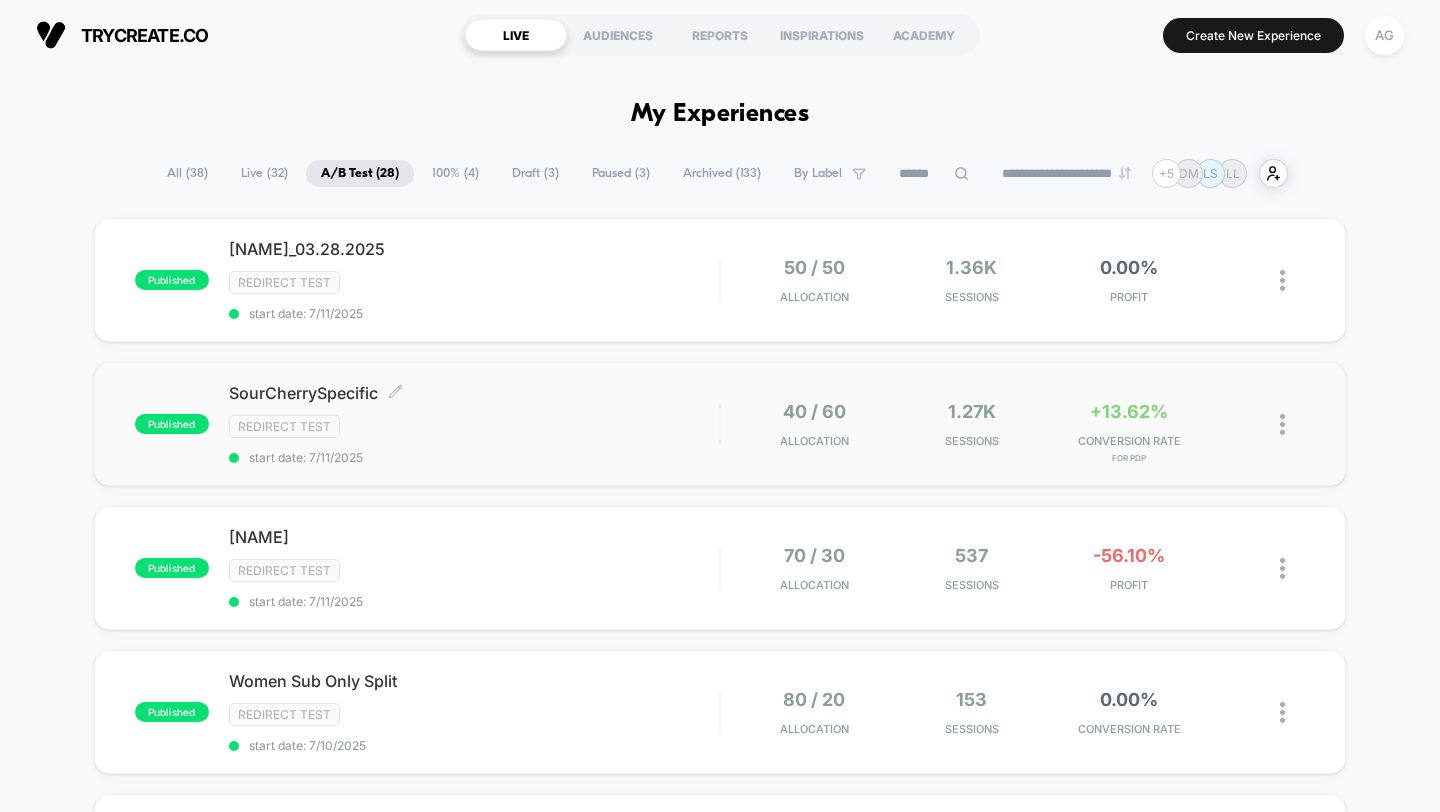 click on "Redirect Test" at bounding box center [474, 426] 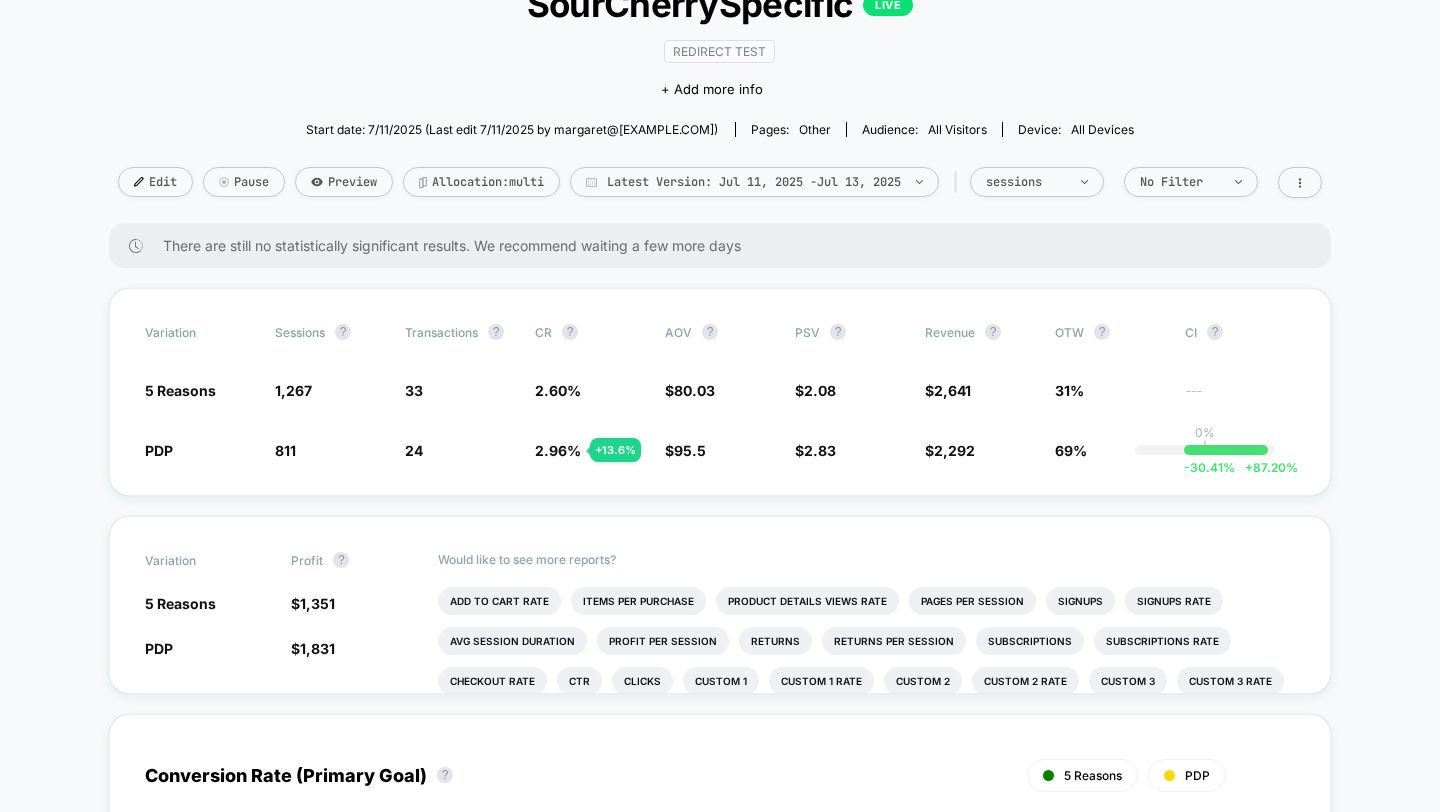 scroll, scrollTop: 67, scrollLeft: 0, axis: vertical 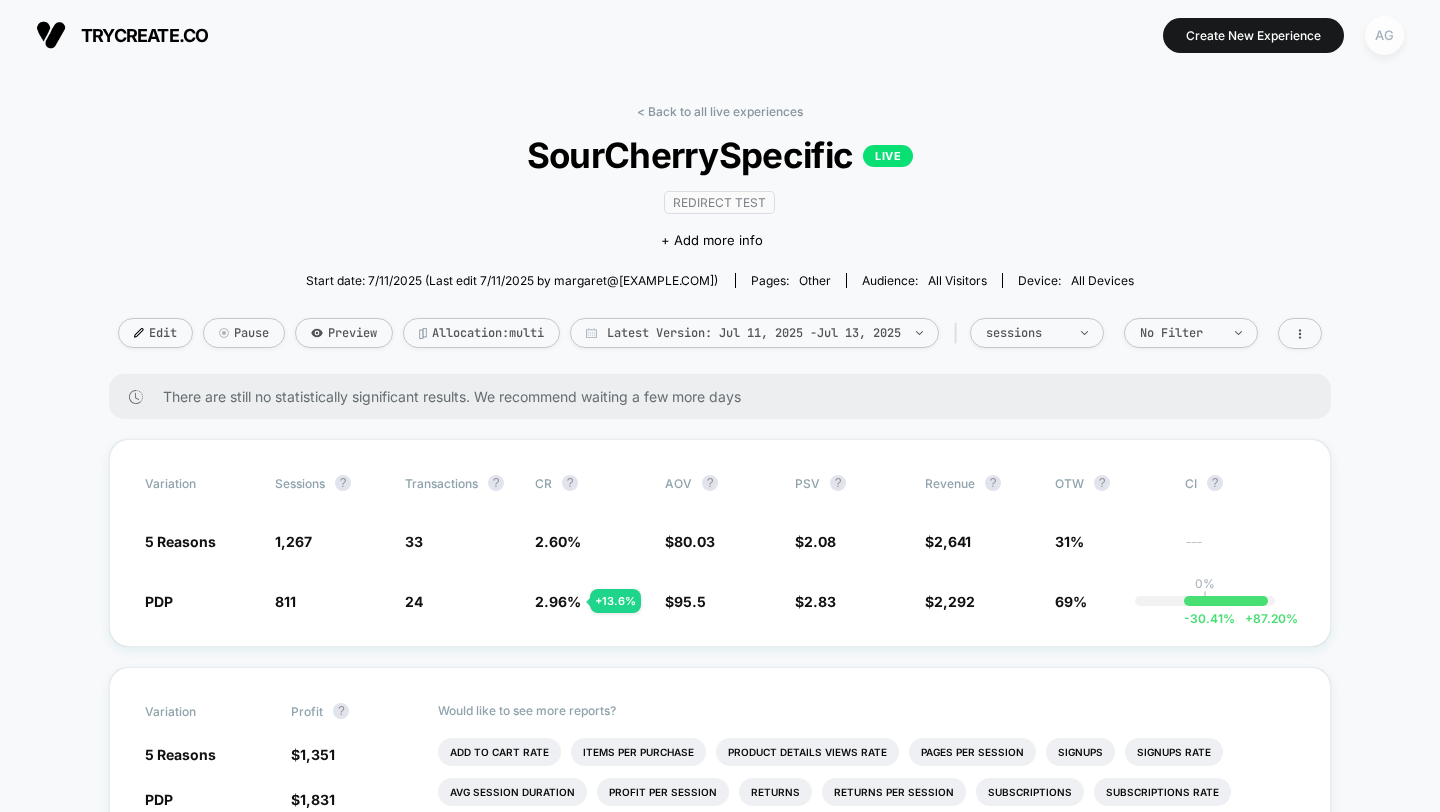 click on "AG" at bounding box center (1384, 35) 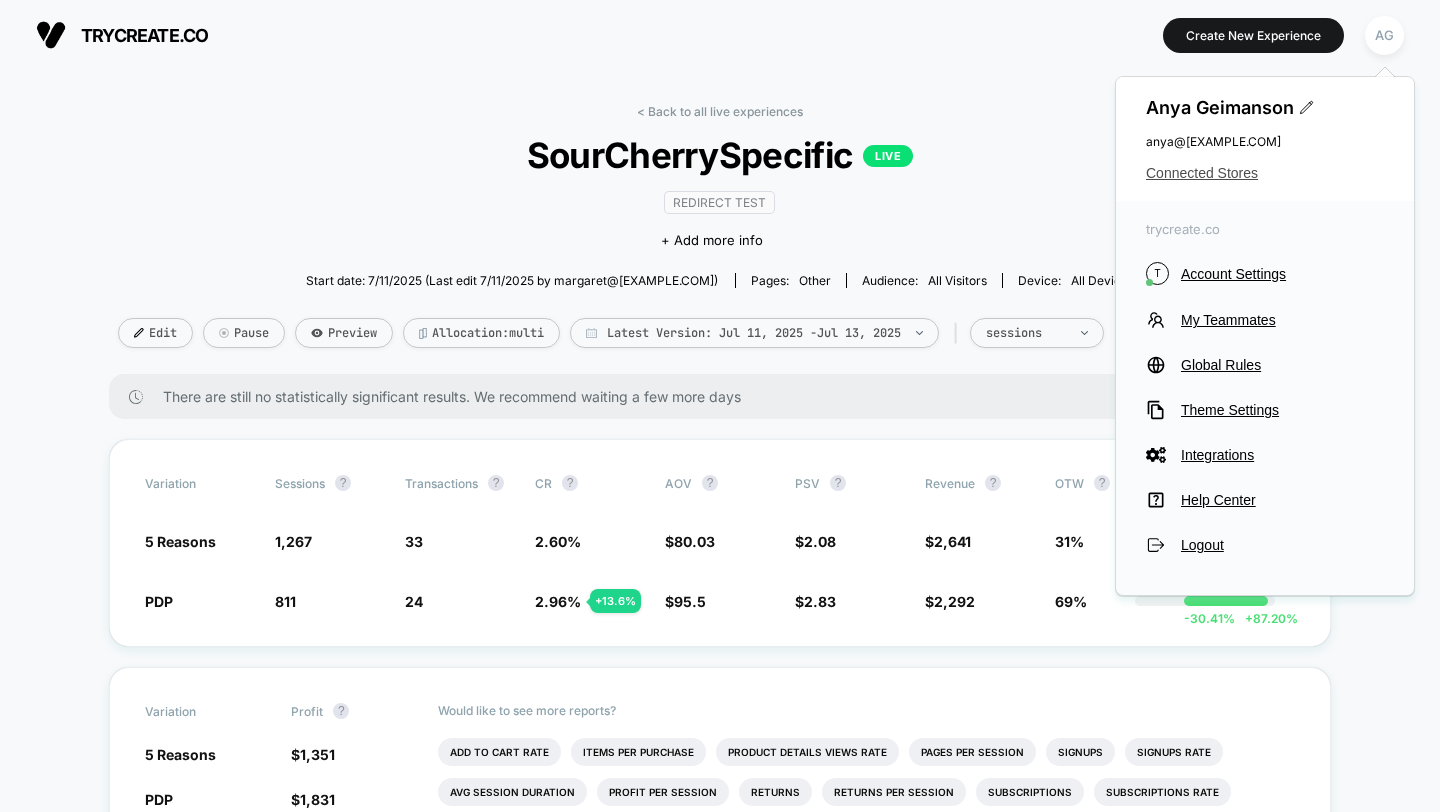 click on "Connected Stores" at bounding box center (1265, 173) 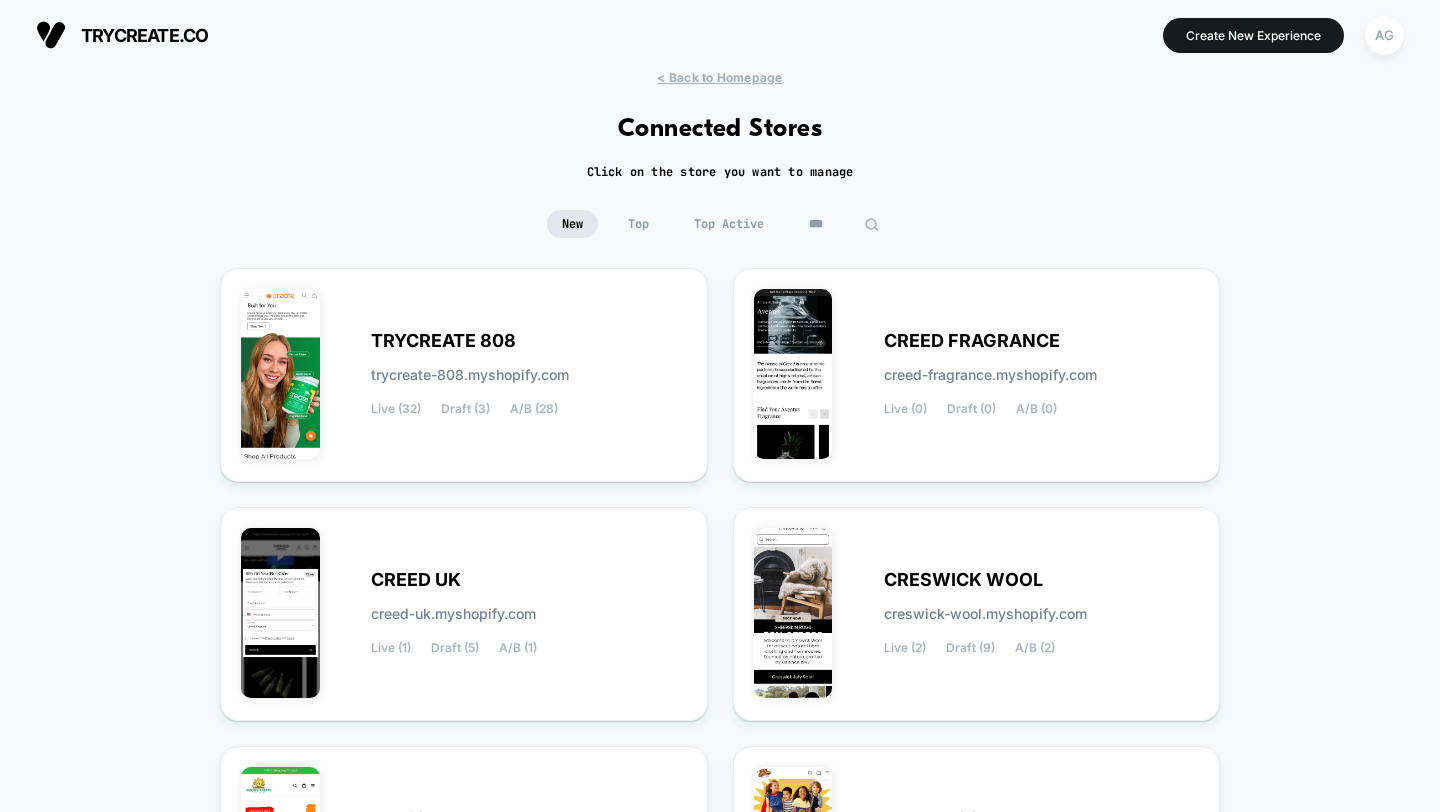 click on "***" at bounding box center (844, 224) 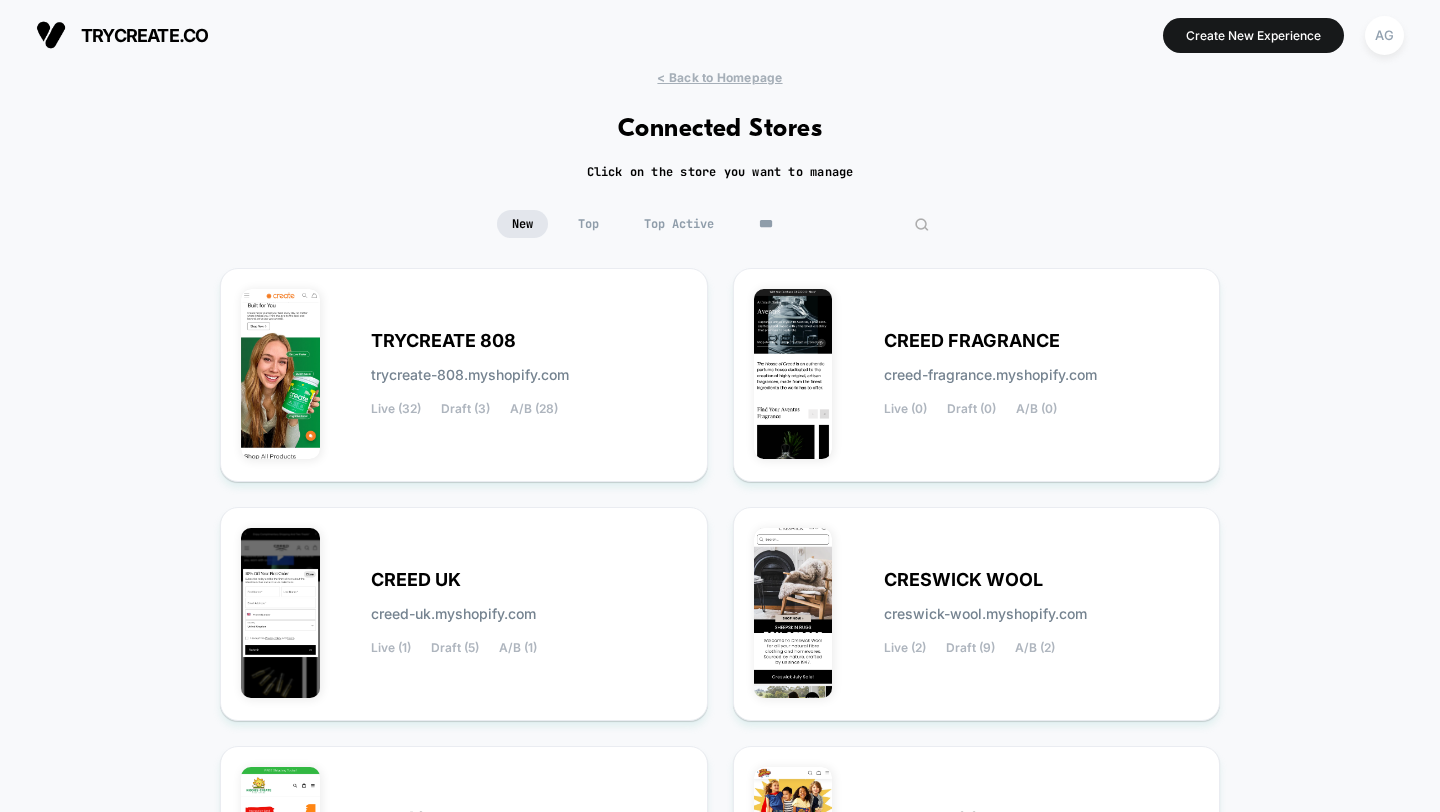 click on "***" at bounding box center (844, 224) 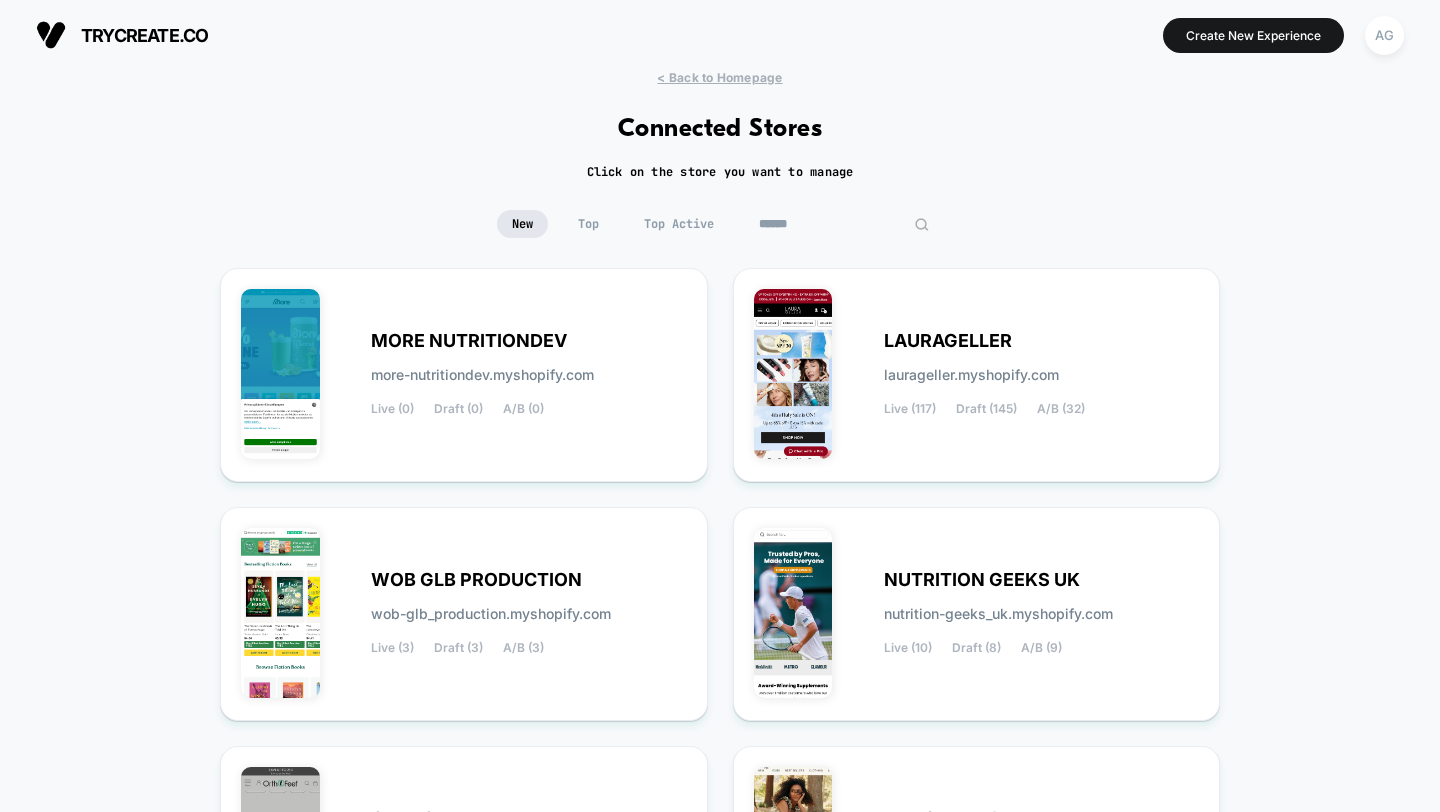 type 